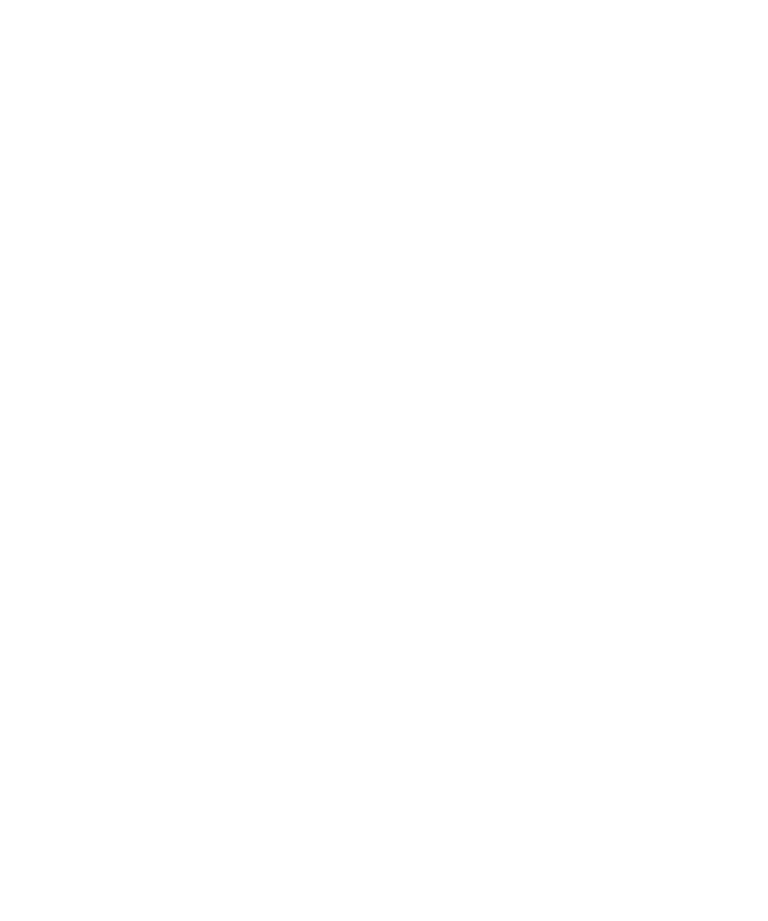 scroll, scrollTop: 0, scrollLeft: 0, axis: both 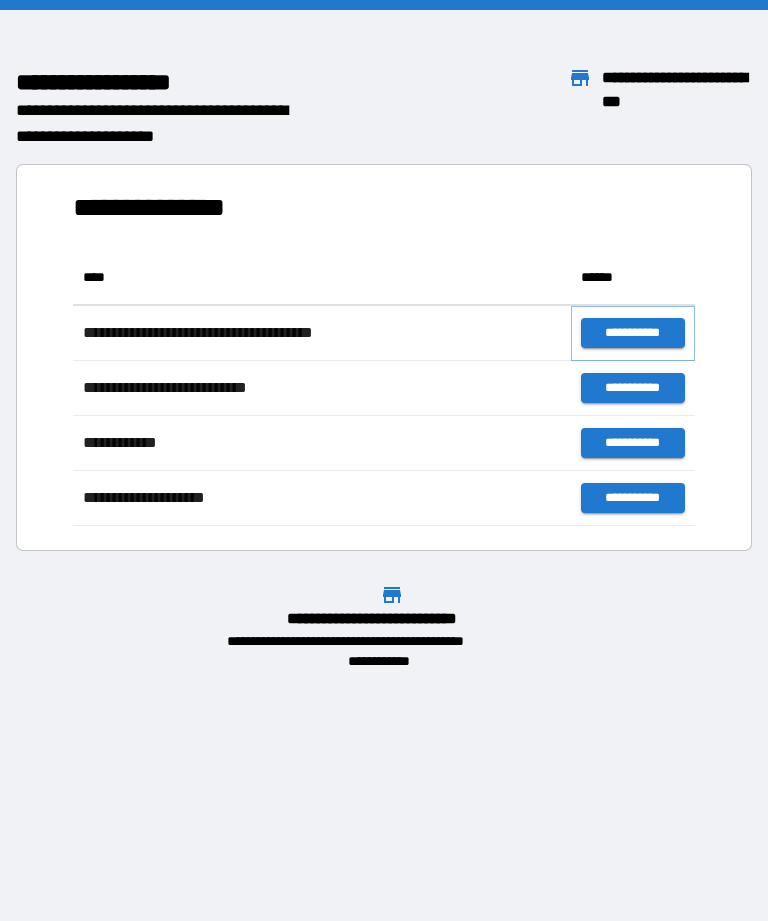 click on "**********" at bounding box center (633, 333) 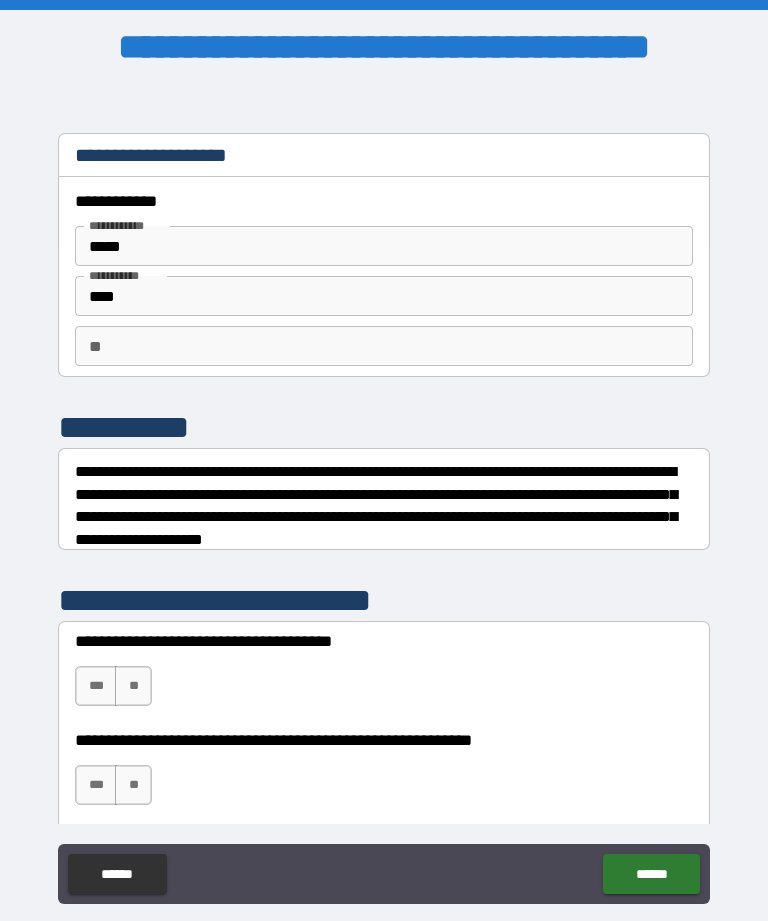 click on "**" at bounding box center [384, 346] 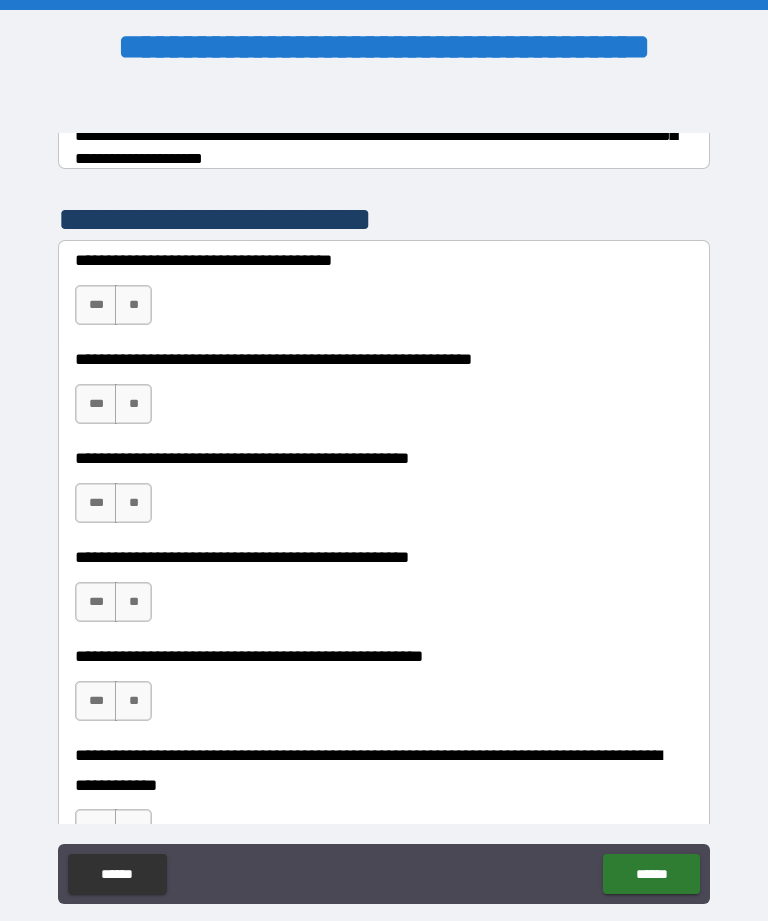 scroll, scrollTop: 387, scrollLeft: 0, axis: vertical 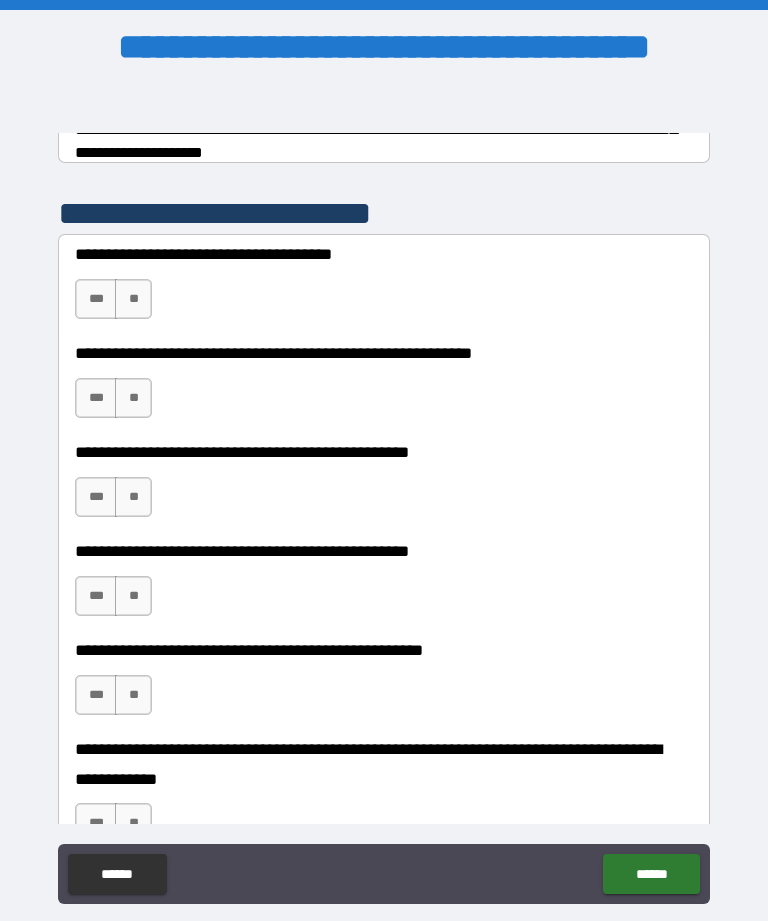 type on "******" 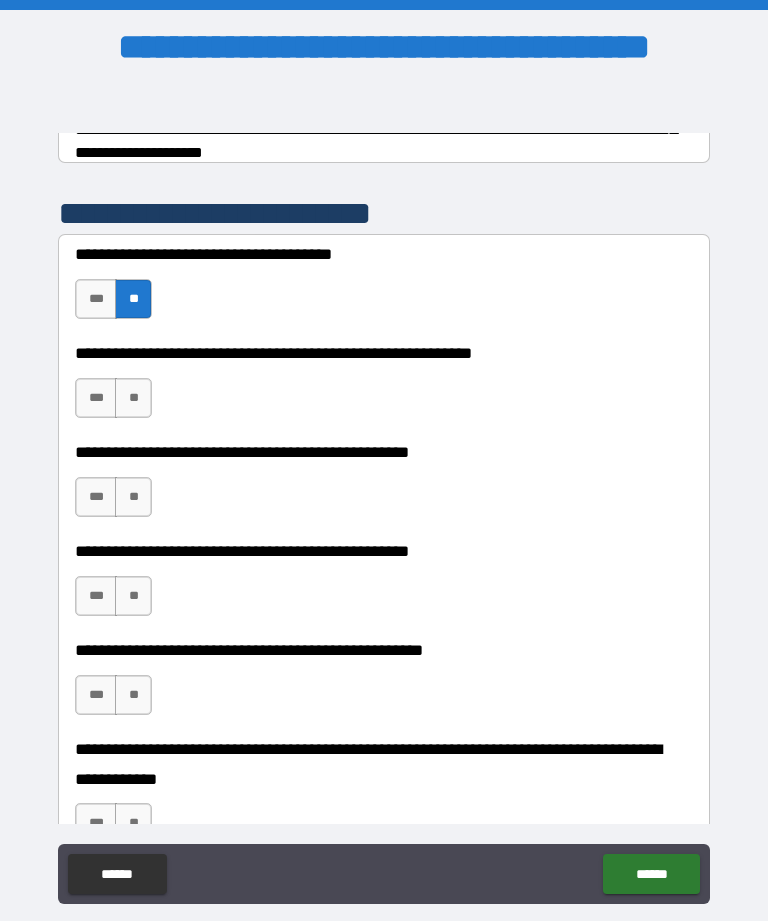 click on "***" at bounding box center [96, 398] 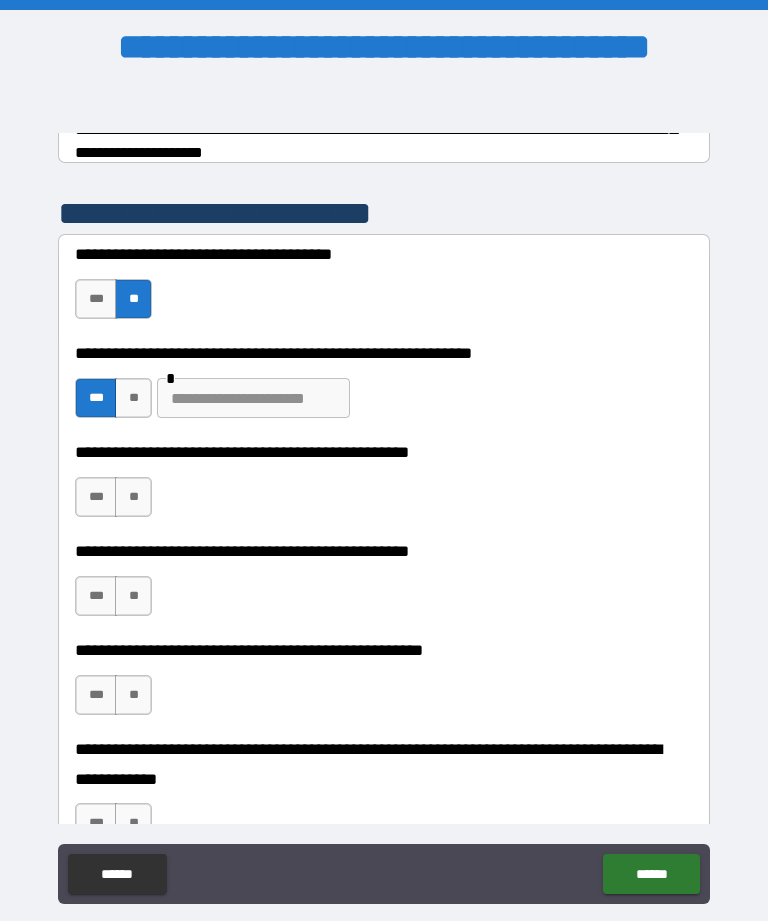 click on "**" at bounding box center [133, 497] 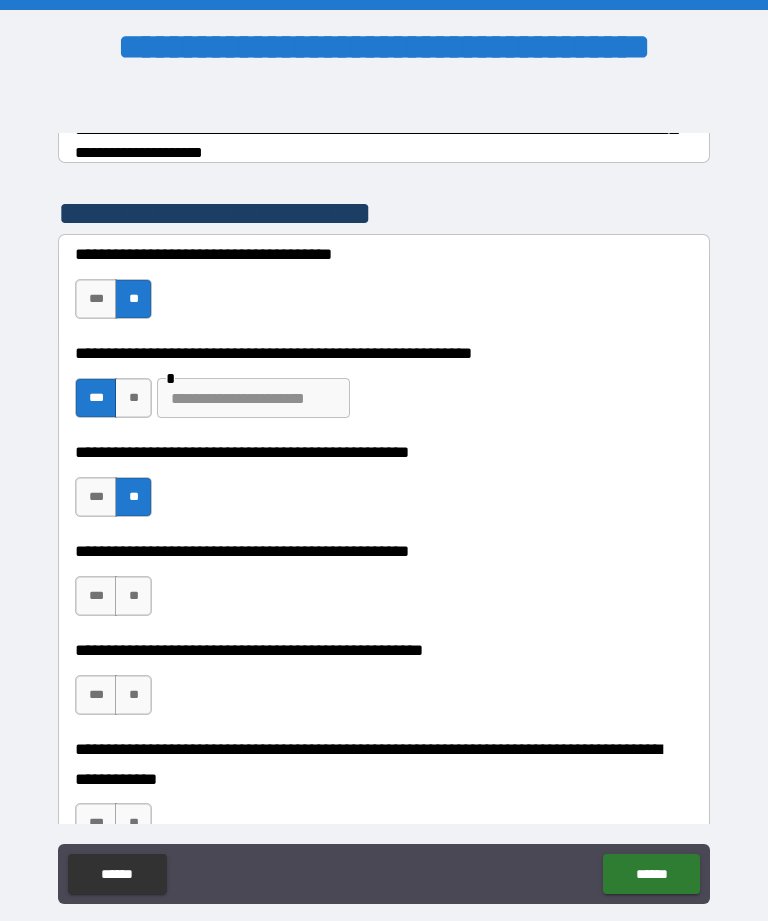 click on "***" at bounding box center (96, 596) 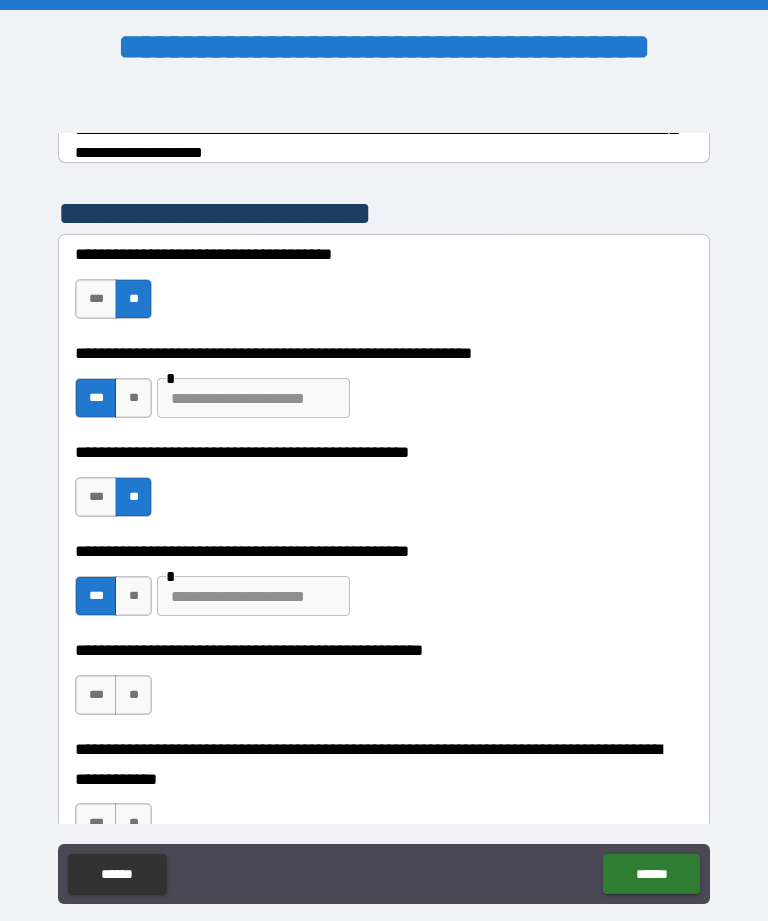 click on "**" at bounding box center [133, 695] 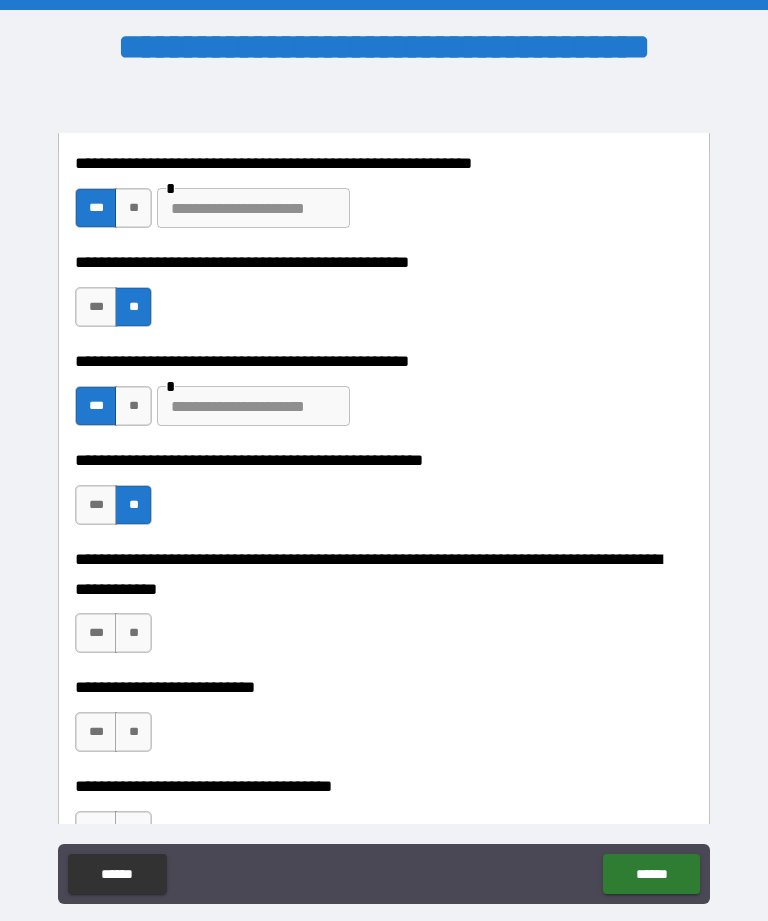 scroll, scrollTop: 583, scrollLeft: 0, axis: vertical 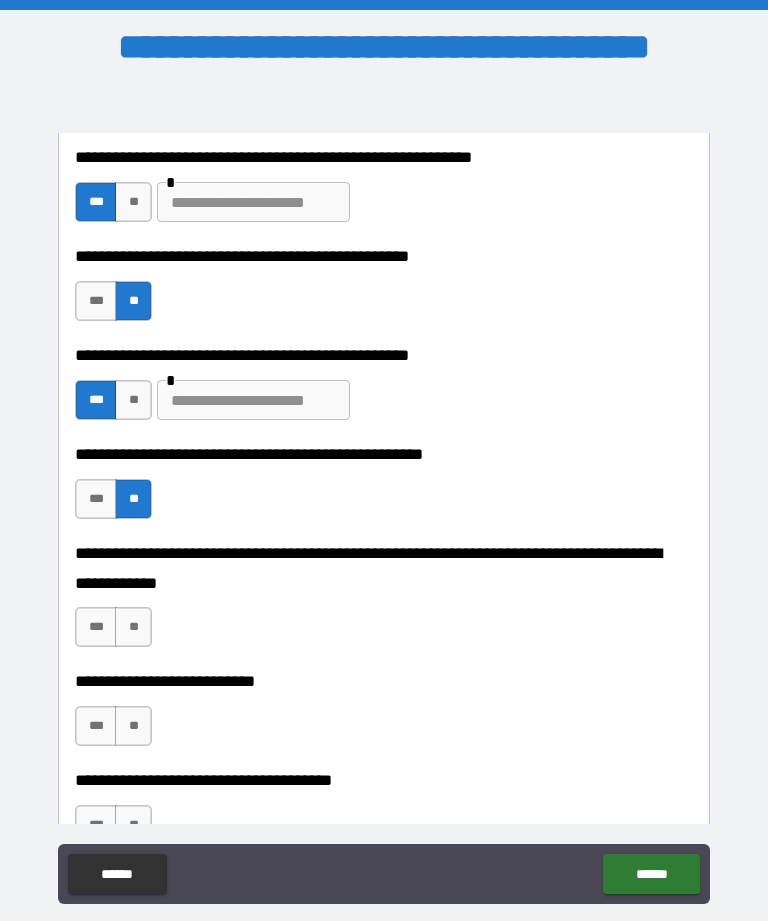 click on "**" at bounding box center [133, 627] 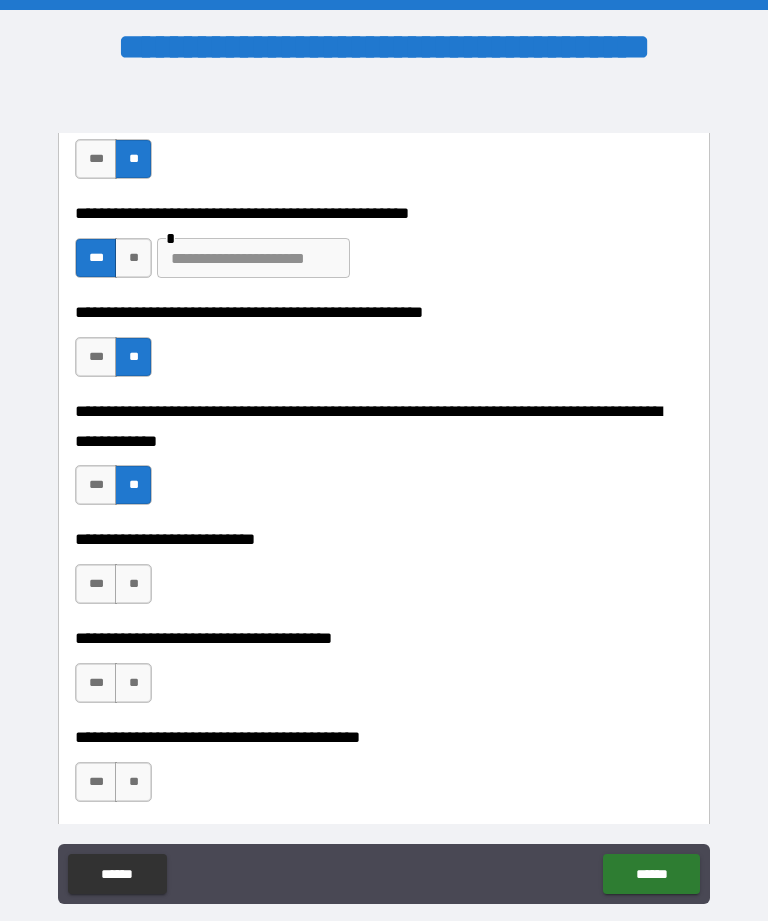scroll, scrollTop: 733, scrollLeft: 0, axis: vertical 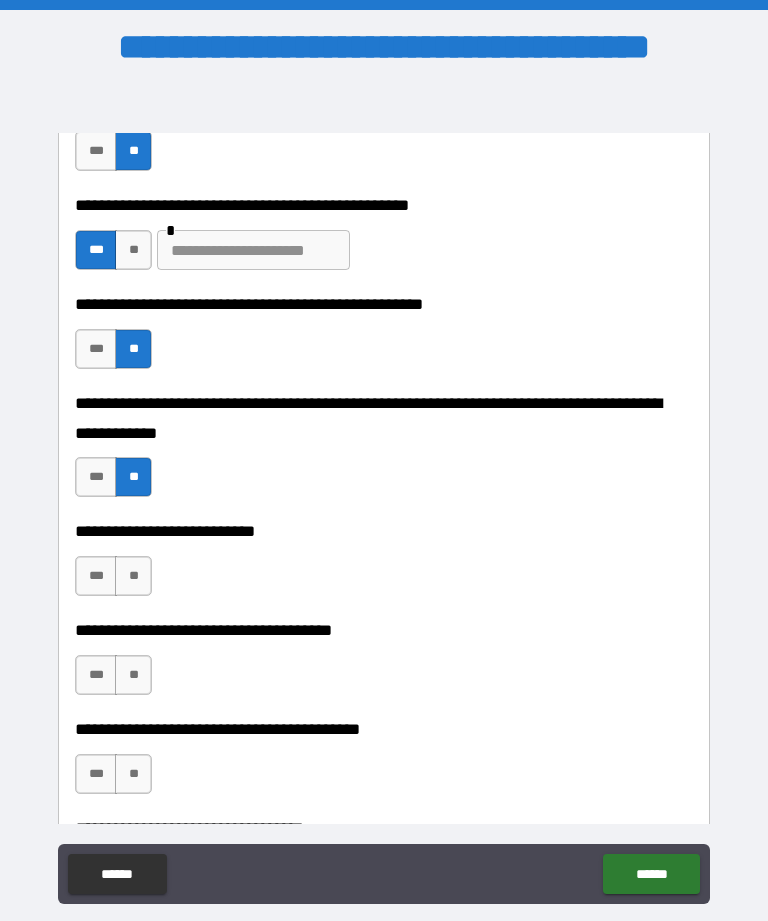 click on "**" at bounding box center [133, 576] 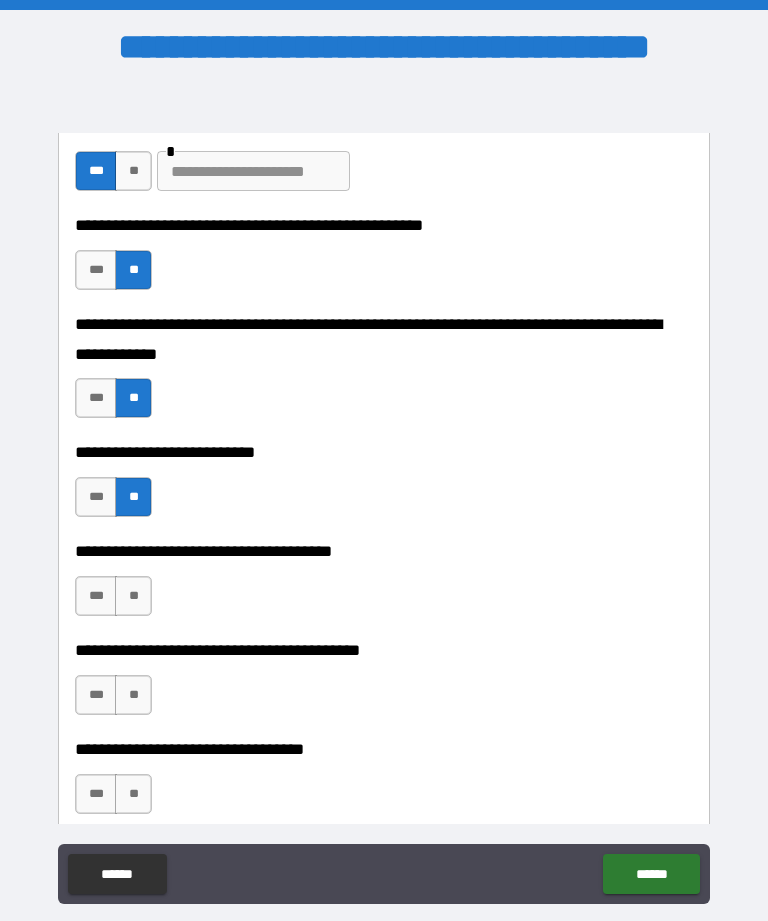 scroll, scrollTop: 817, scrollLeft: 0, axis: vertical 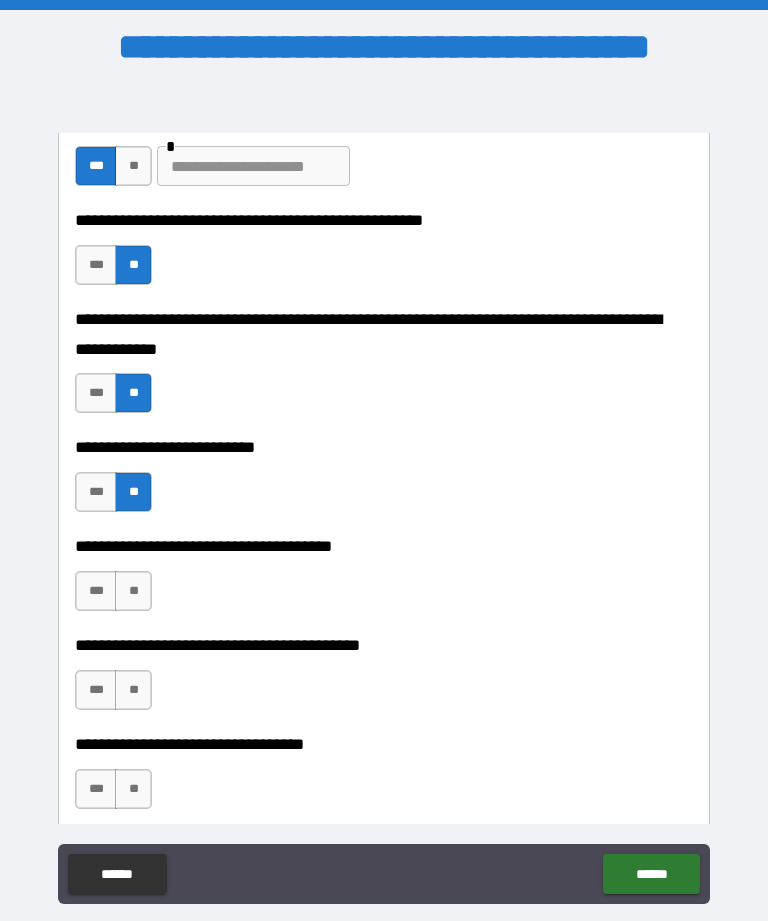 click on "**" at bounding box center (133, 591) 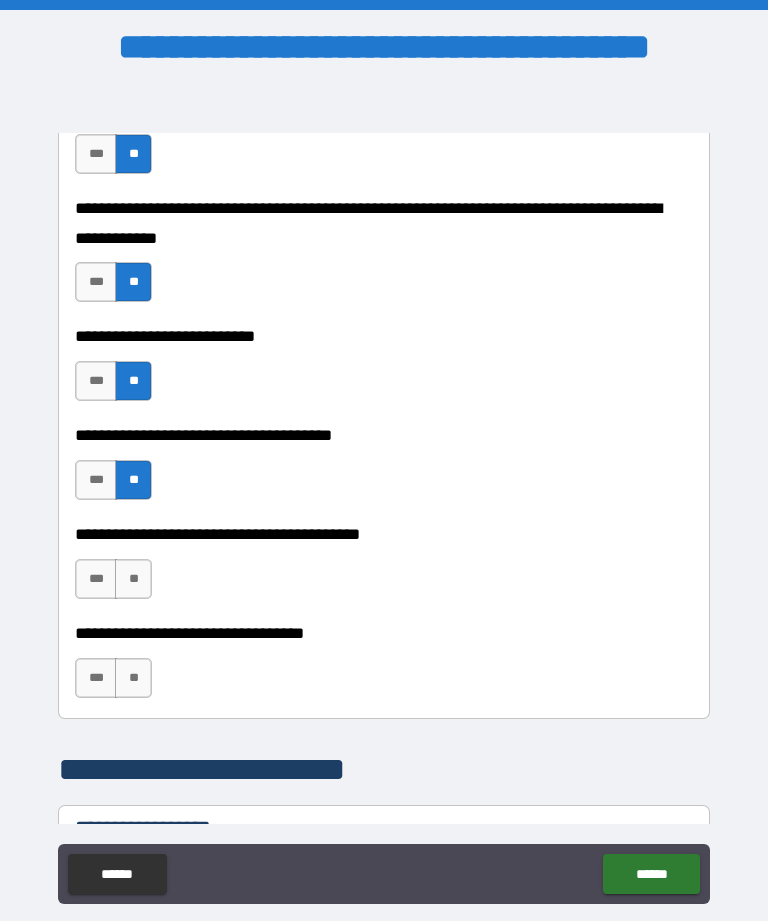 scroll, scrollTop: 937, scrollLeft: 0, axis: vertical 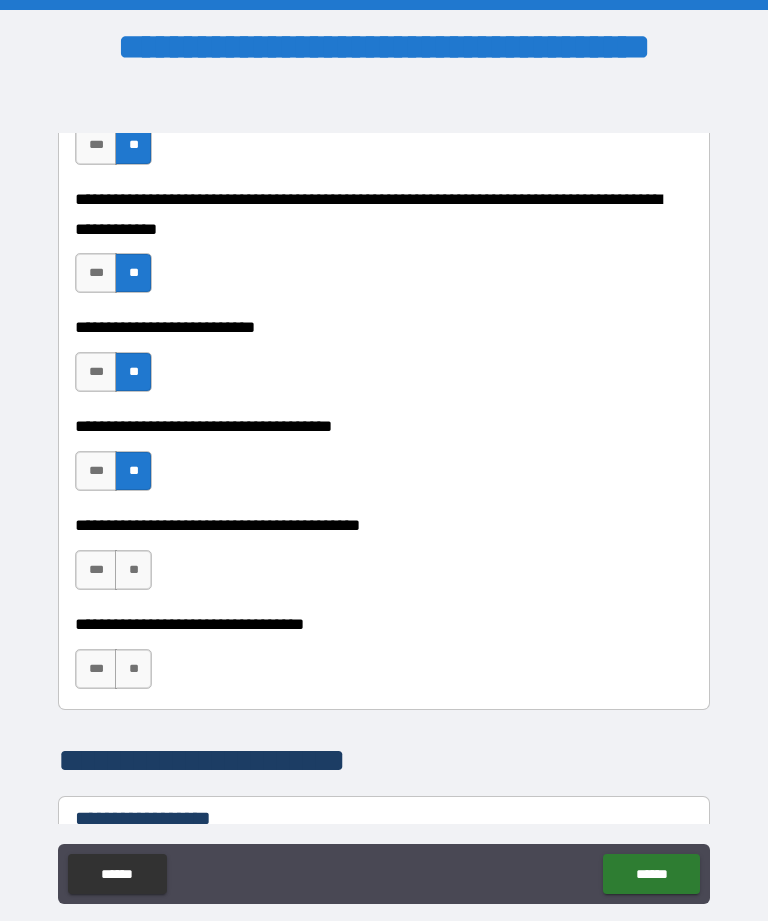 click on "***" at bounding box center [96, 570] 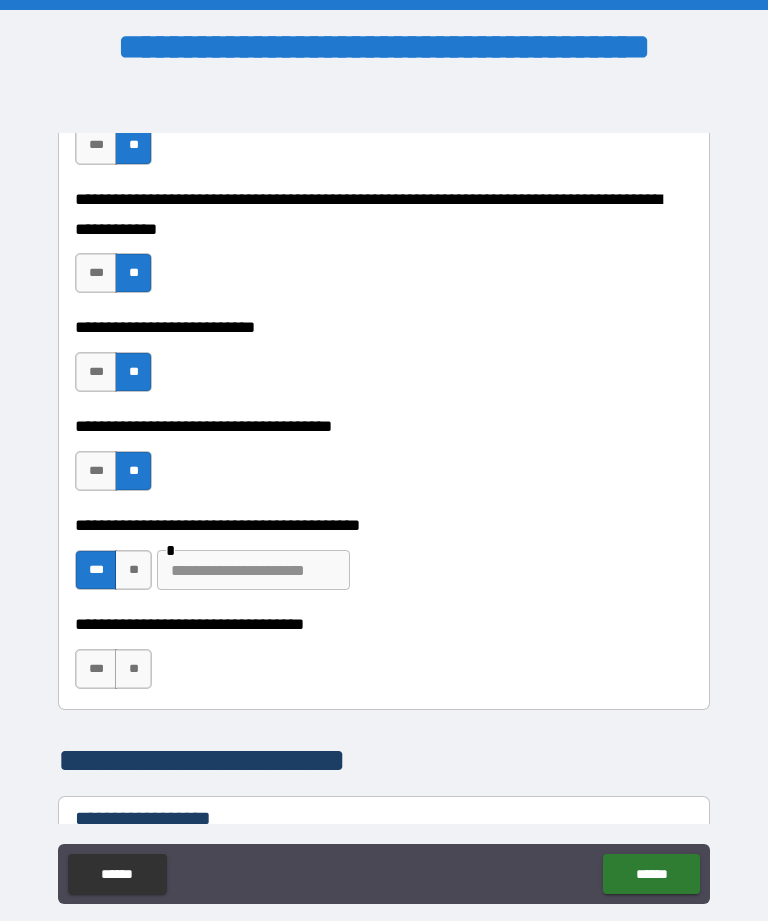 click at bounding box center (253, 570) 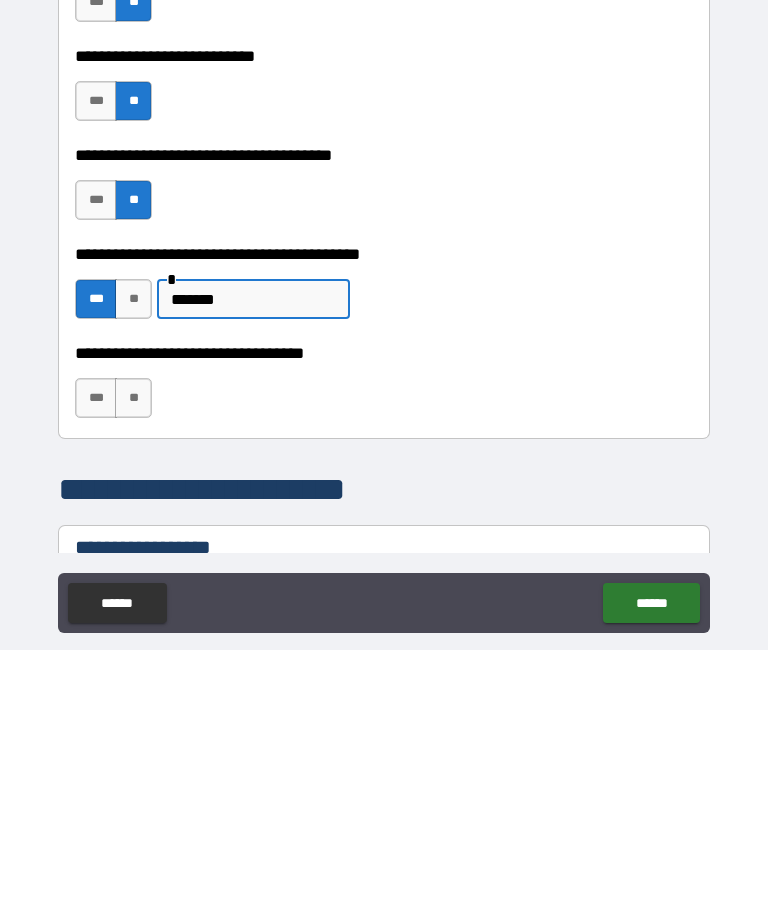 type on "******" 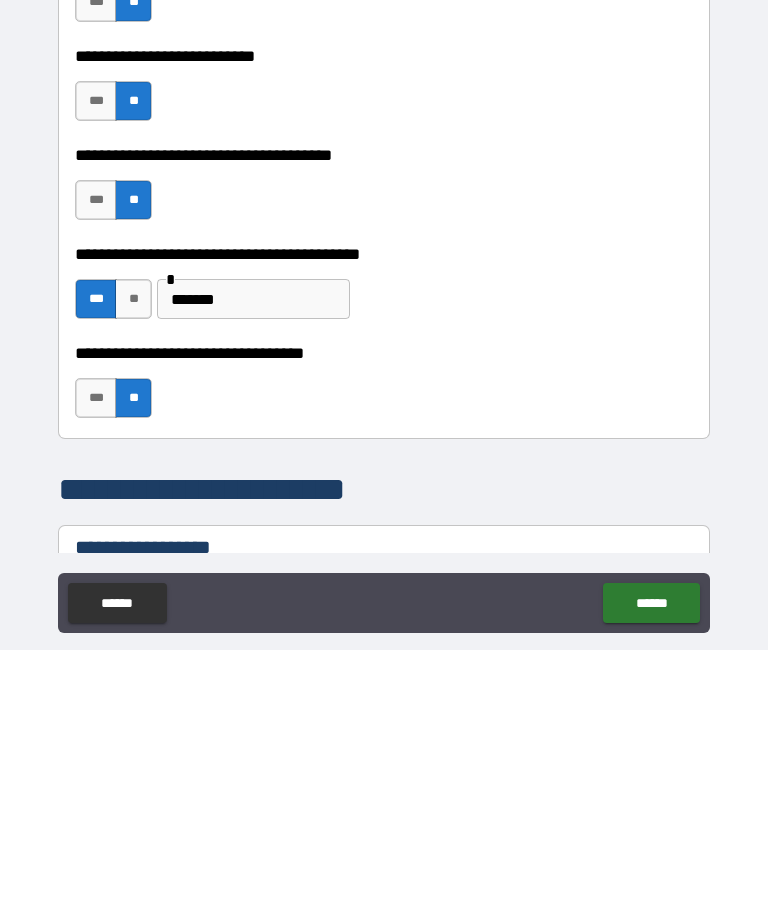 scroll, scrollTop: 64, scrollLeft: 0, axis: vertical 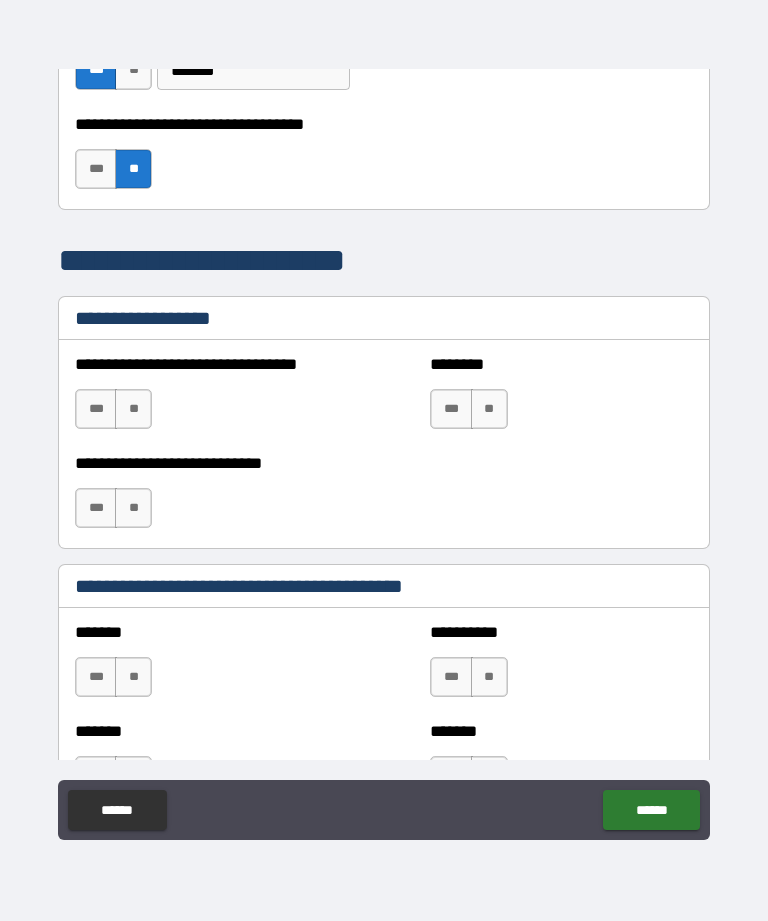 click on "**" at bounding box center (133, 409) 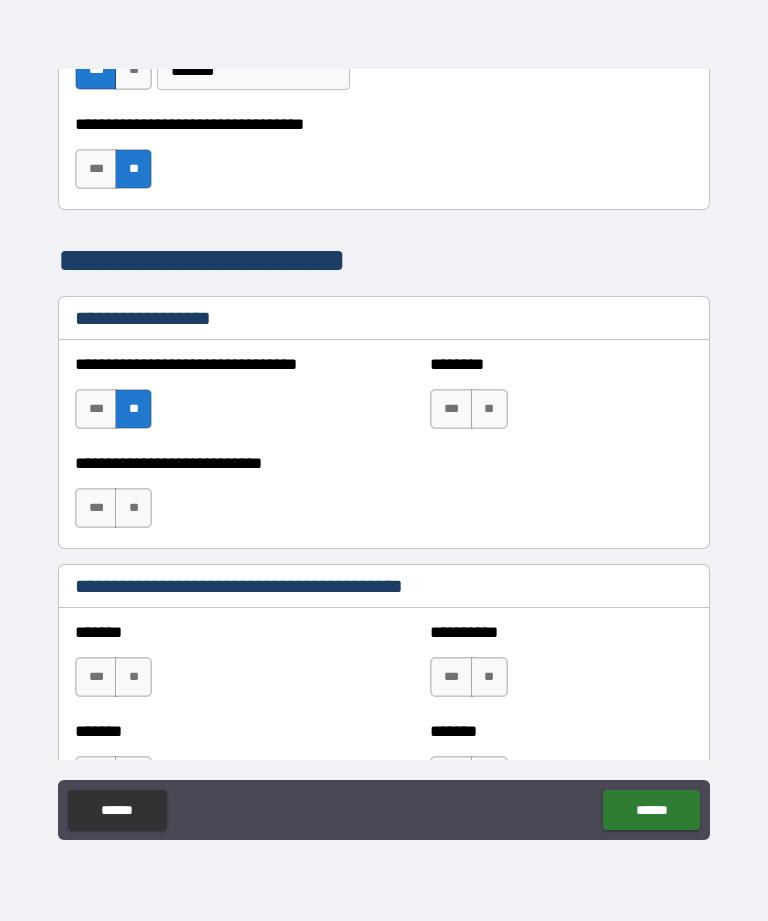 click on "**" at bounding box center [489, 409] 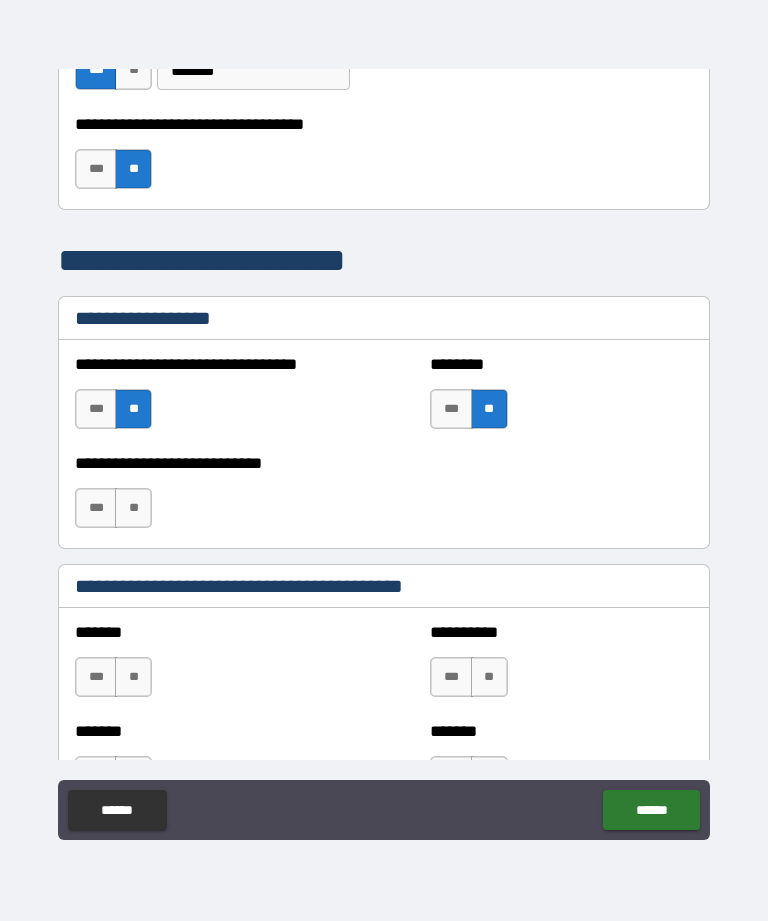 click on "**" at bounding box center [133, 508] 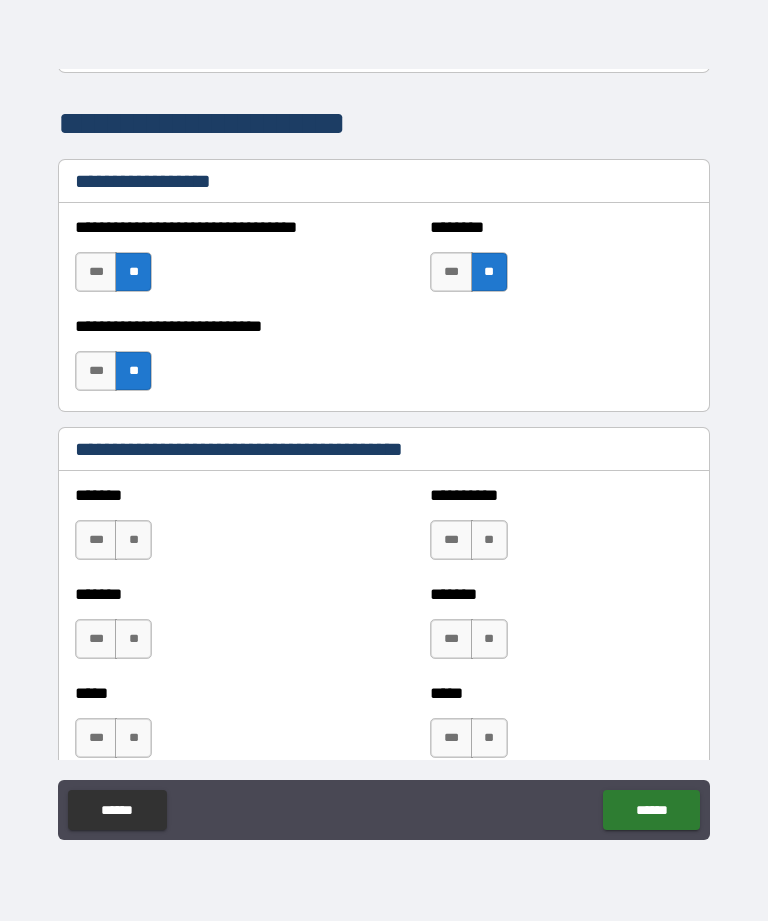 scroll, scrollTop: 1514, scrollLeft: 0, axis: vertical 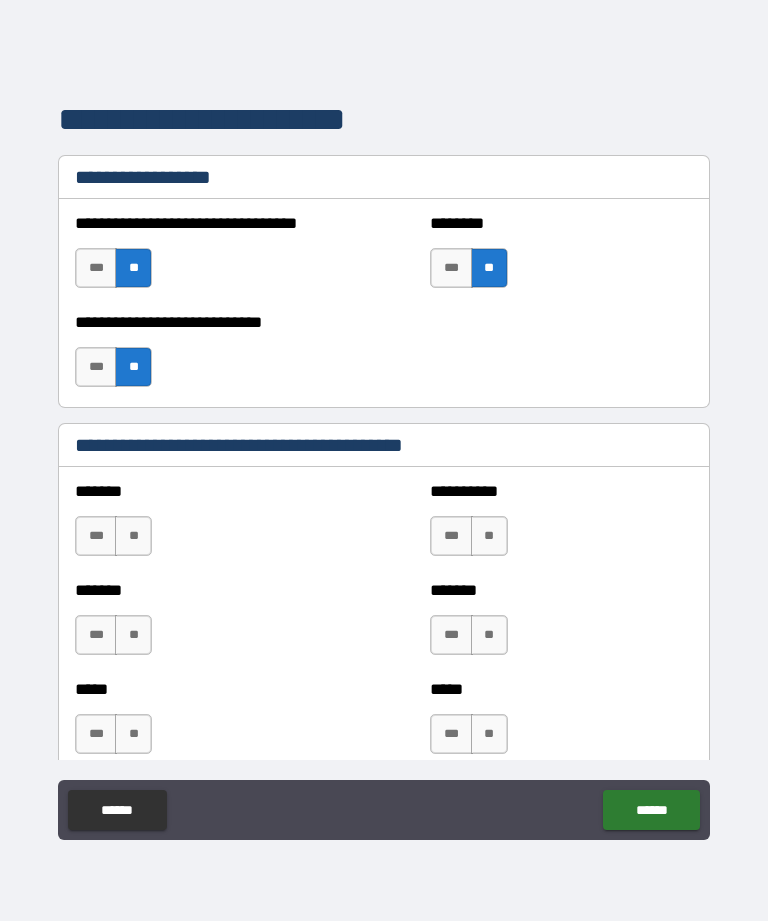 click on "**" at bounding box center [489, 536] 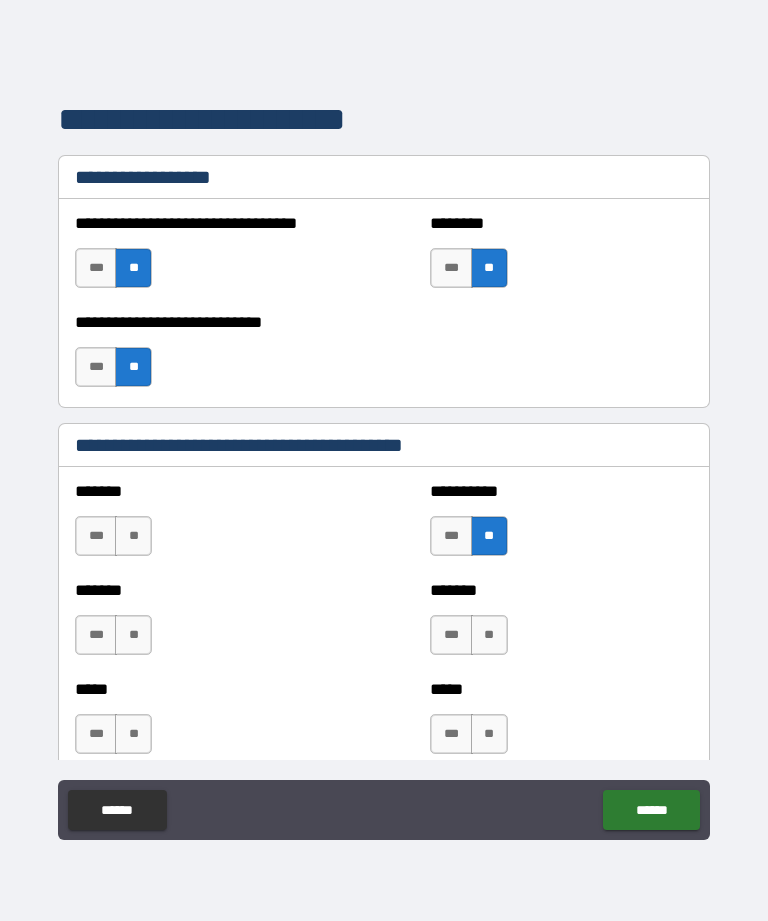 click on "**" at bounding box center (133, 536) 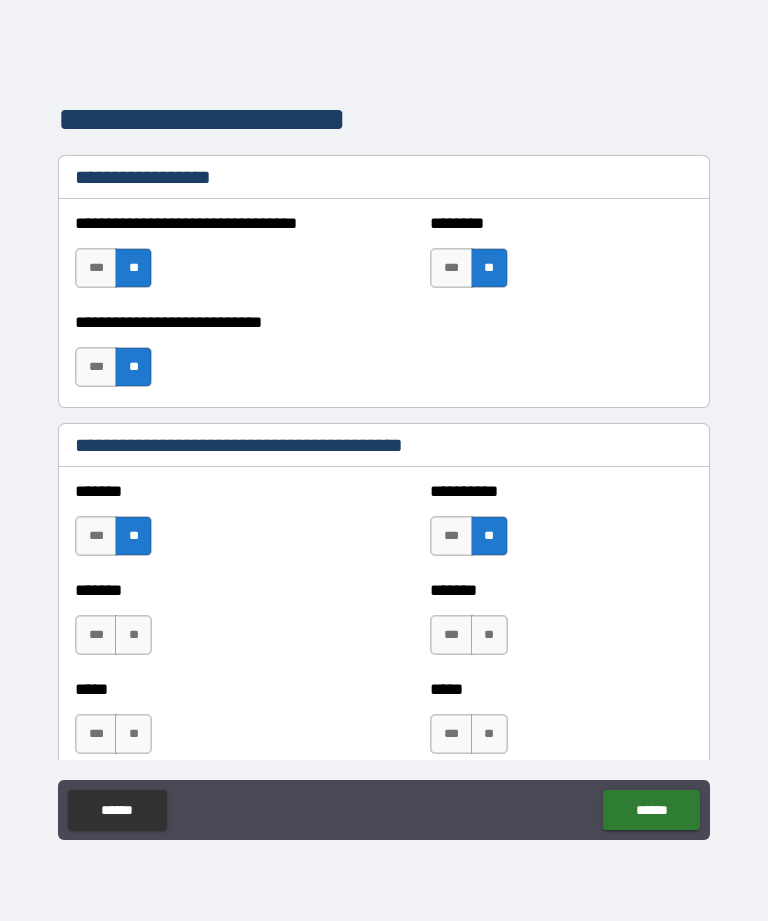 click on "***" at bounding box center [96, 635] 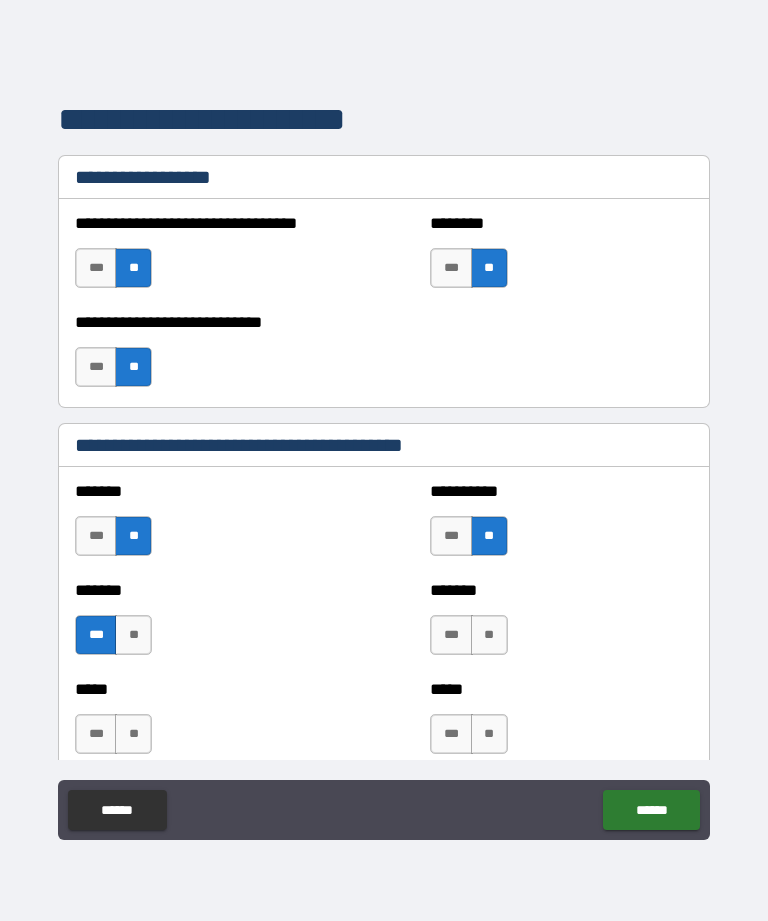 click on "**" at bounding box center (489, 635) 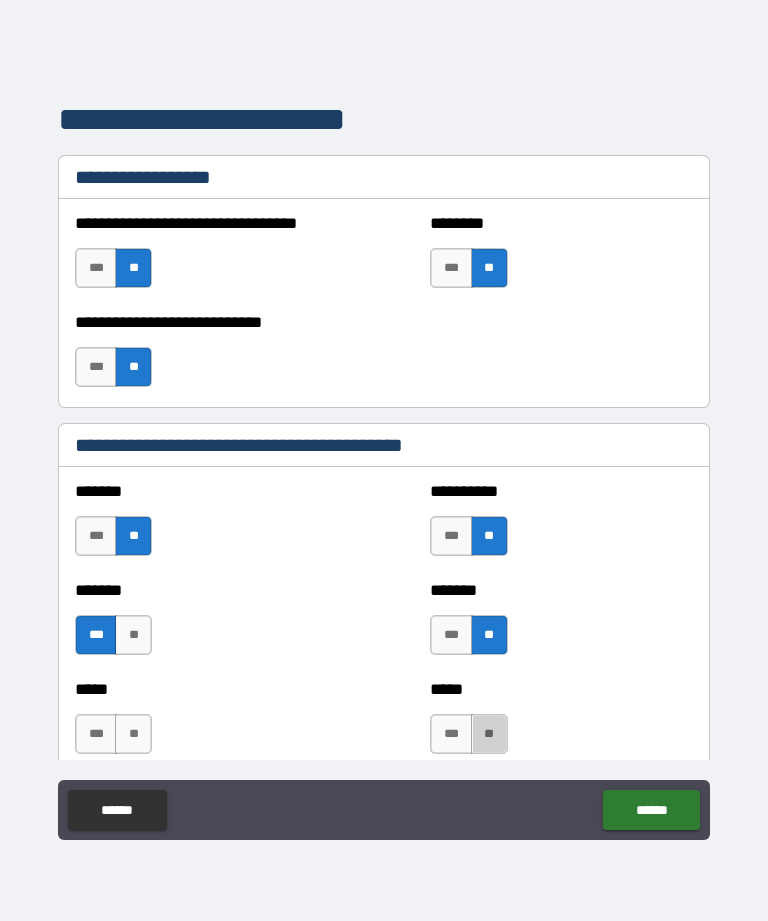click on "**" at bounding box center [489, 734] 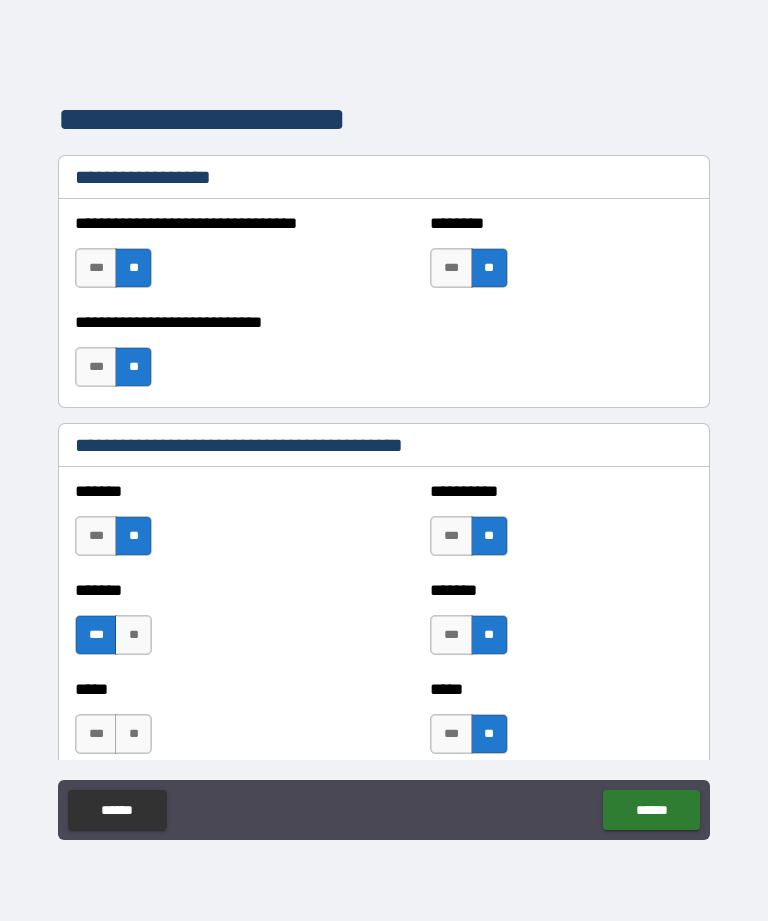 click on "**" at bounding box center [133, 734] 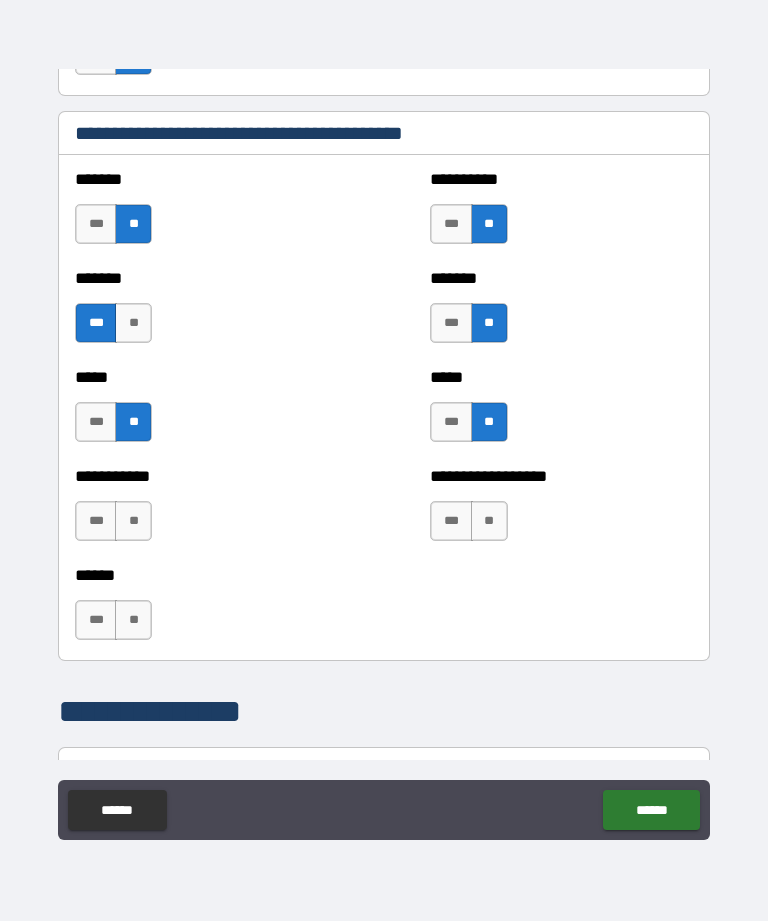 scroll, scrollTop: 1829, scrollLeft: 0, axis: vertical 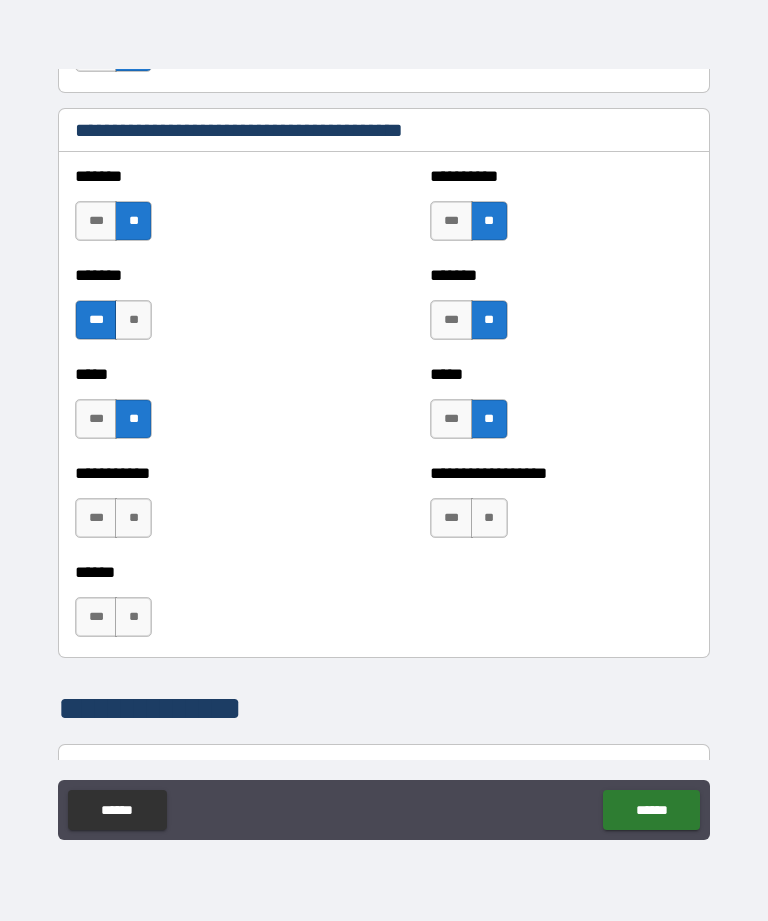 click on "**" at bounding box center [133, 518] 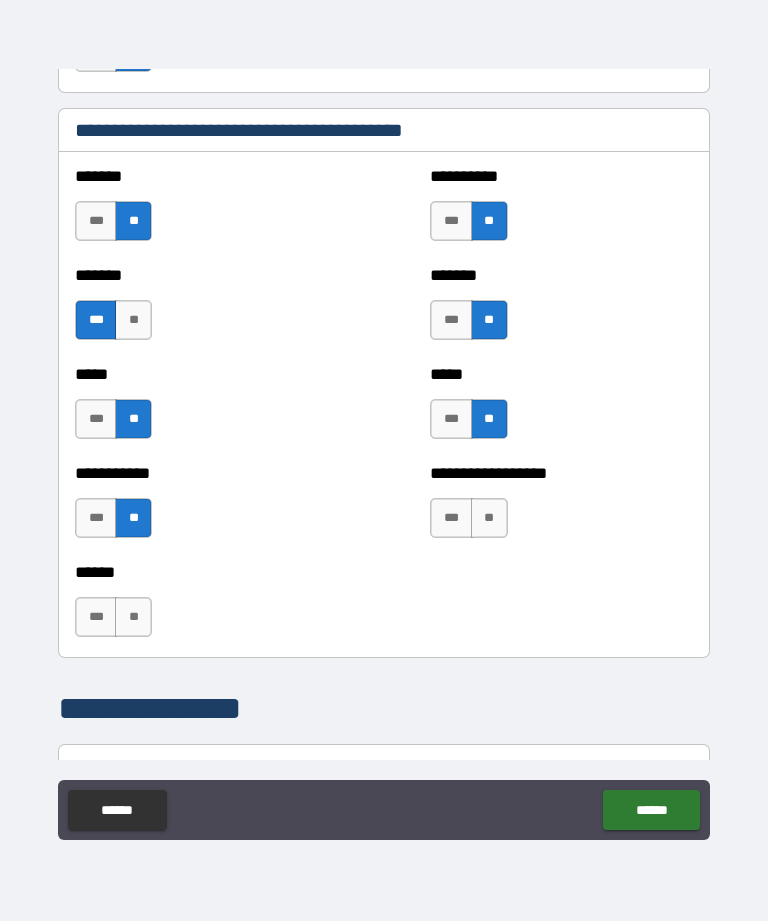 click on "**" at bounding box center [489, 518] 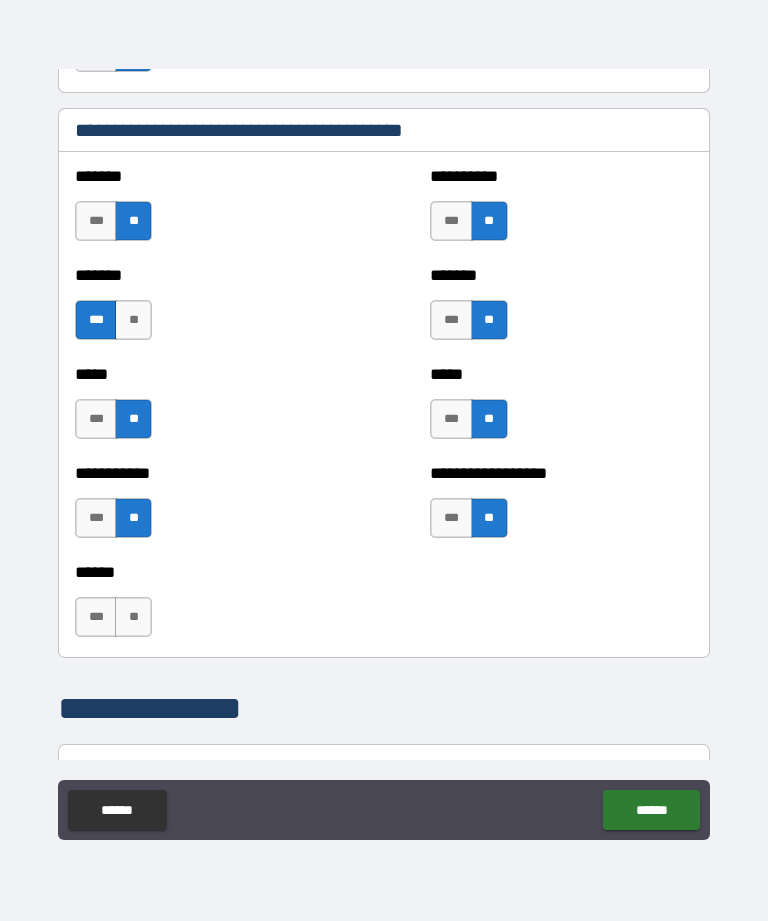 click on "***" at bounding box center (96, 617) 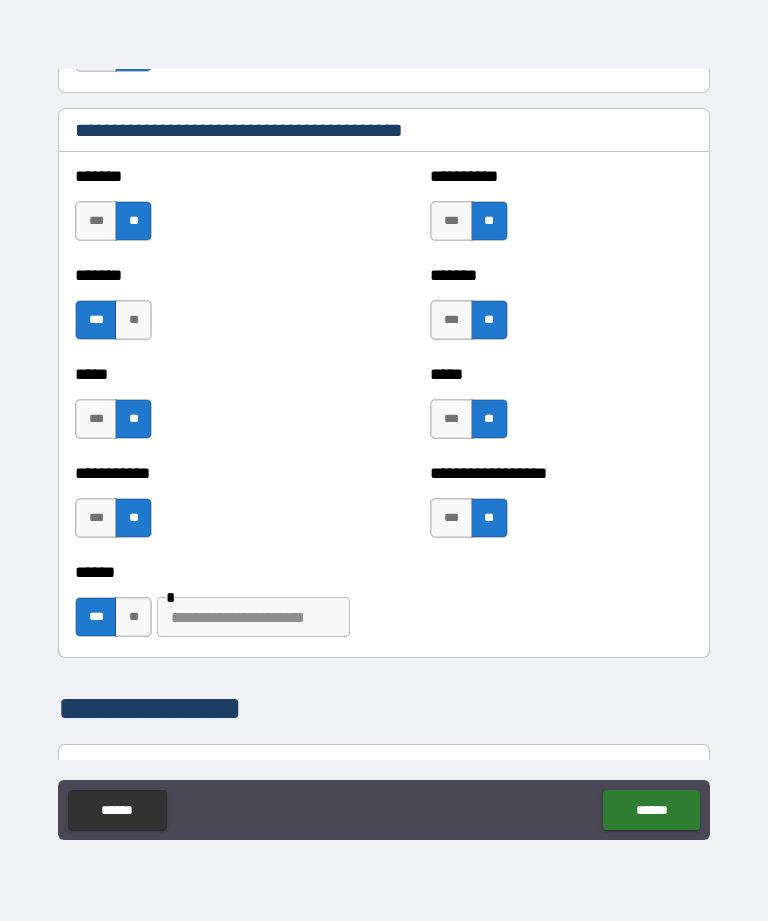 click at bounding box center (253, 617) 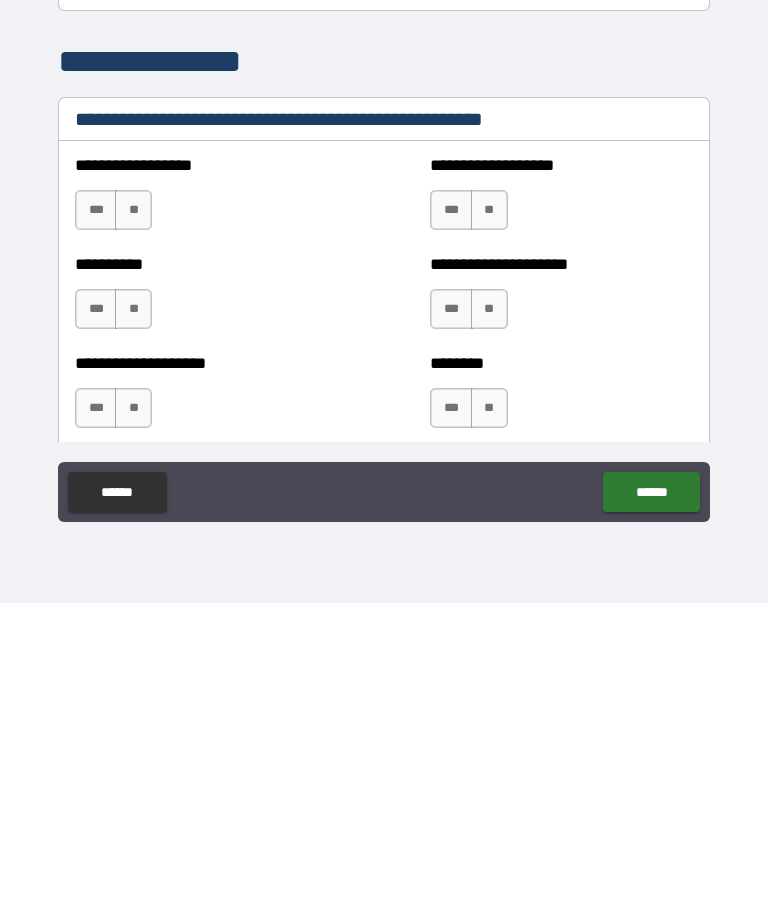 scroll, scrollTop: 2165, scrollLeft: 0, axis: vertical 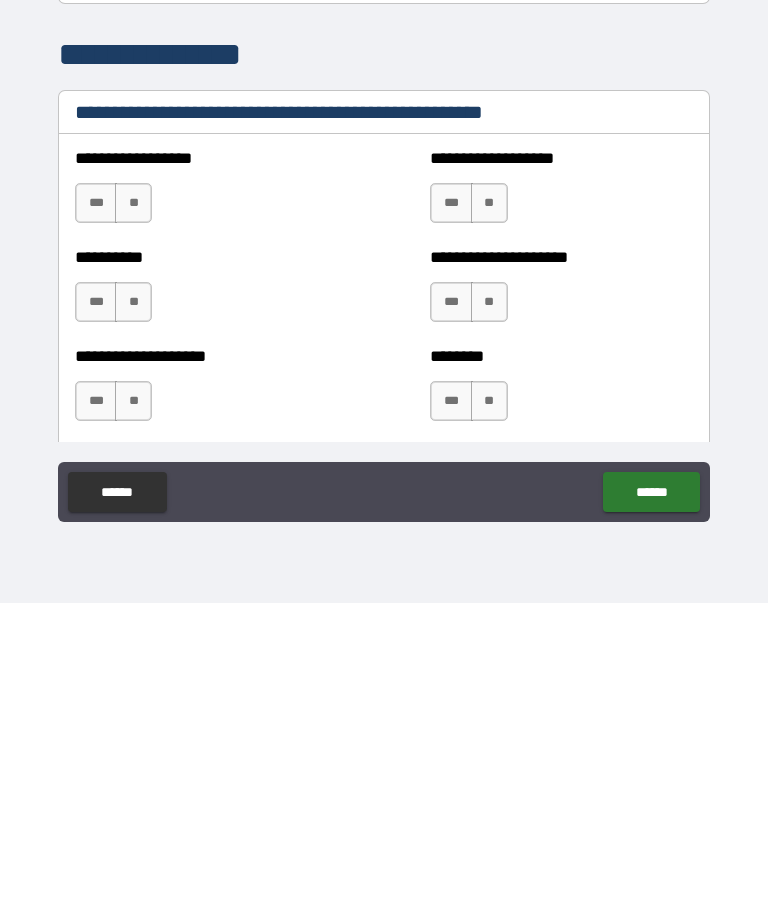 type on "**********" 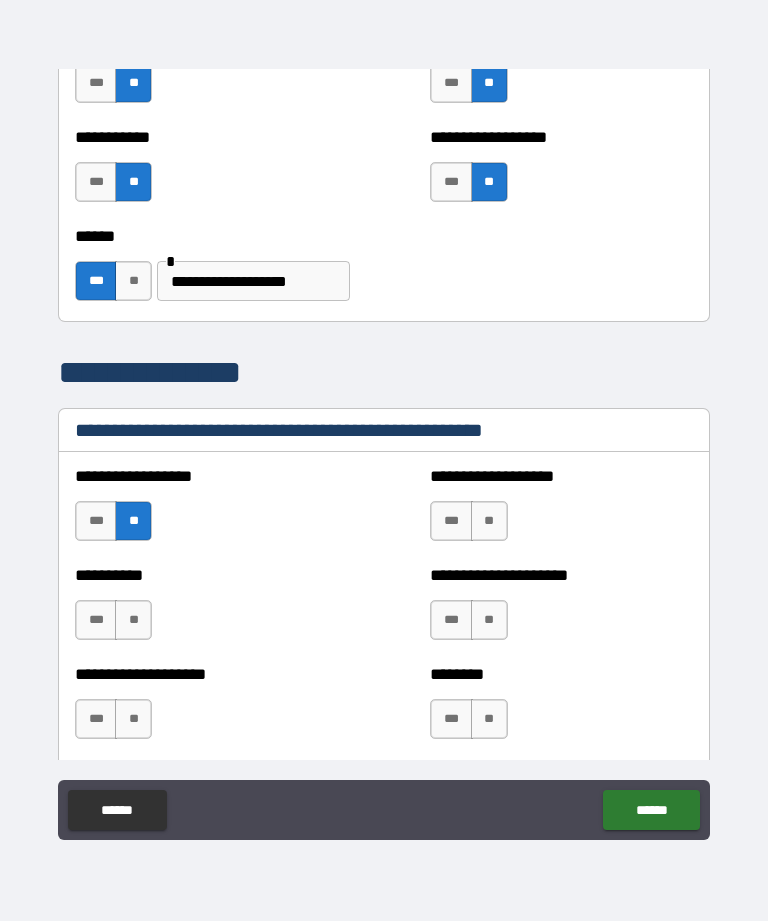 click on "**" at bounding box center [489, 521] 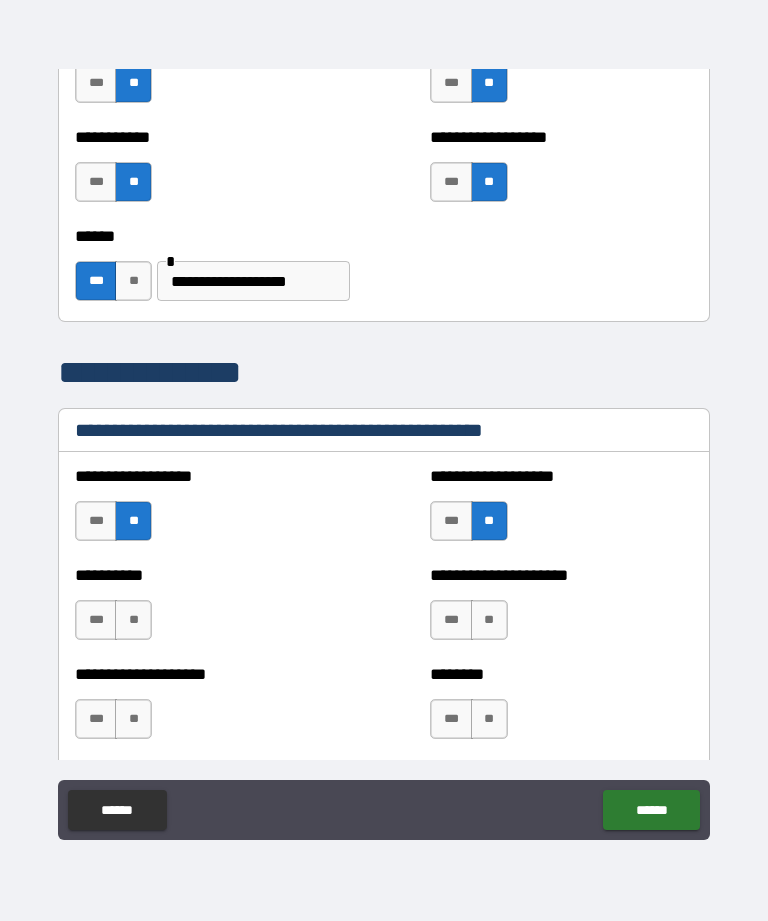 click on "**" at bounding box center [489, 620] 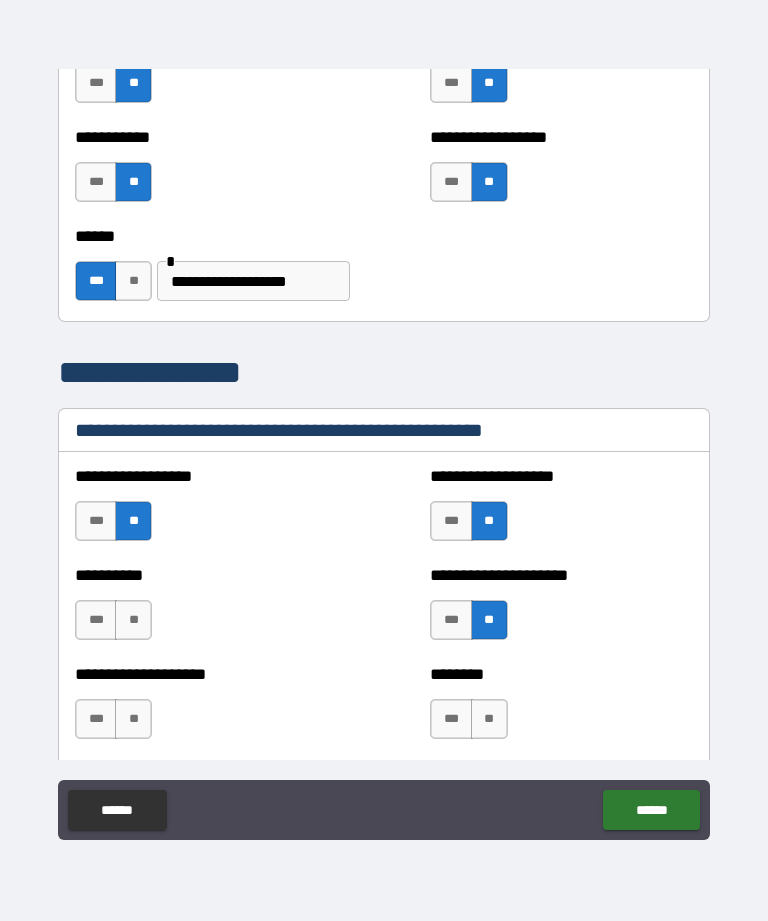 click on "**" at bounding box center (133, 620) 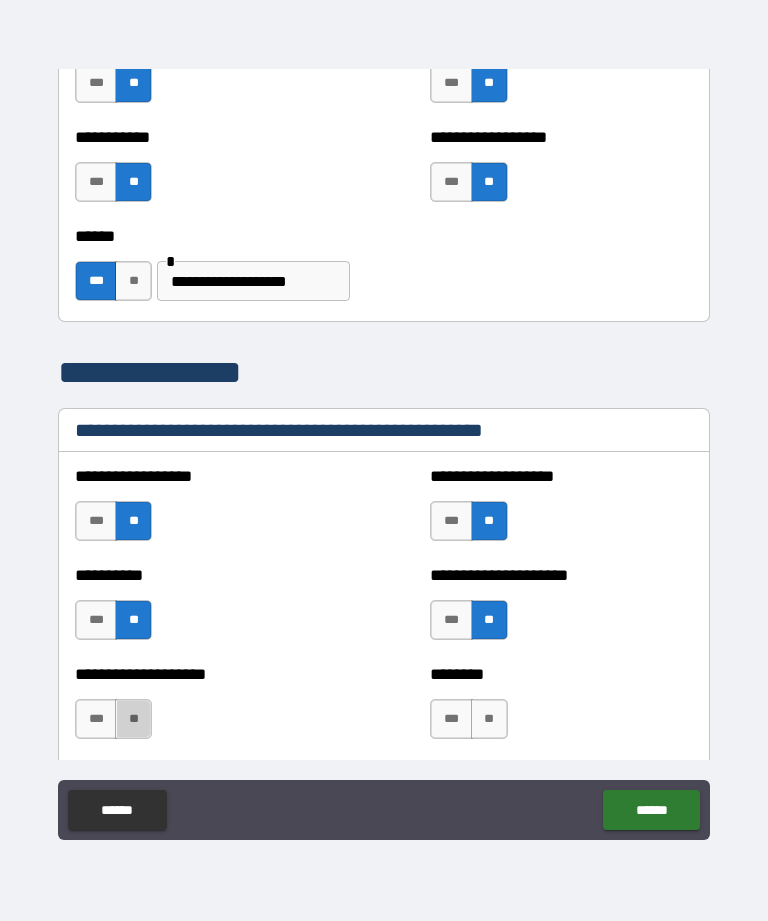 click on "**" at bounding box center (133, 719) 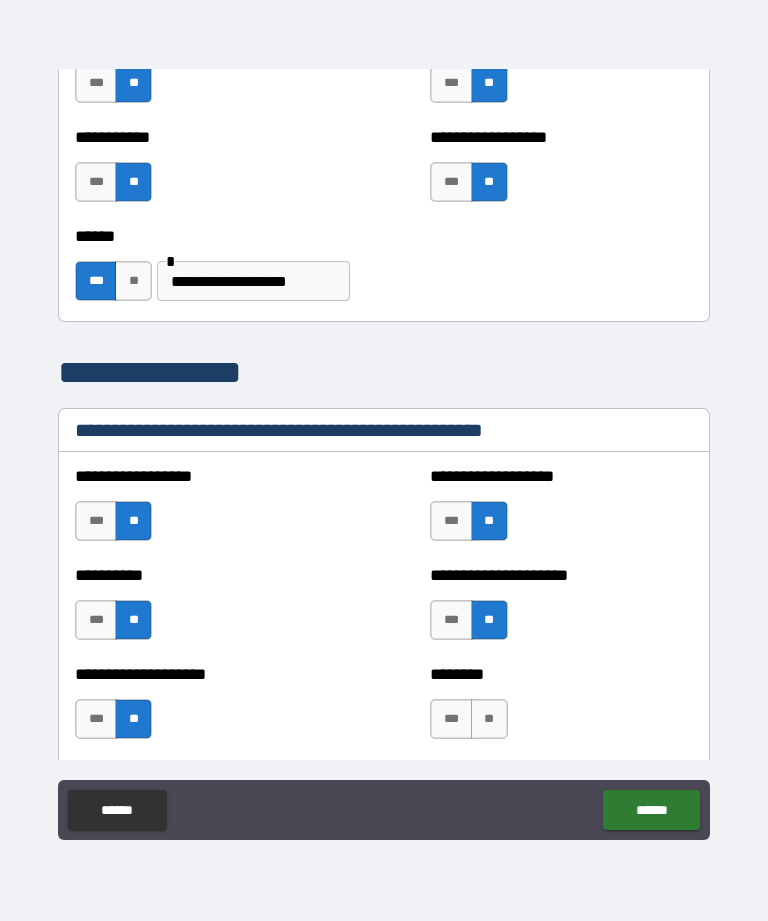 click on "***" at bounding box center (451, 719) 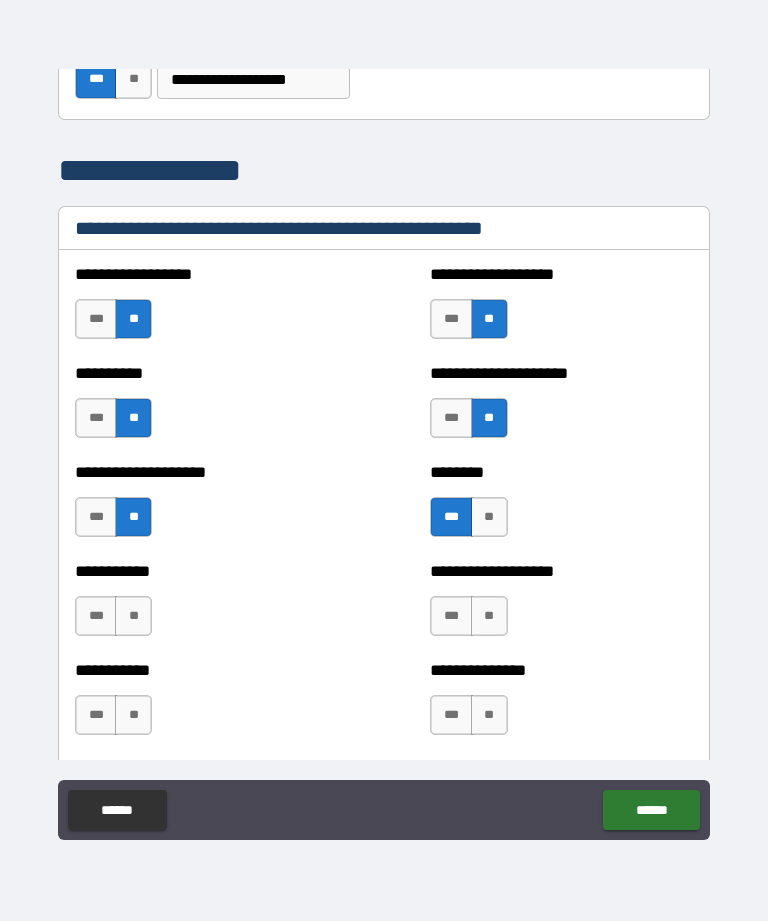 scroll, scrollTop: 2376, scrollLeft: 0, axis: vertical 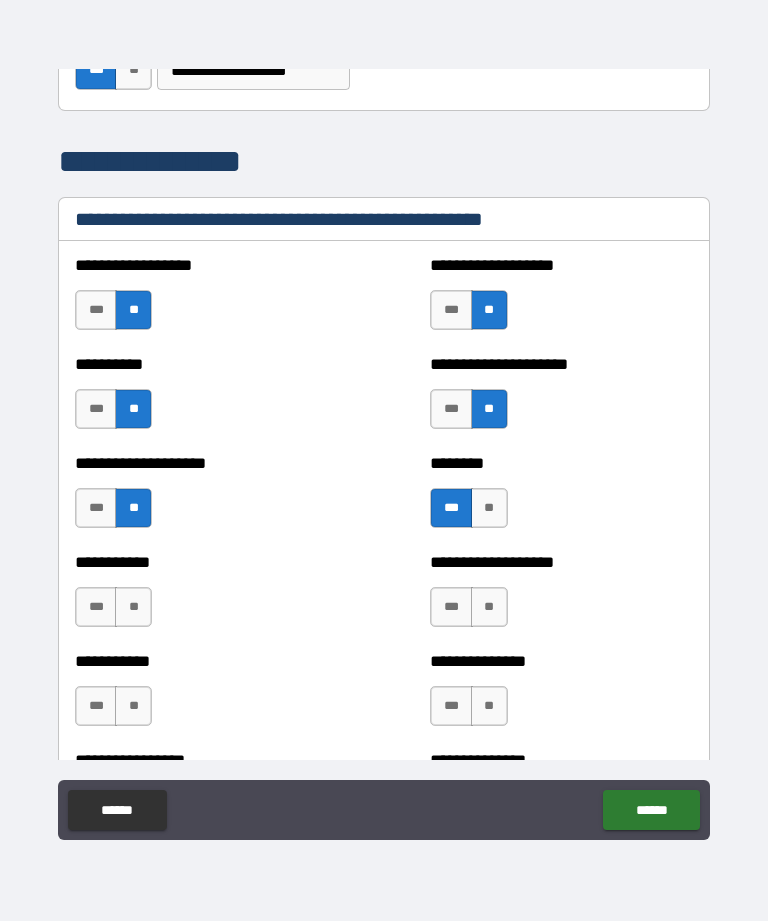 click on "**" at bounding box center (133, 607) 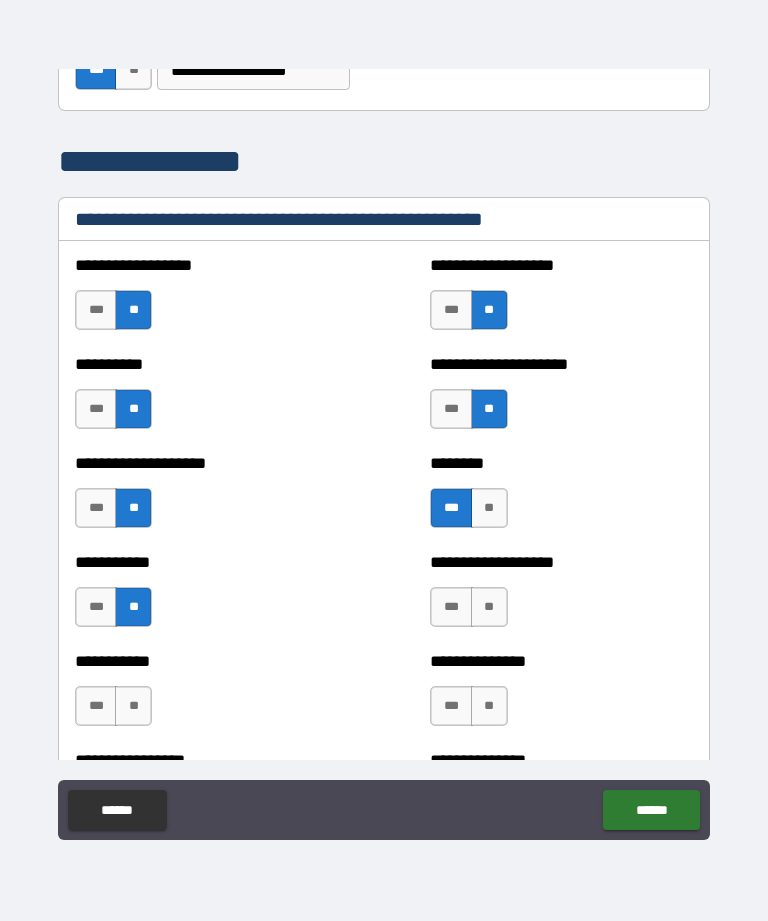 click on "**" at bounding box center (489, 607) 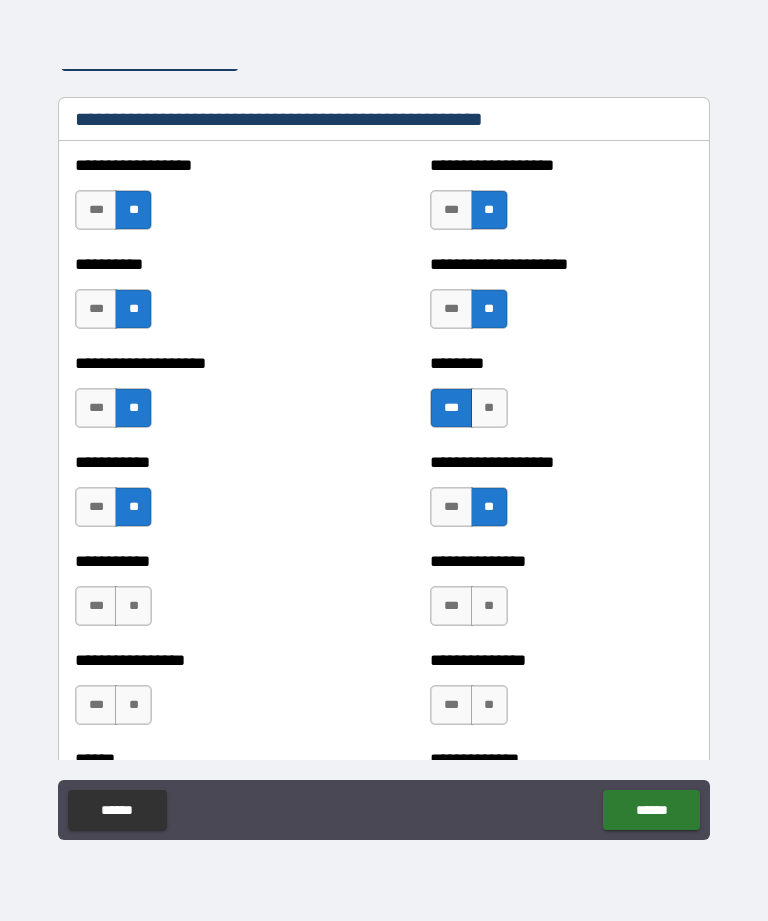 scroll, scrollTop: 2506, scrollLeft: 0, axis: vertical 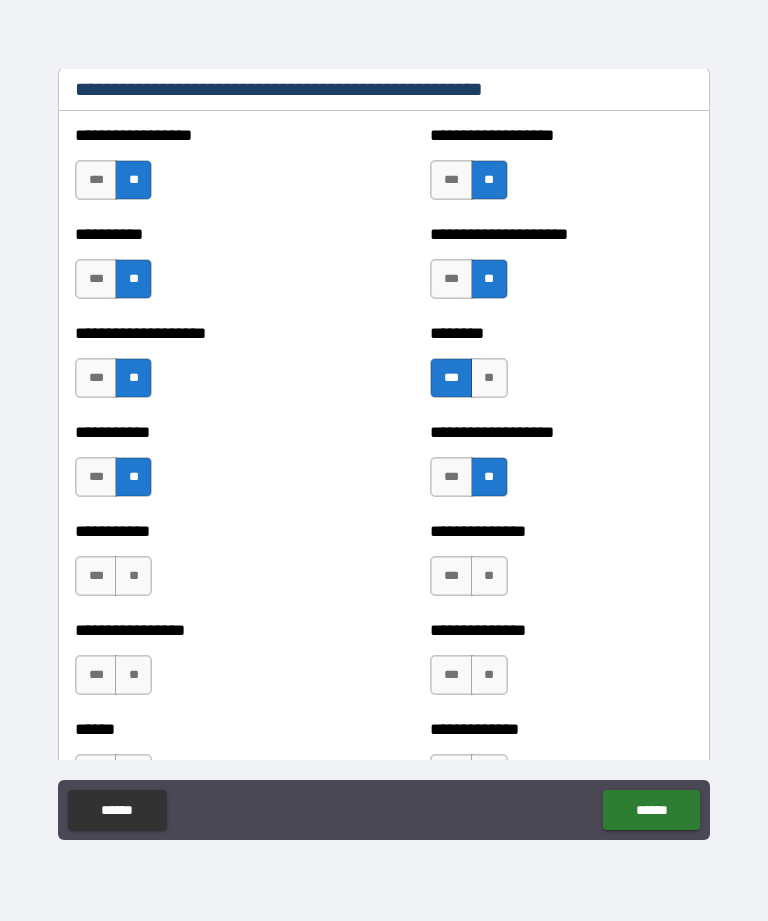 click on "**" at bounding box center [489, 576] 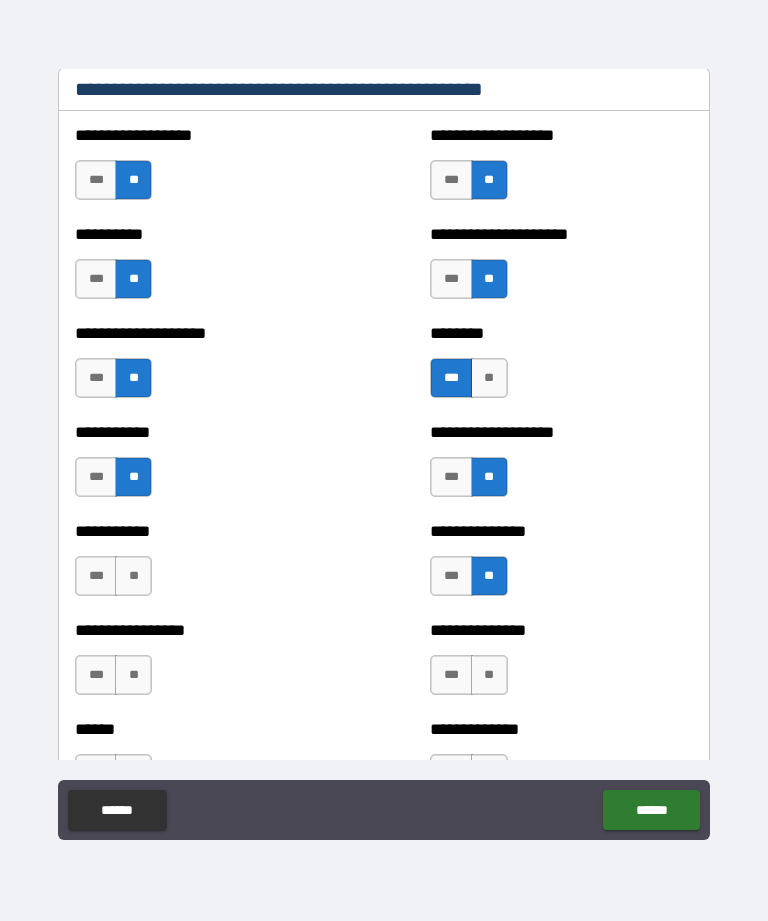 click on "**" at bounding box center (489, 576) 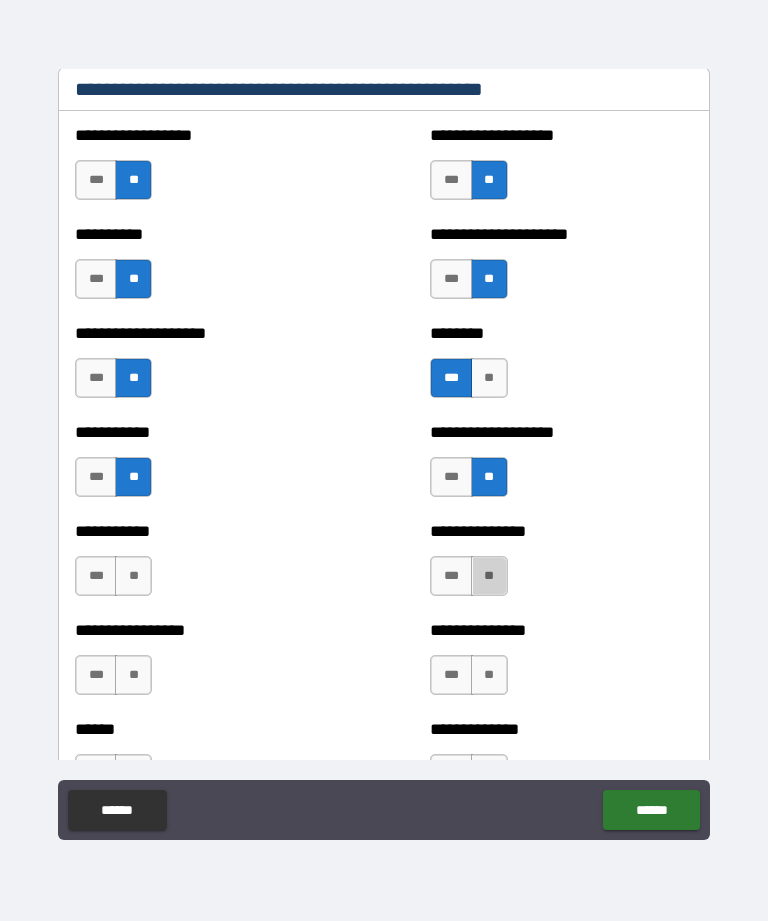 click on "**" at bounding box center [489, 576] 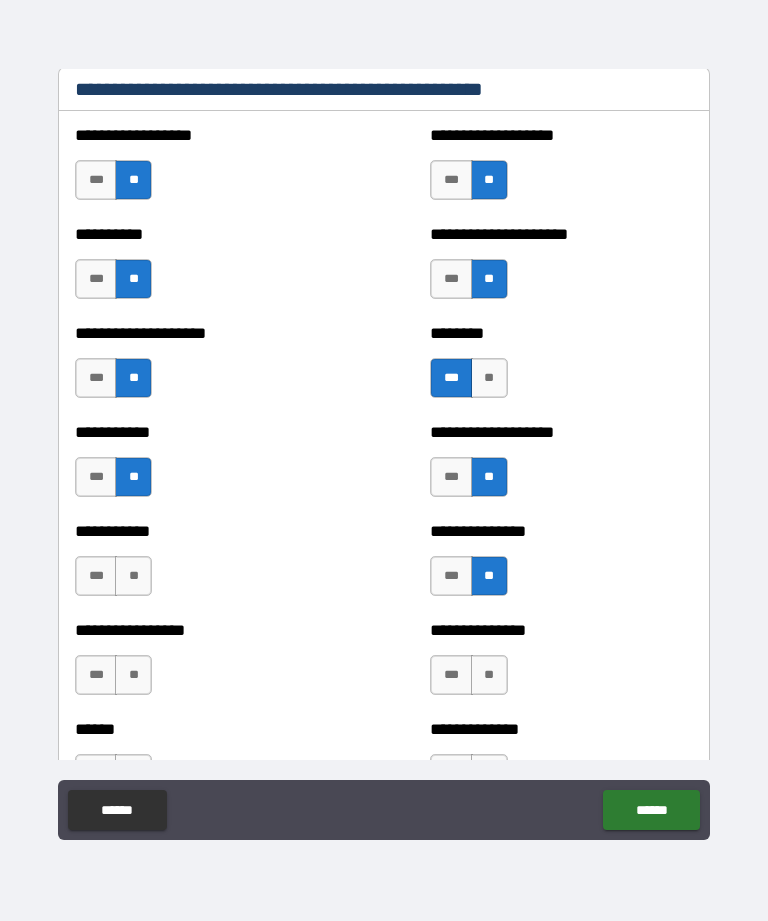 click on "**" at bounding box center [133, 576] 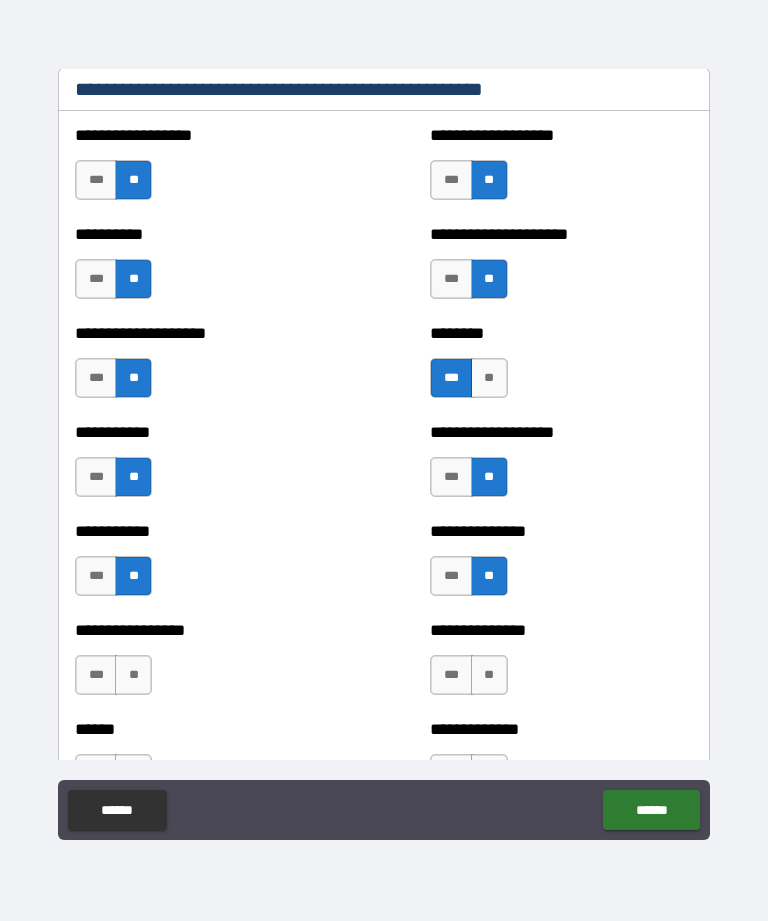 click on "**" at bounding box center [133, 675] 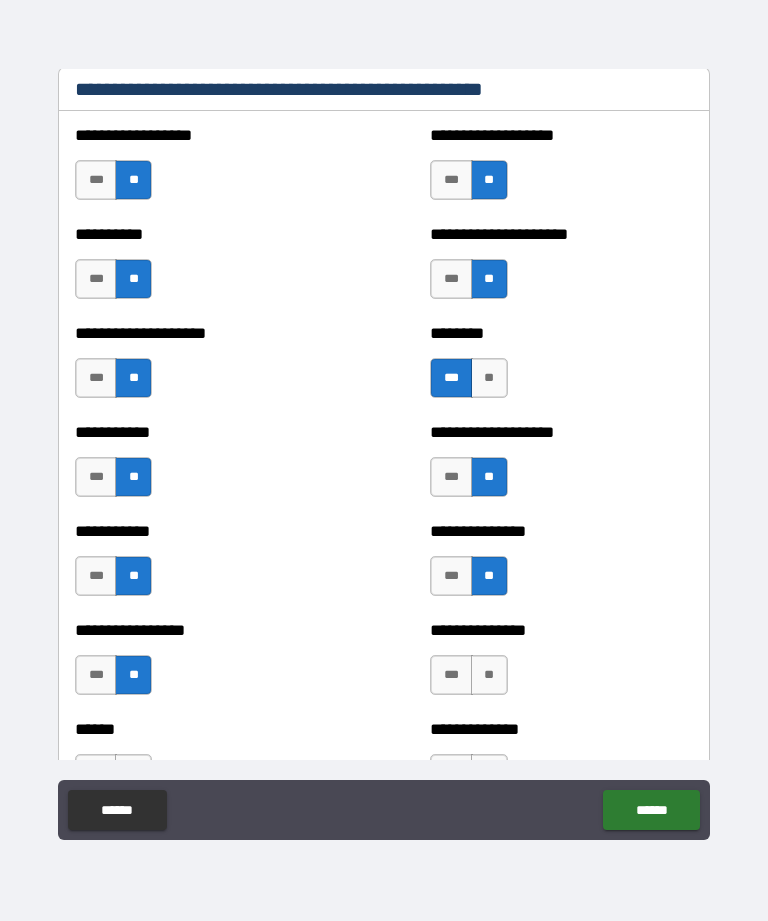 scroll, scrollTop: 2542, scrollLeft: 0, axis: vertical 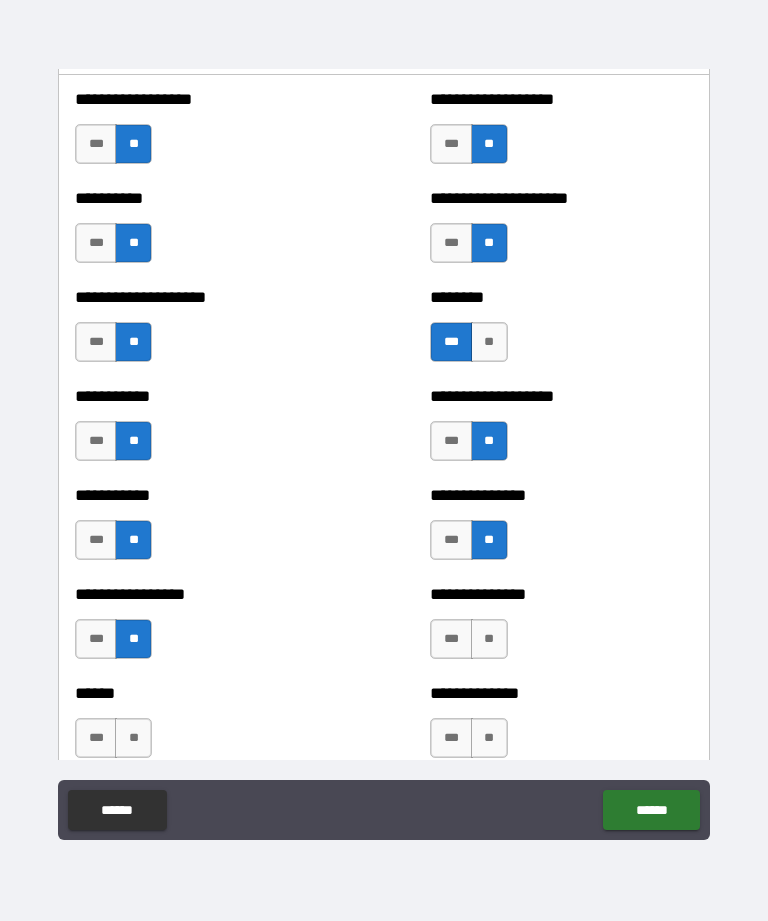 click on "**" at bounding box center (489, 639) 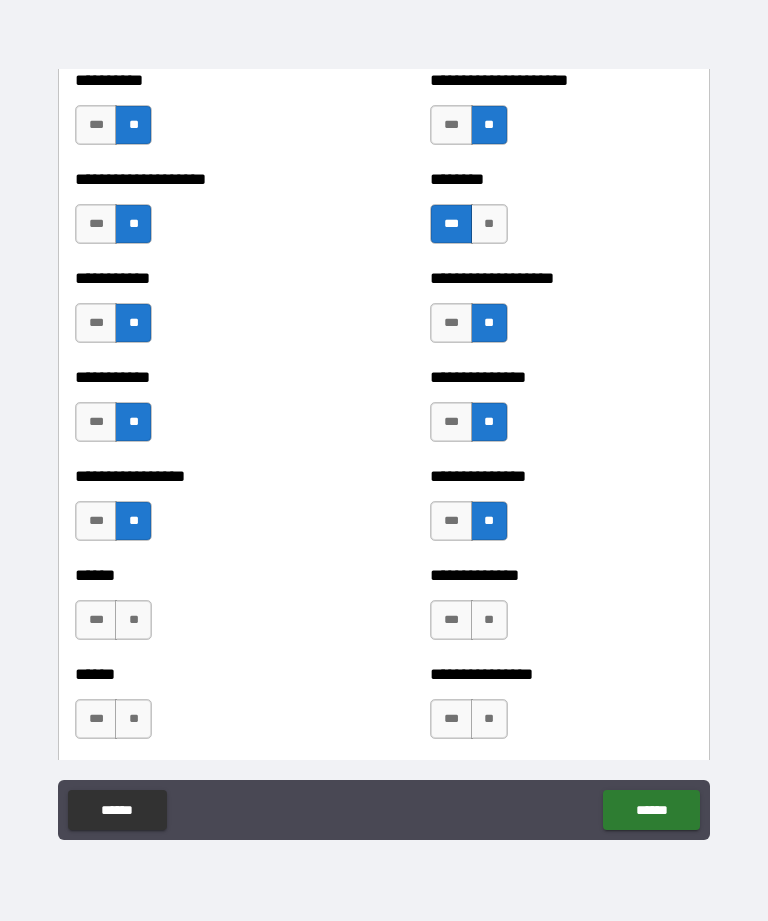 scroll, scrollTop: 2663, scrollLeft: 0, axis: vertical 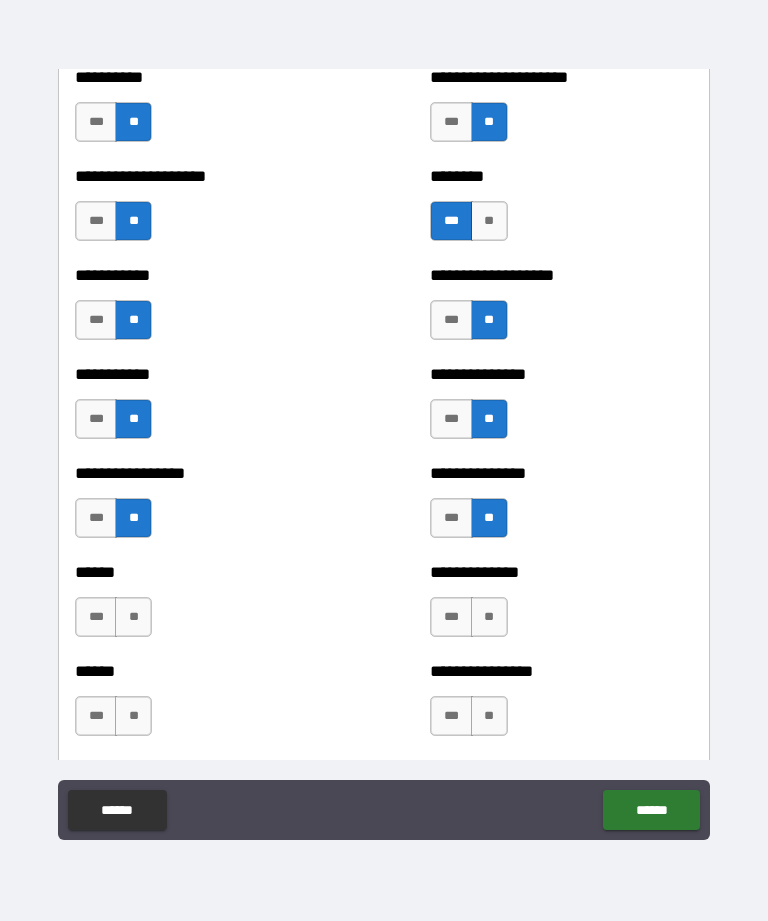 click on "**" at bounding box center [489, 617] 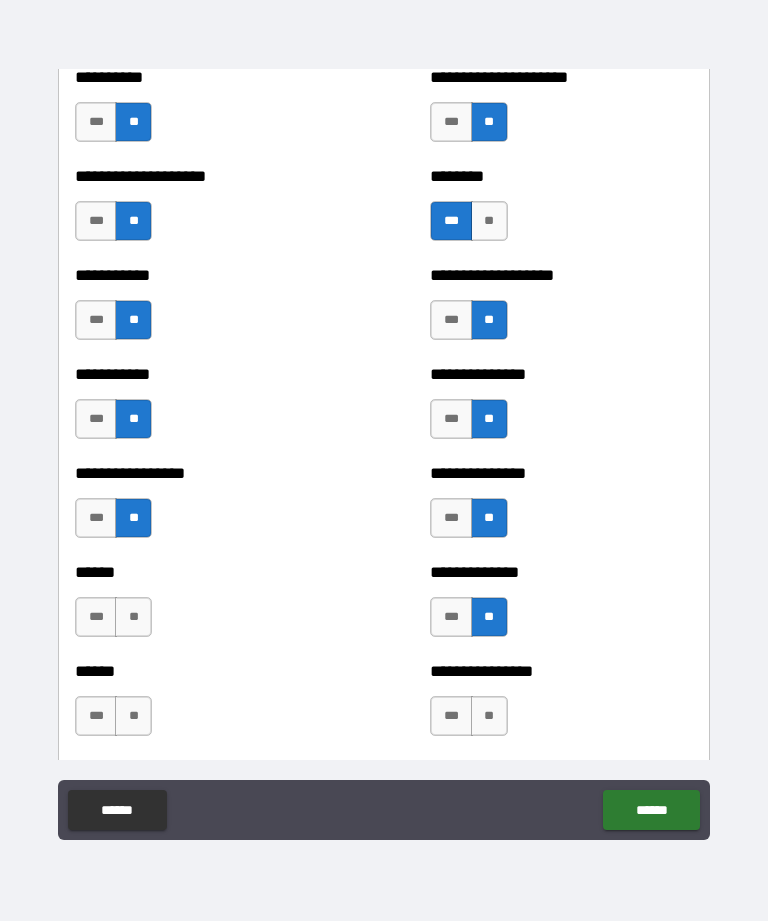 click on "***" at bounding box center (96, 617) 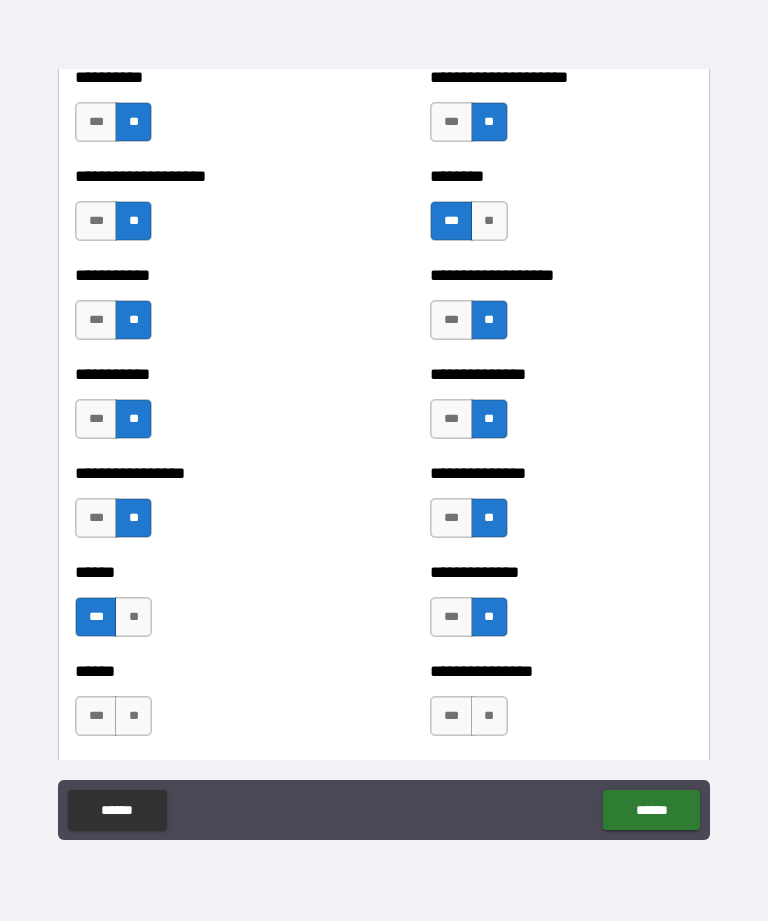 click on "**" at bounding box center (133, 716) 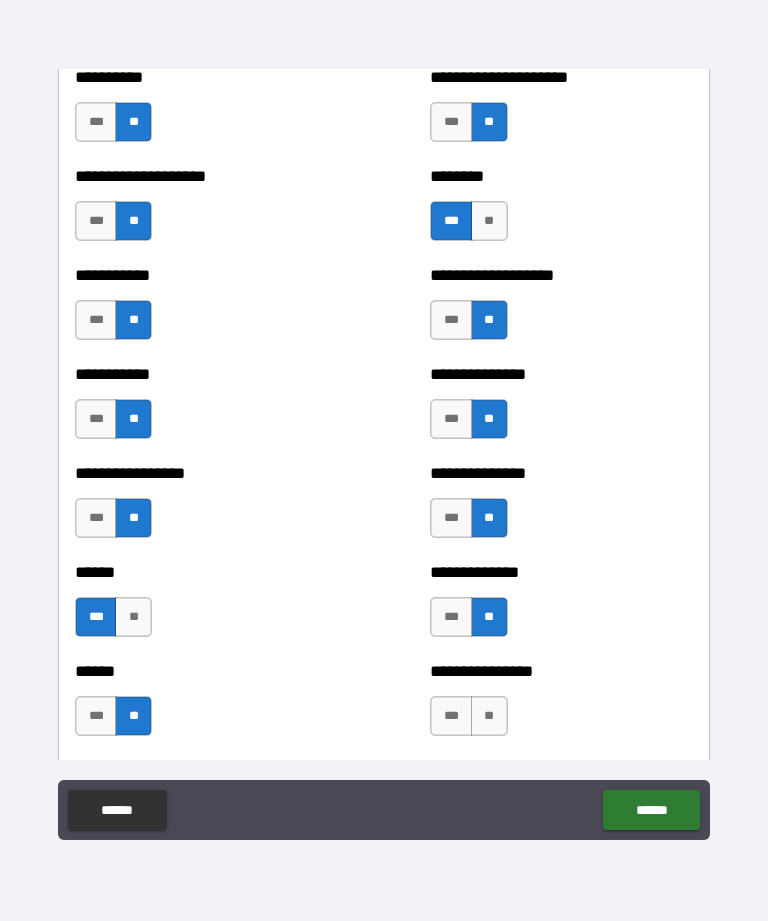 click on "**" at bounding box center [489, 716] 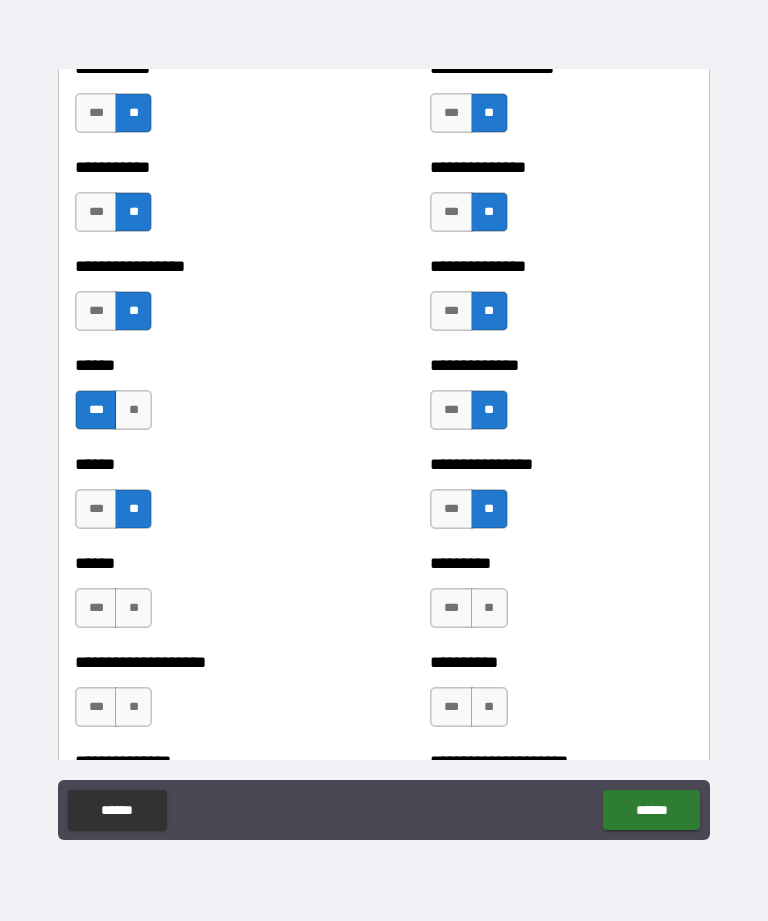 scroll, scrollTop: 2878, scrollLeft: 0, axis: vertical 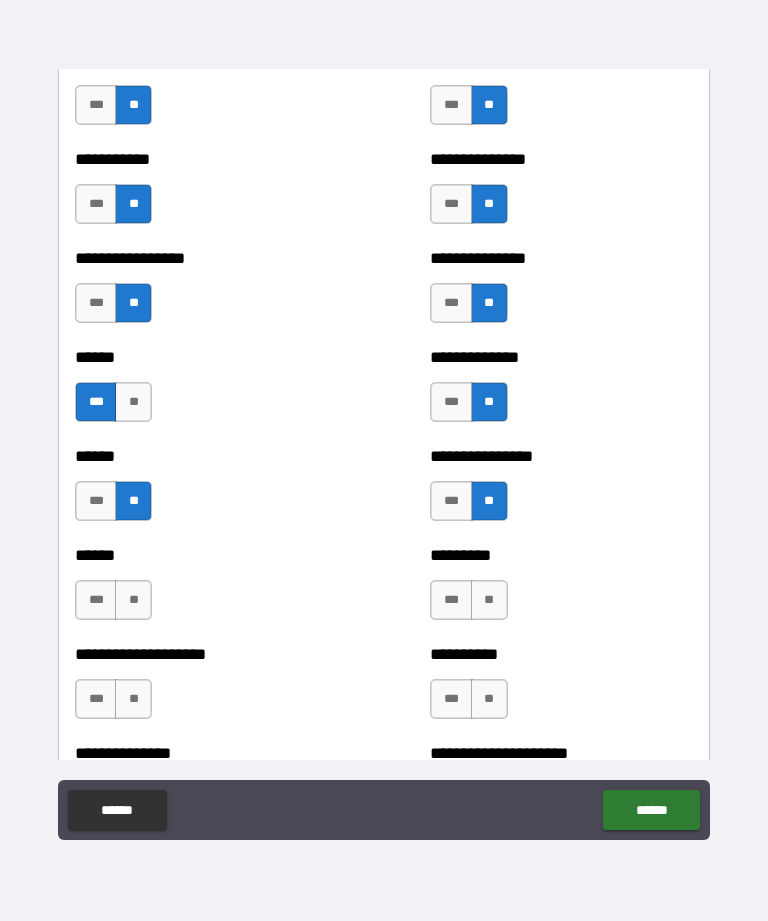 click on "**" at bounding box center (133, 600) 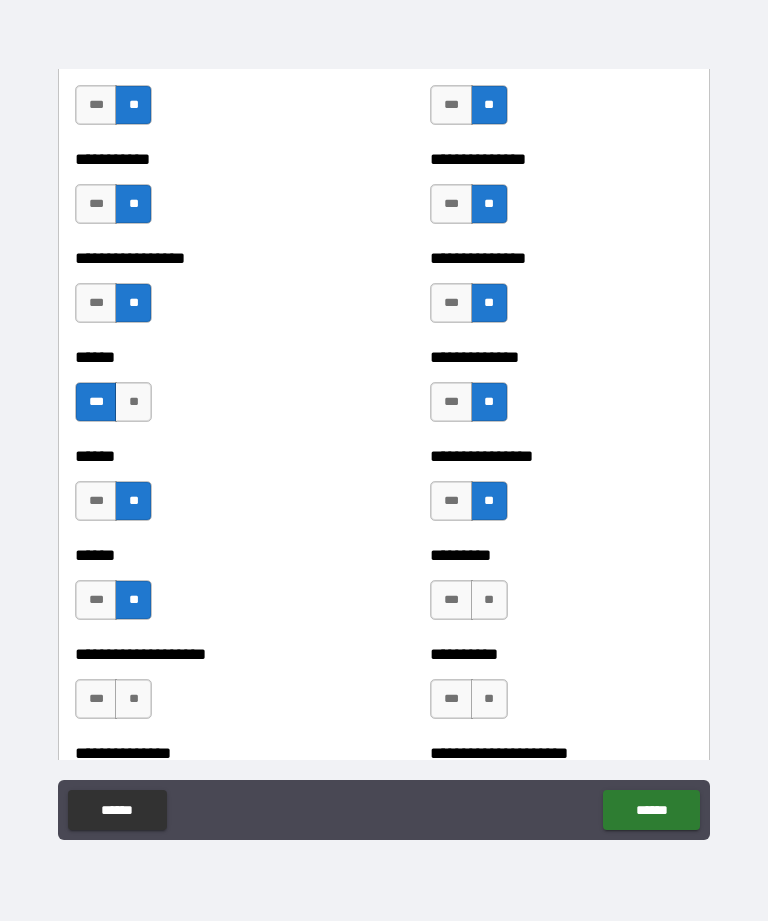 click on "**" at bounding box center (489, 600) 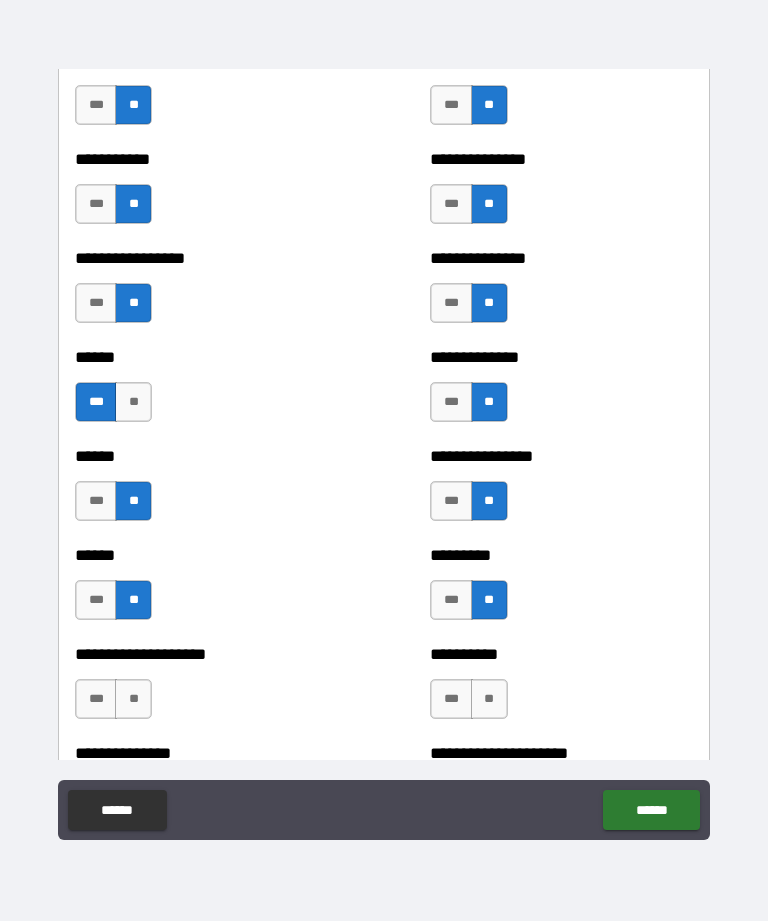 click on "**" at bounding box center (489, 699) 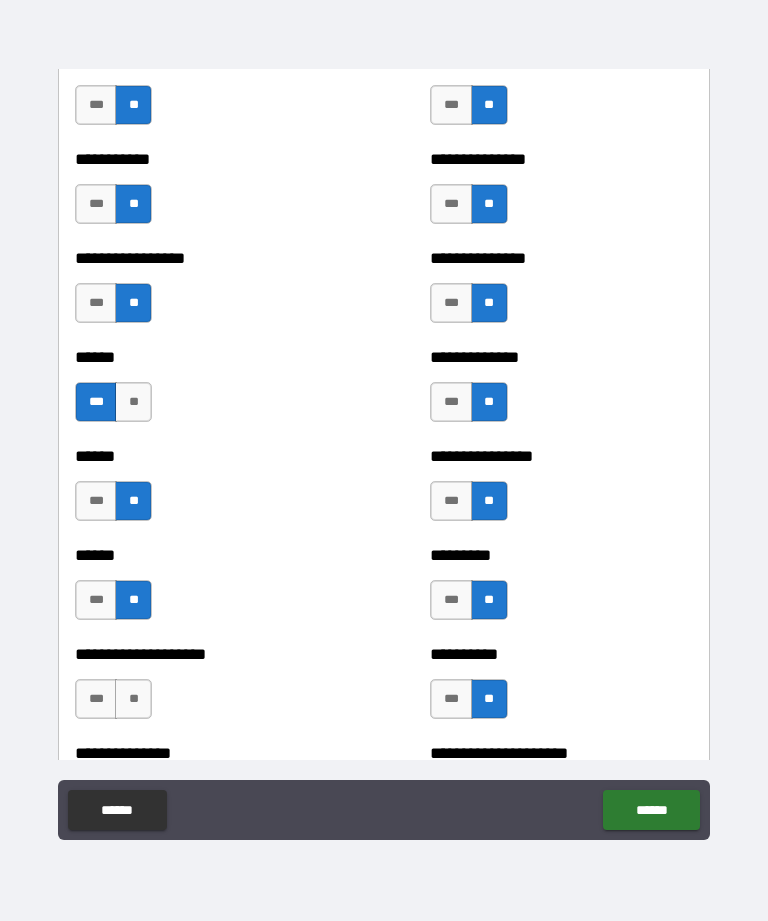 click on "**" at bounding box center (133, 699) 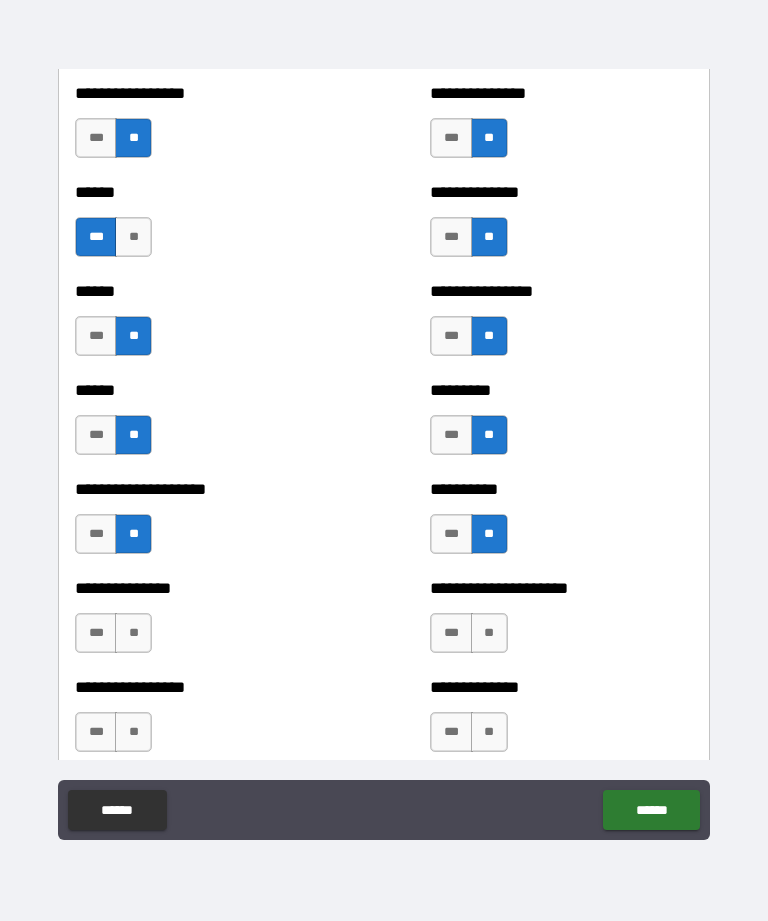 scroll, scrollTop: 3052, scrollLeft: 0, axis: vertical 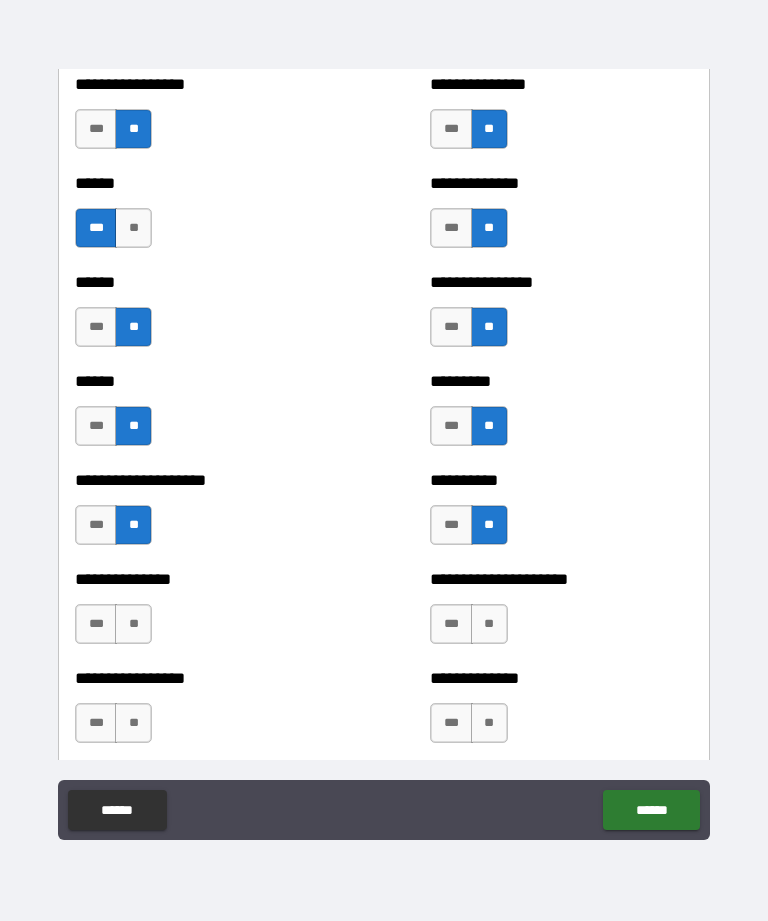 click on "**" at bounding box center (133, 624) 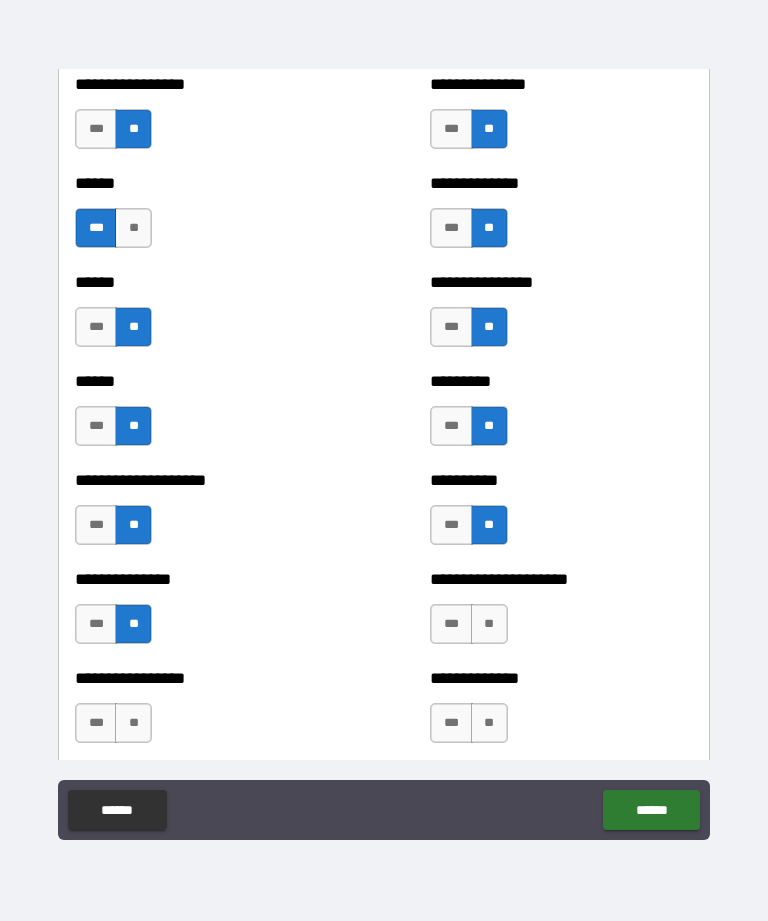 click on "**" at bounding box center [489, 624] 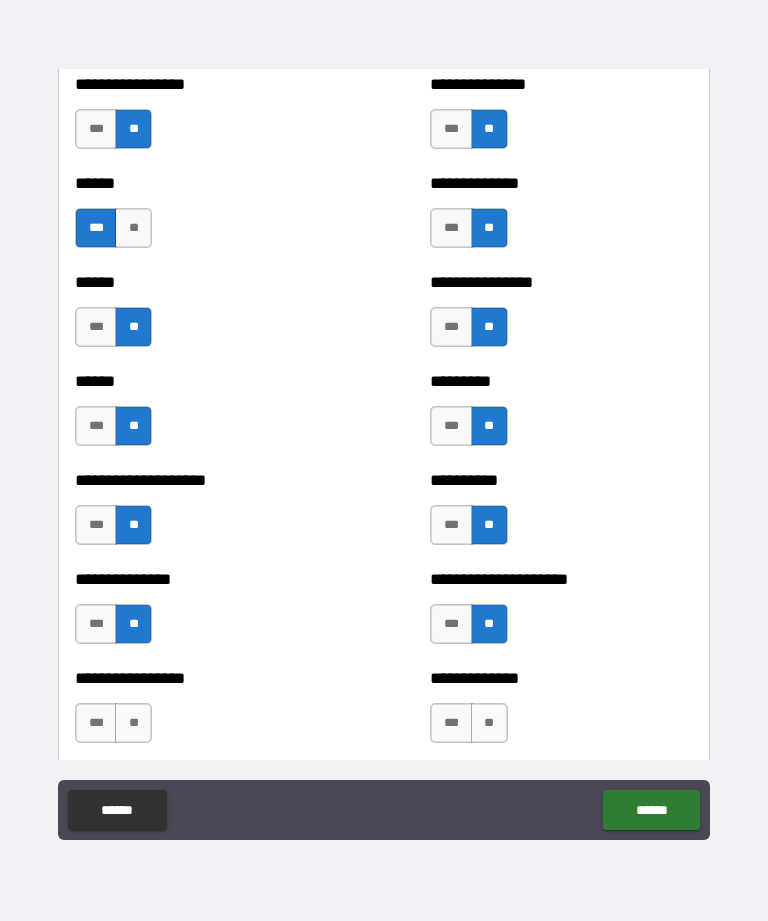 click on "**" at bounding box center [489, 723] 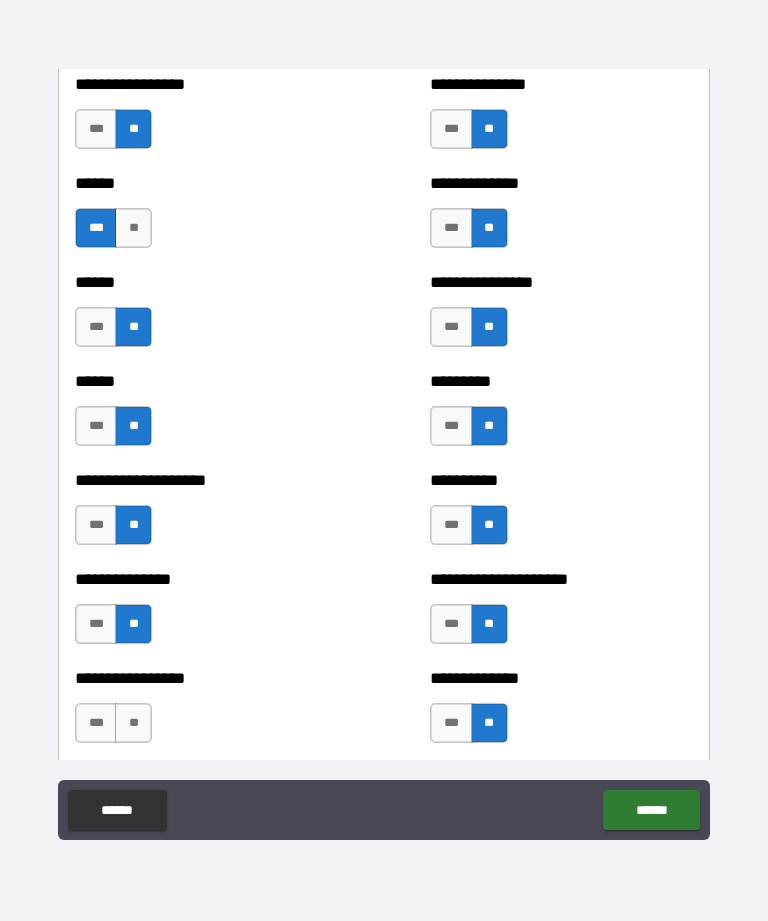 click on "**" at bounding box center [133, 723] 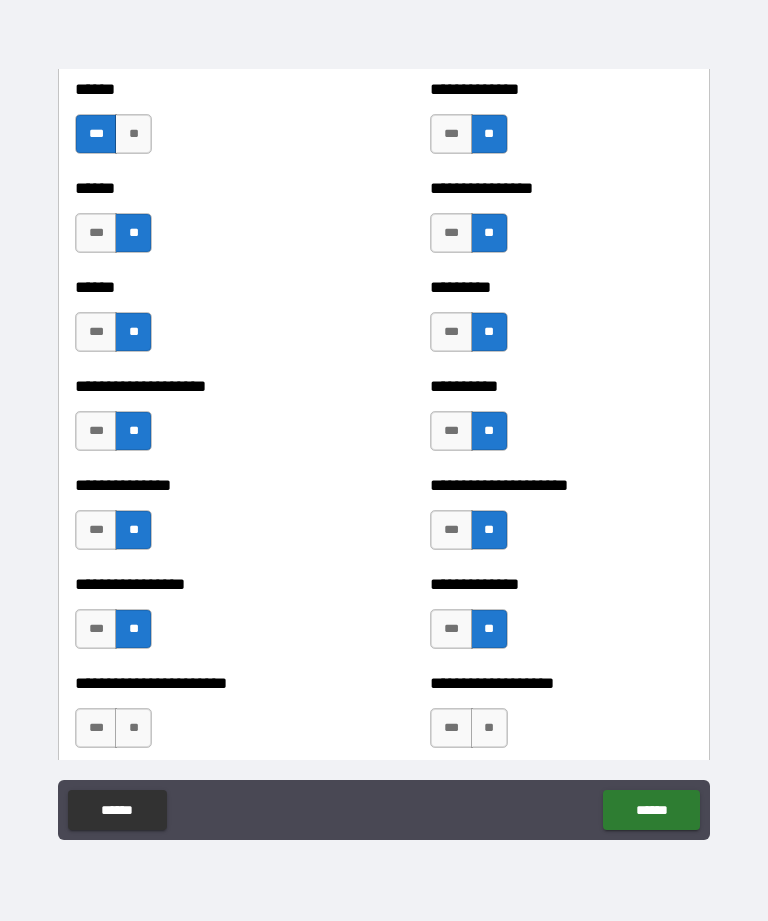 scroll, scrollTop: 3149, scrollLeft: 0, axis: vertical 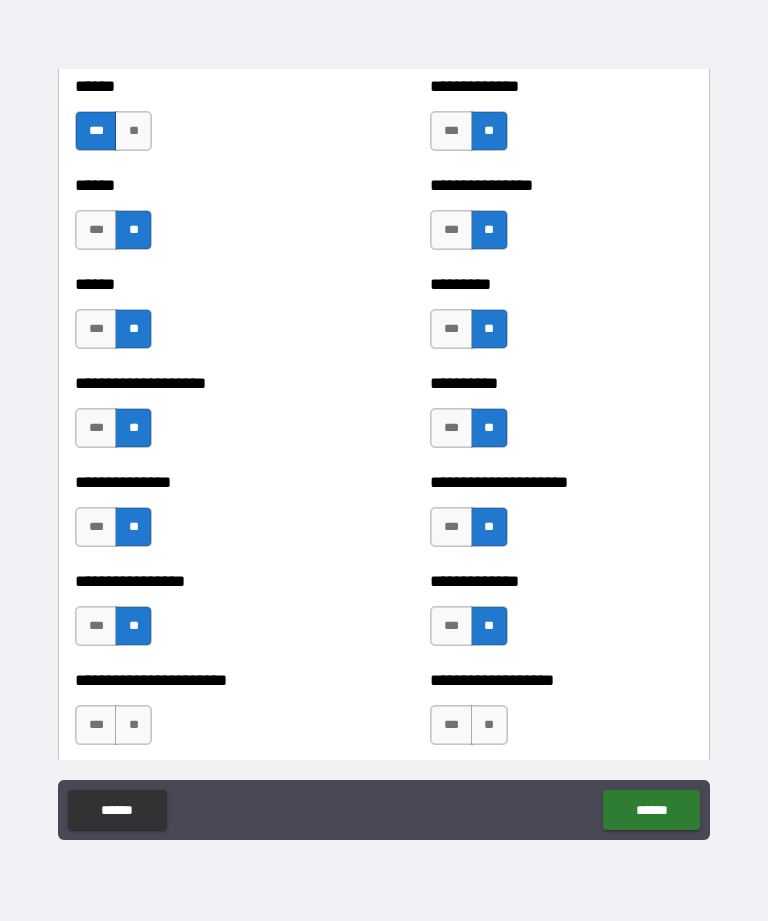 click on "***" at bounding box center [96, 626] 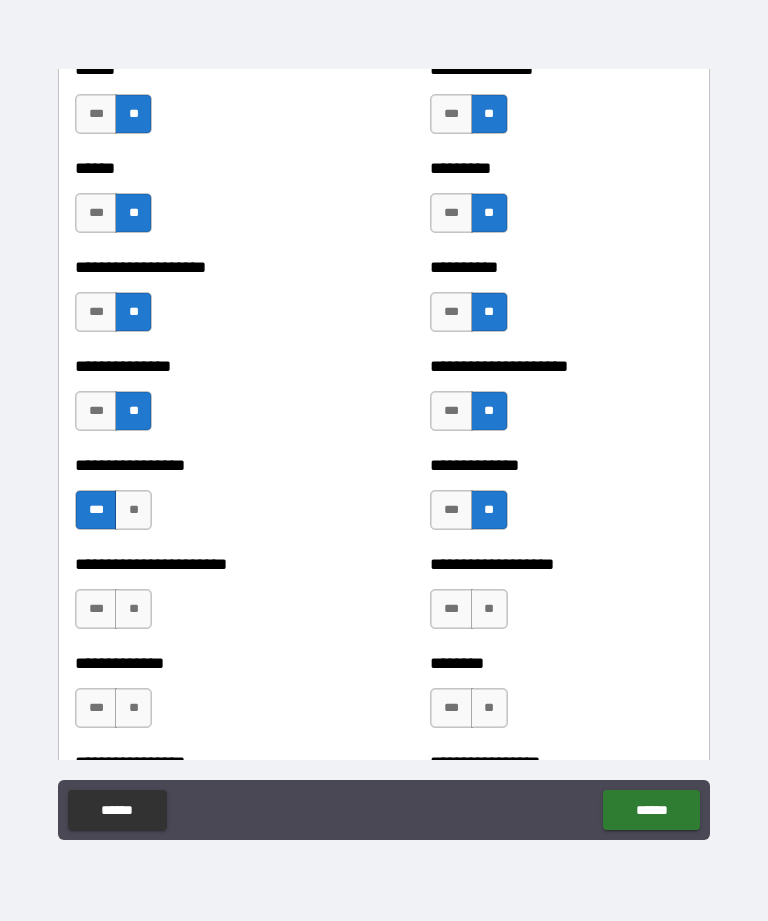 scroll, scrollTop: 3268, scrollLeft: 0, axis: vertical 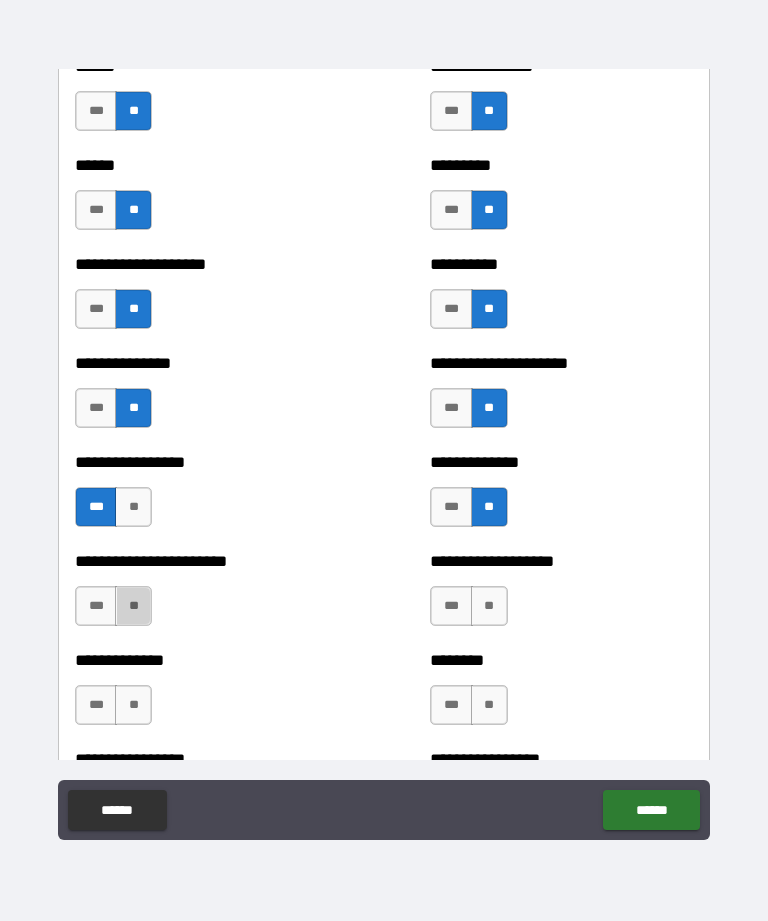 click on "**" at bounding box center [133, 606] 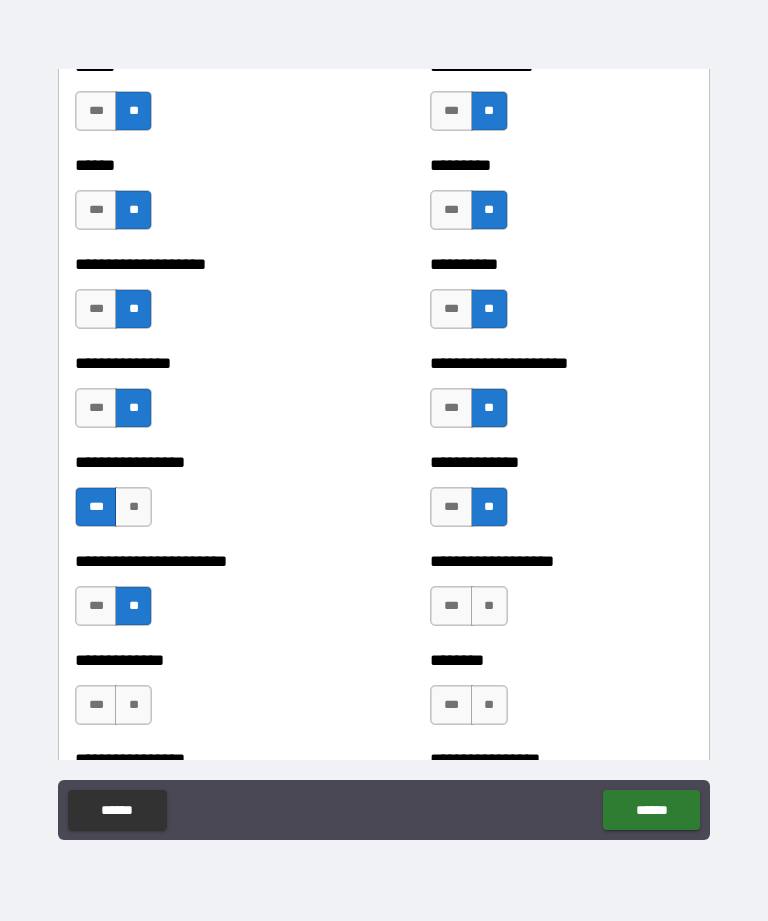 click on "**" at bounding box center (489, 606) 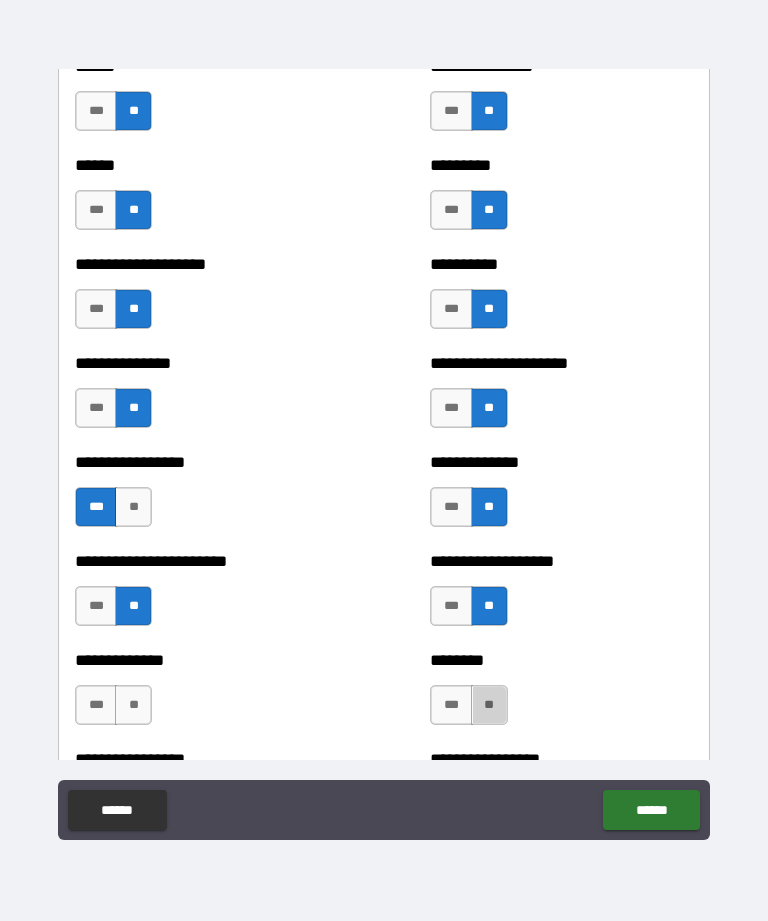 click on "**" at bounding box center [489, 705] 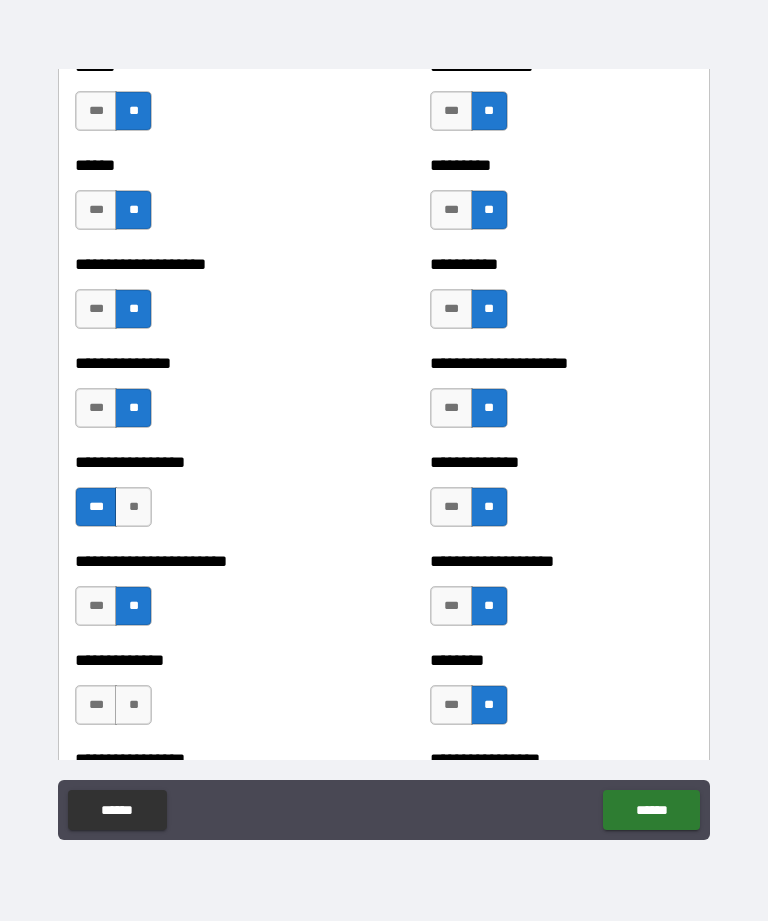 click on "**" at bounding box center (133, 705) 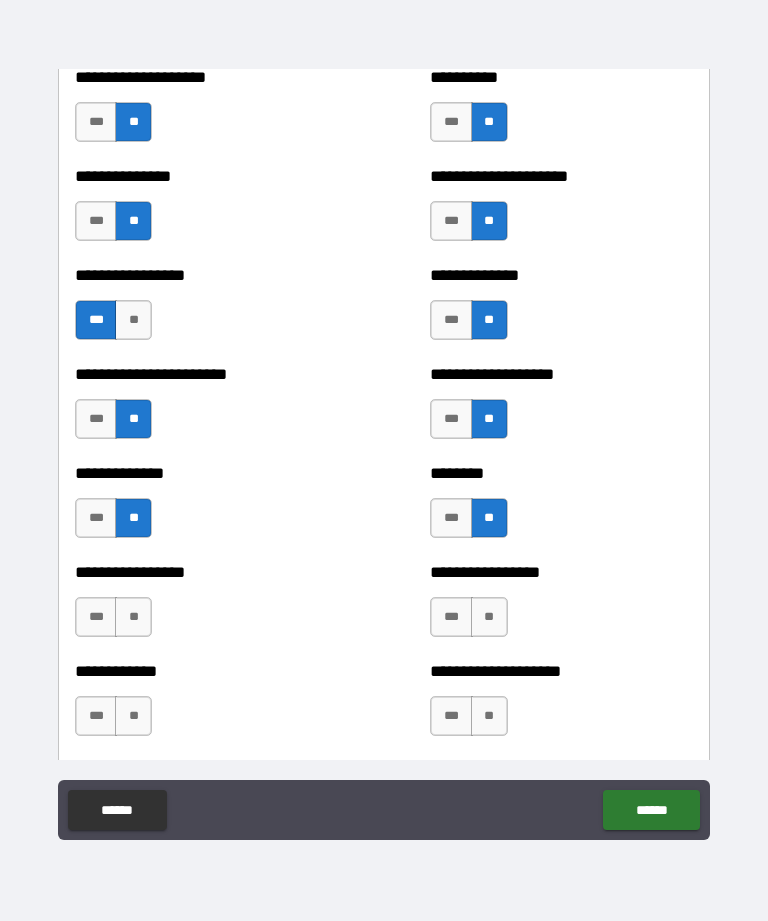 scroll, scrollTop: 3460, scrollLeft: 0, axis: vertical 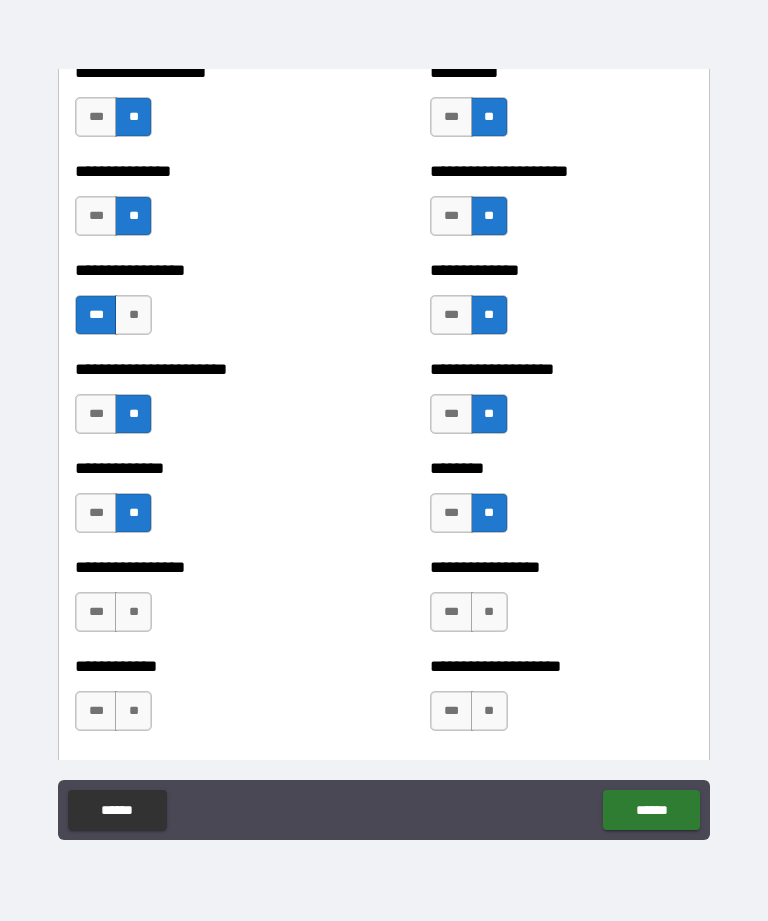 click on "**" at bounding box center (133, 612) 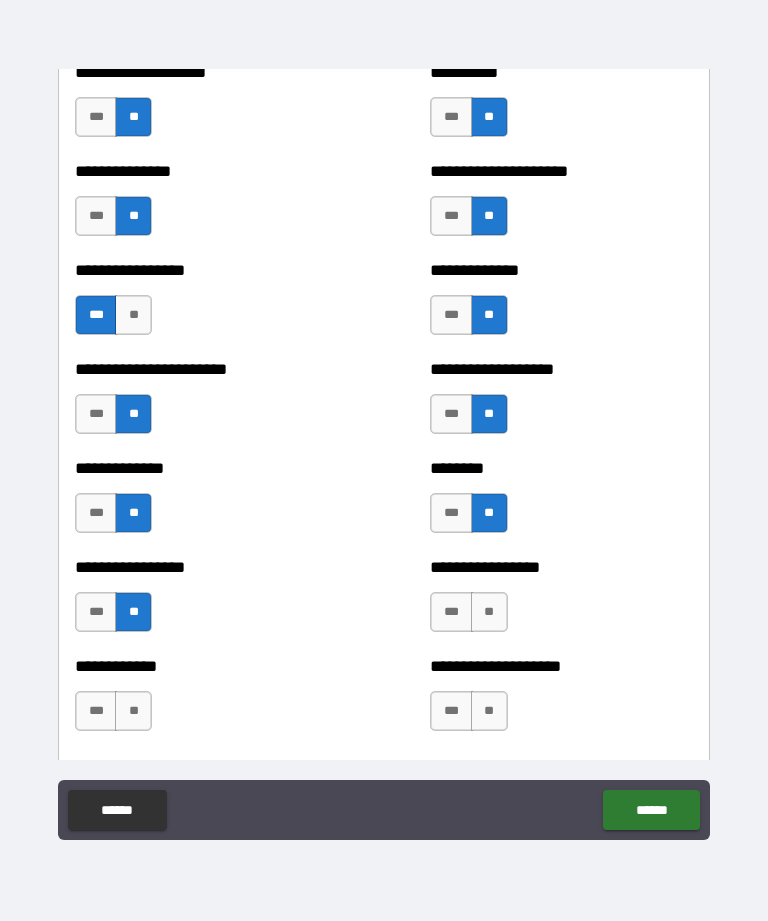 click on "**" at bounding box center [489, 612] 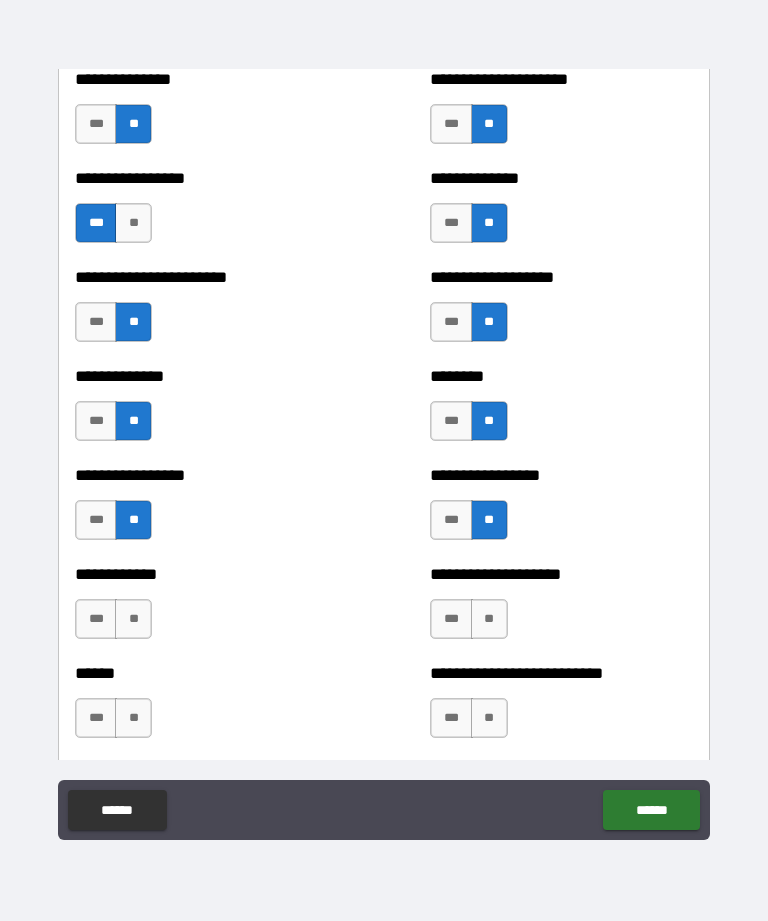 scroll, scrollTop: 3559, scrollLeft: 0, axis: vertical 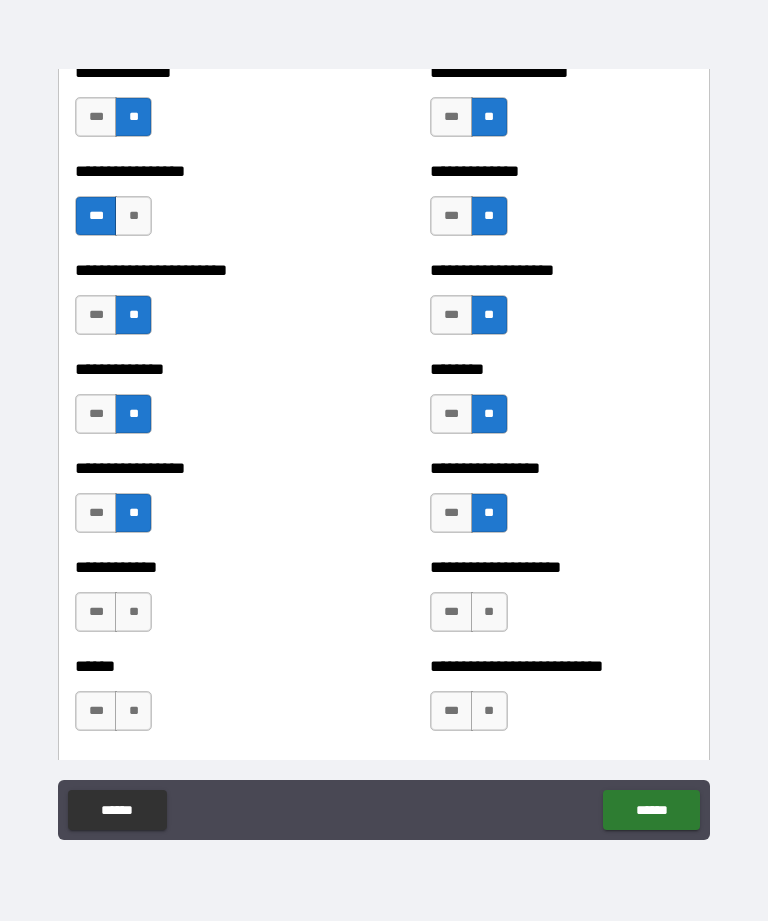 click on "***" at bounding box center [451, 612] 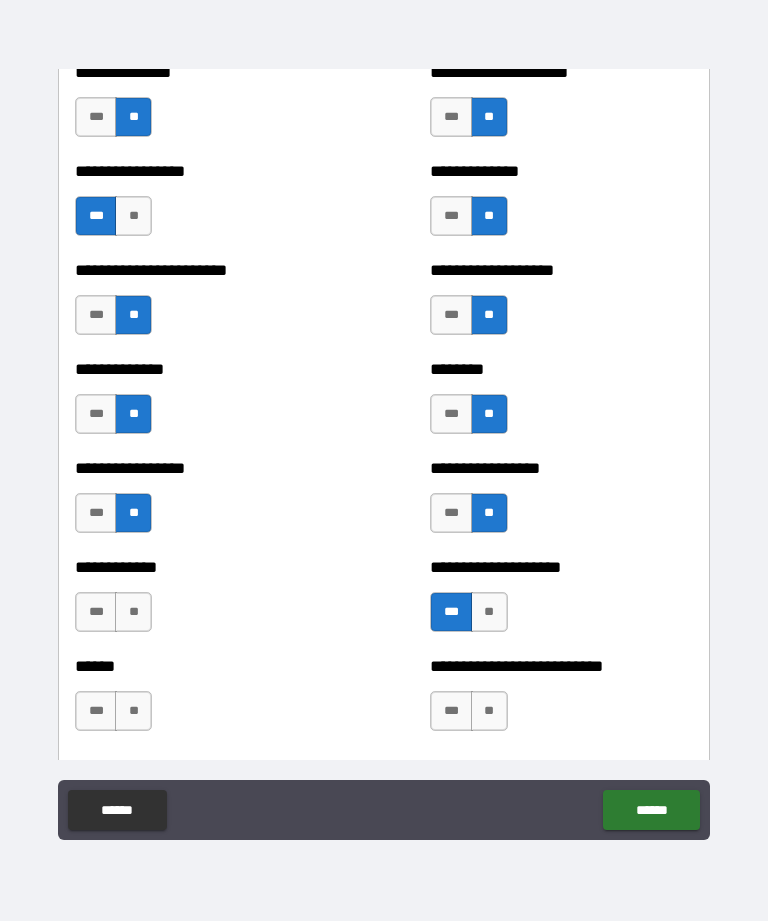 click on "**" at bounding box center [489, 612] 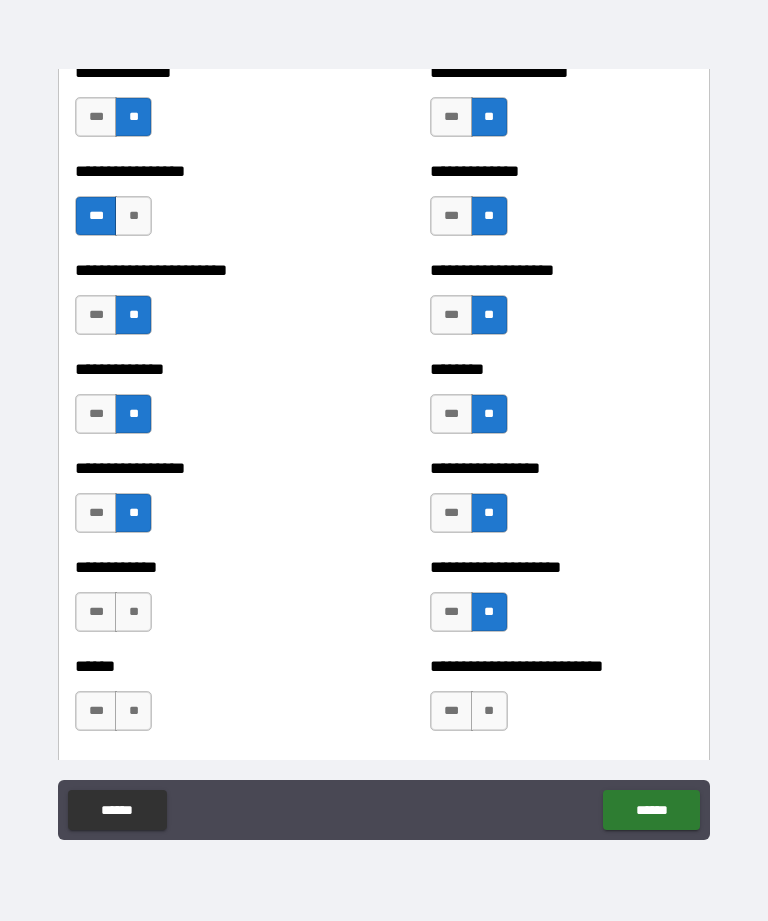 click on "***" at bounding box center (96, 612) 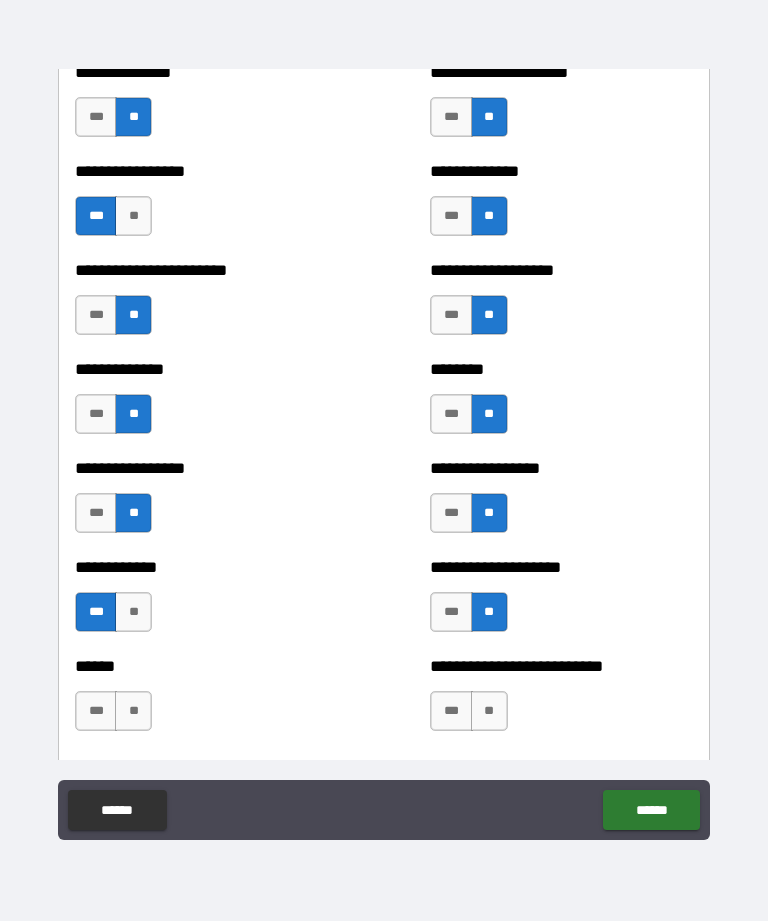 scroll, scrollTop: 3607, scrollLeft: 0, axis: vertical 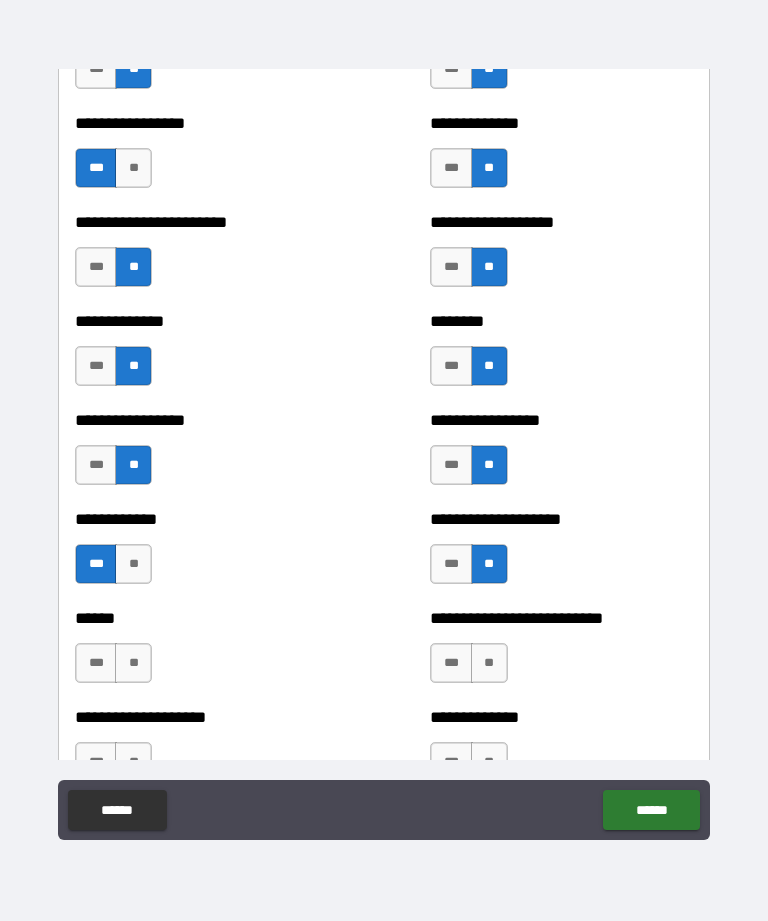 click on "**" at bounding box center (133, 663) 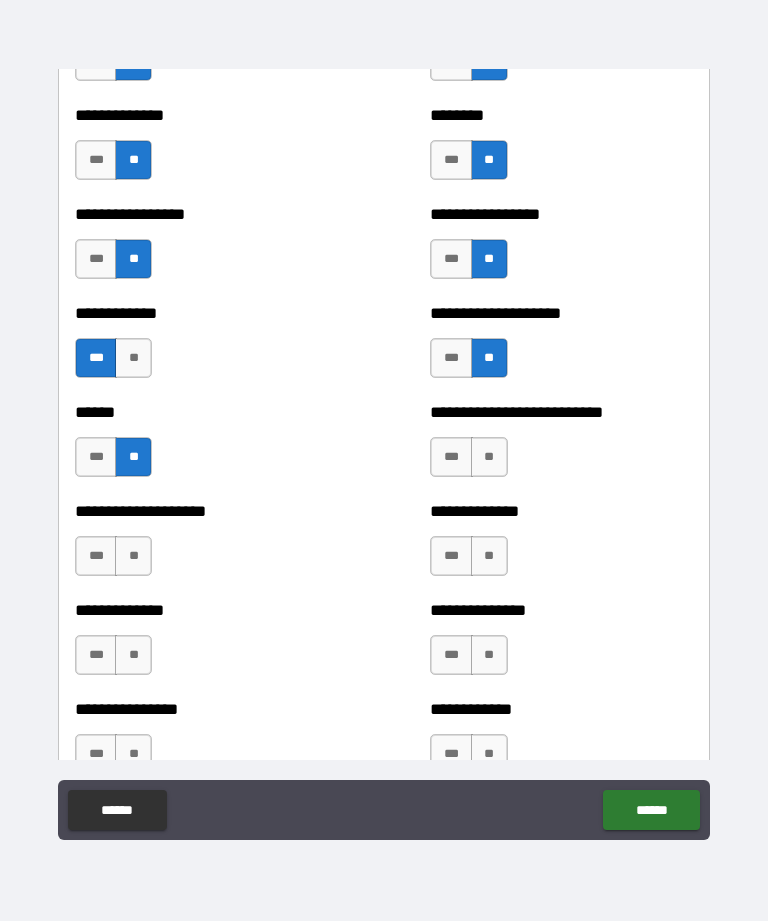 scroll, scrollTop: 3817, scrollLeft: 0, axis: vertical 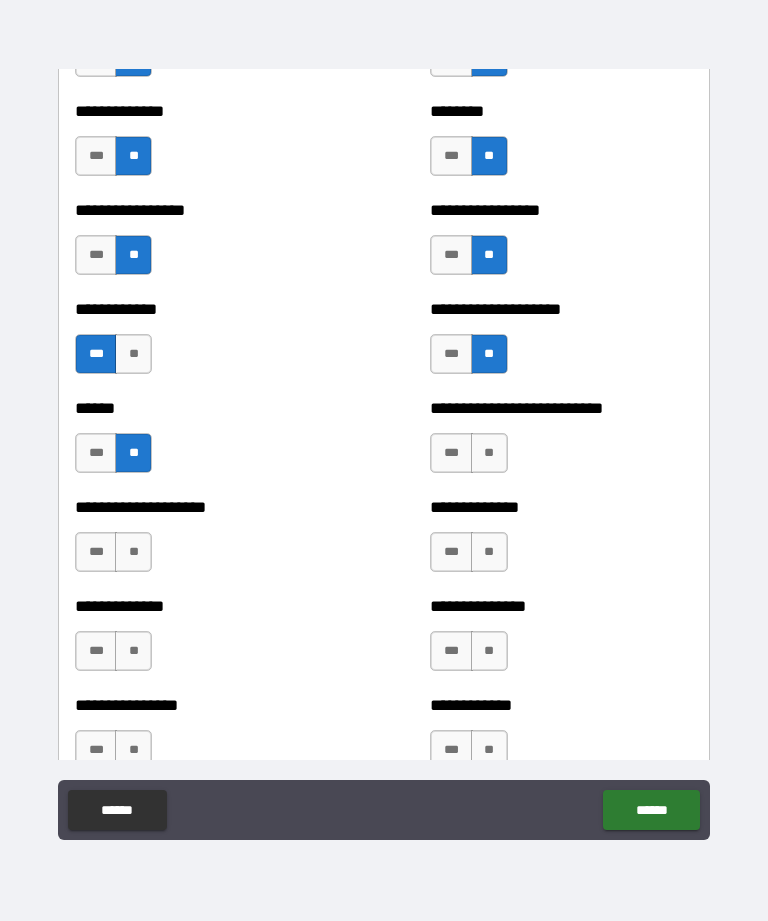 click on "***" at bounding box center [96, 552] 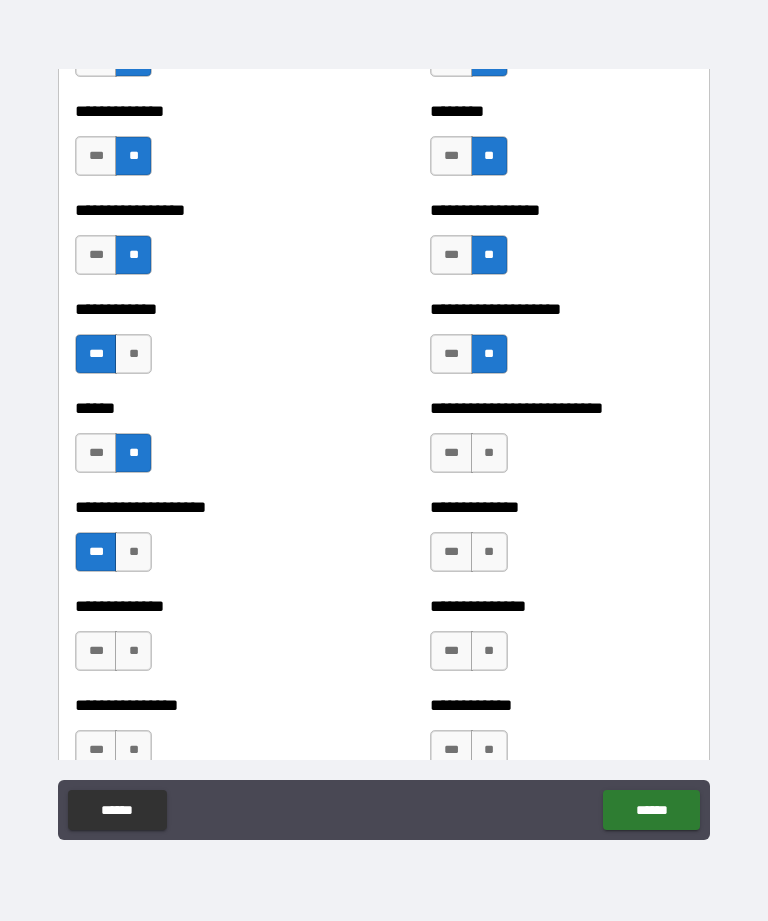 click on "***" at bounding box center [451, 552] 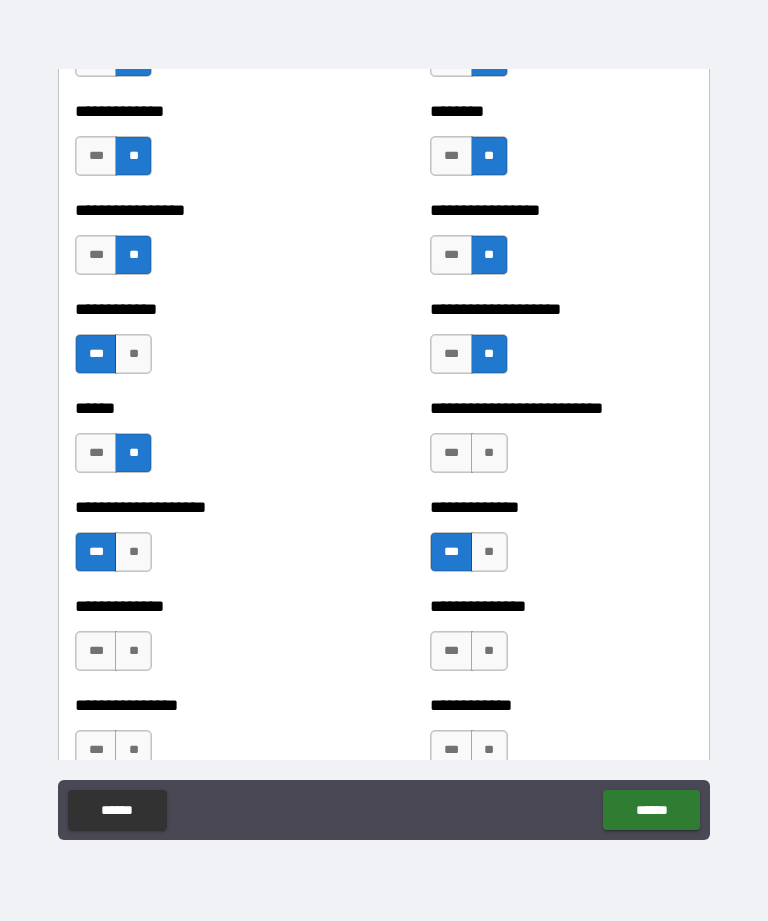click on "***" at bounding box center (451, 651) 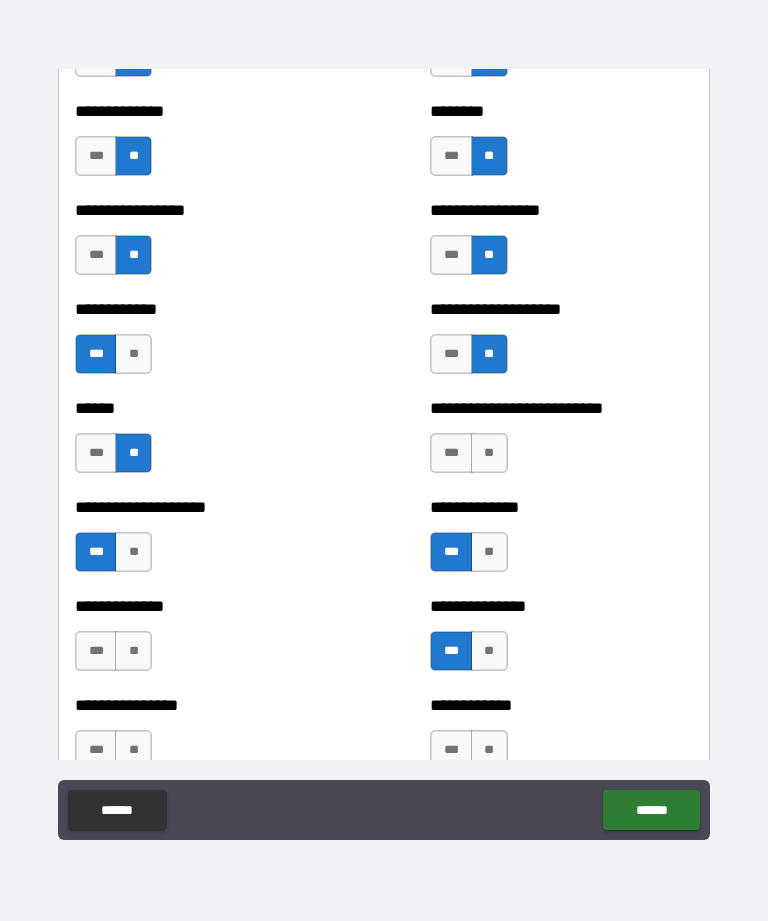 click on "***" at bounding box center [96, 651] 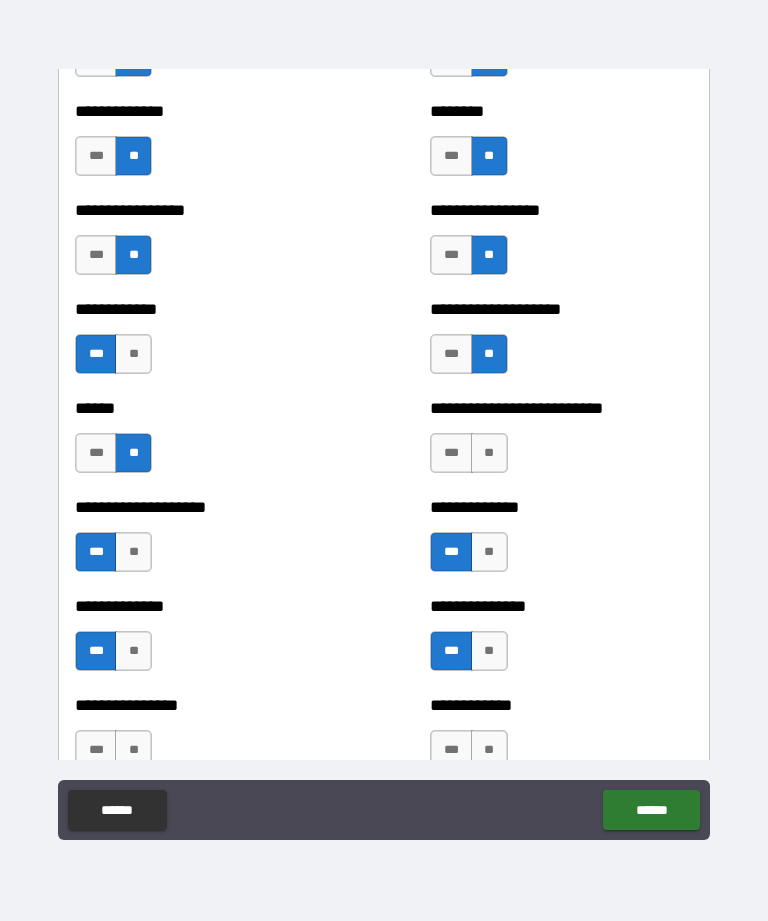click on "***" at bounding box center [96, 651] 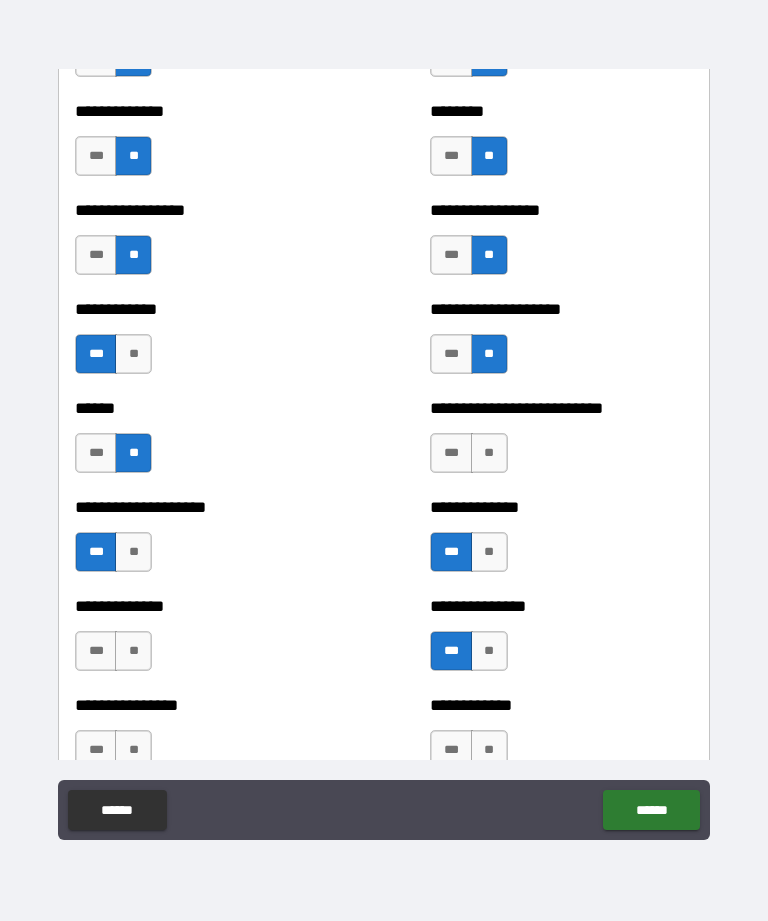 click on "**" at bounding box center (133, 651) 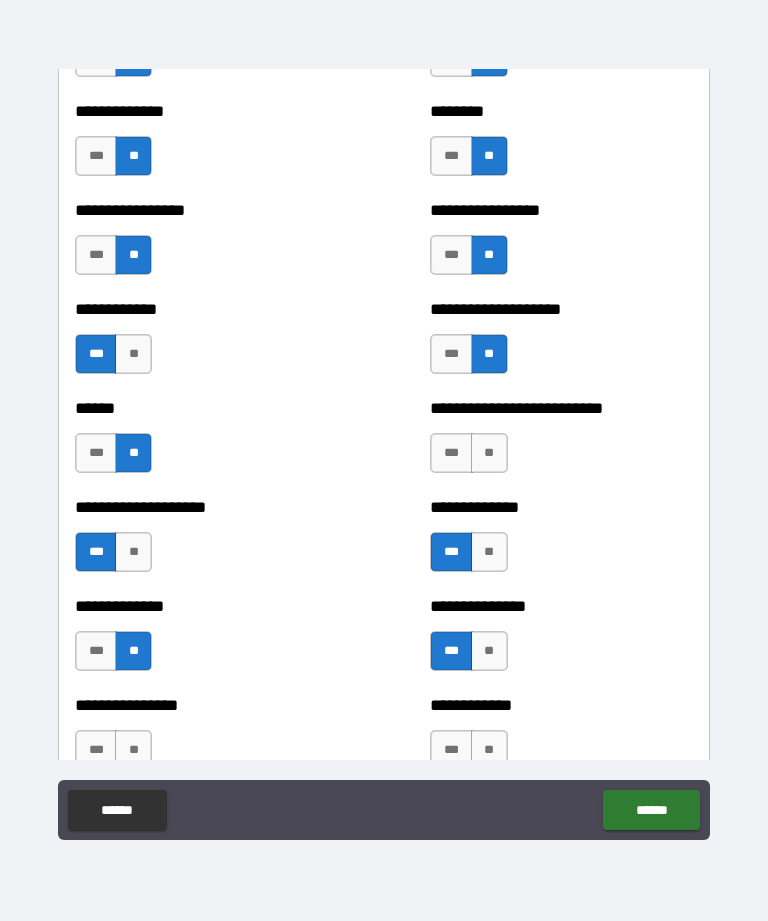 click on "***" at bounding box center [96, 651] 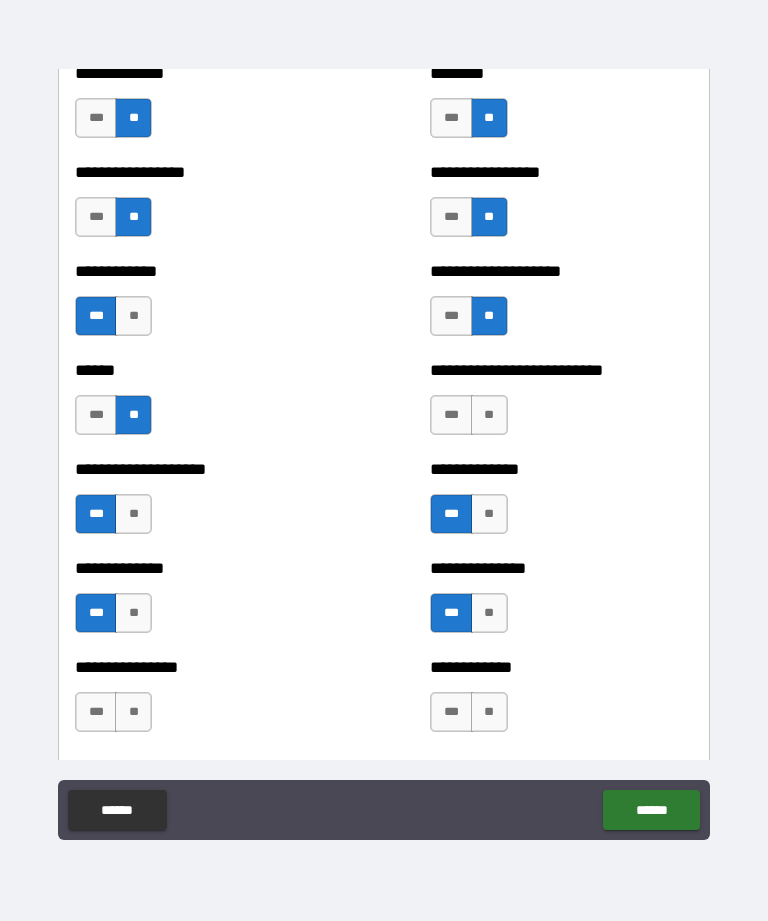 scroll, scrollTop: 3853, scrollLeft: 0, axis: vertical 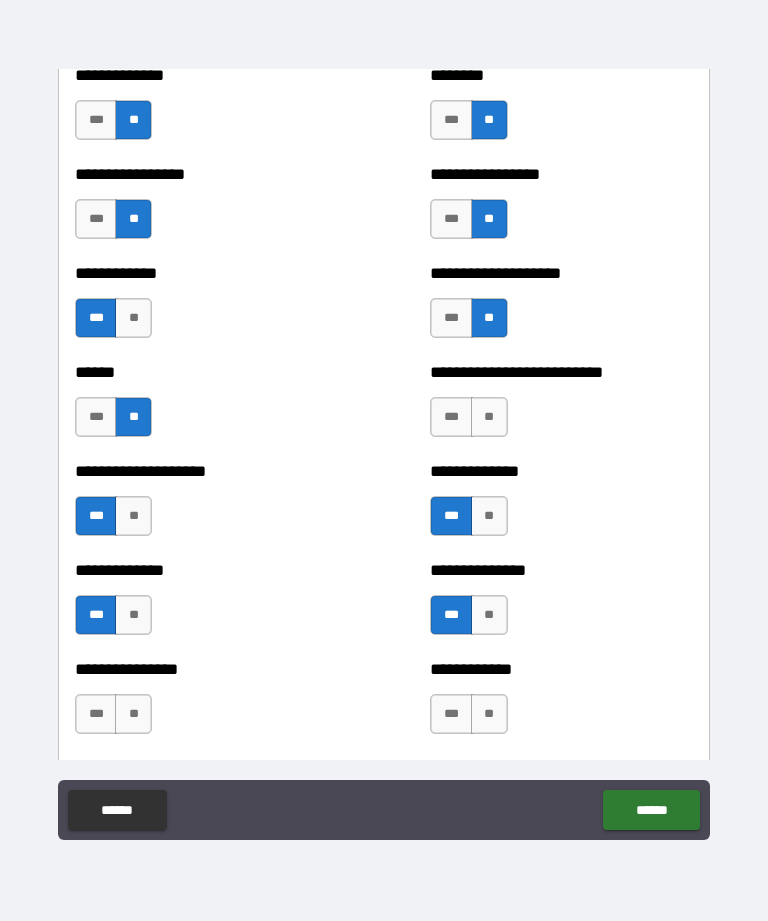 click on "**" at bounding box center (489, 417) 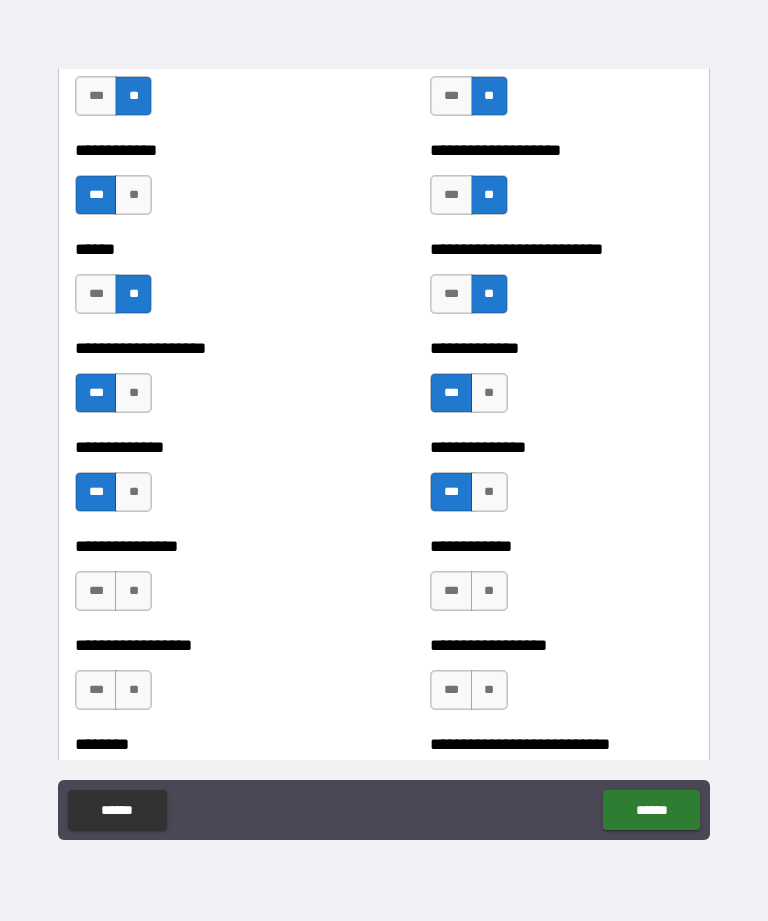 scroll, scrollTop: 3981, scrollLeft: 0, axis: vertical 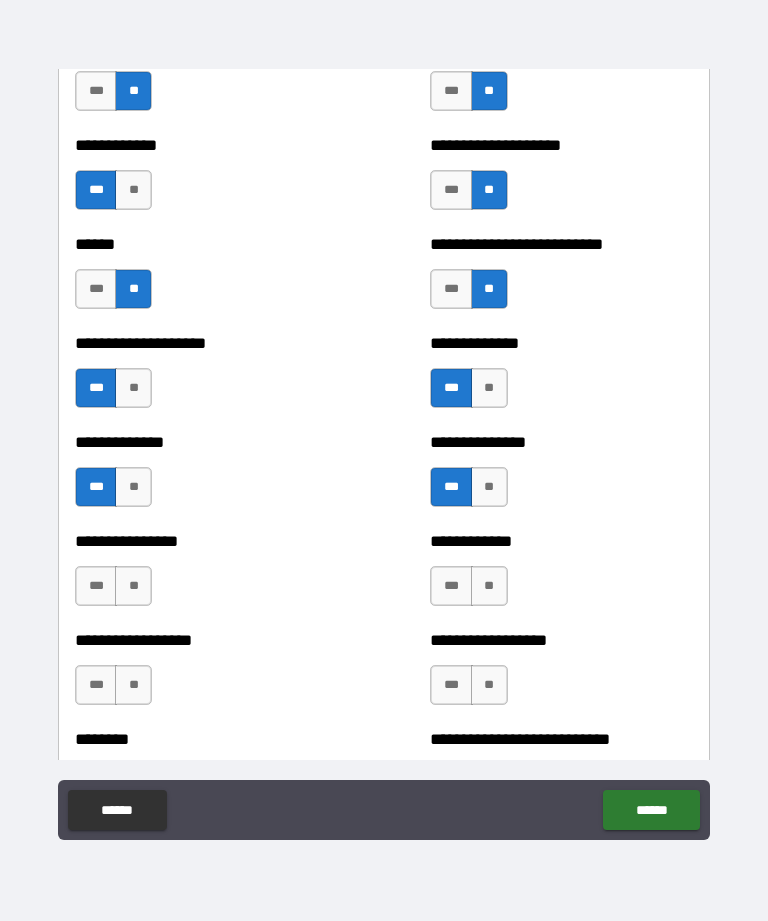 click on "**" at bounding box center (133, 586) 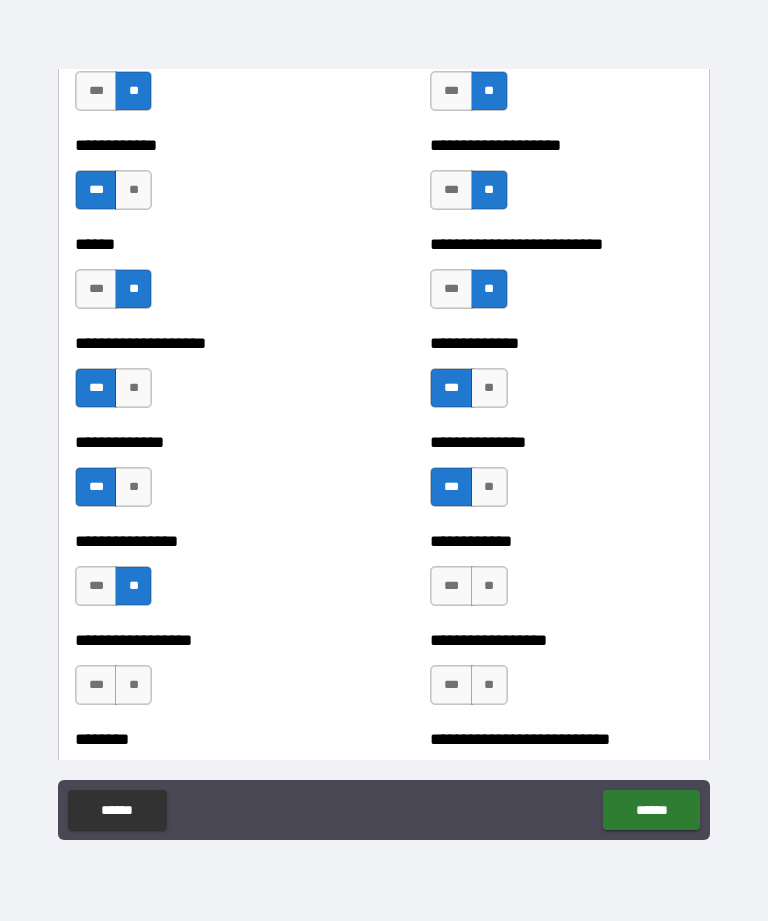 click on "***" at bounding box center (96, 586) 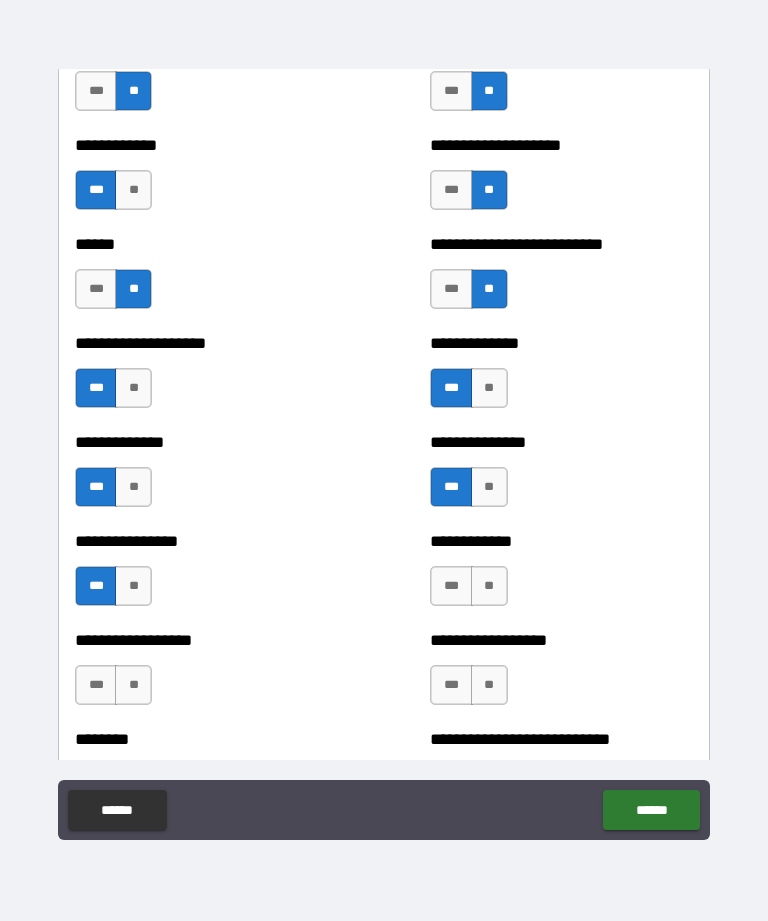 click on "**" at bounding box center (489, 586) 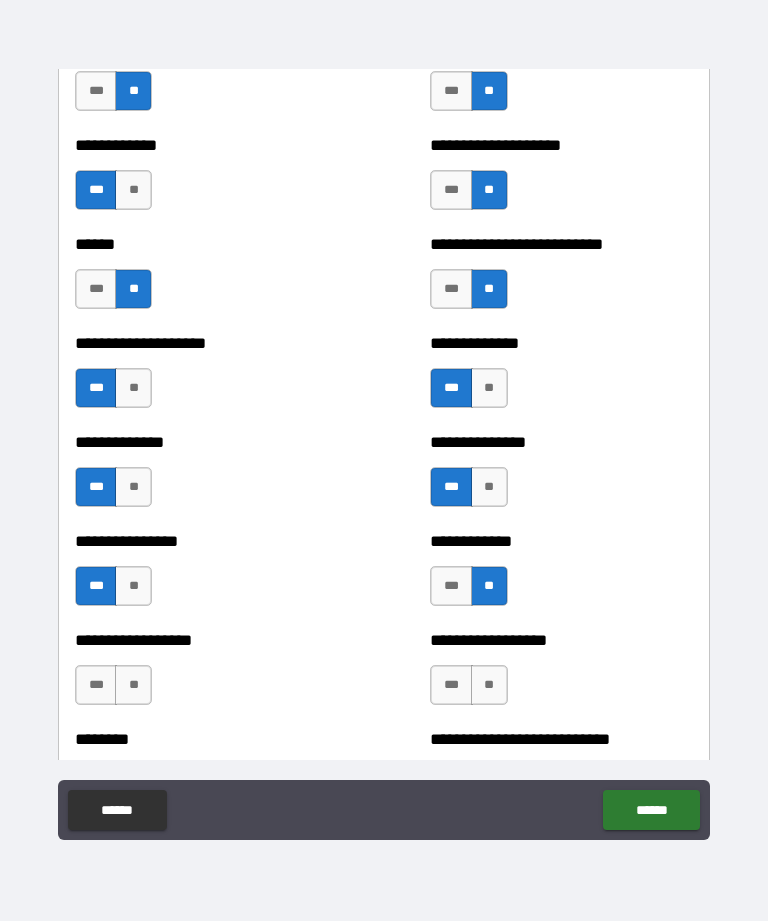 click on "**" at bounding box center (489, 685) 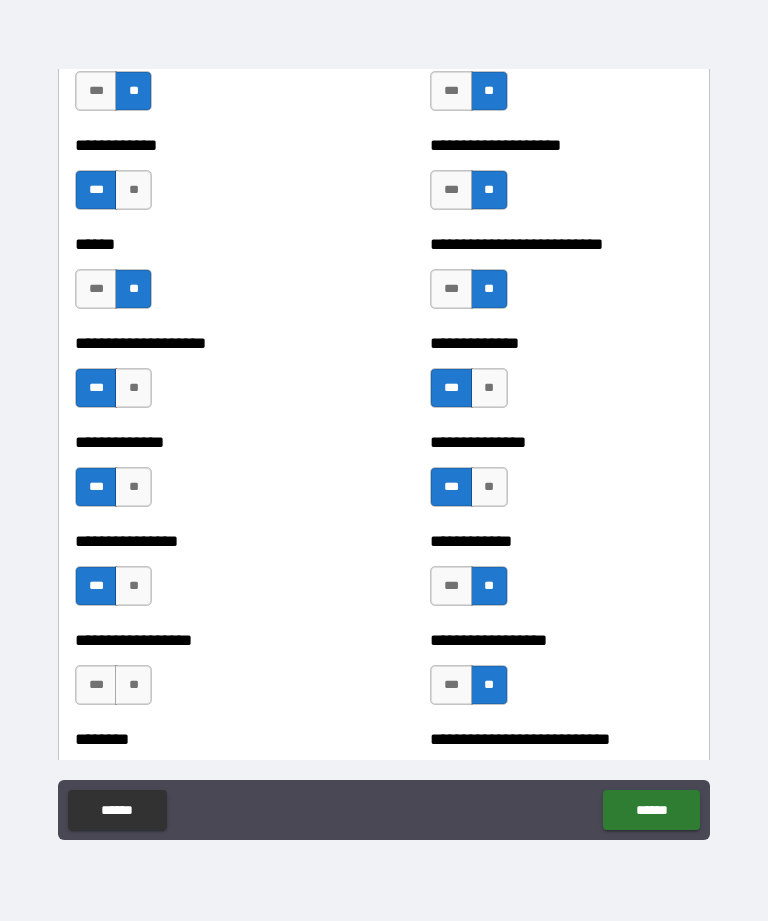 click on "**" at bounding box center [133, 685] 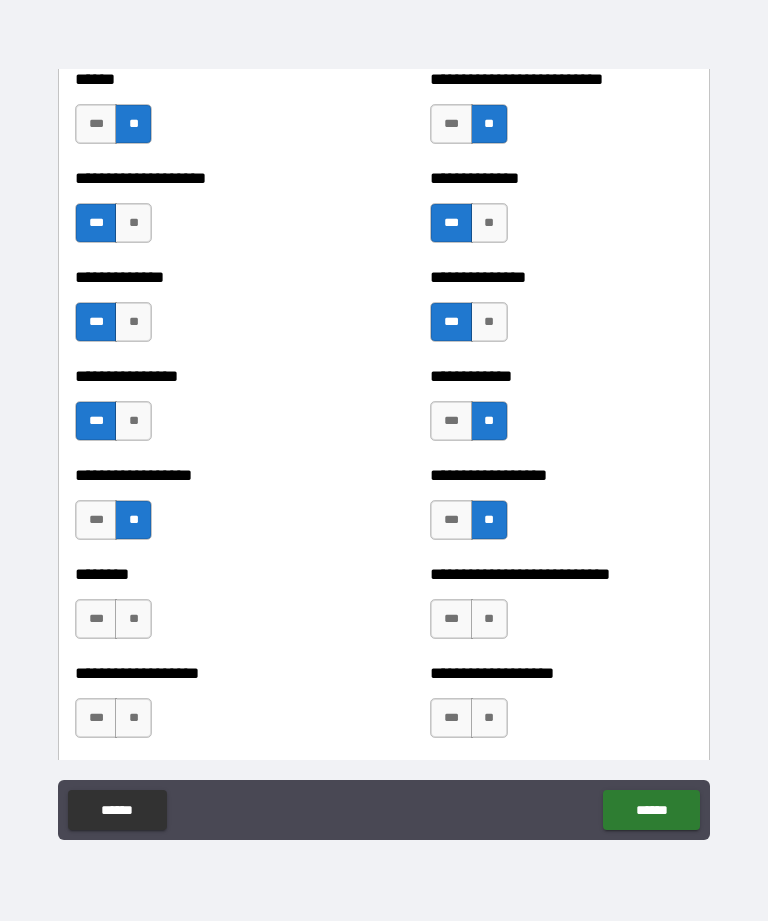 scroll, scrollTop: 4150, scrollLeft: 0, axis: vertical 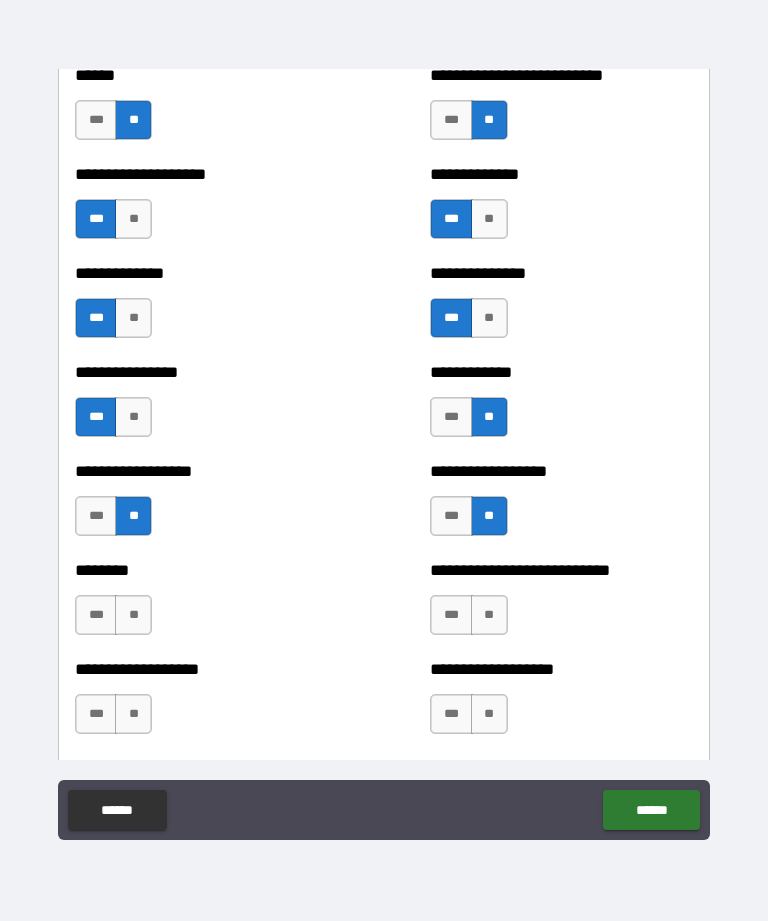 click on "**" at bounding box center (133, 615) 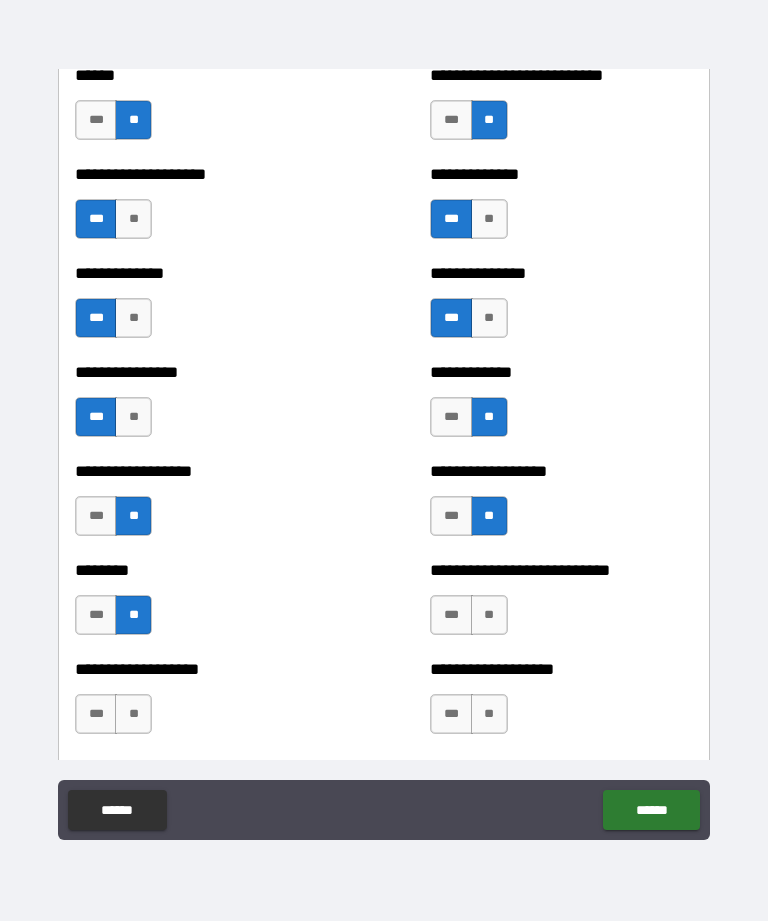 click on "**" at bounding box center (489, 615) 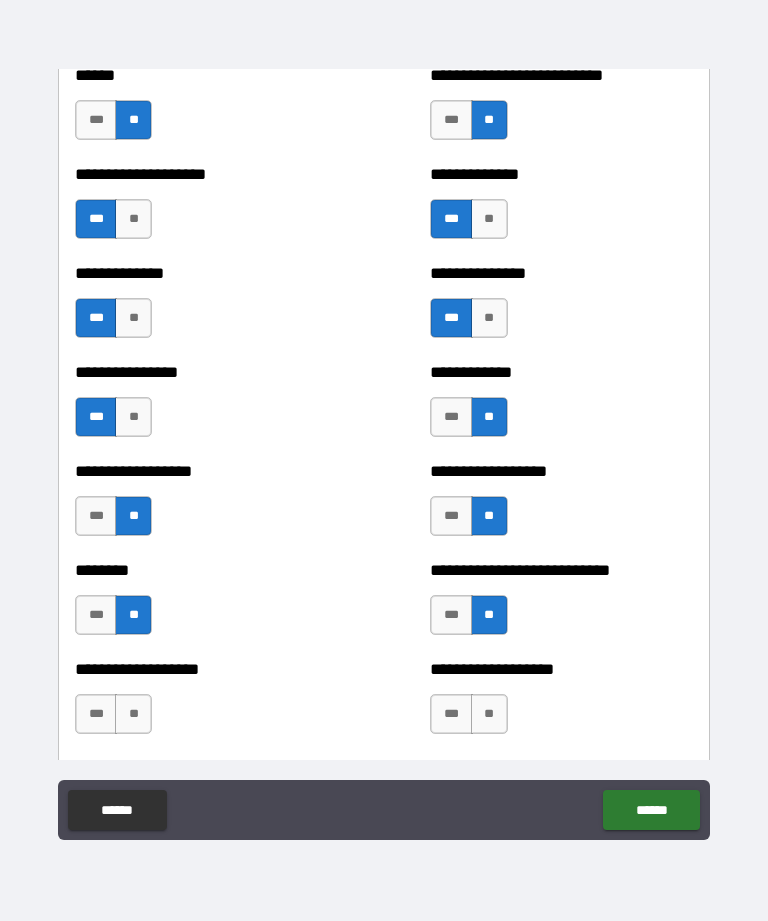 click on "**" at bounding box center (489, 714) 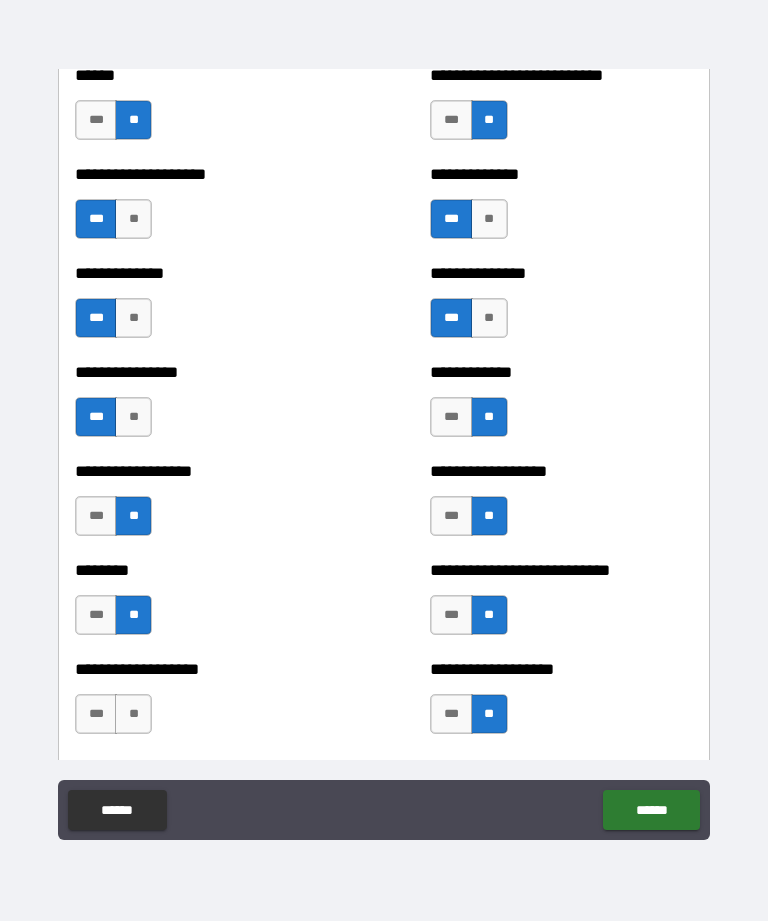click on "**" at bounding box center (133, 714) 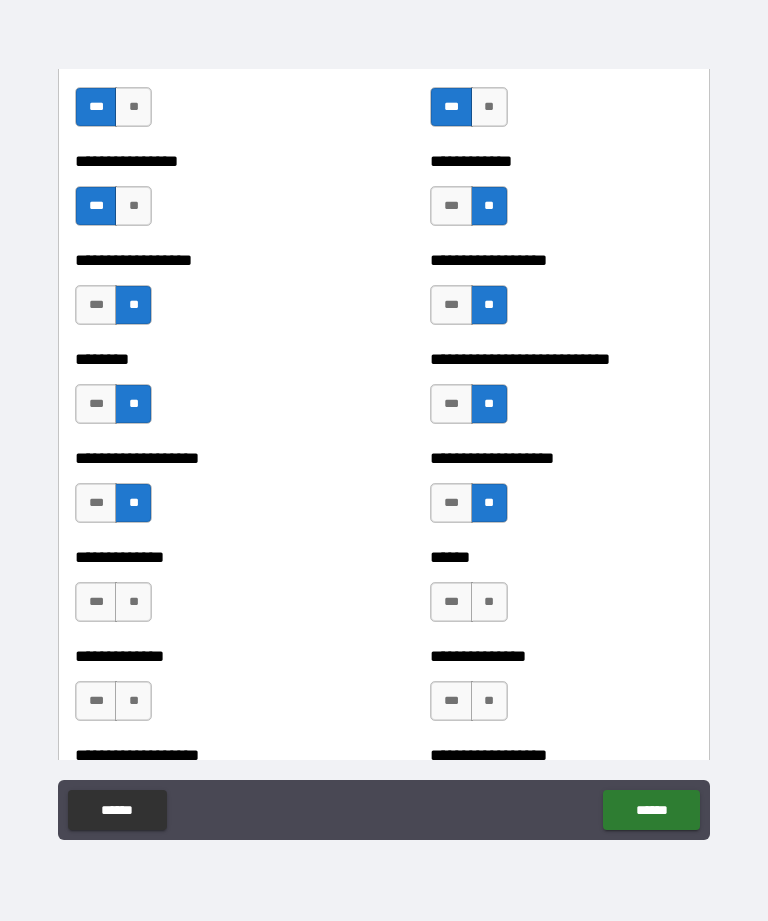 scroll, scrollTop: 4366, scrollLeft: 0, axis: vertical 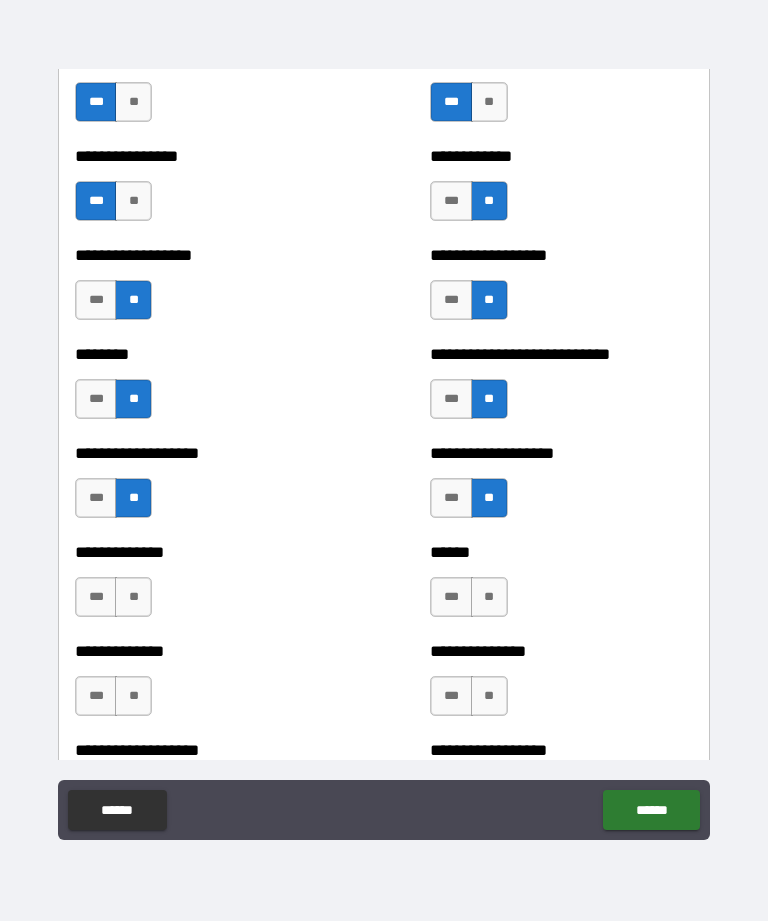 click on "**" at bounding box center [133, 597] 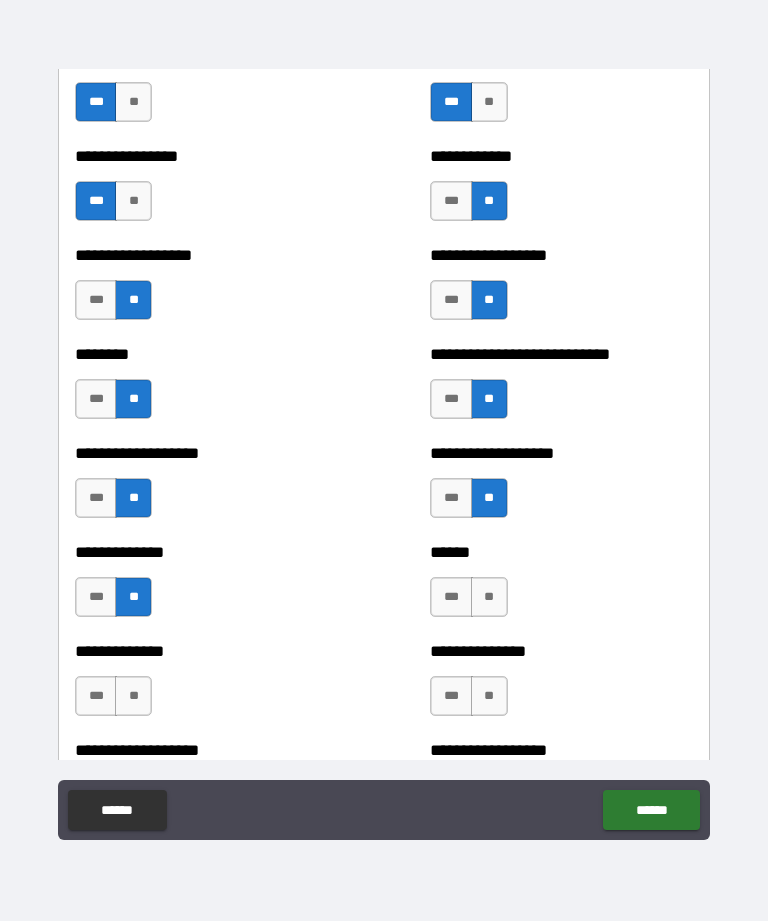 click on "**" at bounding box center [133, 696] 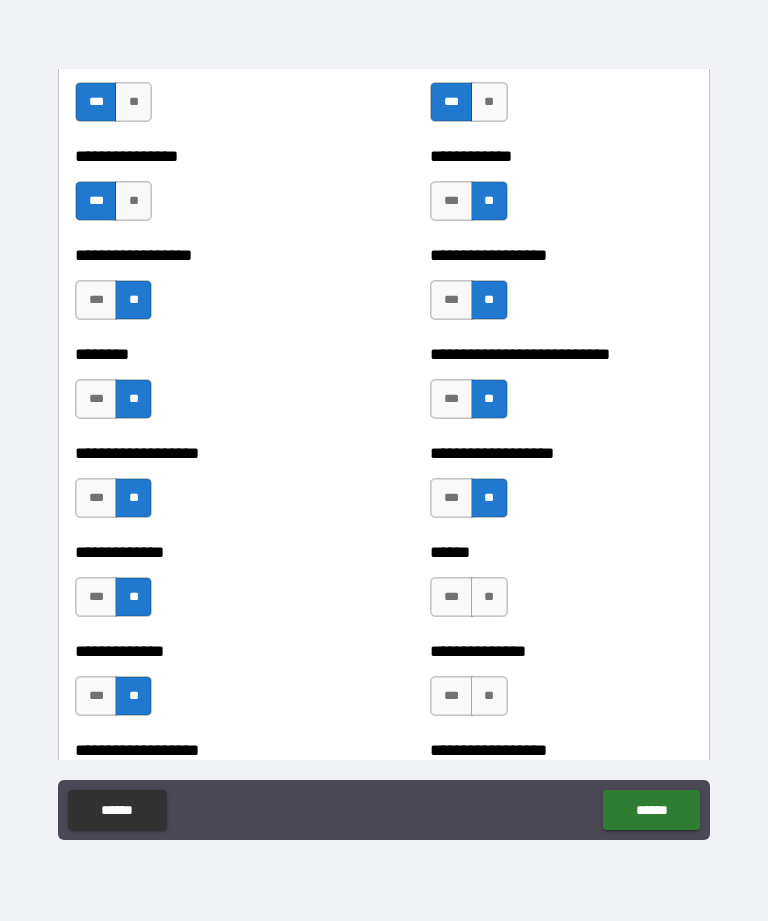 click on "**" at bounding box center (489, 597) 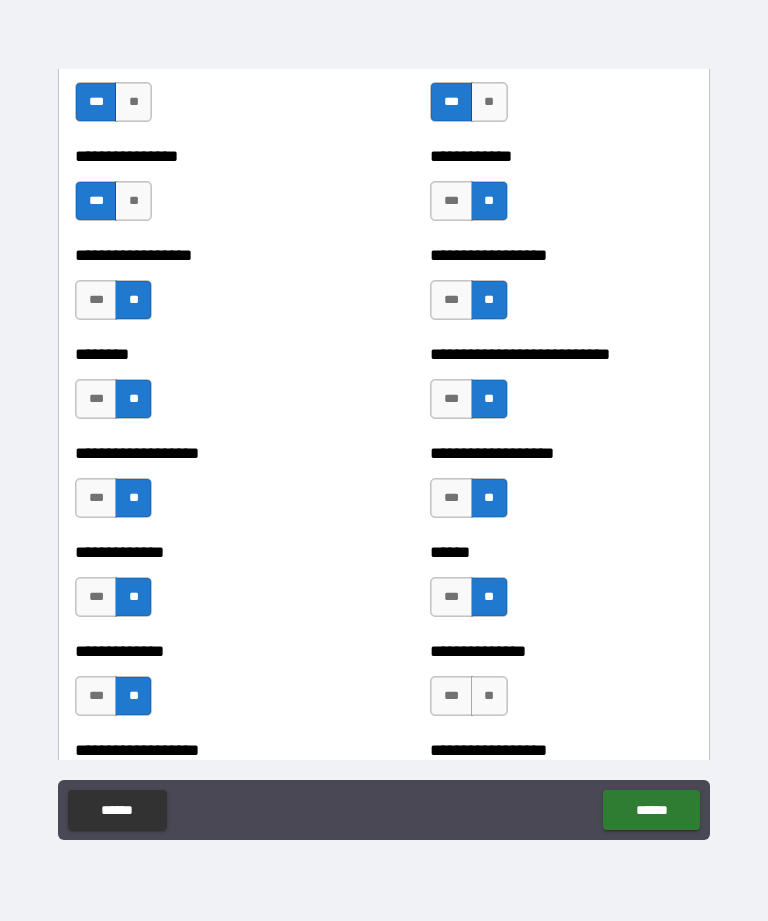click on "**" at bounding box center [489, 696] 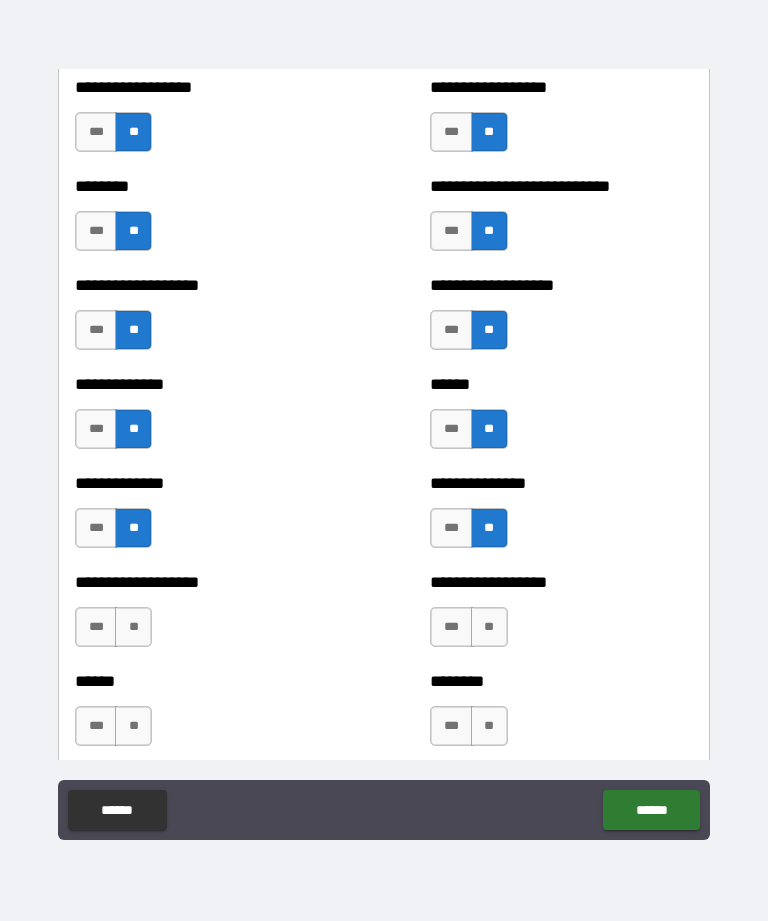 scroll, scrollTop: 4547, scrollLeft: 0, axis: vertical 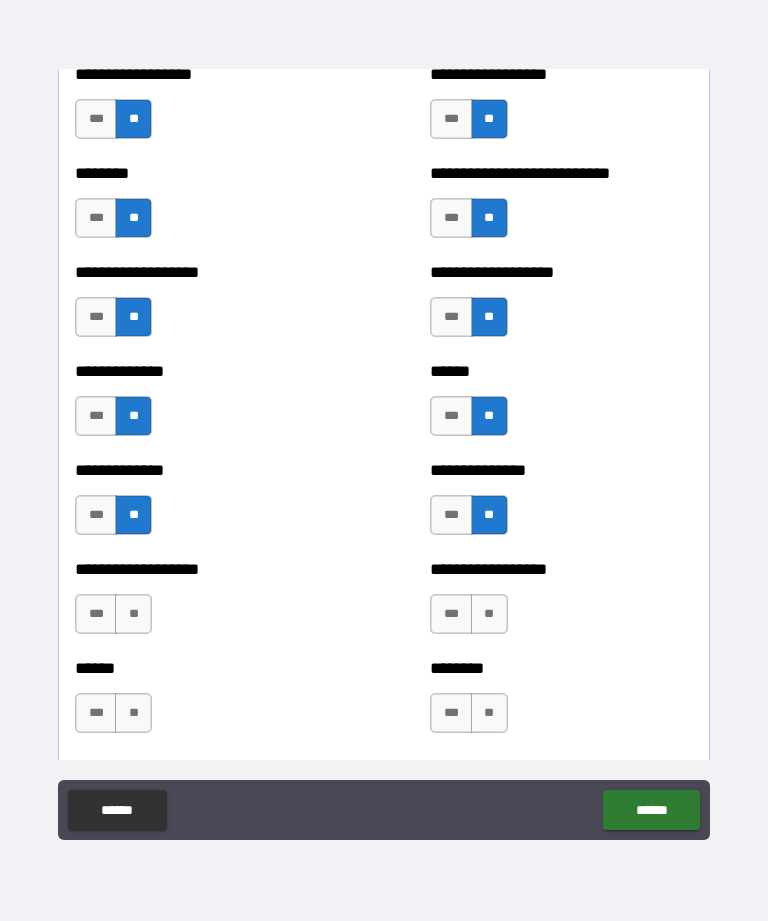 click on "**" at bounding box center (133, 614) 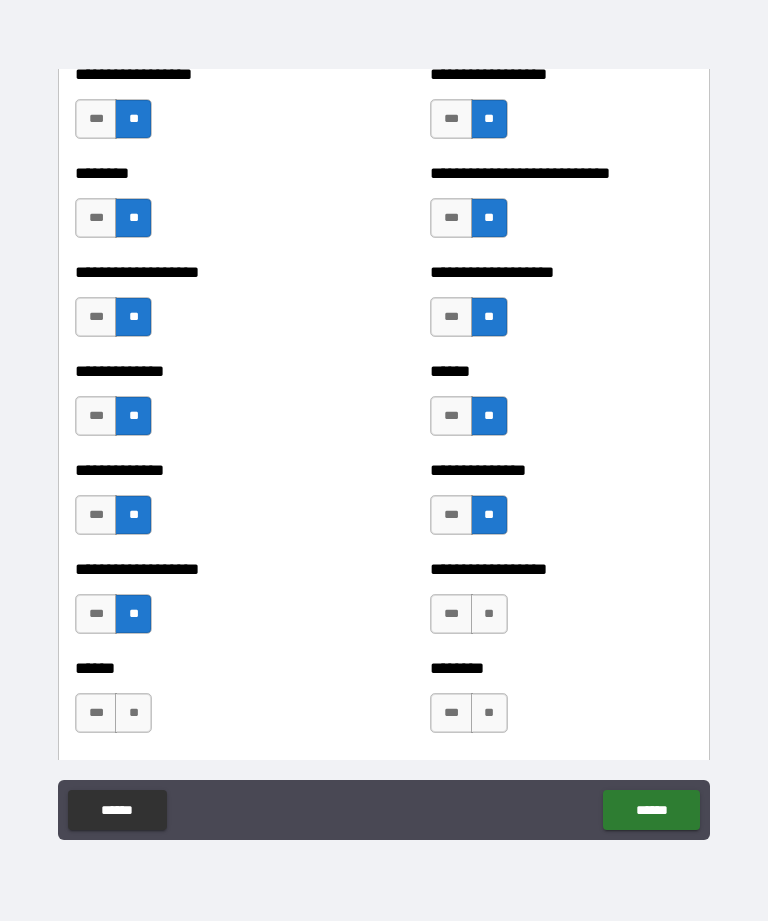 click on "**" at bounding box center [489, 614] 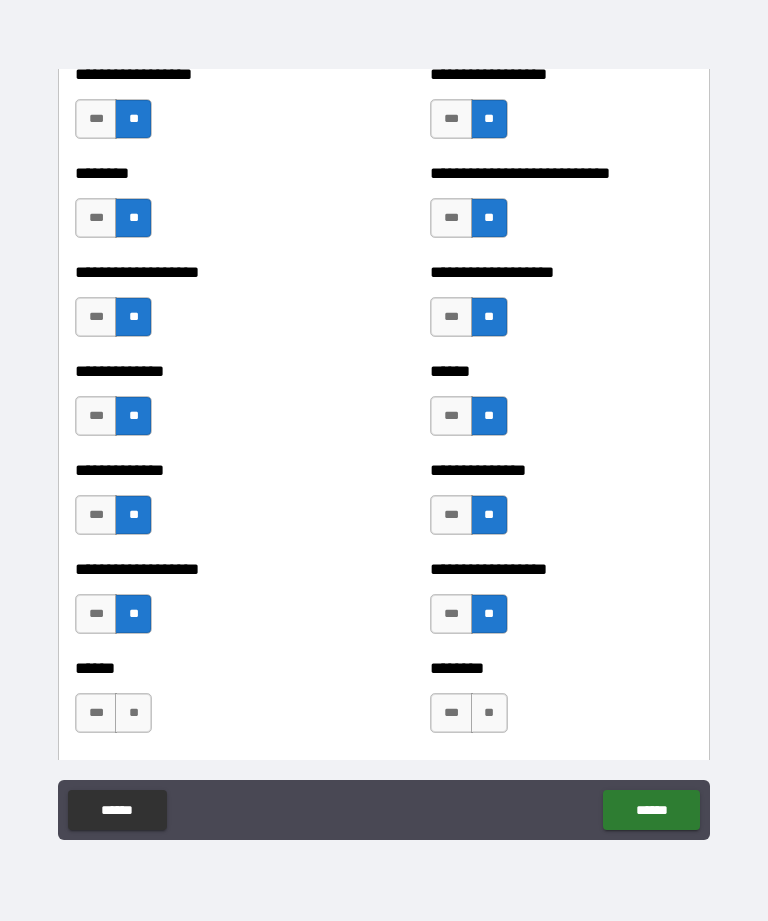 click on "**" at bounding box center [489, 713] 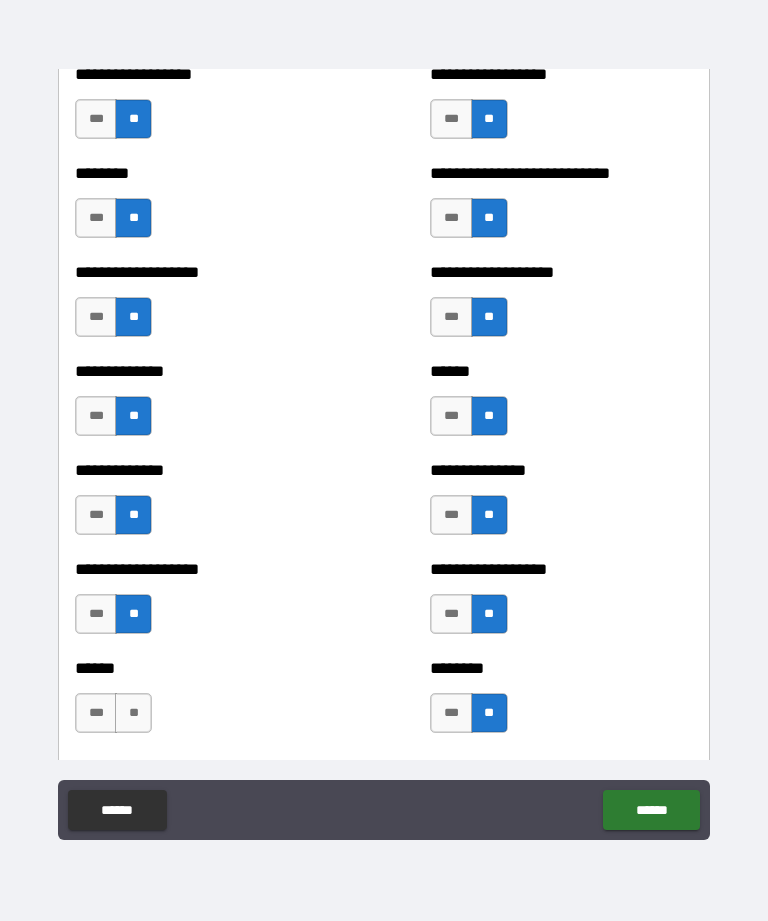 click on "**" at bounding box center (133, 713) 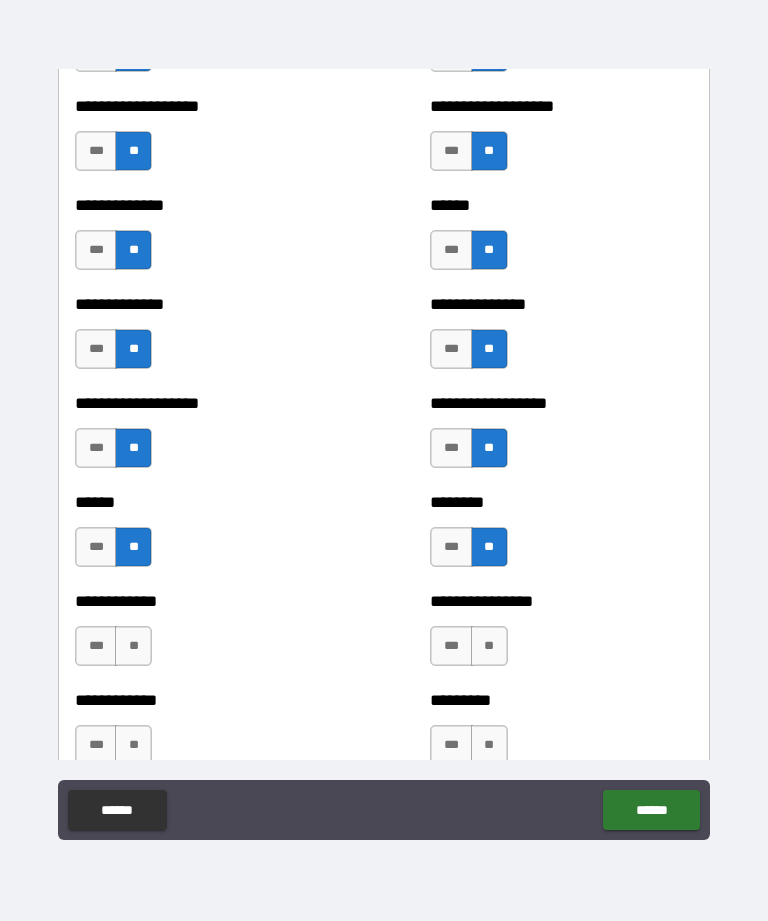 scroll, scrollTop: 4717, scrollLeft: 0, axis: vertical 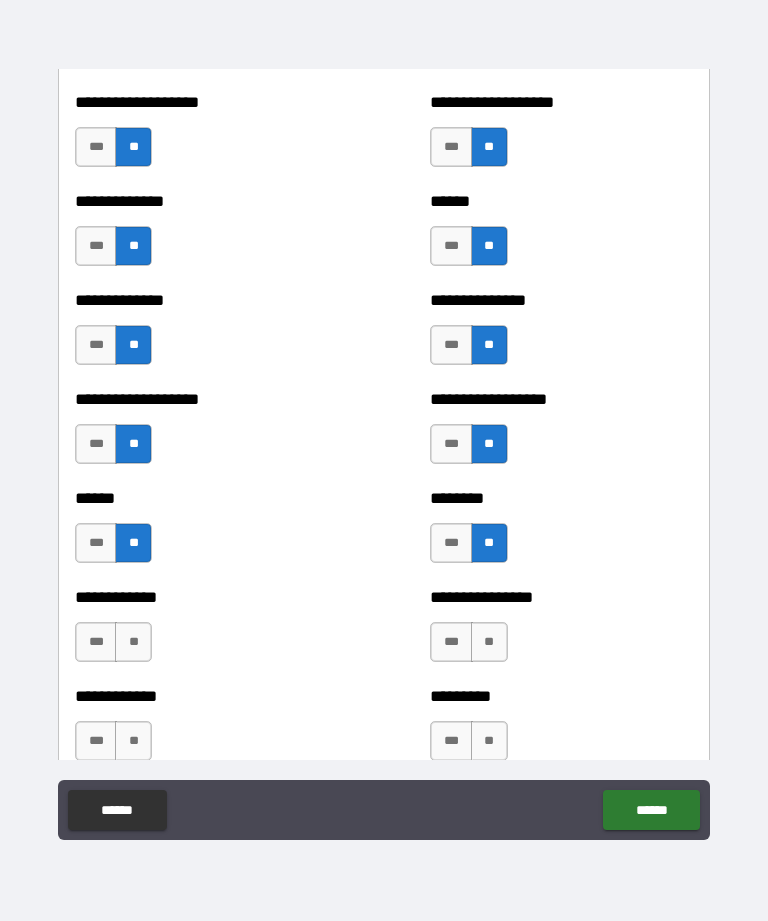 click on "**" at bounding box center [489, 642] 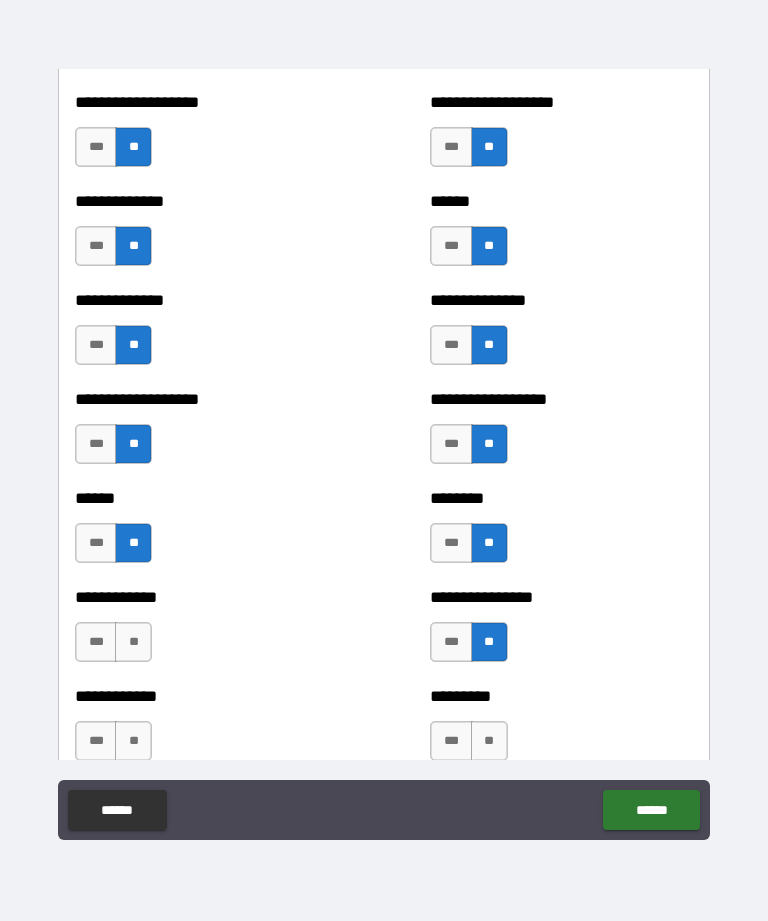 click on "**" at bounding box center [133, 642] 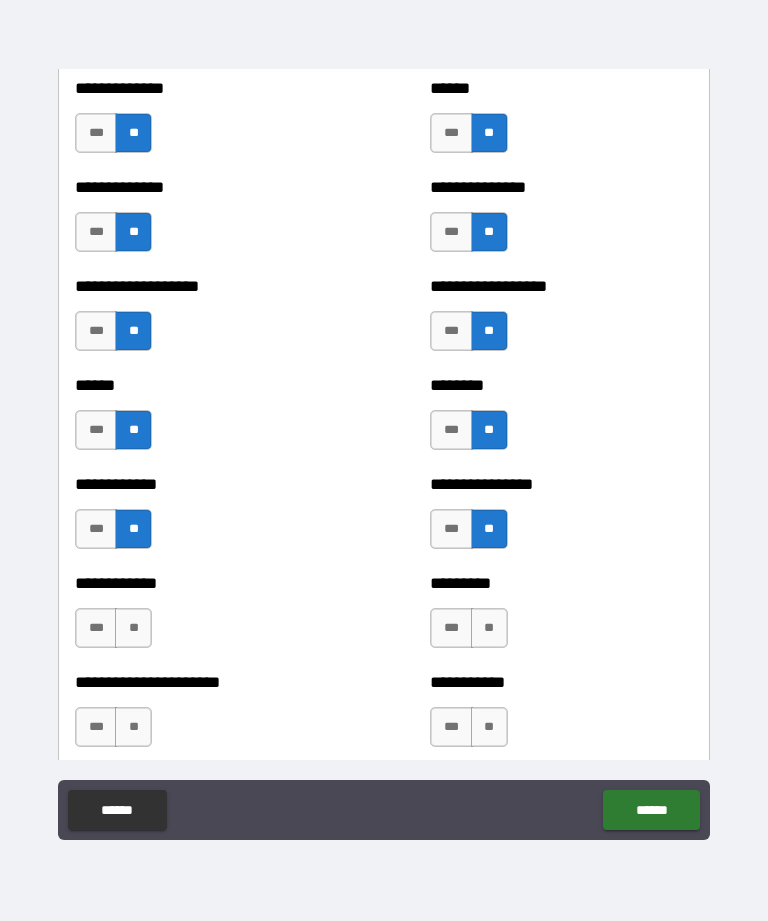 scroll, scrollTop: 4832, scrollLeft: 0, axis: vertical 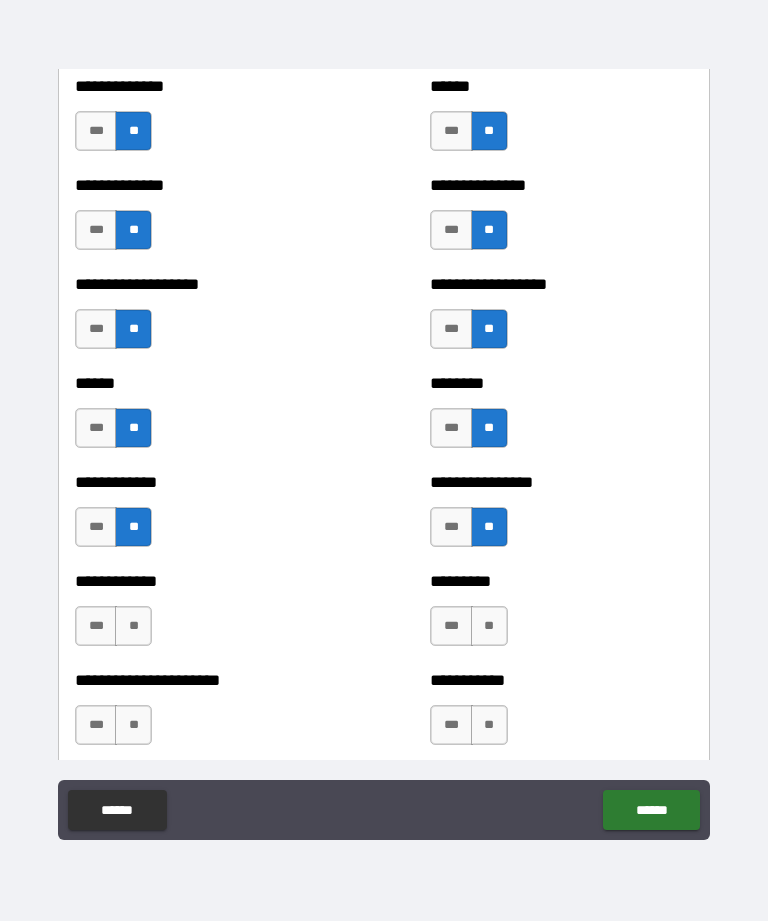 click on "**" at bounding box center [133, 626] 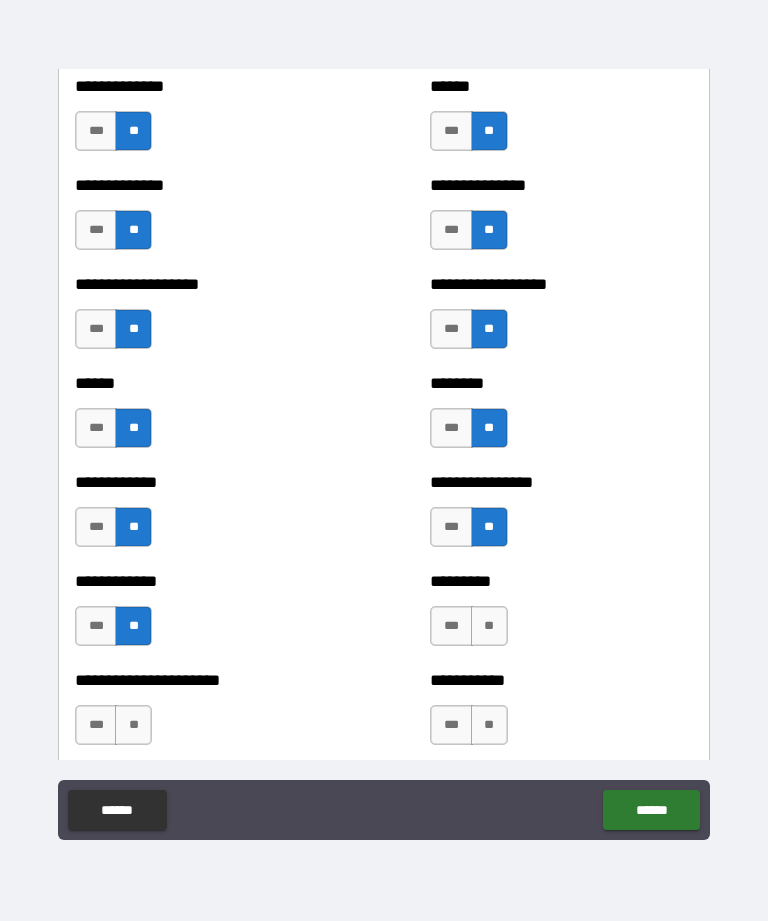 click on "**" at bounding box center (489, 626) 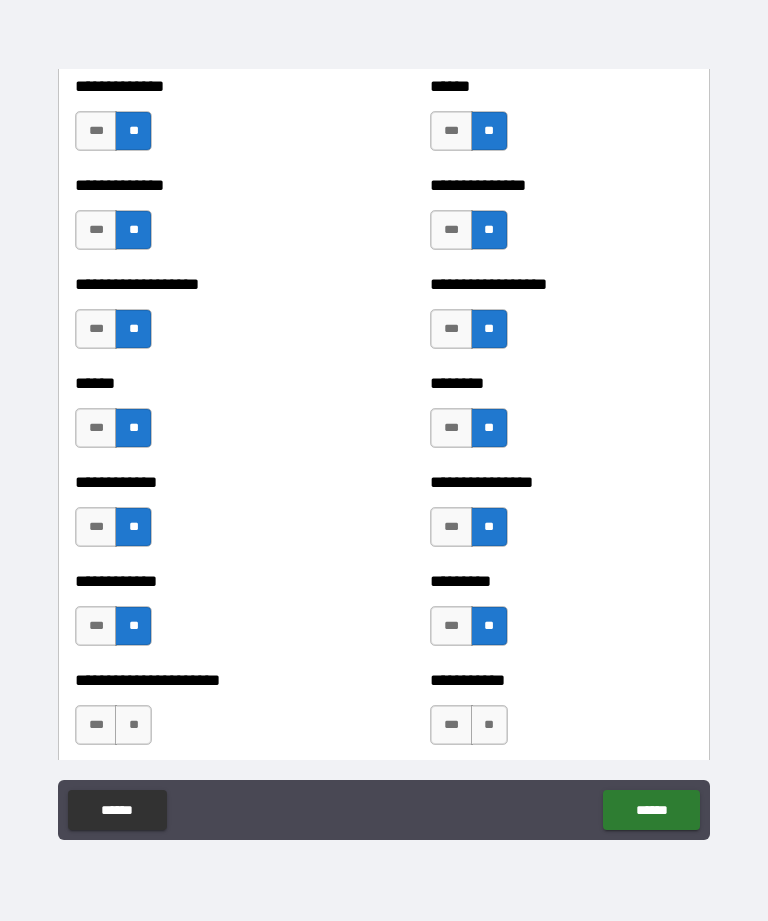 click on "**" at bounding box center (133, 725) 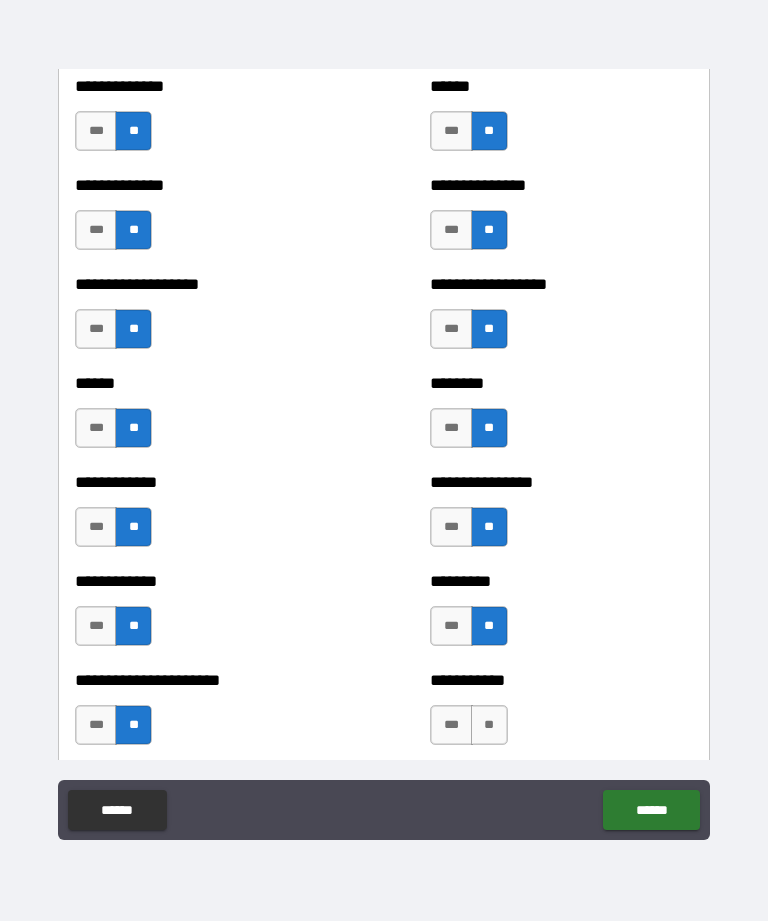 click on "*** **" at bounding box center (468, 725) 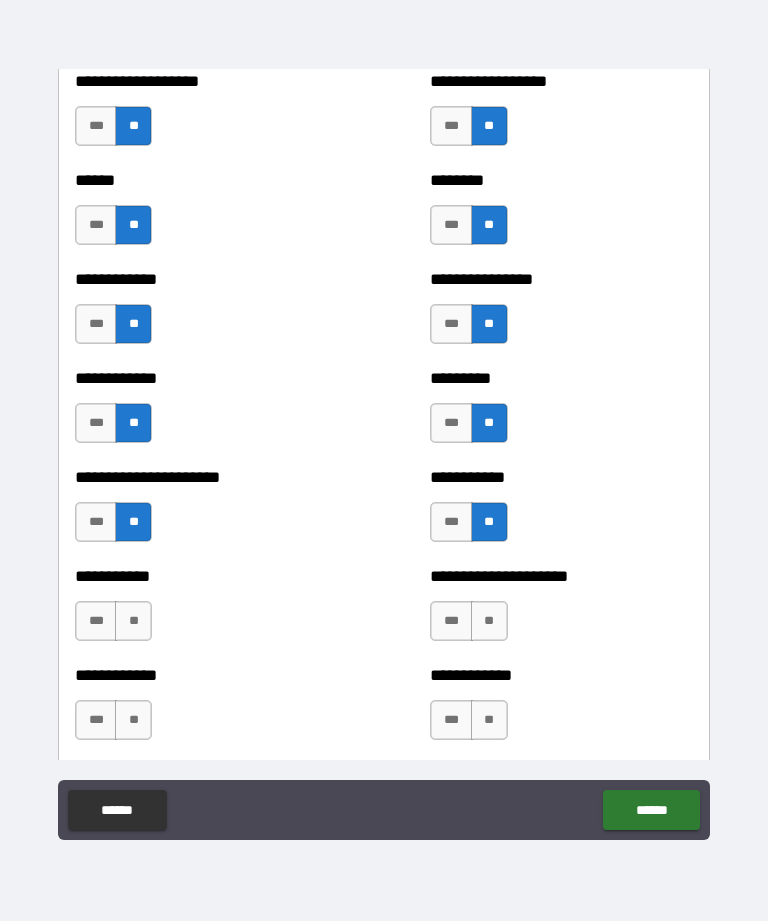 scroll, scrollTop: 5043, scrollLeft: 0, axis: vertical 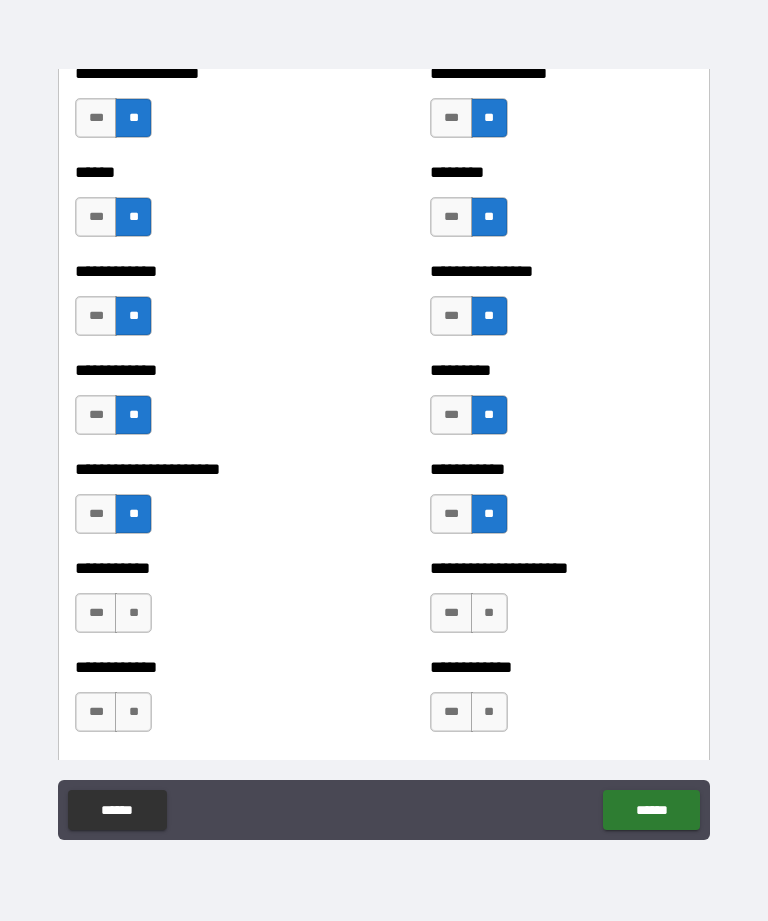 click on "**" at bounding box center [133, 613] 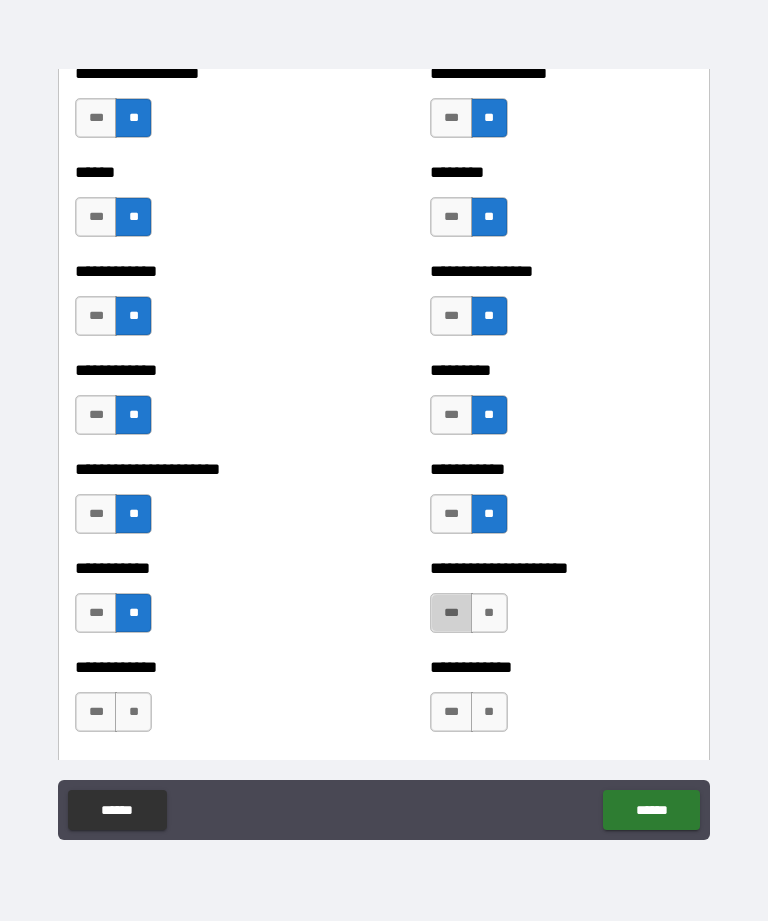 click on "***" at bounding box center [451, 613] 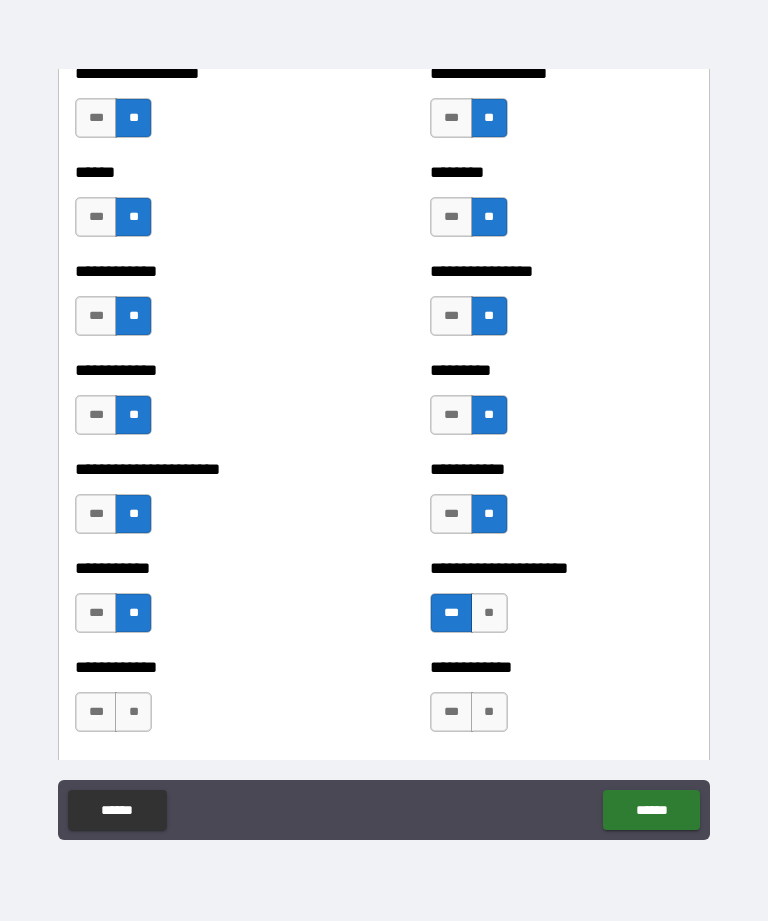 click on "**" at bounding box center (489, 712) 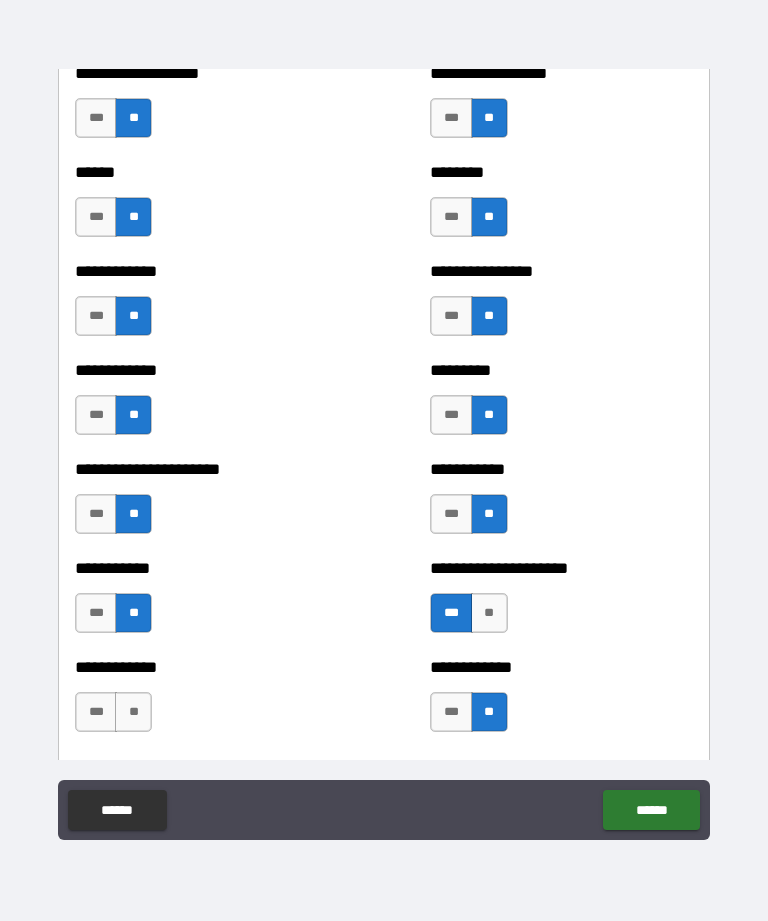 click on "**" at bounding box center (133, 712) 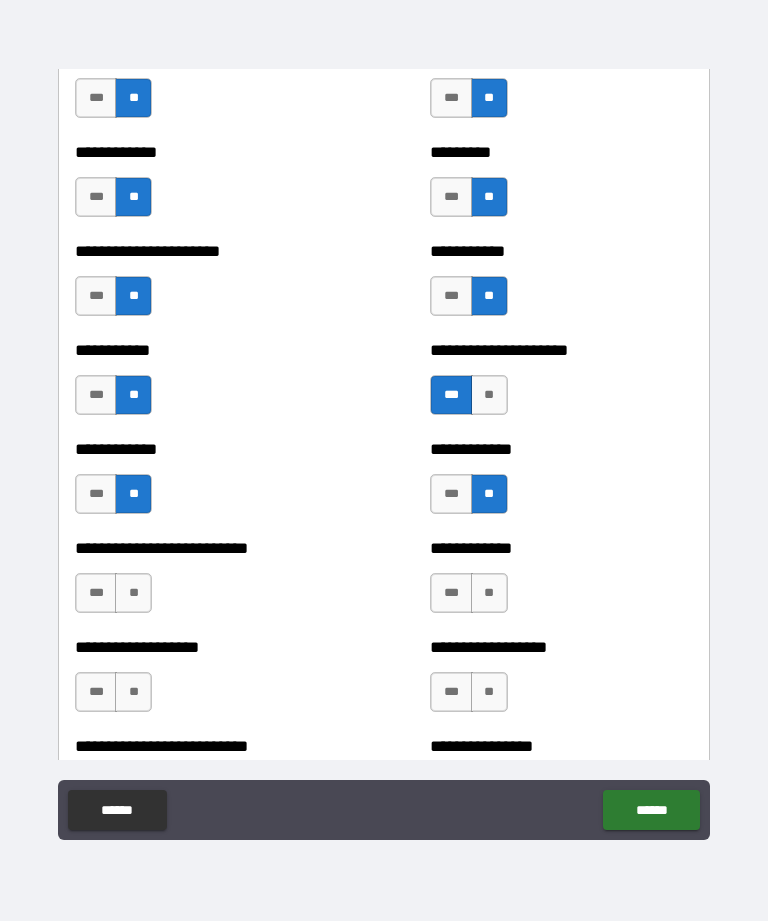 scroll, scrollTop: 5266, scrollLeft: 0, axis: vertical 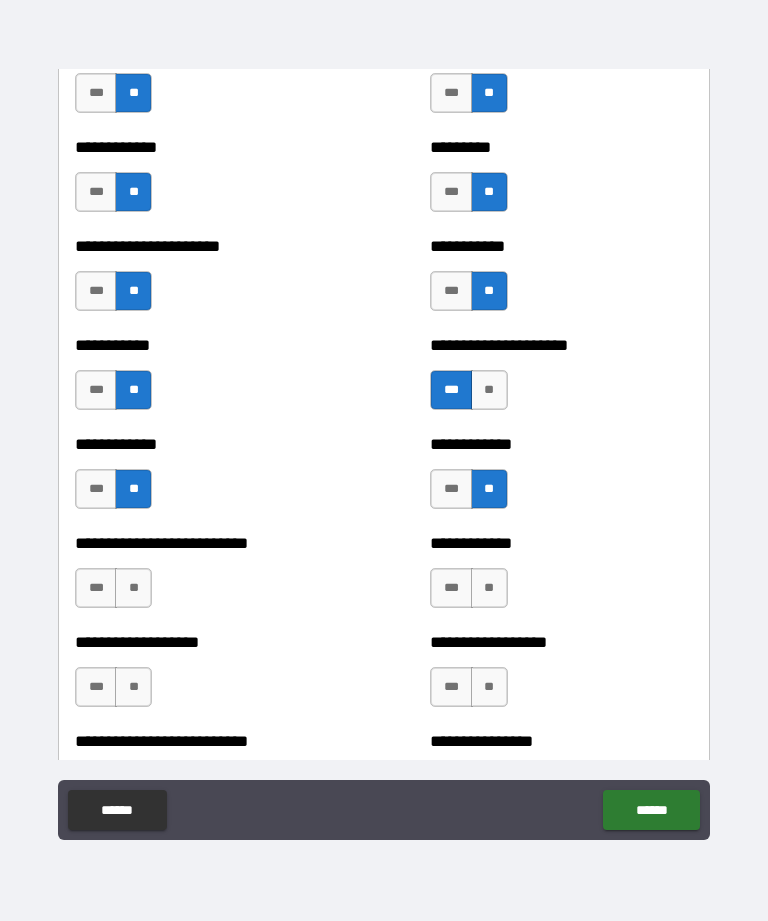 click on "**" at bounding box center [133, 588] 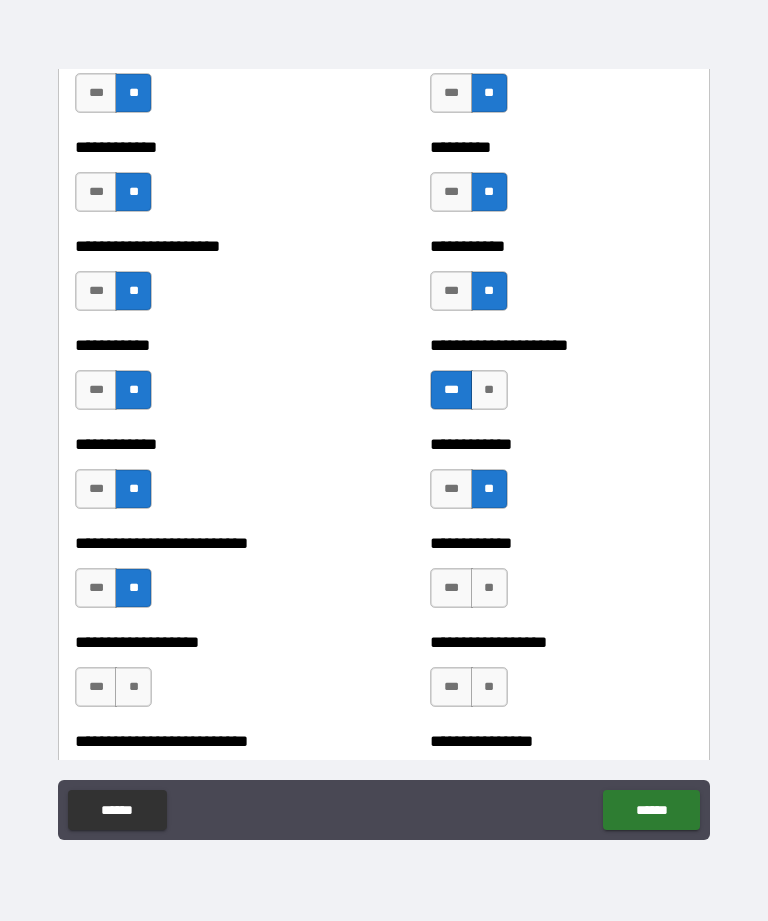 click on "**" at bounding box center [489, 588] 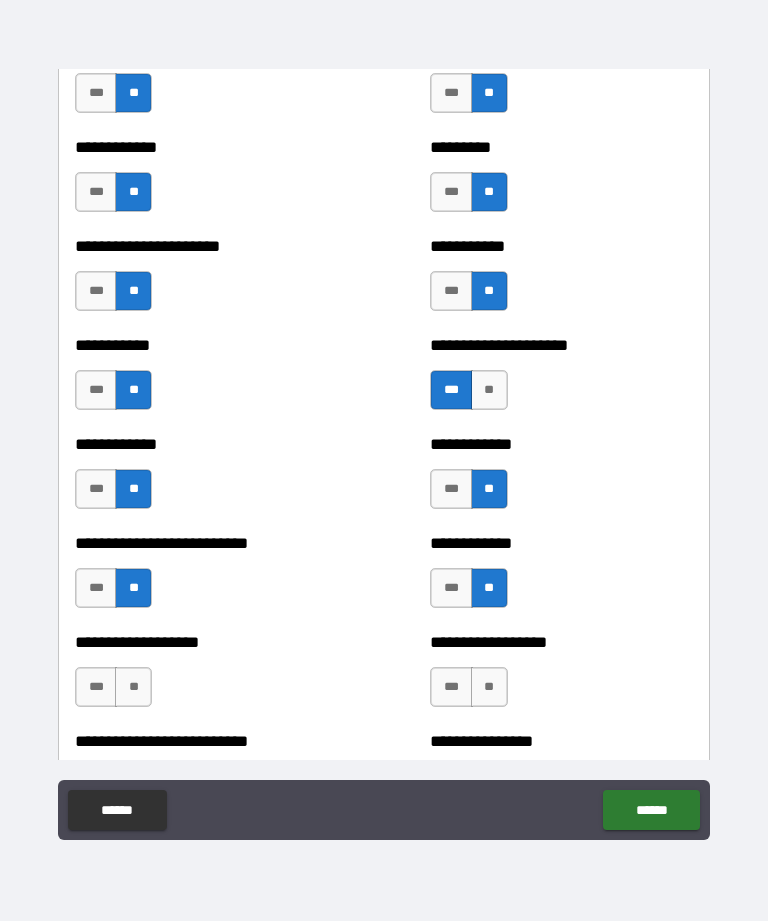 click on "**" at bounding box center (489, 687) 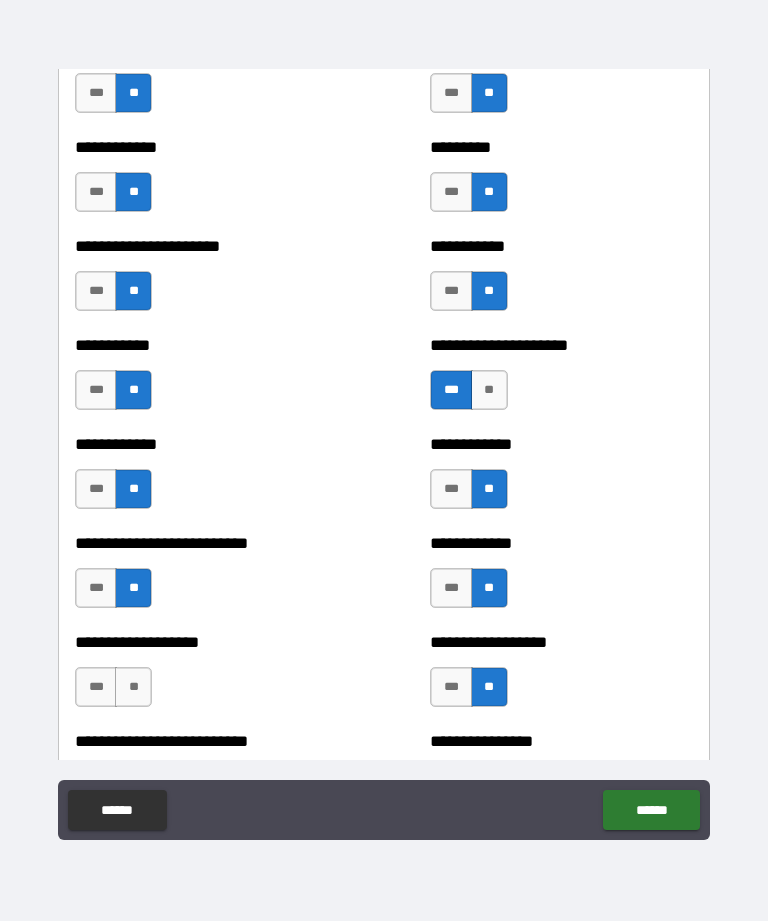 click on "**" at bounding box center (133, 687) 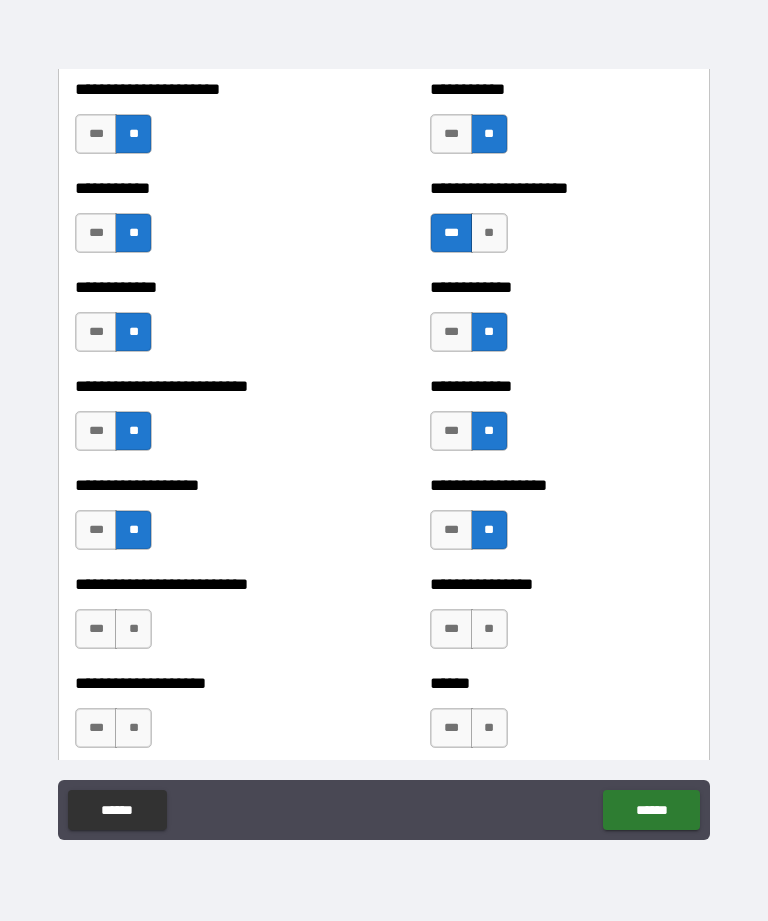 scroll, scrollTop: 5427, scrollLeft: 0, axis: vertical 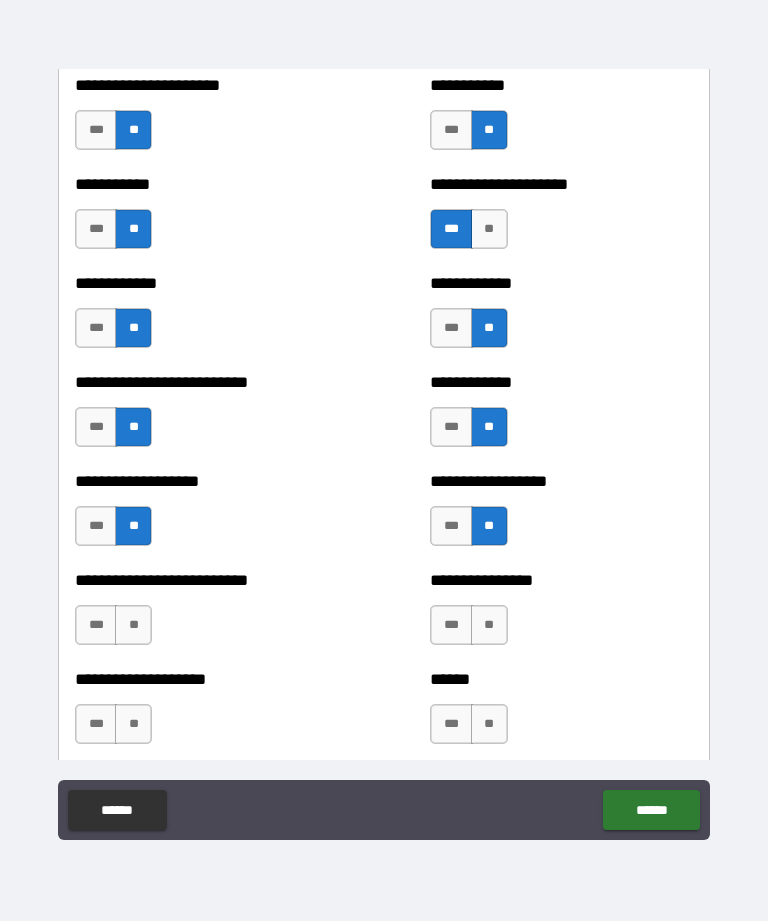 click on "**" at bounding box center (133, 625) 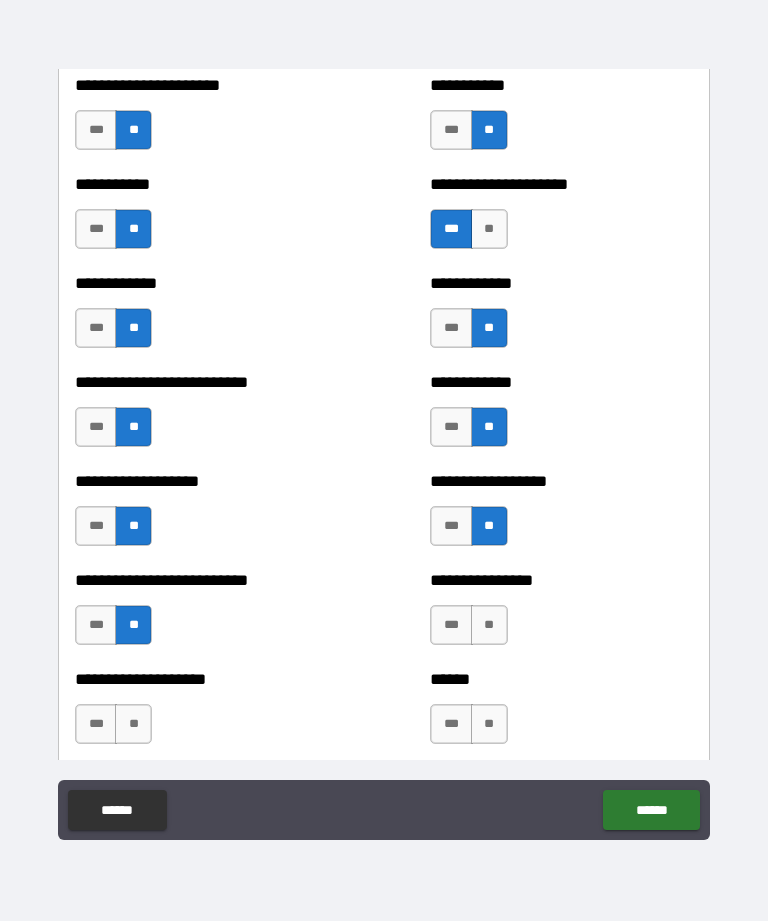 click on "**" at bounding box center [489, 625] 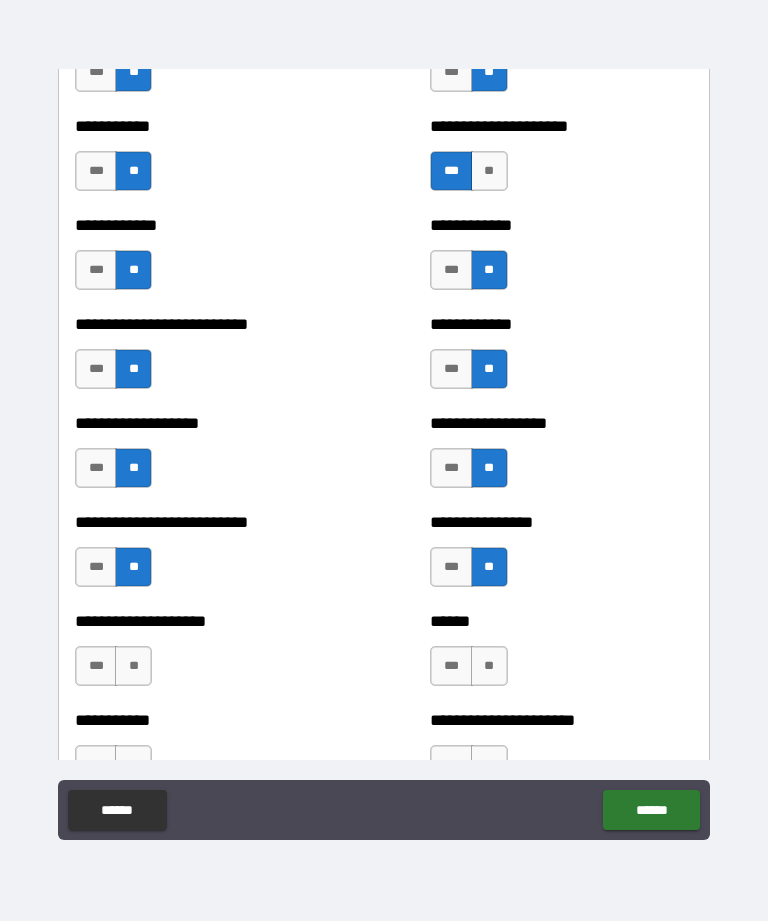 scroll, scrollTop: 5493, scrollLeft: 0, axis: vertical 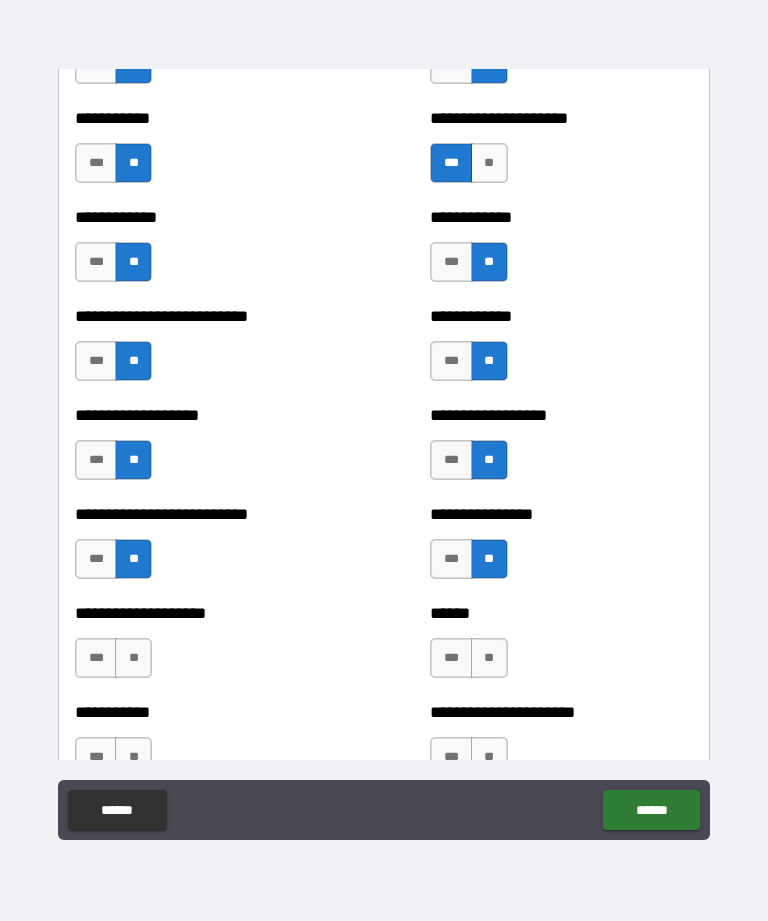 click on "**" at bounding box center [489, 658] 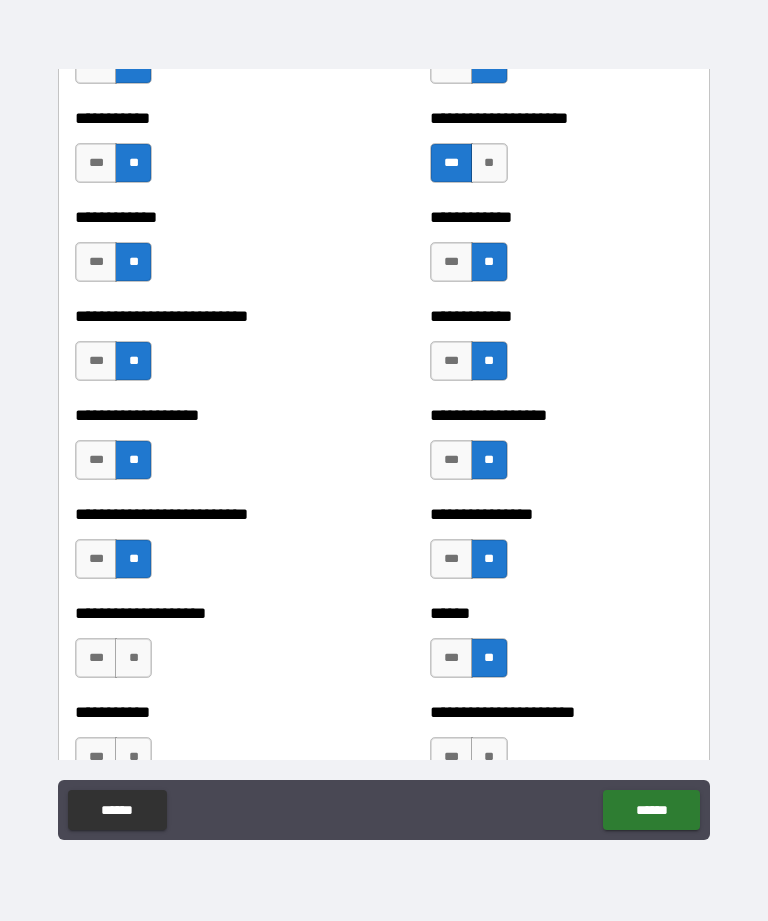 click on "**" at bounding box center (133, 658) 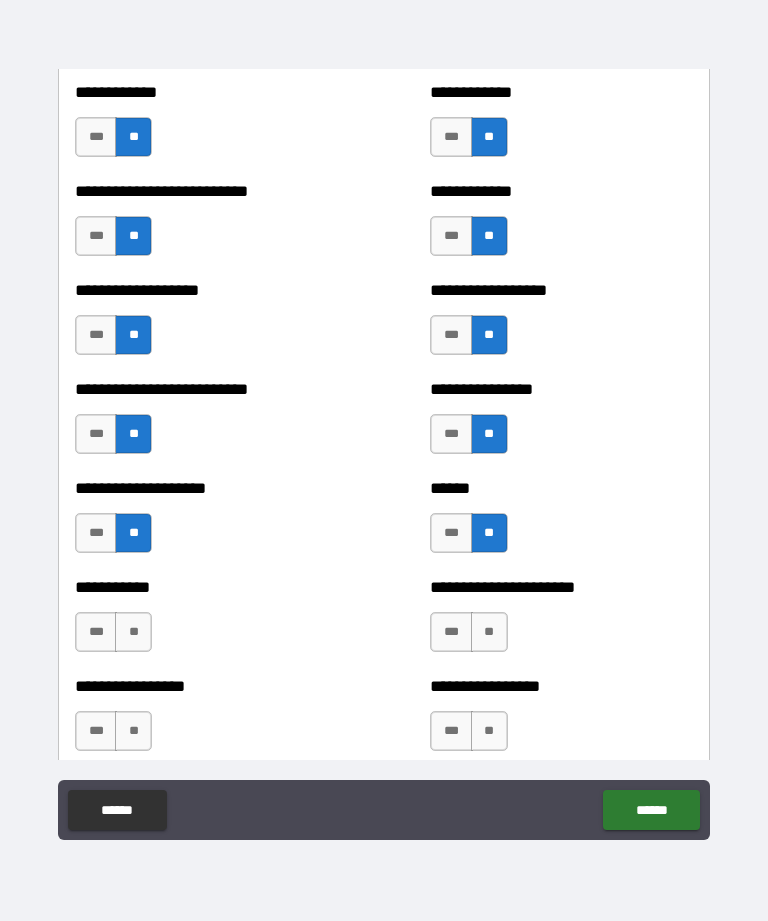 scroll, scrollTop: 5626, scrollLeft: 0, axis: vertical 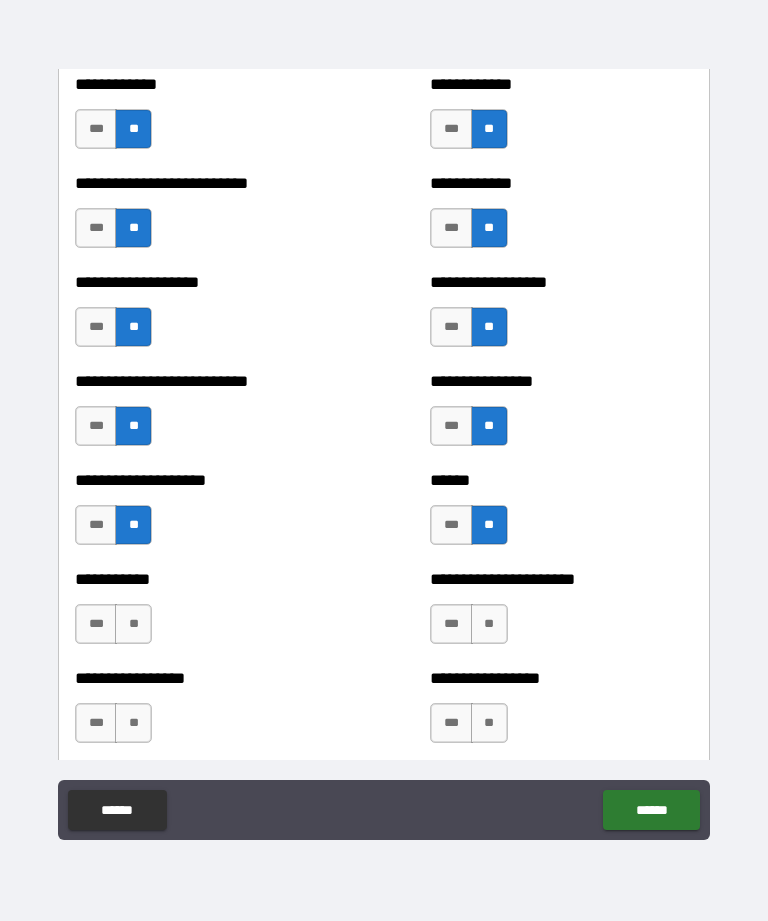 click on "**" at bounding box center (489, 624) 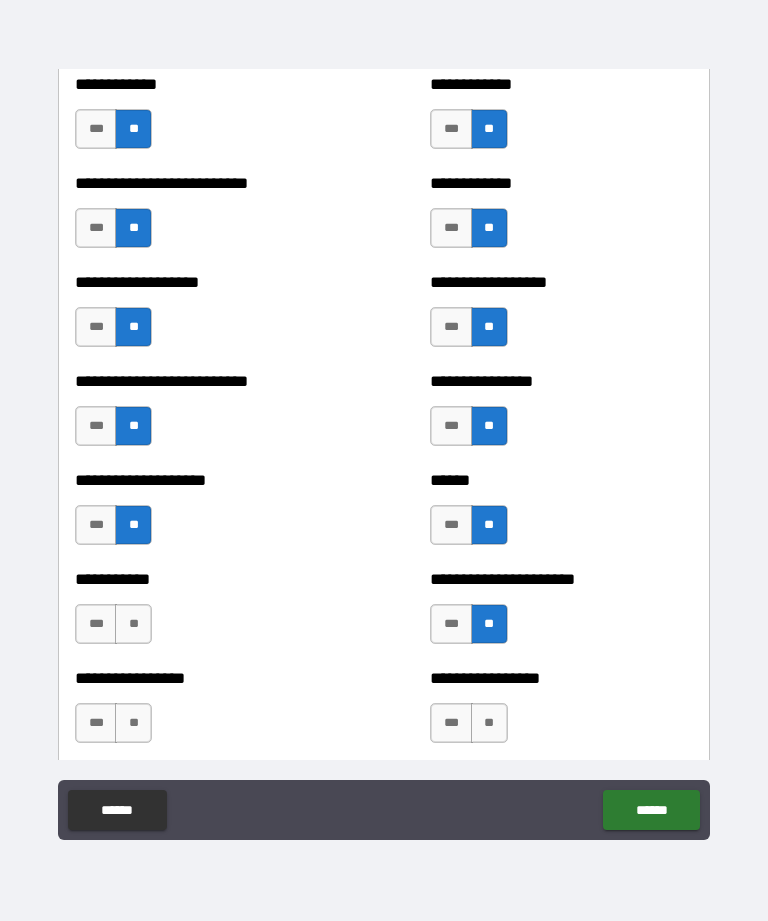 click on "**" at bounding box center [133, 624] 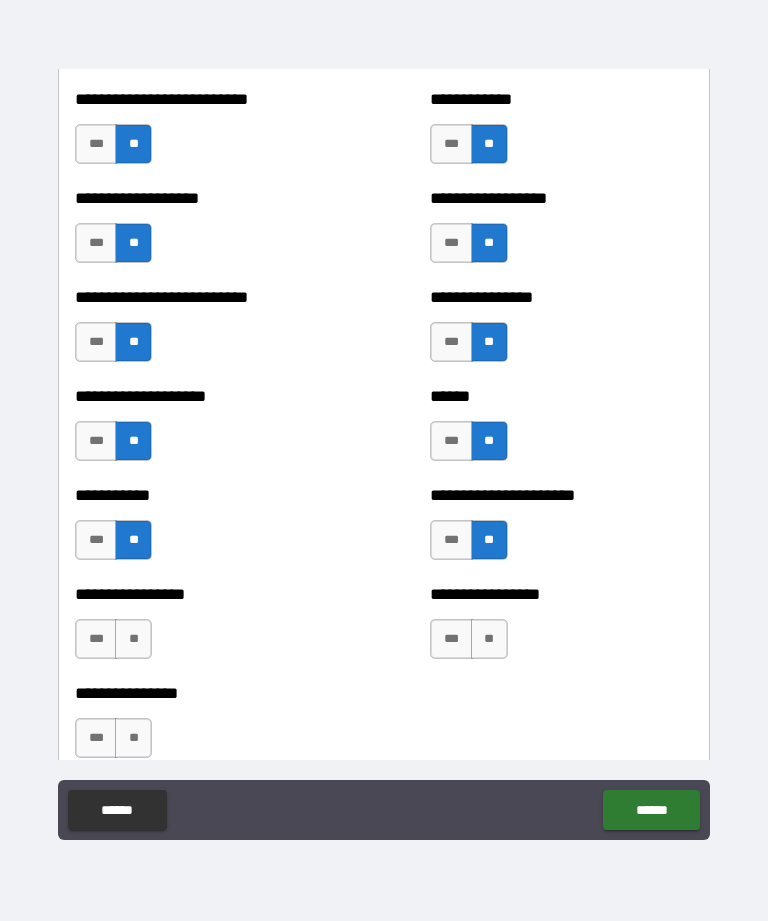 scroll, scrollTop: 5712, scrollLeft: 0, axis: vertical 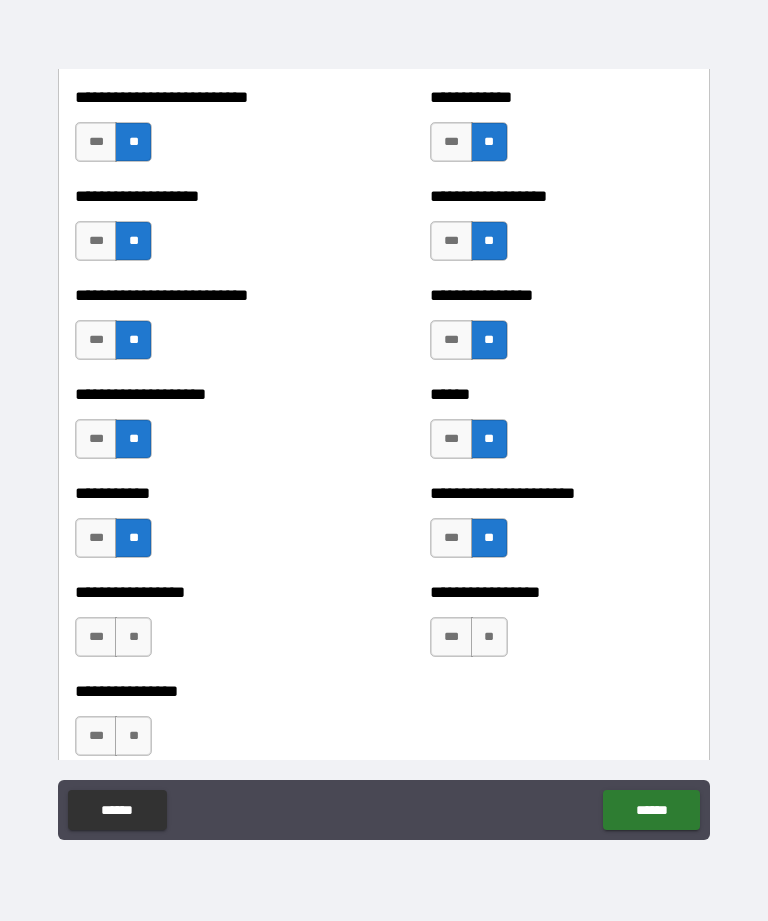 click on "**" at bounding box center [489, 637] 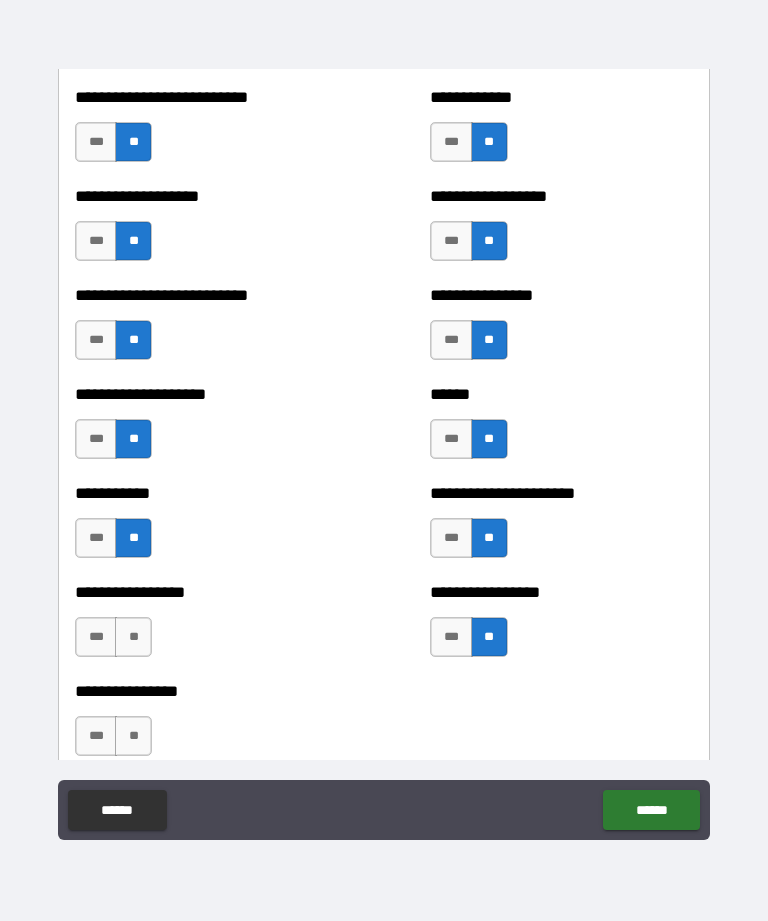 click on "**" at bounding box center (133, 637) 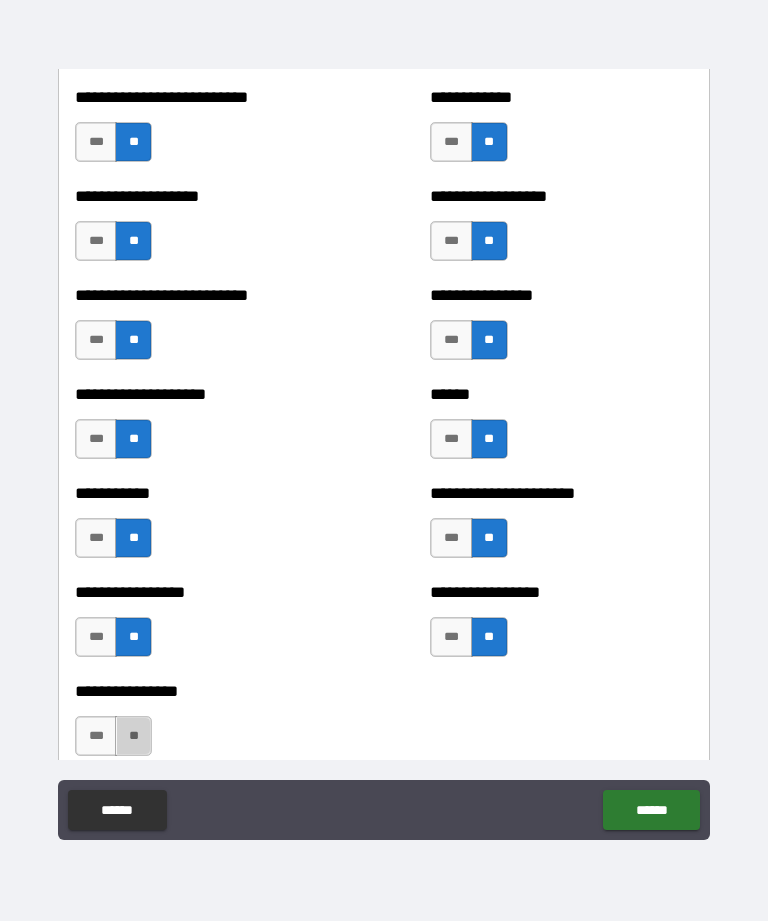 click on "**" at bounding box center (133, 736) 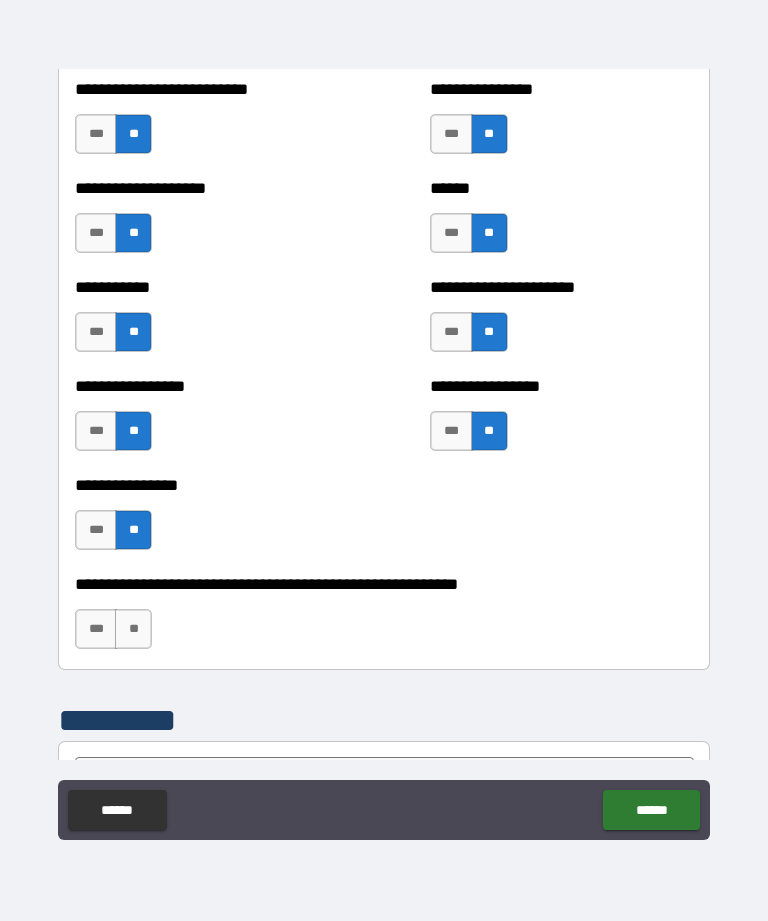 scroll, scrollTop: 5922, scrollLeft: 0, axis: vertical 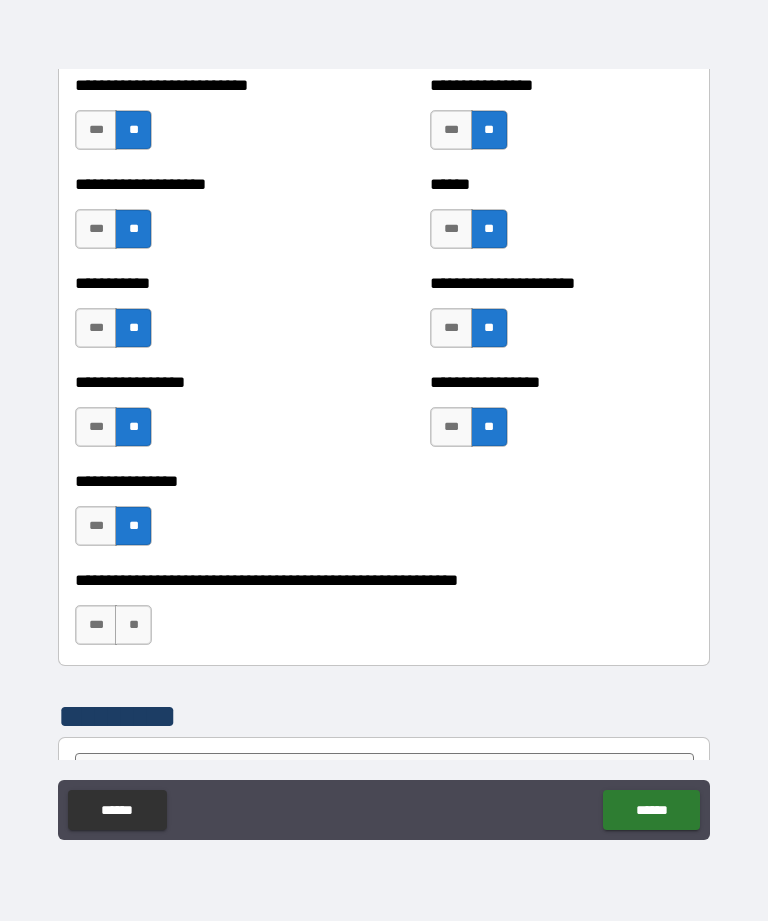 click on "**" at bounding box center (133, 625) 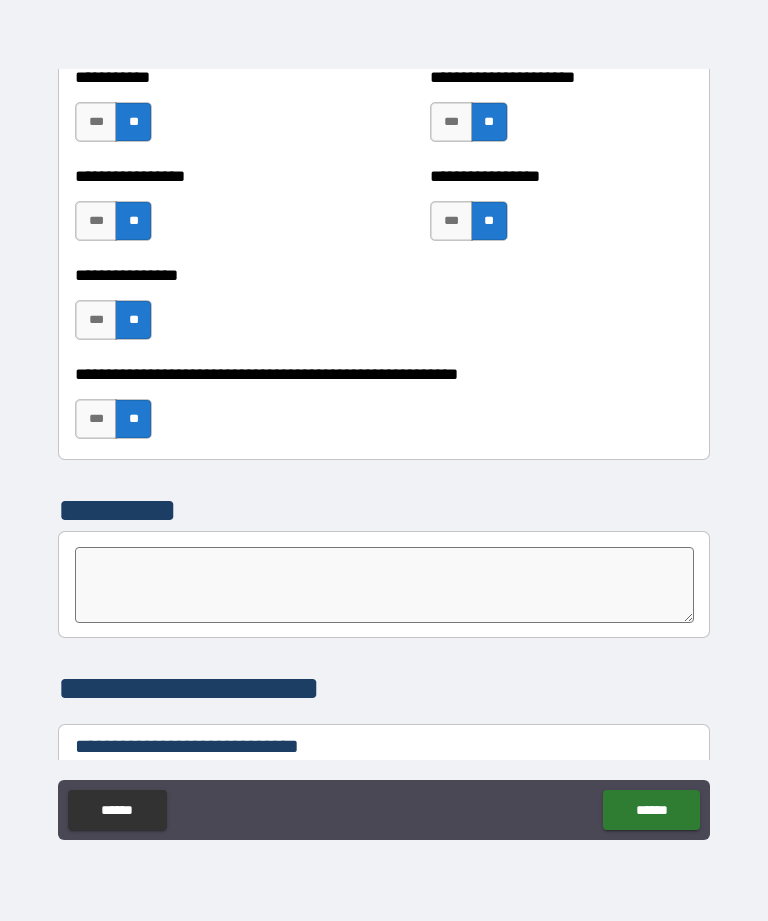scroll, scrollTop: 6137, scrollLeft: 0, axis: vertical 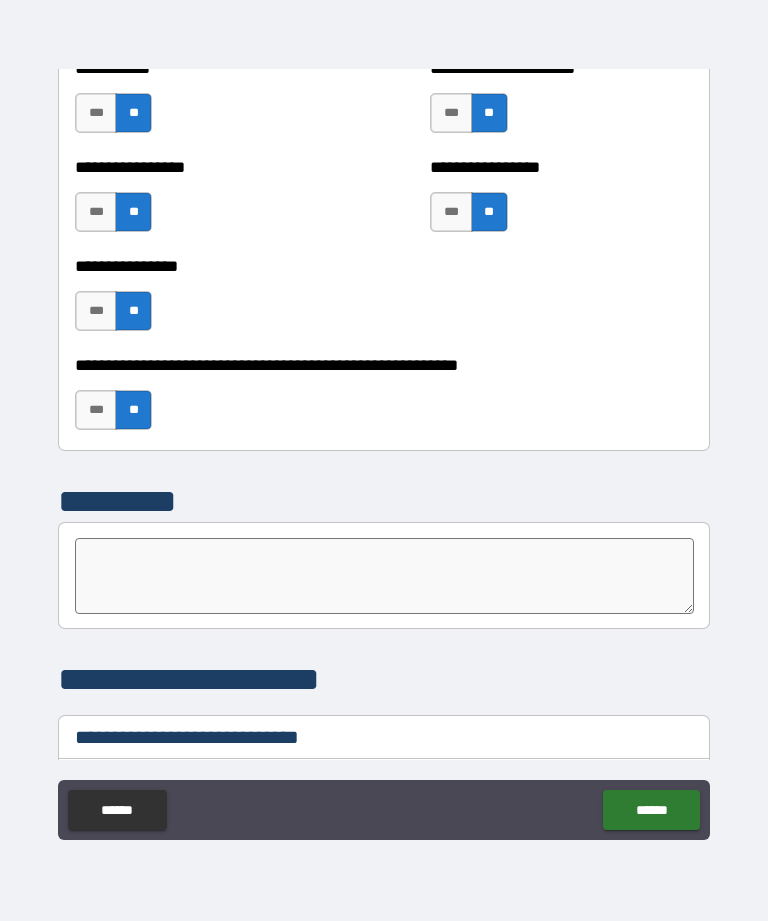 click at bounding box center (384, 576) 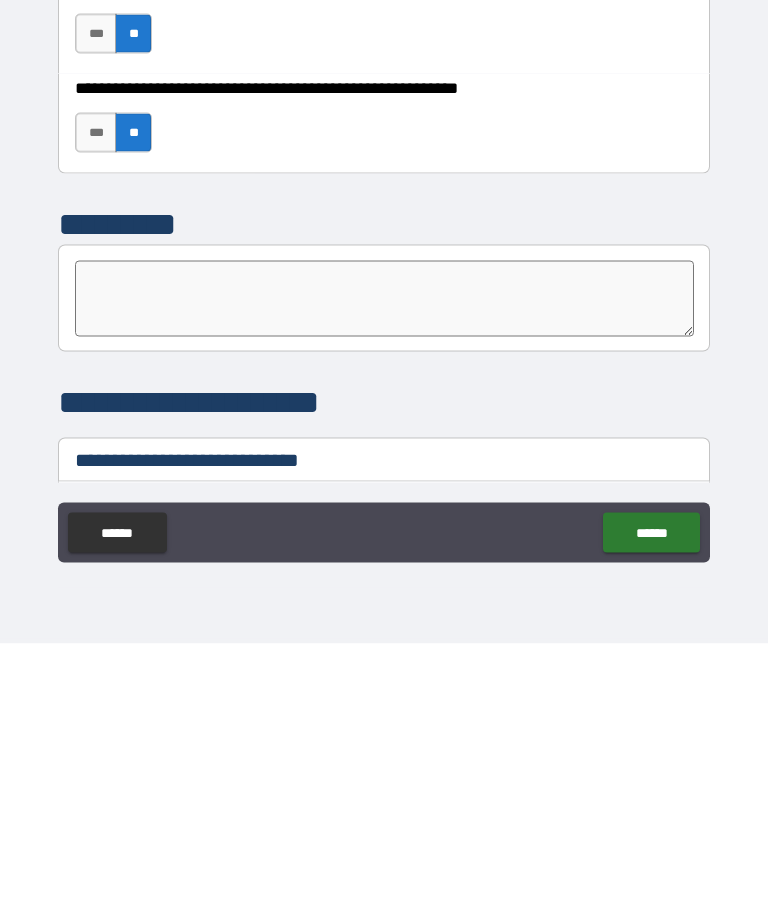 type on "*" 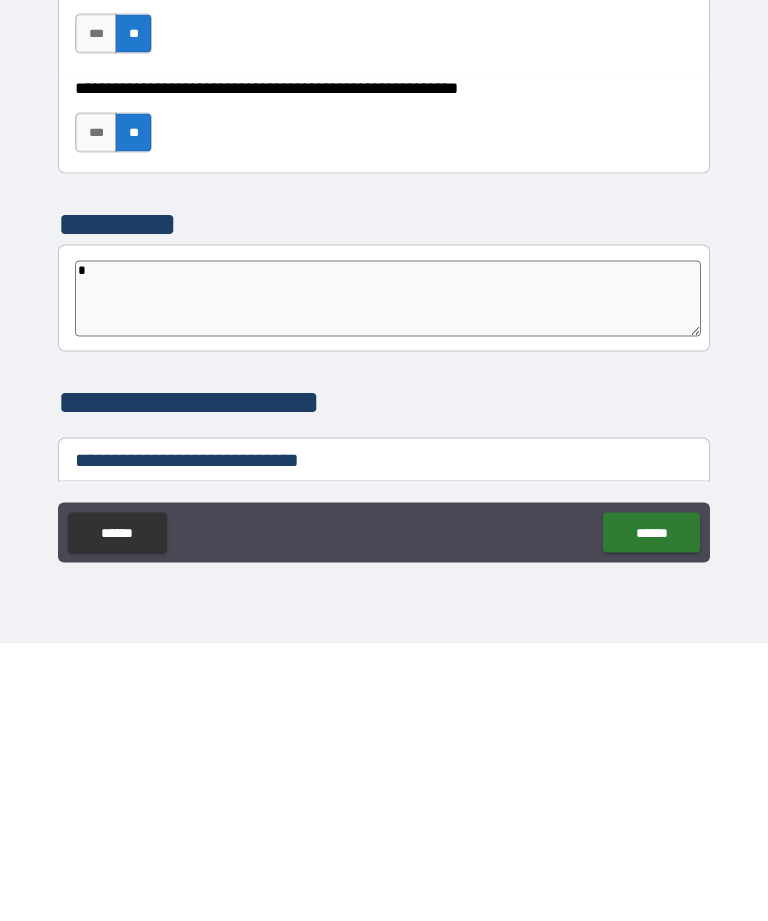 type on "**" 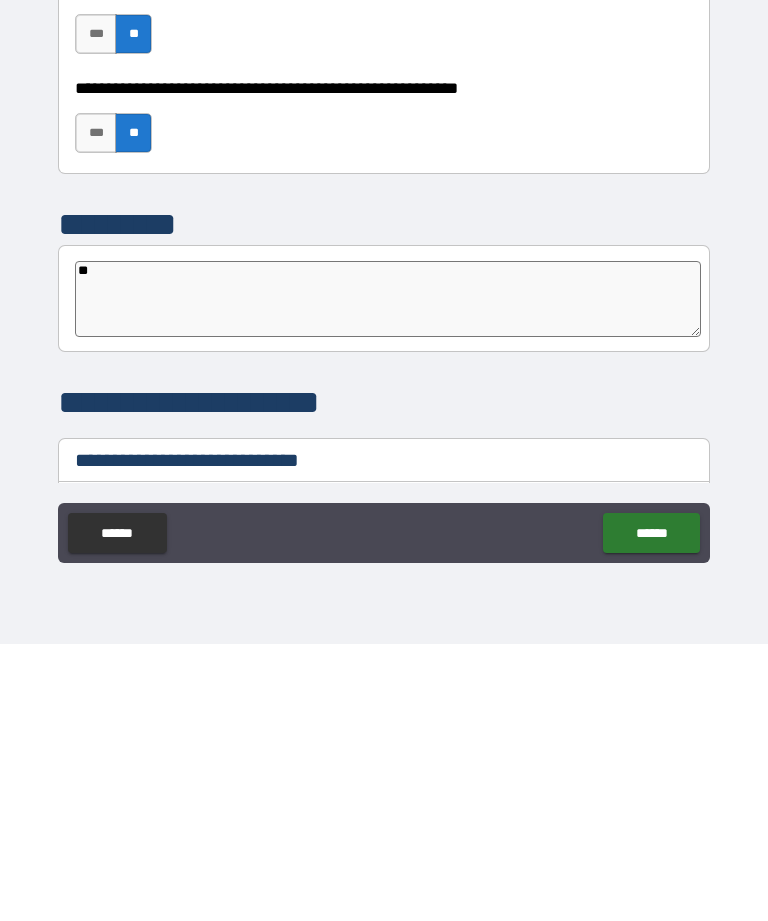 type on "*" 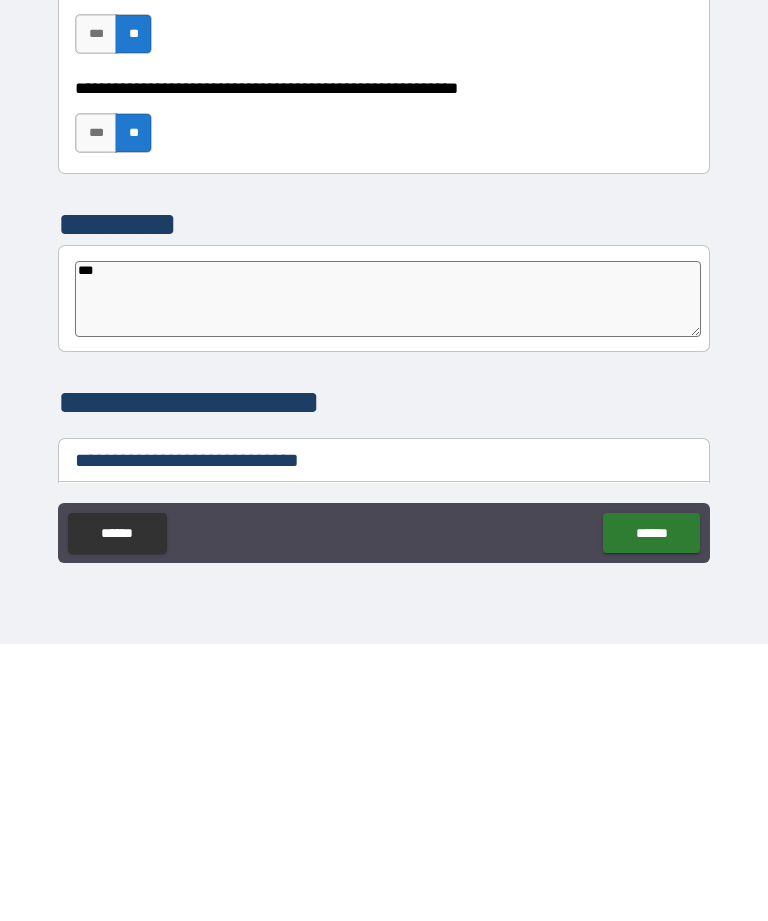 type on "*" 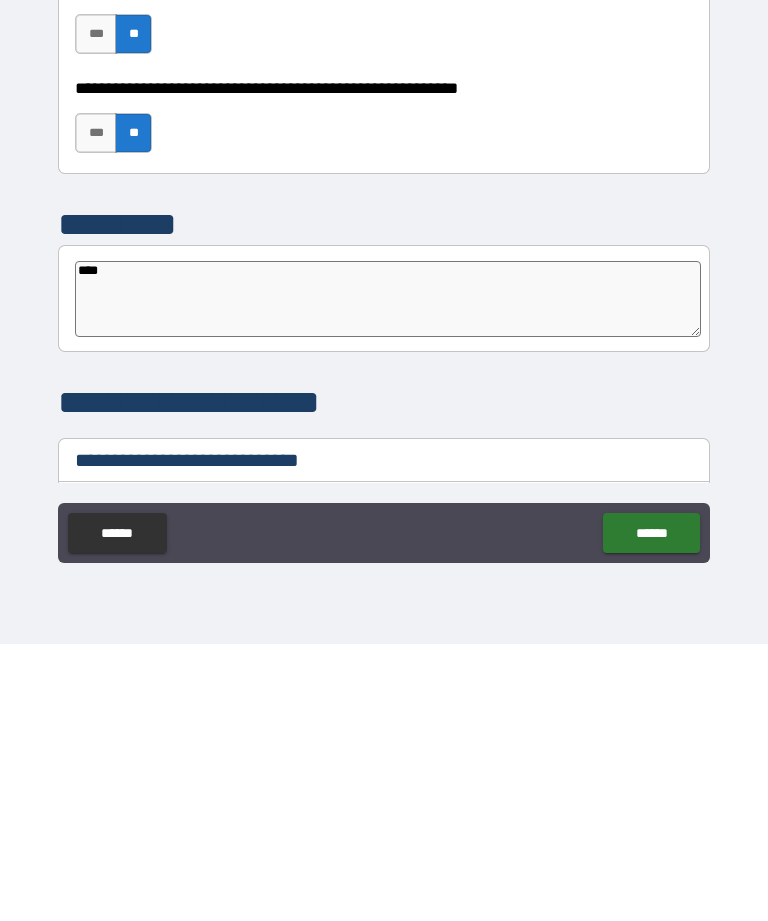 type on "*" 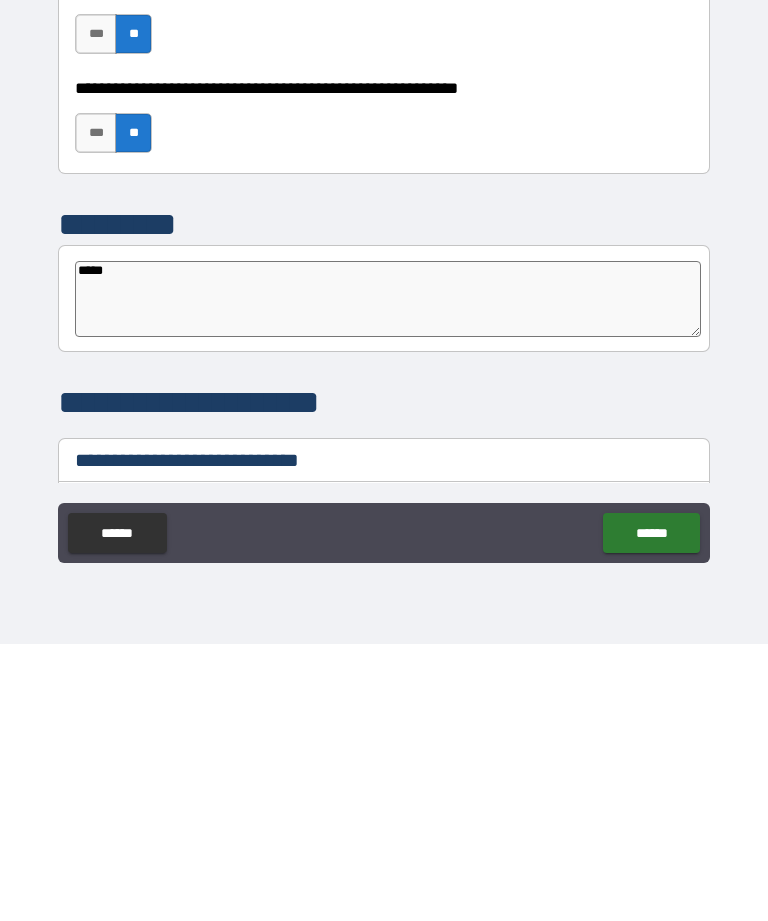 type on "*" 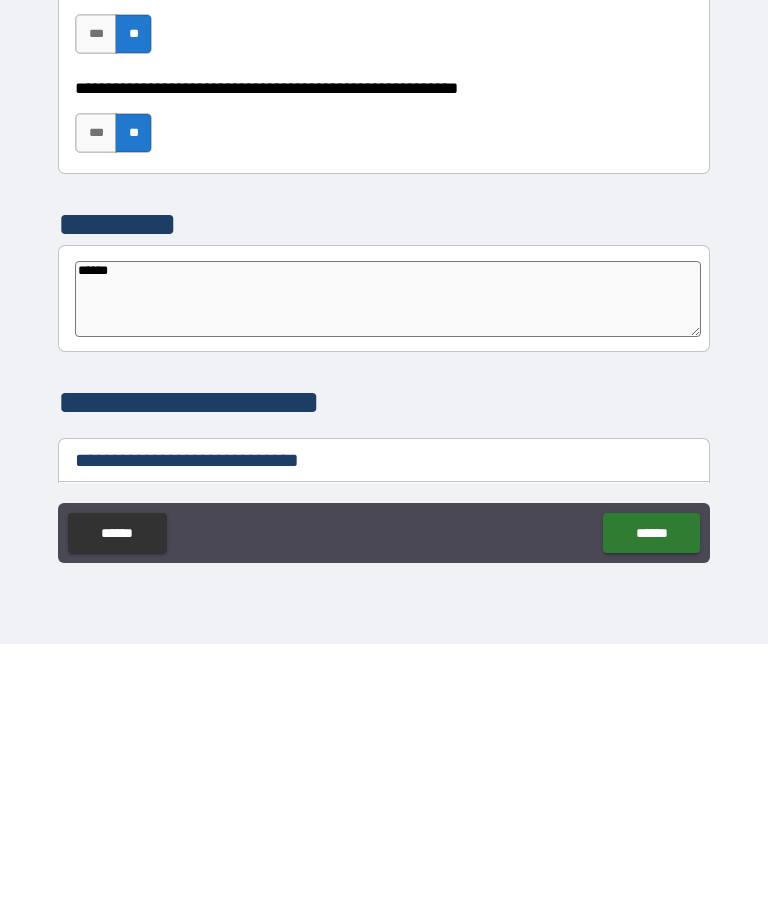 type on "*" 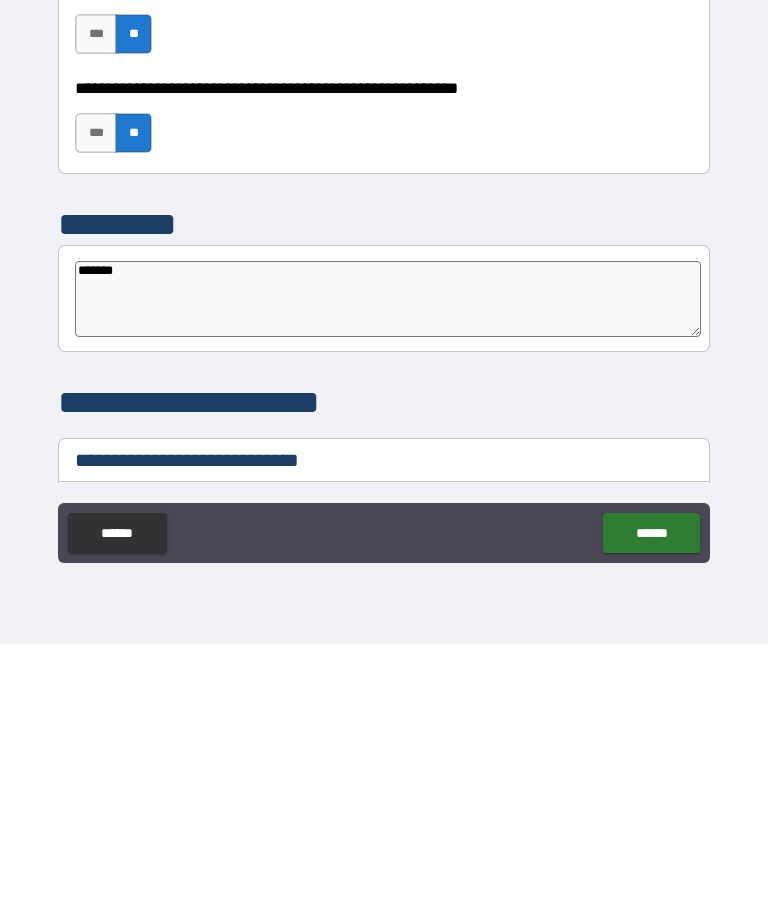 type on "*" 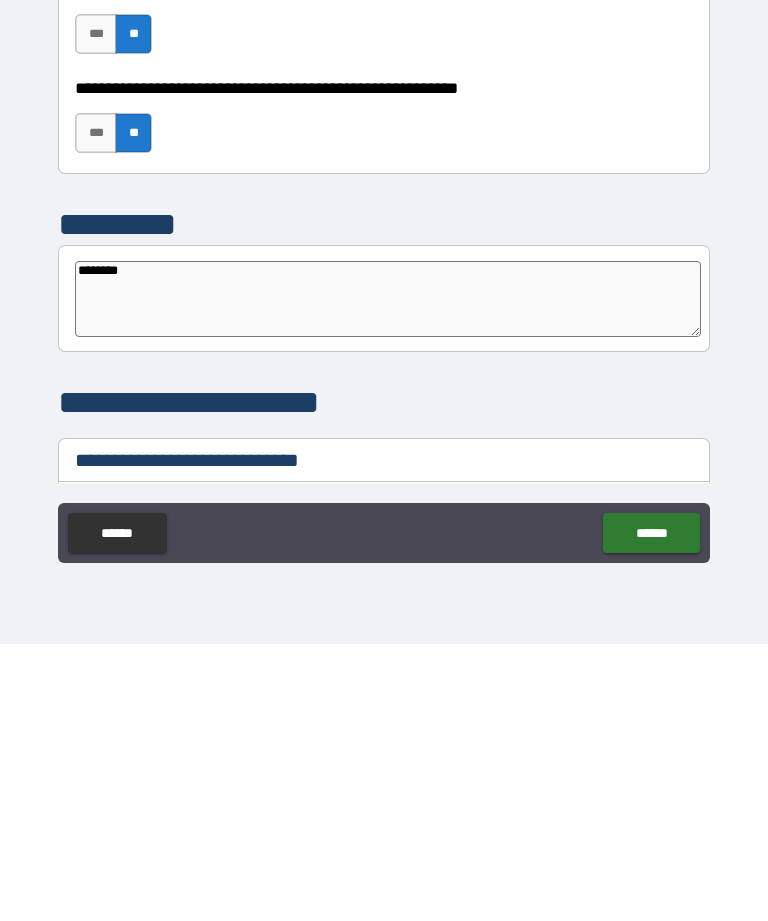 type on "*" 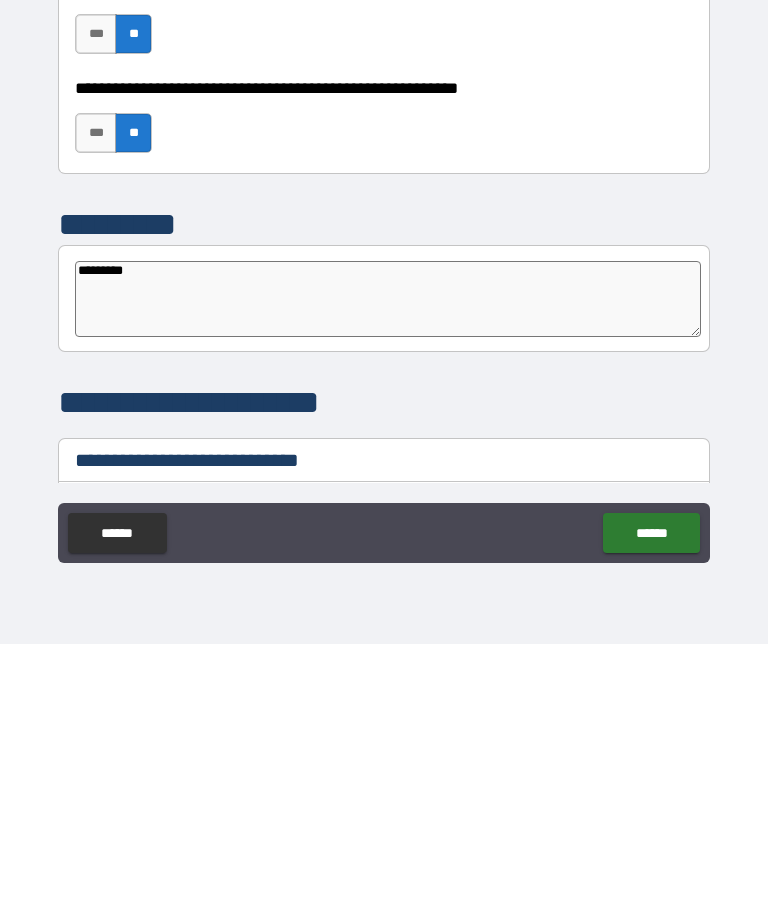 type on "*" 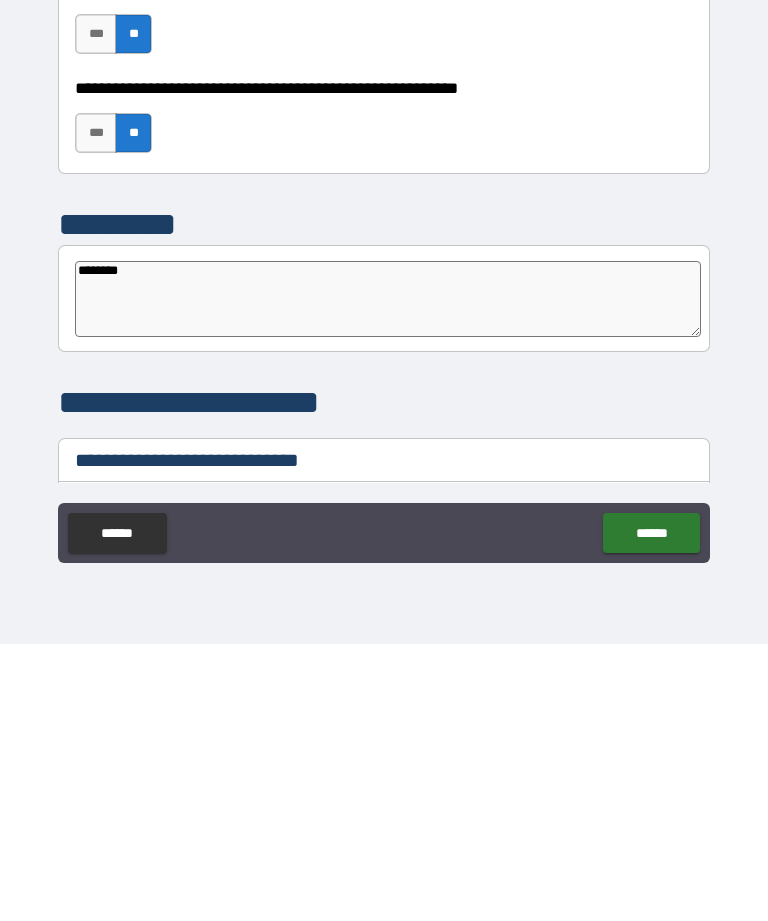 type on "*******" 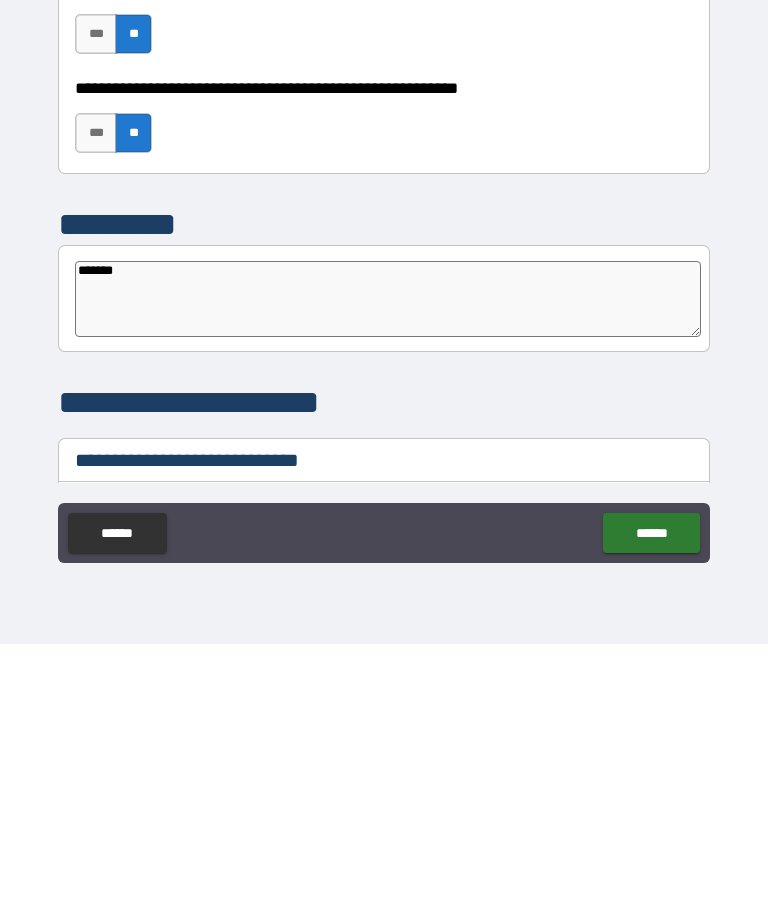 type on "*" 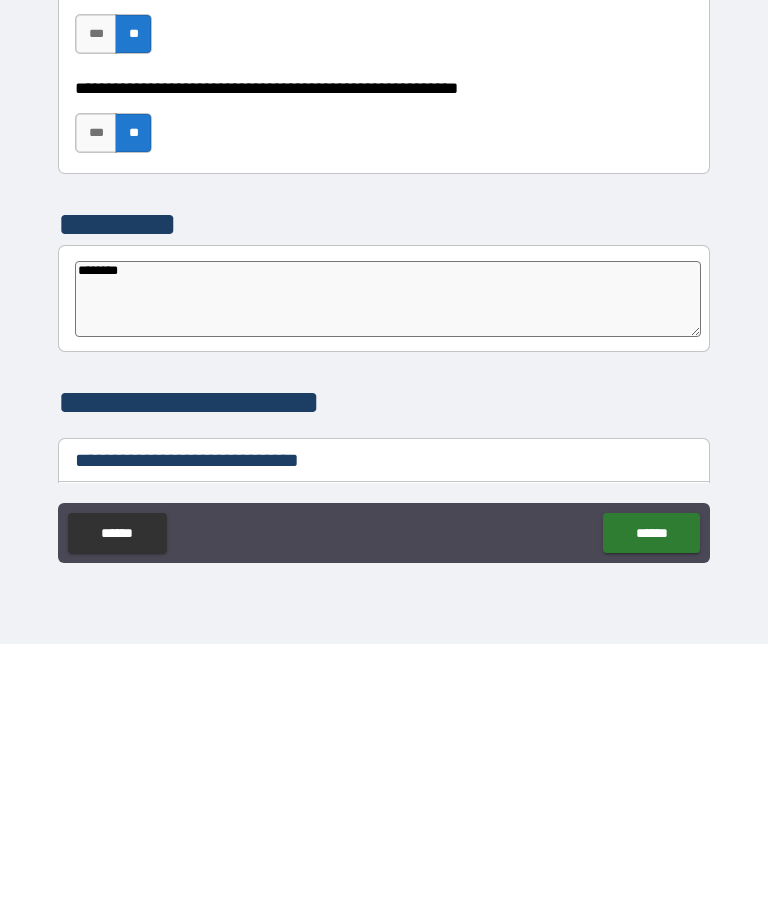 type on "*" 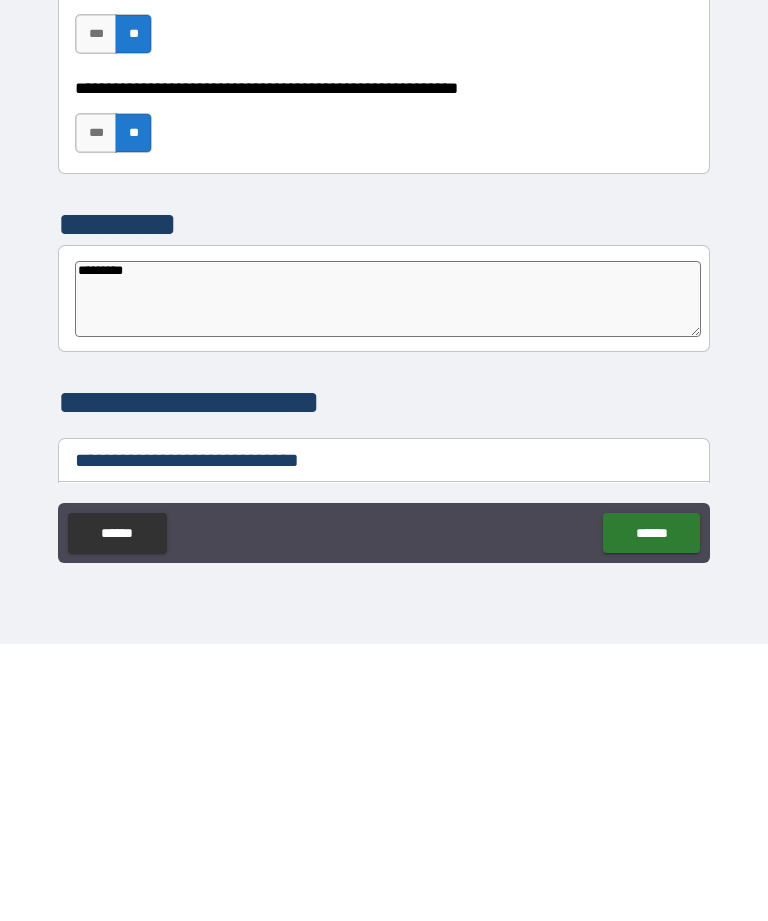 type on "*" 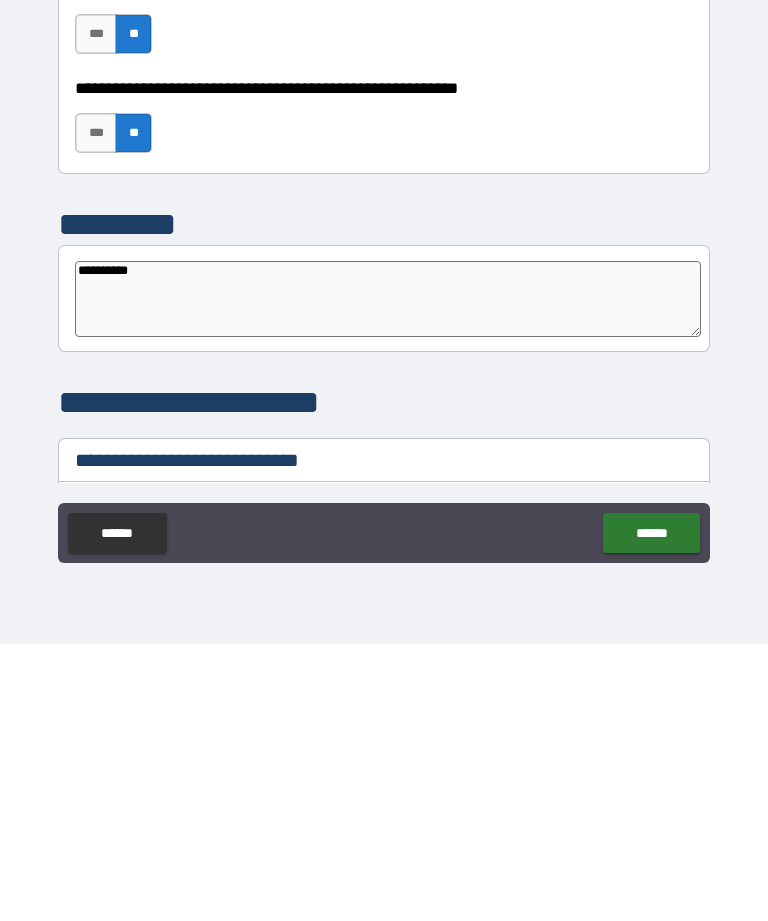 type on "*" 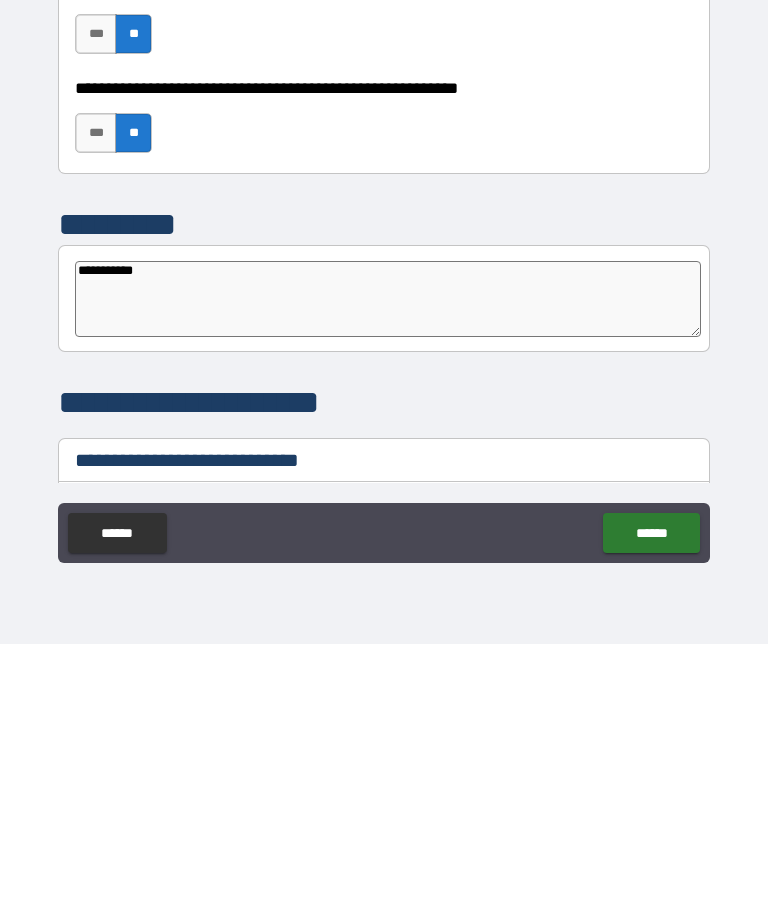 type on "*" 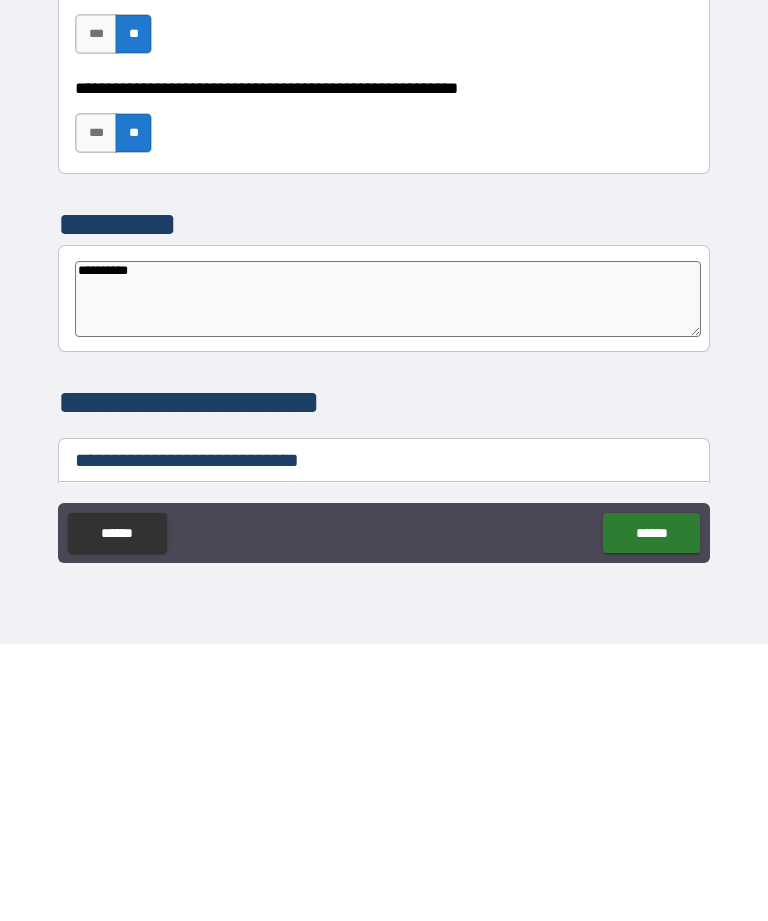 type on "*" 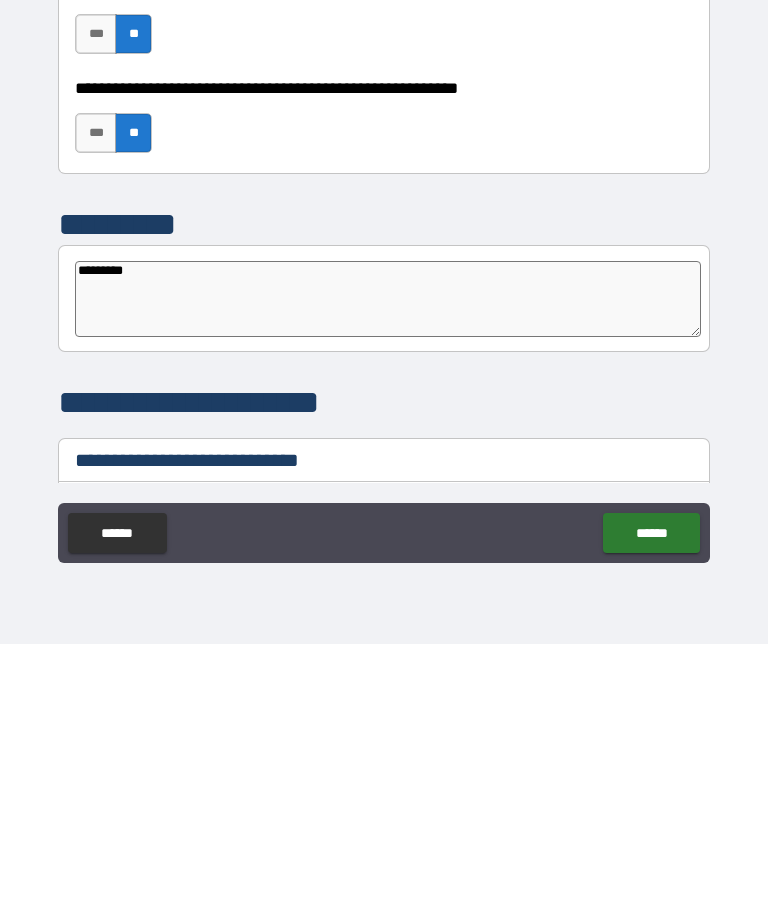 type on "*" 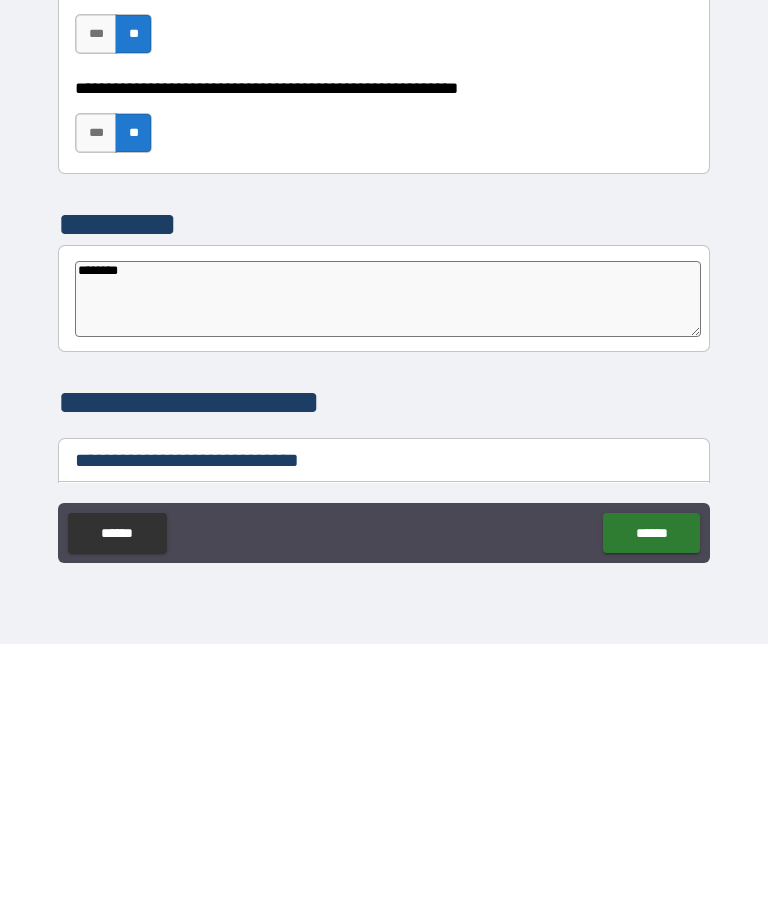 type on "*******" 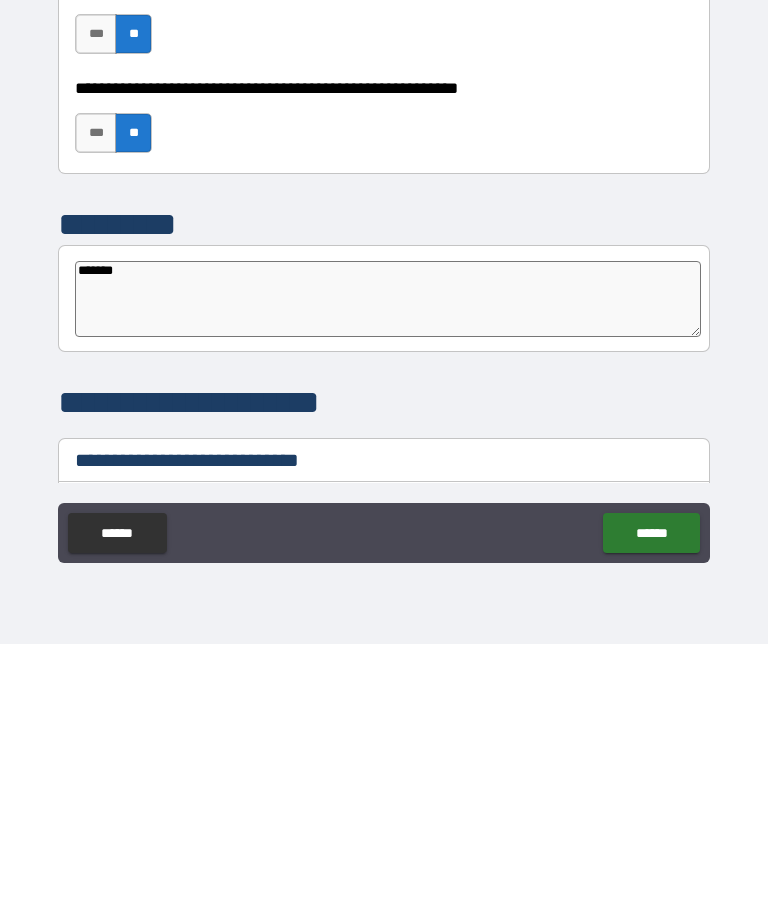 type on "******" 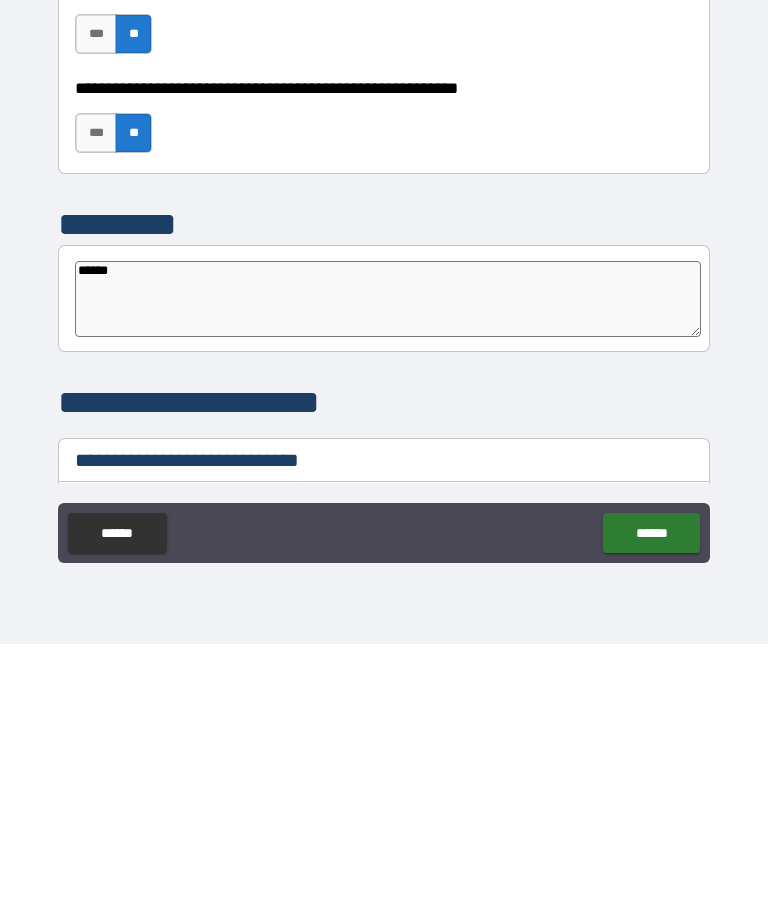 type on "*****" 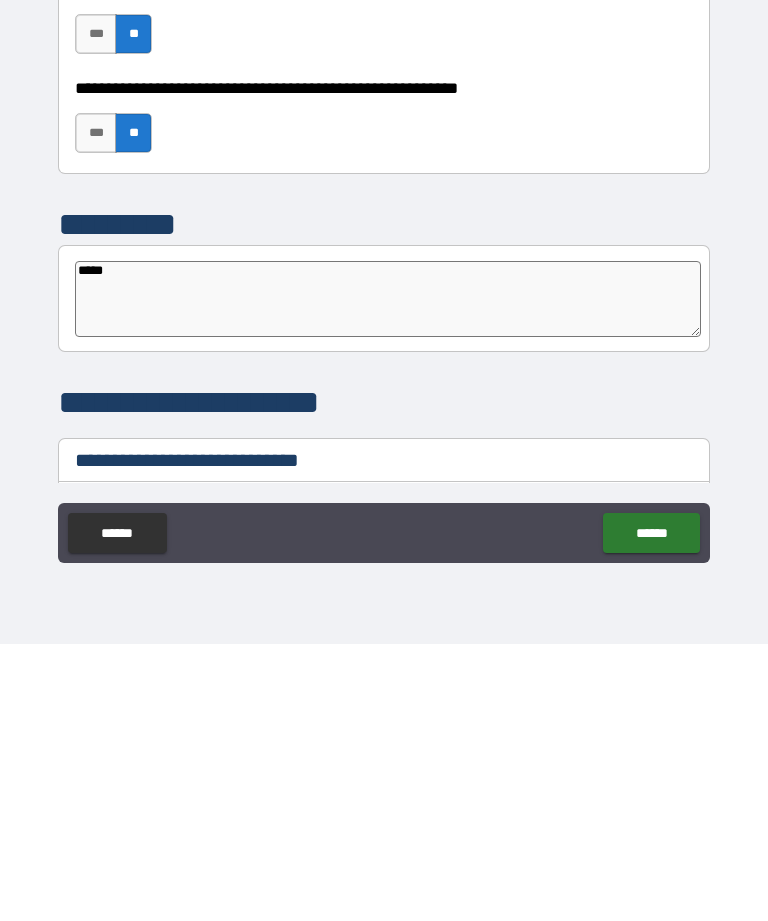 type on "*" 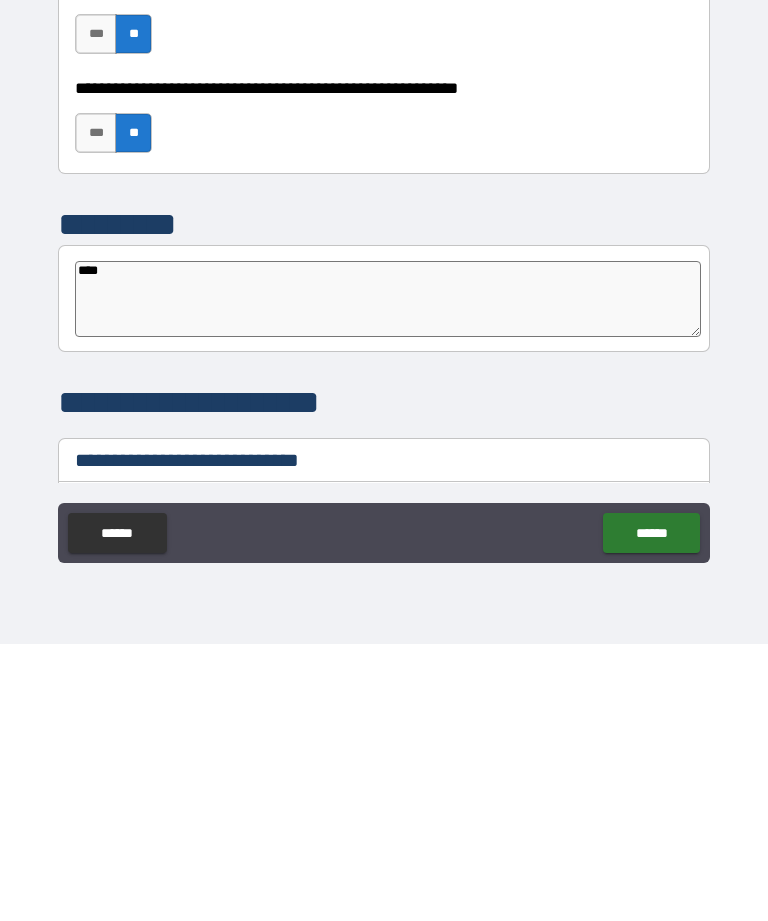 type on "*" 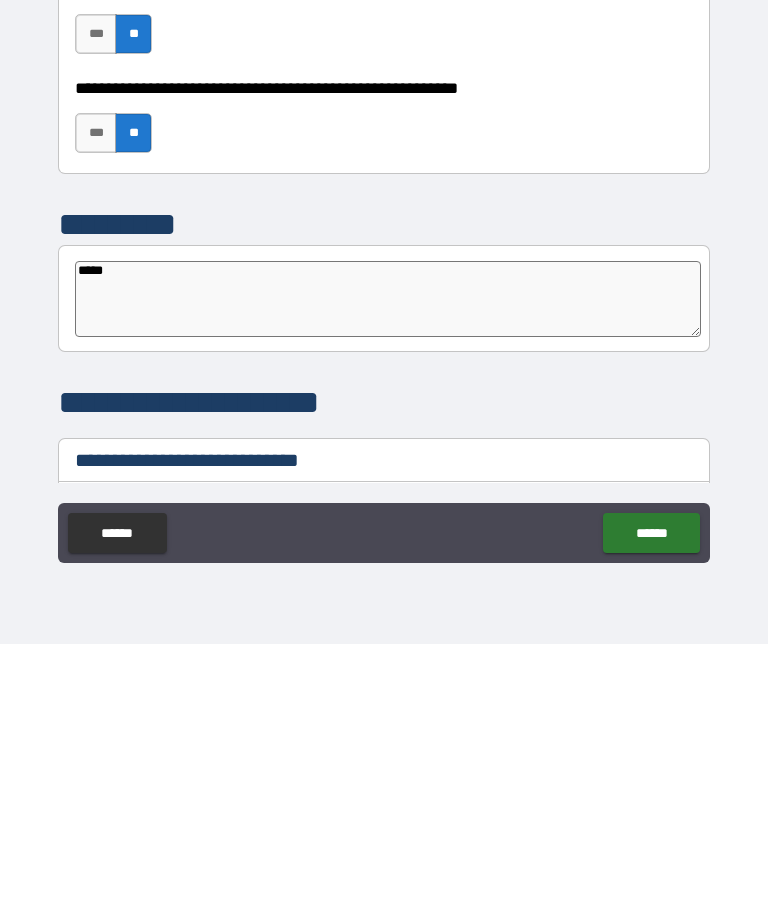 type on "*" 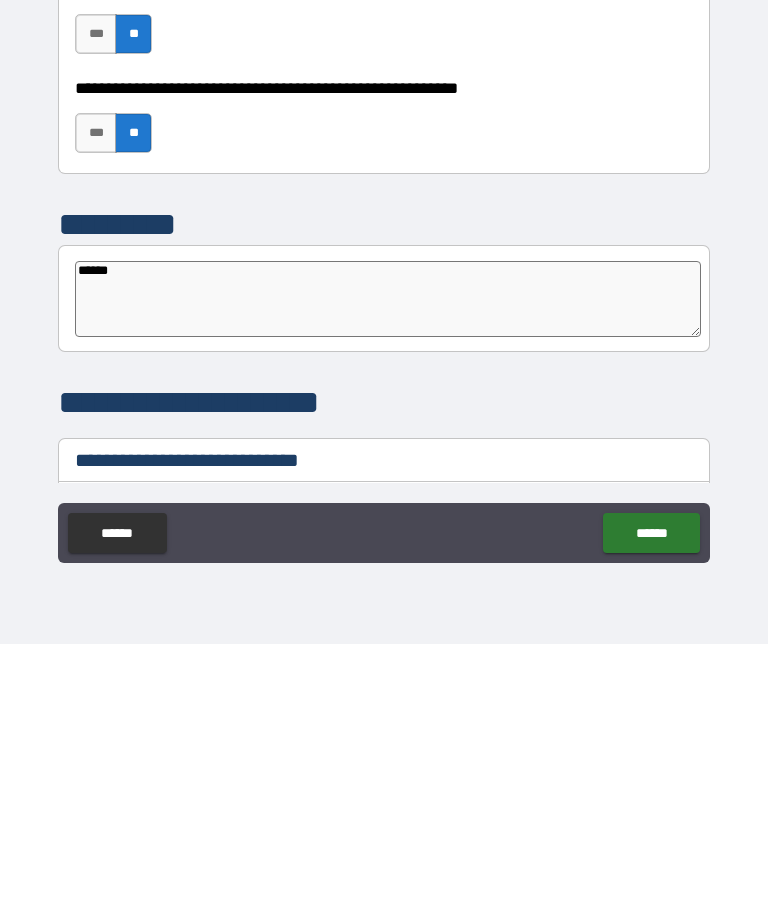 type on "*" 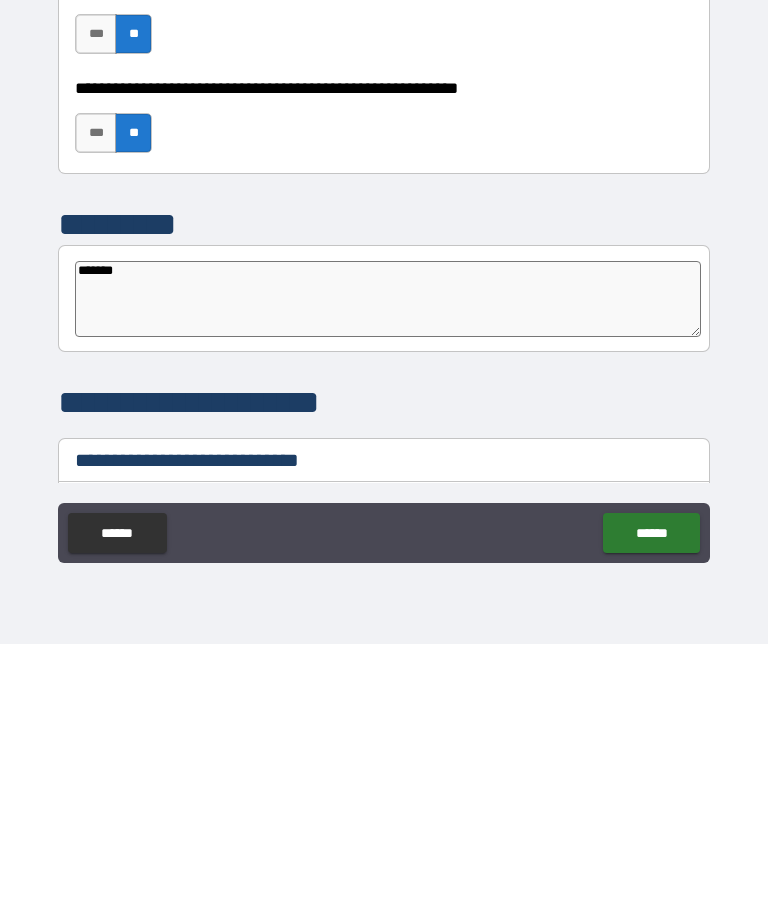 type on "*" 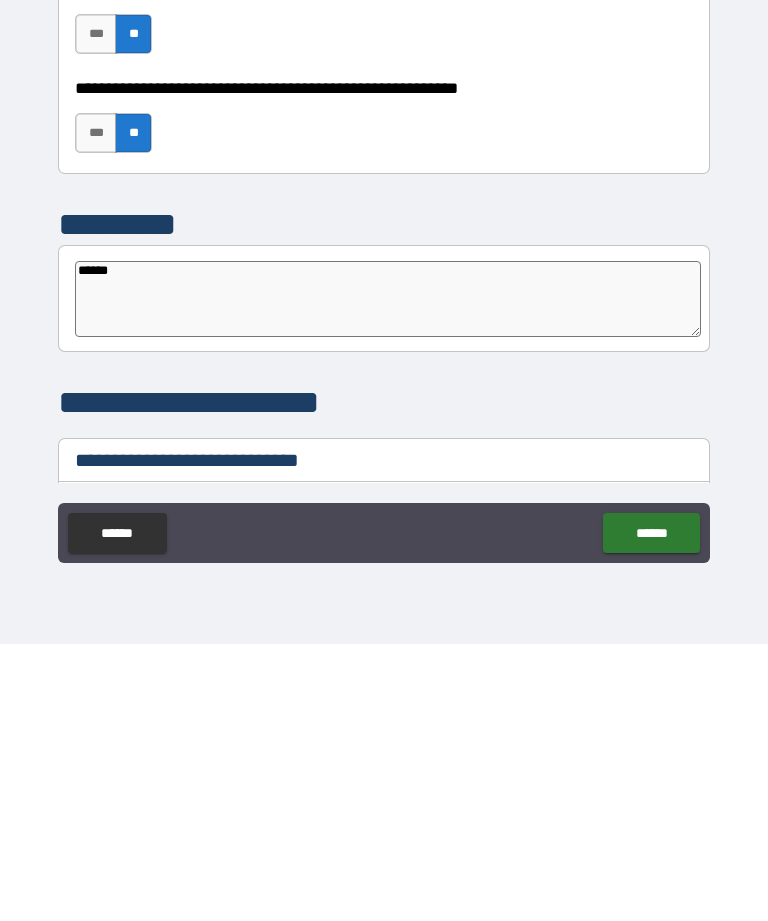 type on "*" 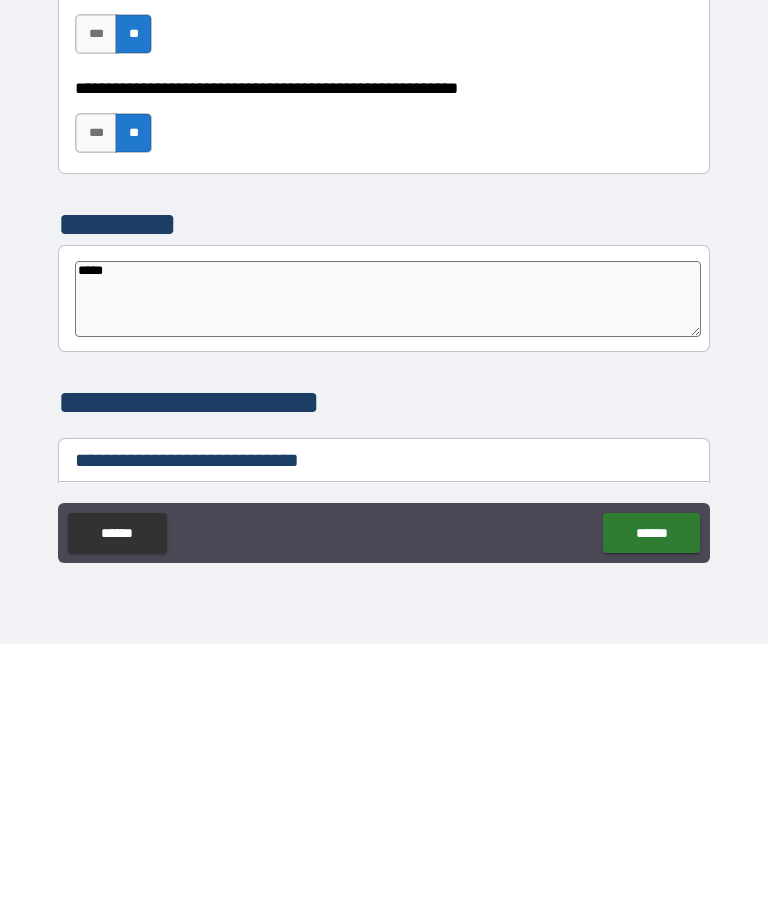 type on "*" 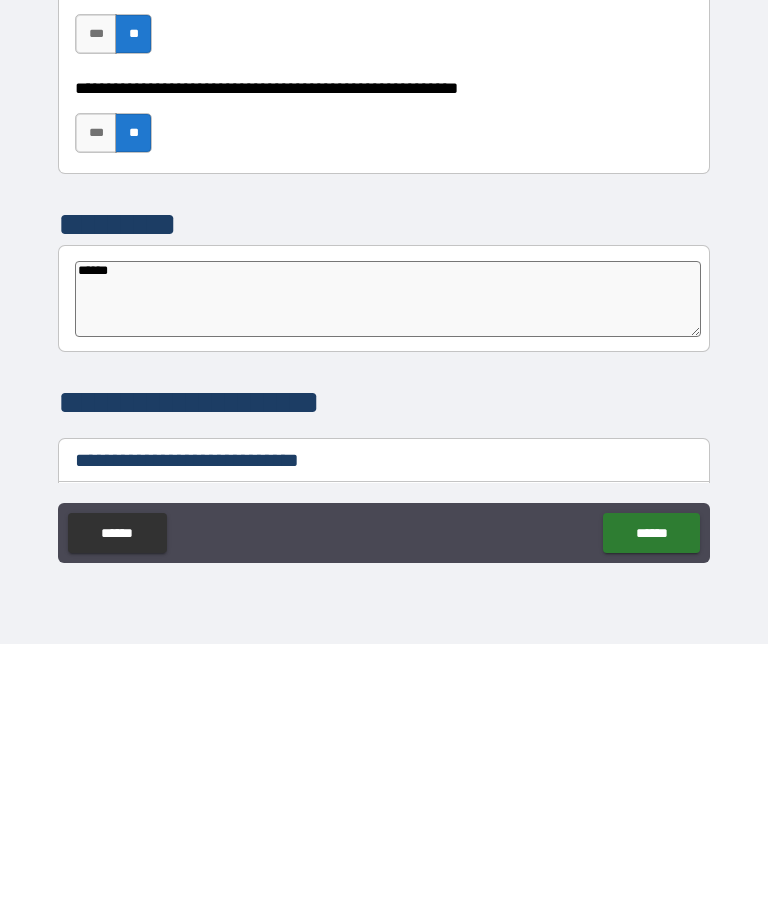 type on "*" 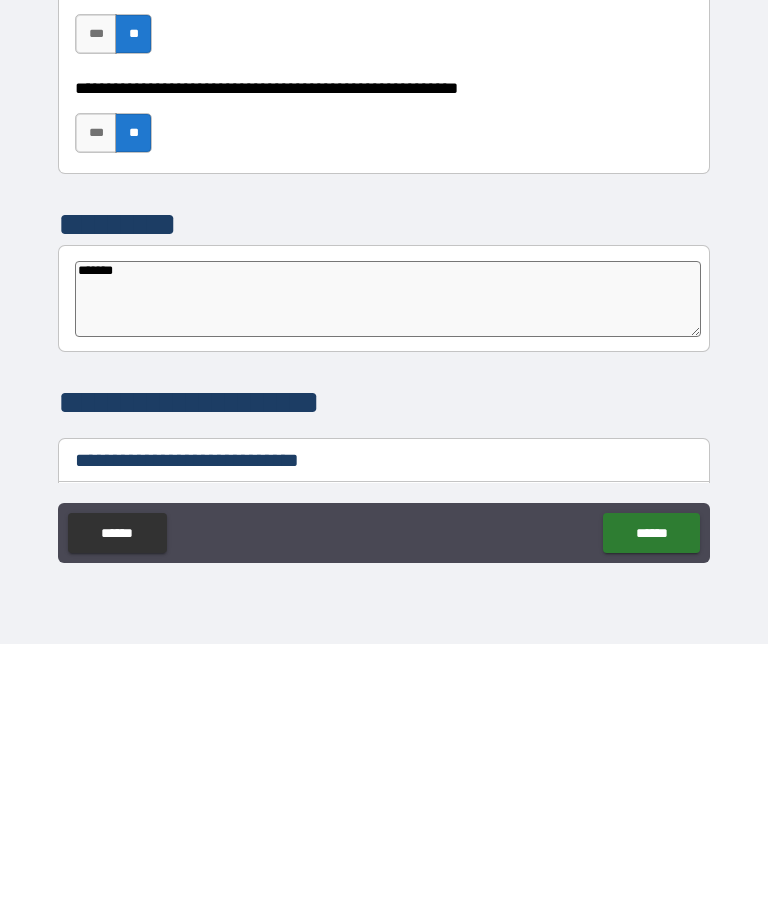 type on "*" 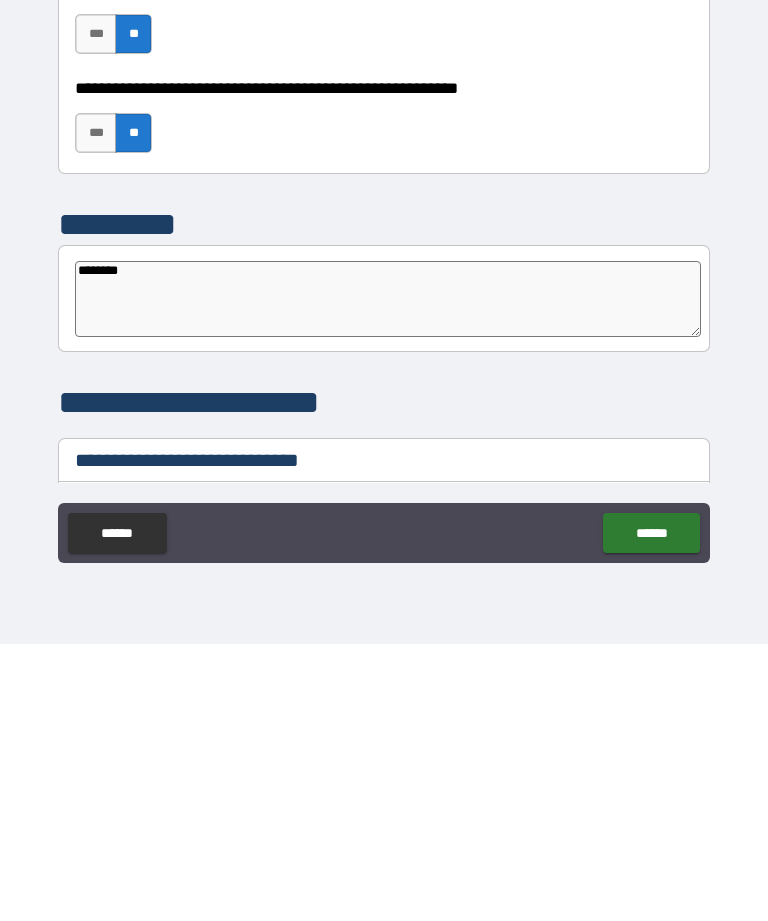 type on "*" 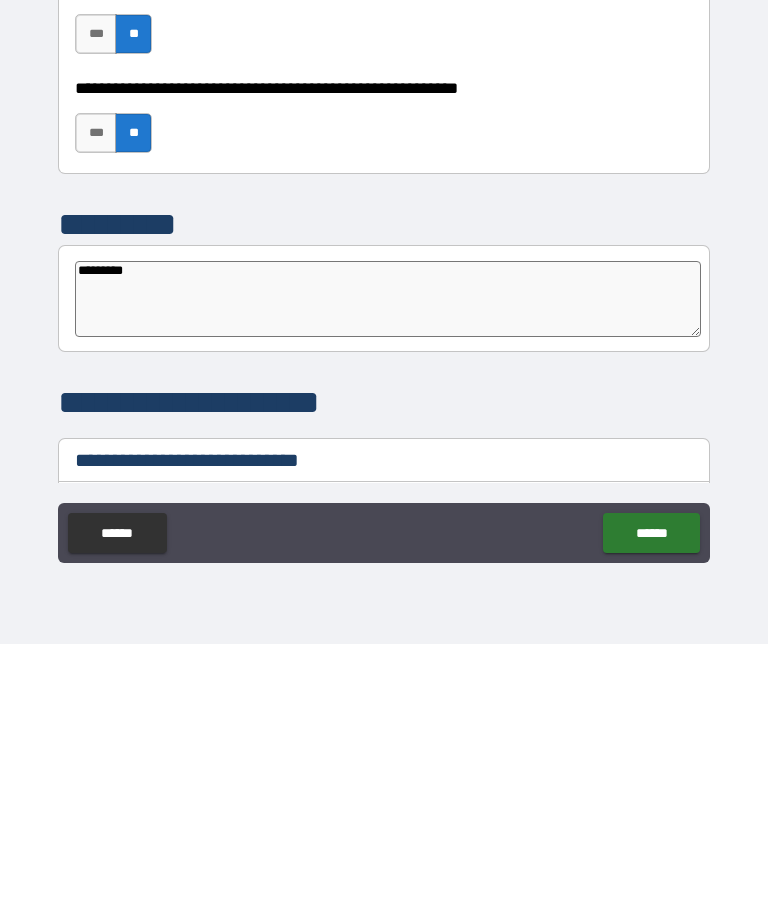 type on "*" 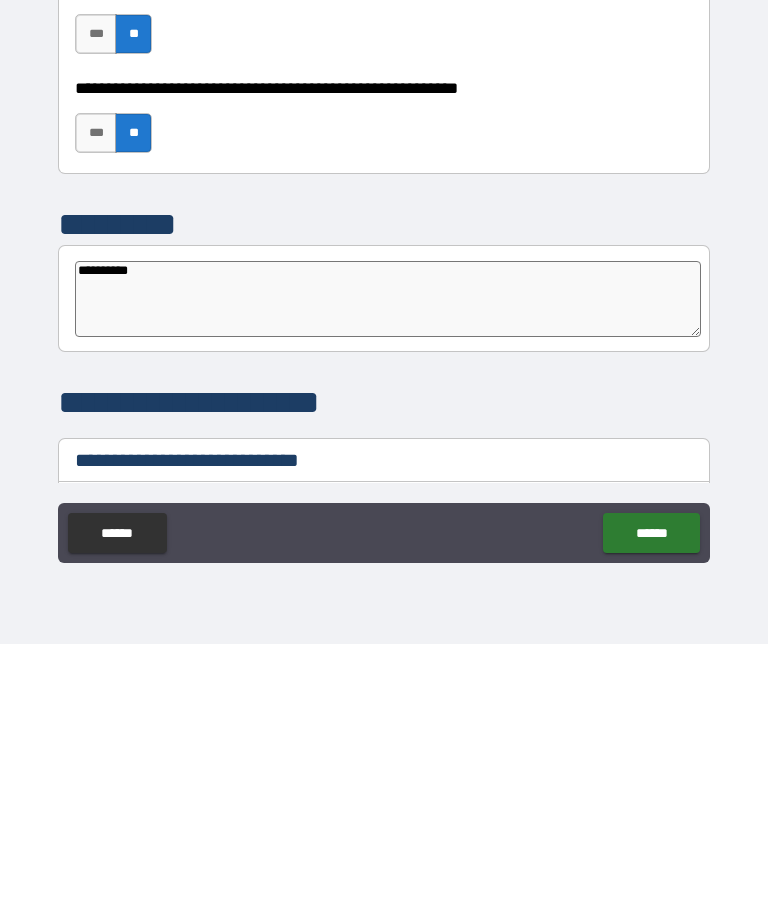 type on "*" 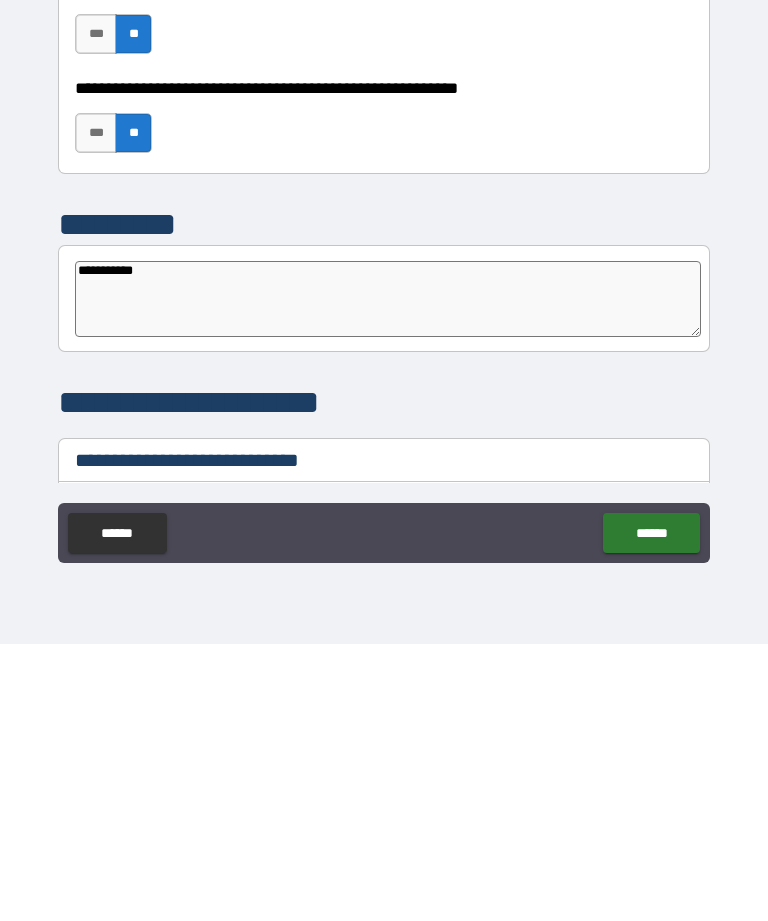 type on "*" 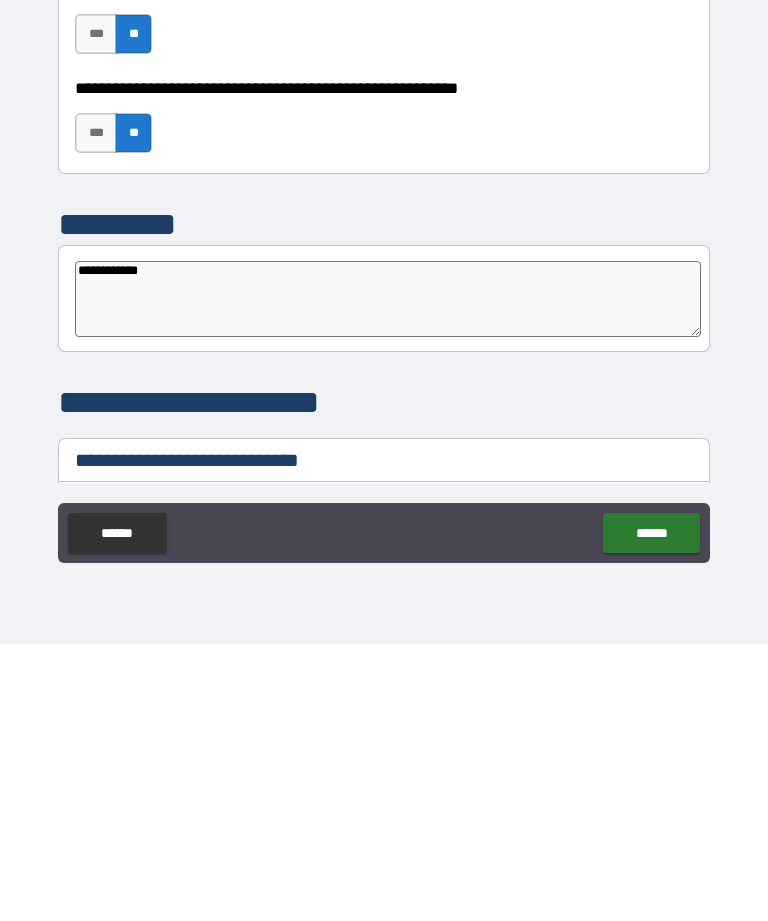 type on "*" 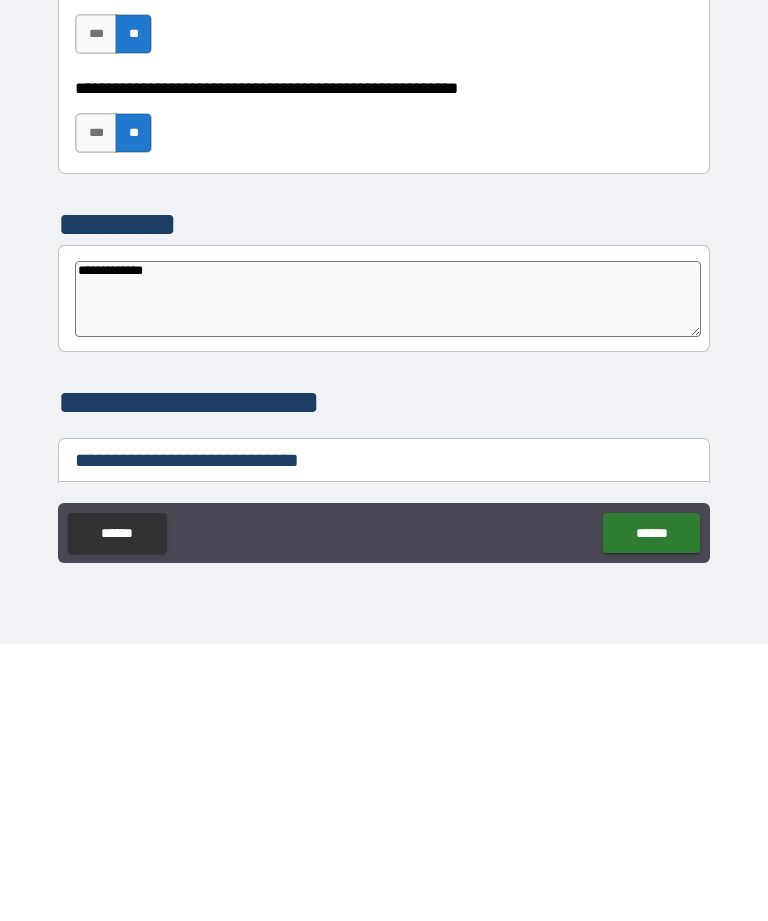 type on "*" 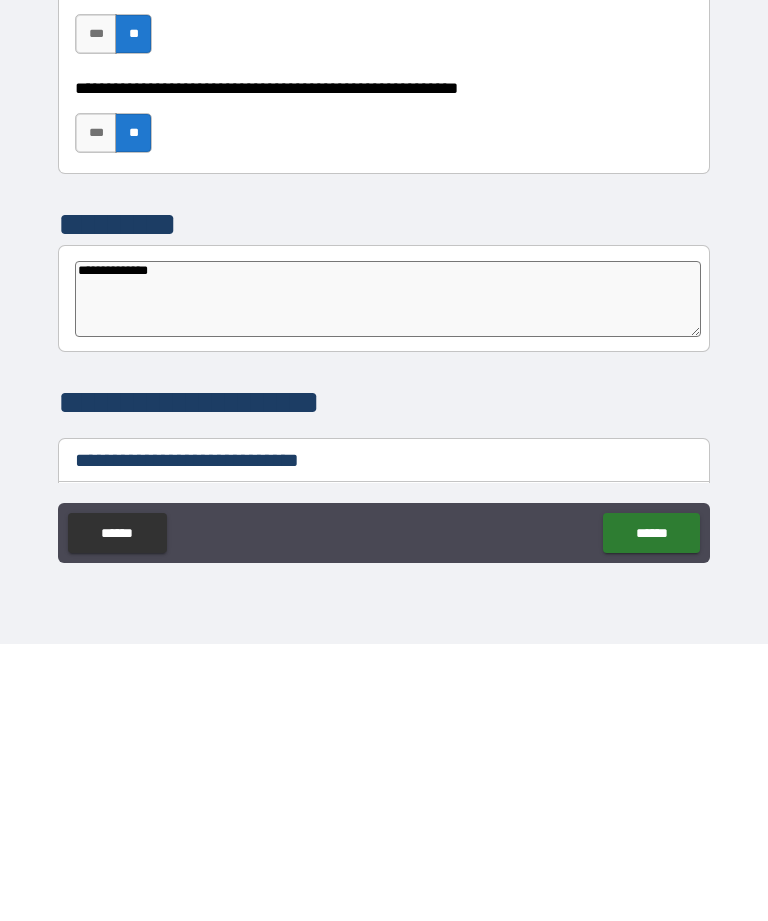 type on "*" 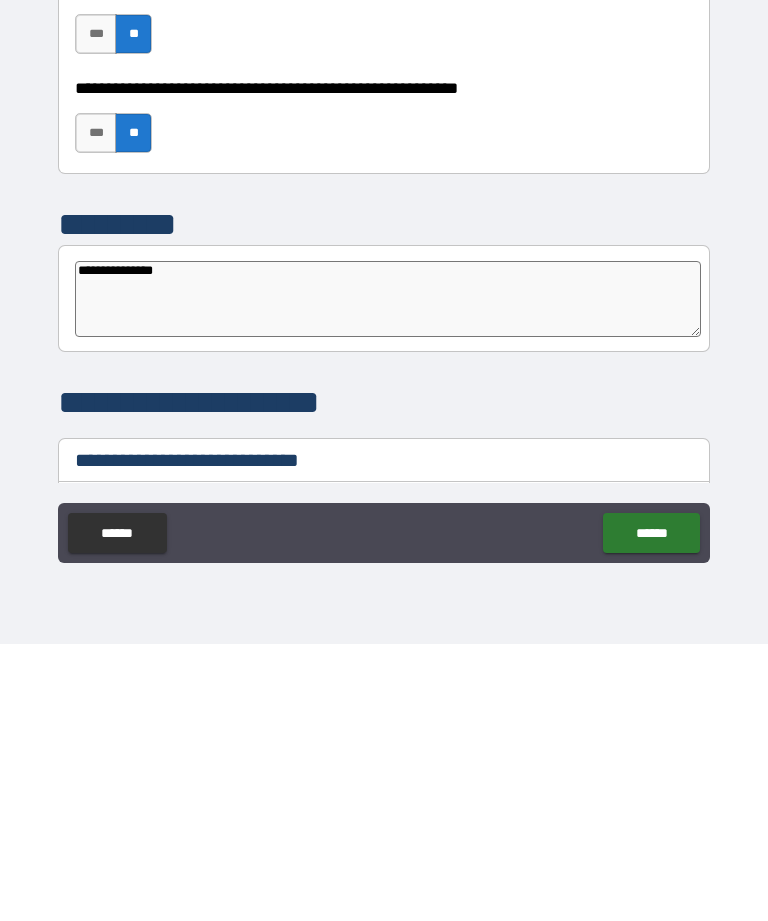 type on "*" 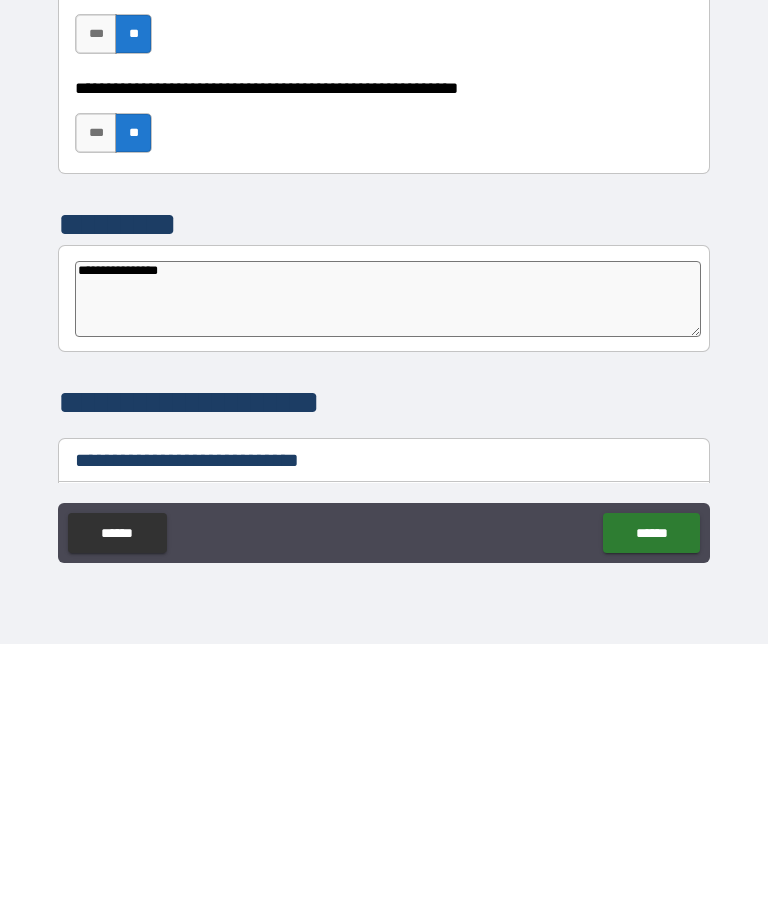 type on "**********" 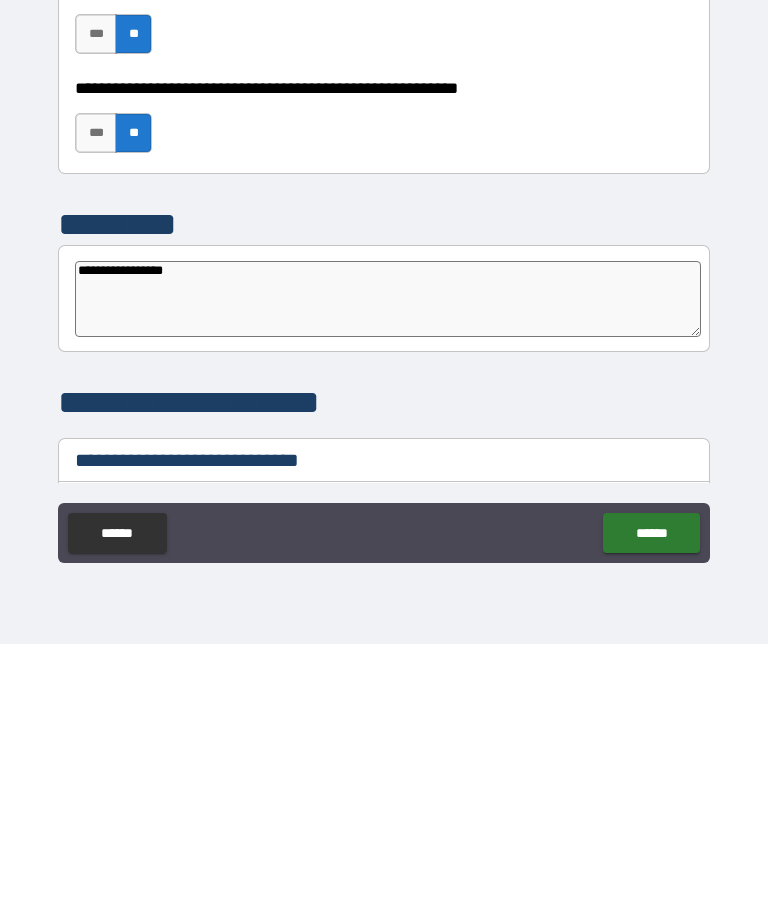 type on "*" 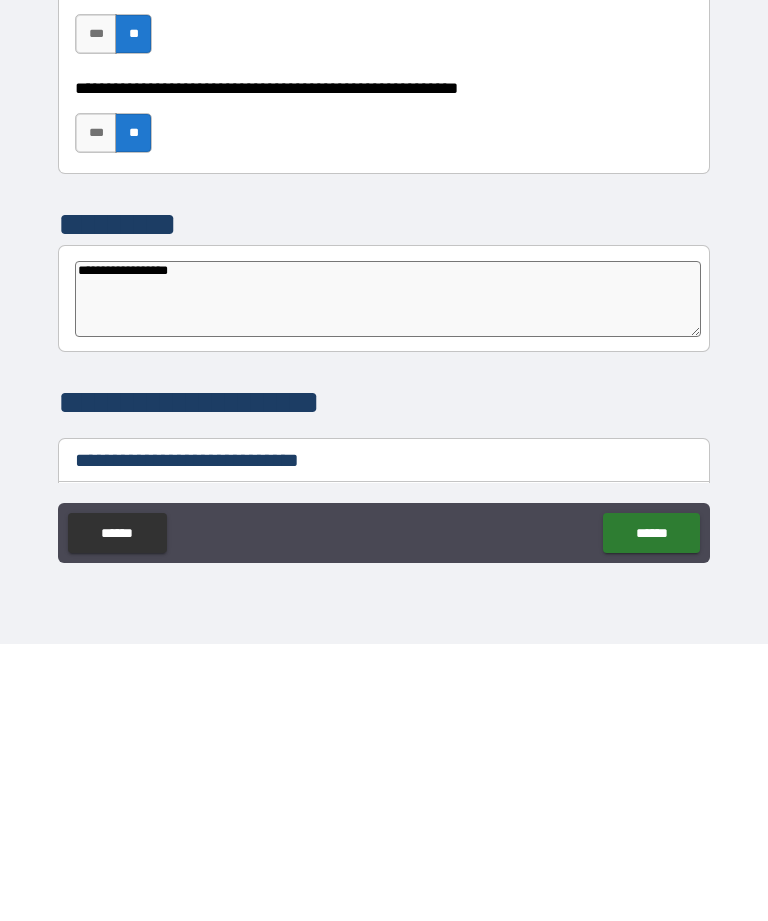type on "**********" 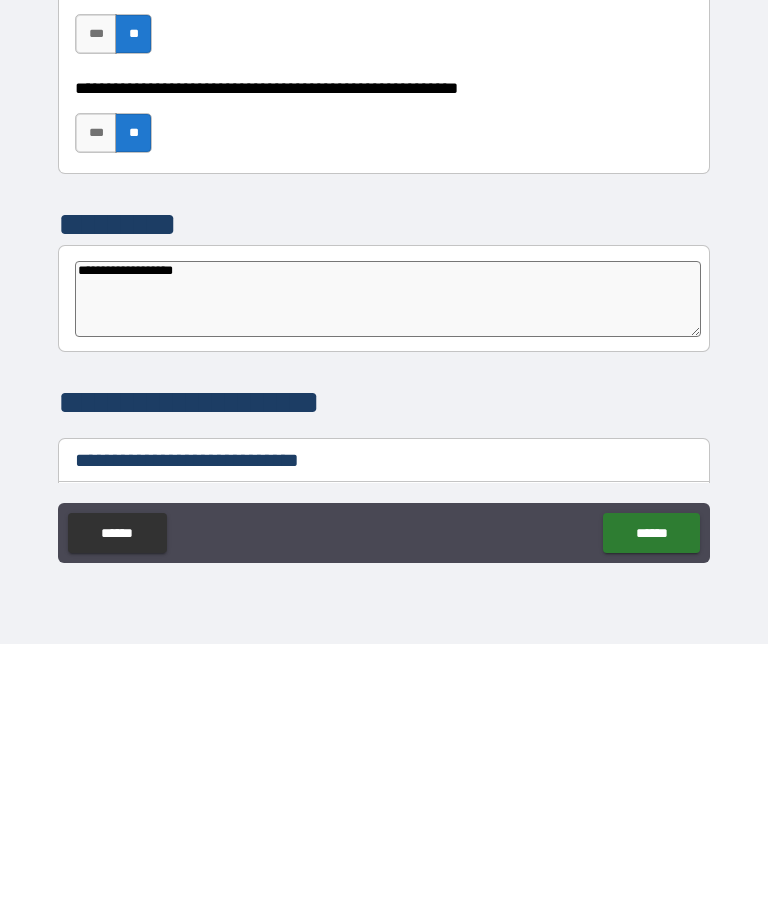 type on "*" 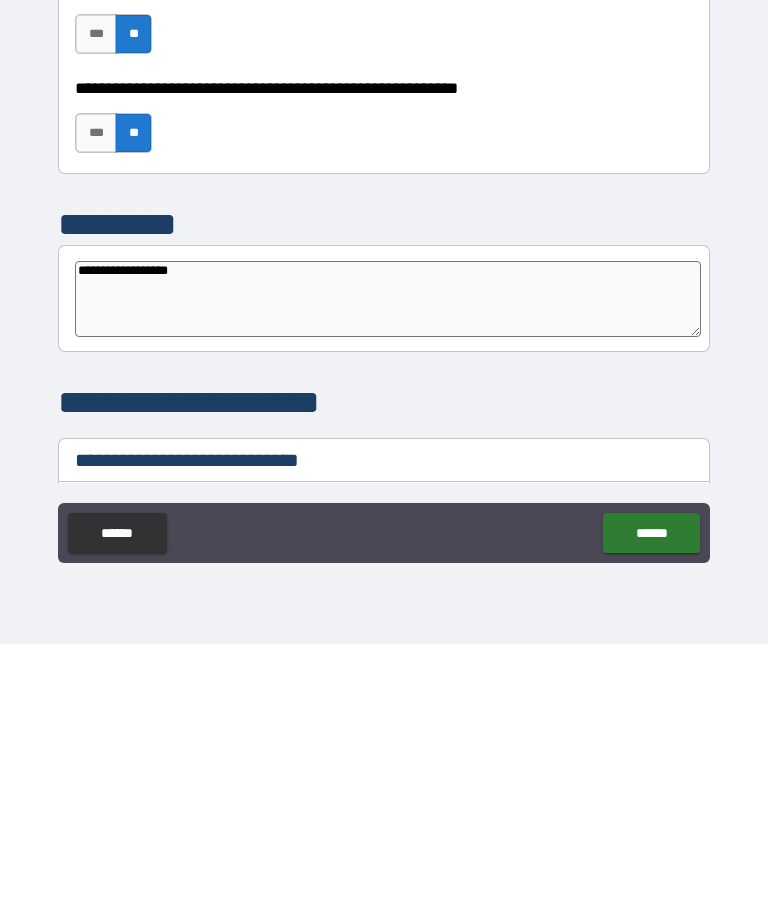 type on "*" 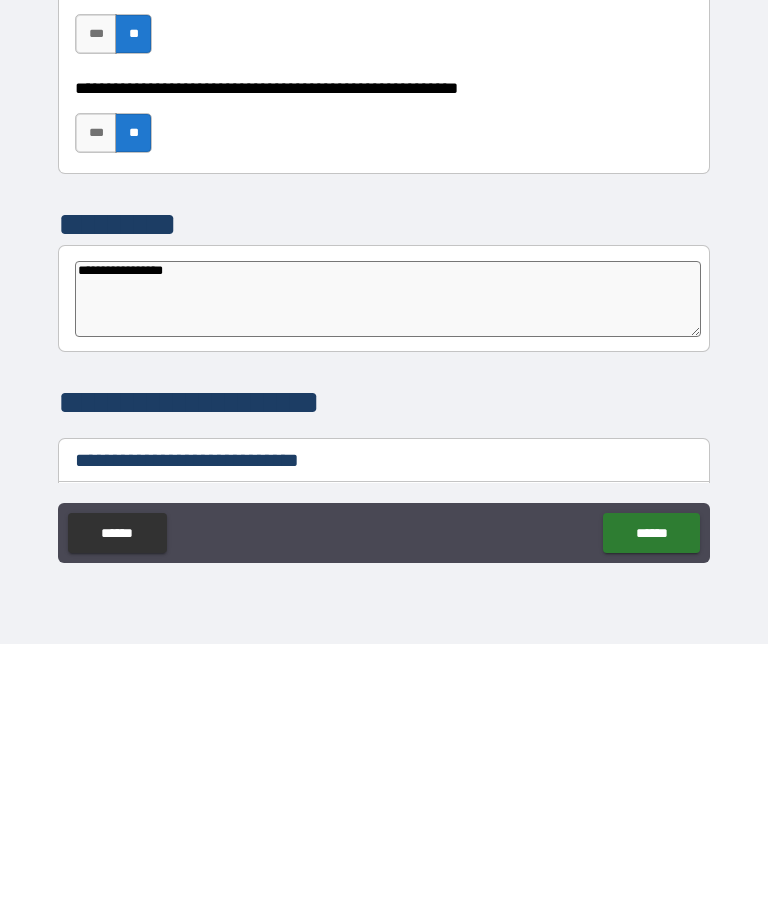 type on "**********" 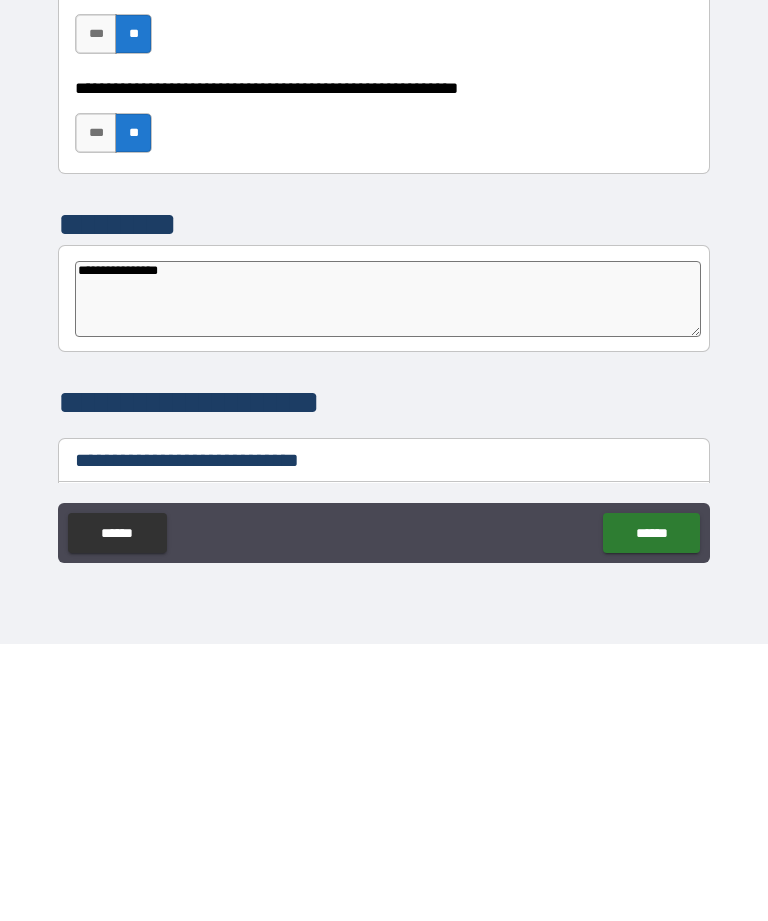 type on "**********" 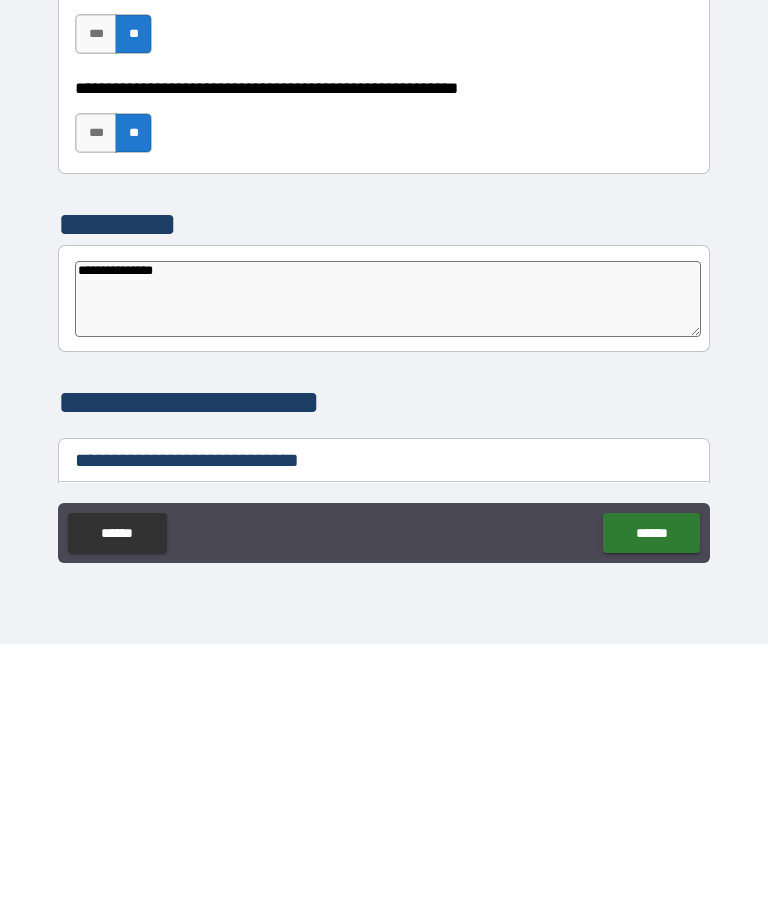 type on "**********" 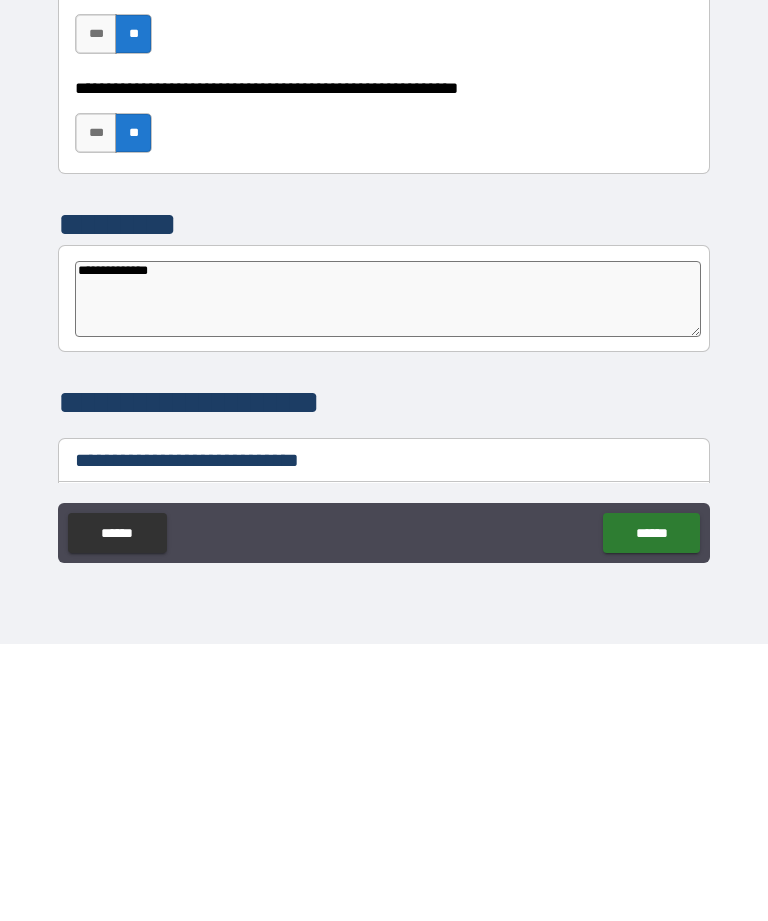 type on "**********" 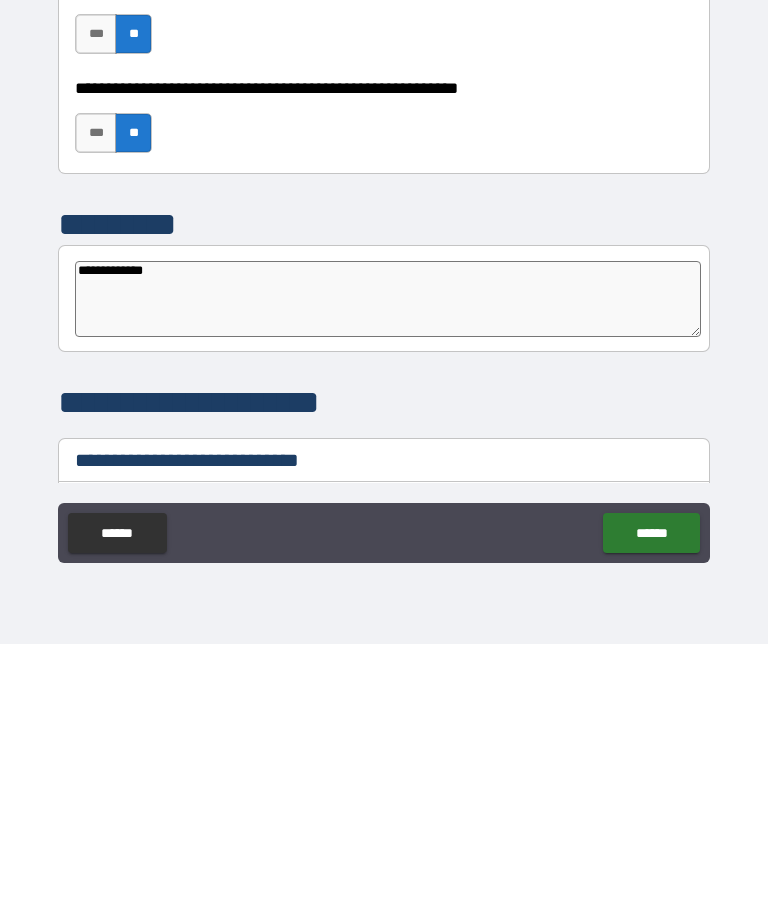 type on "**********" 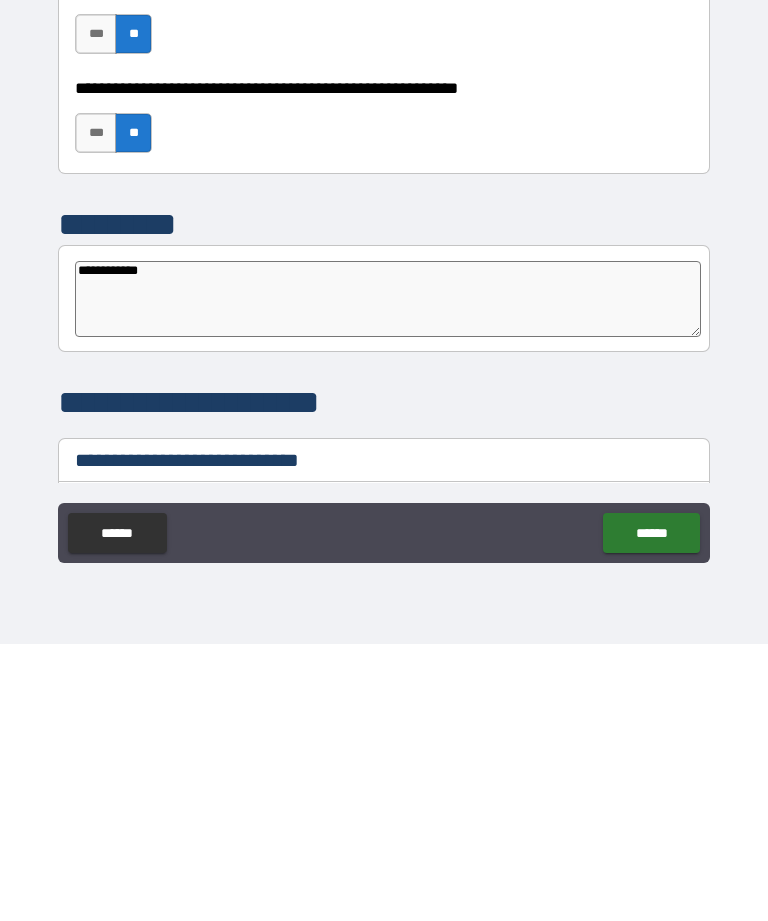 type on "*" 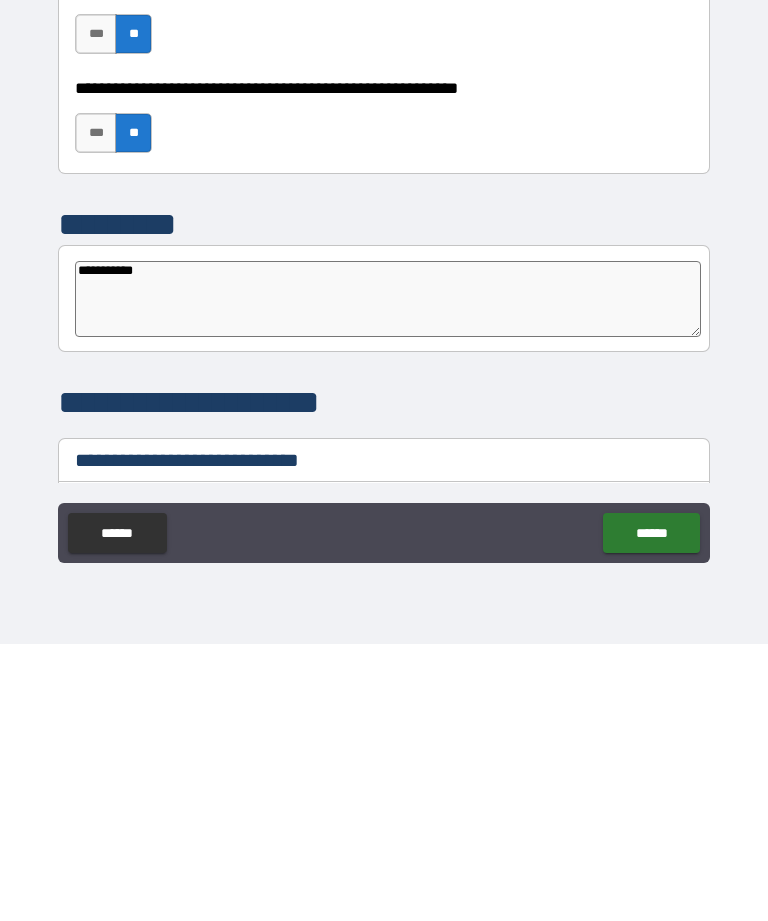 type on "**********" 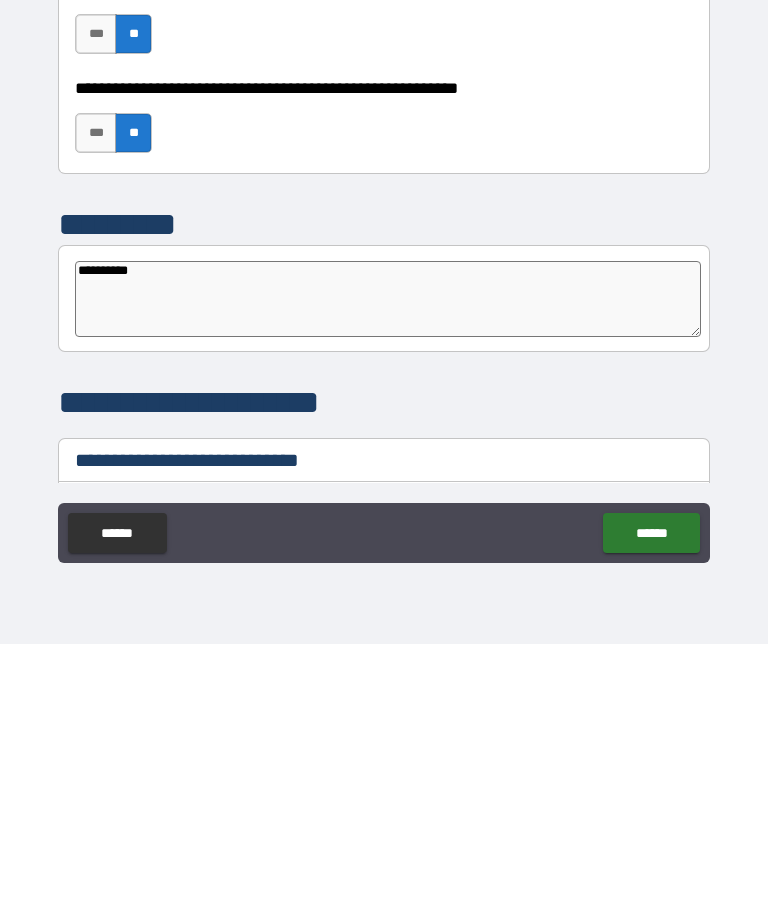 type on "*" 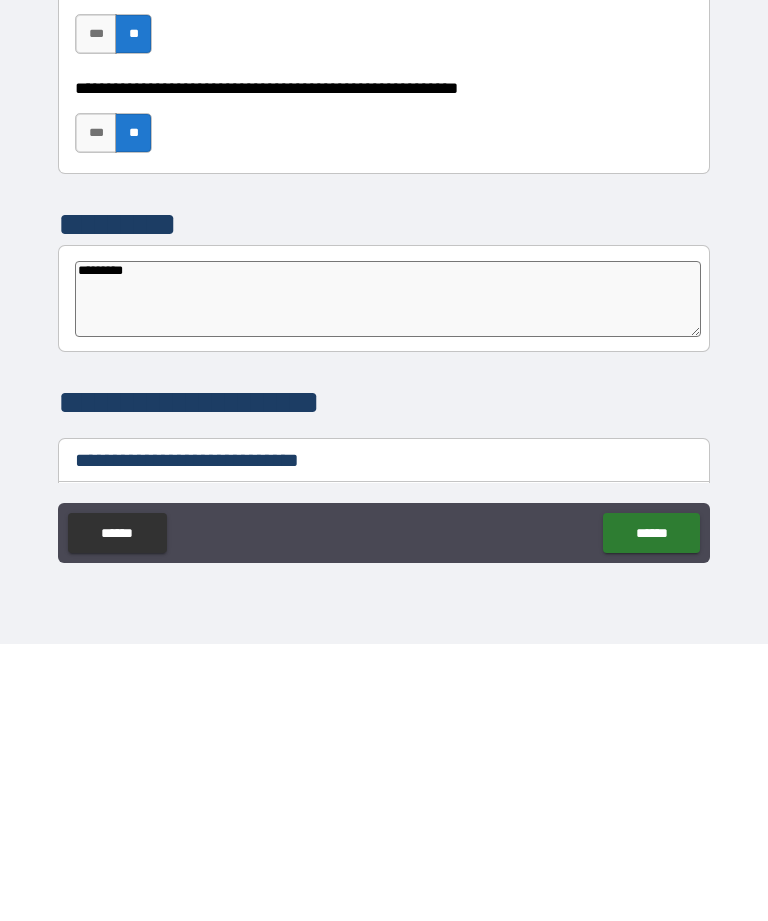 type on "*" 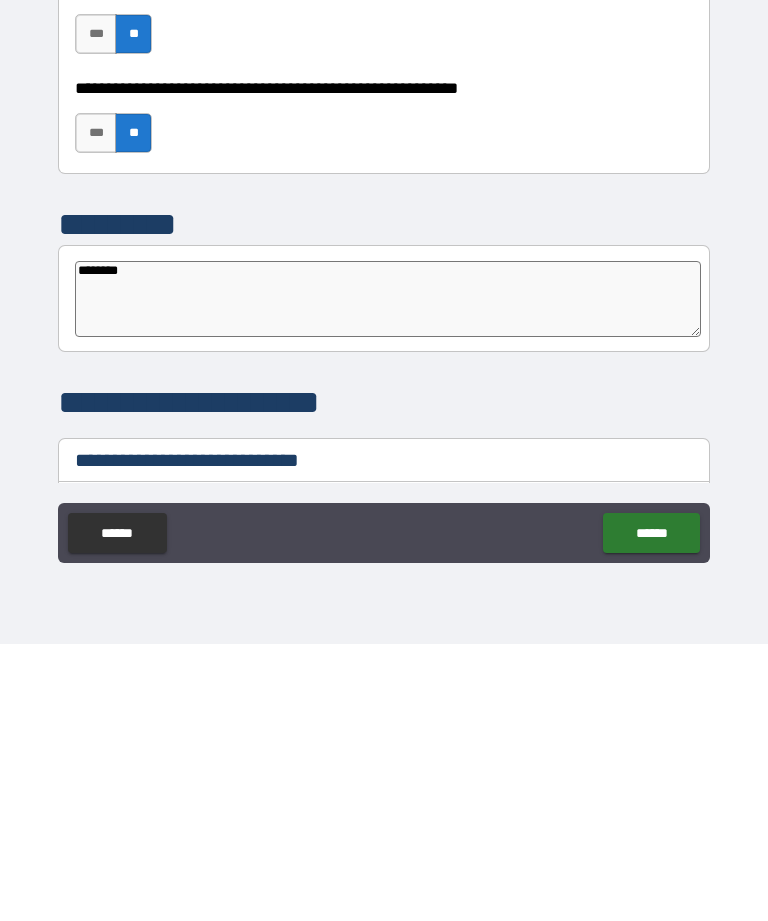 type on "*" 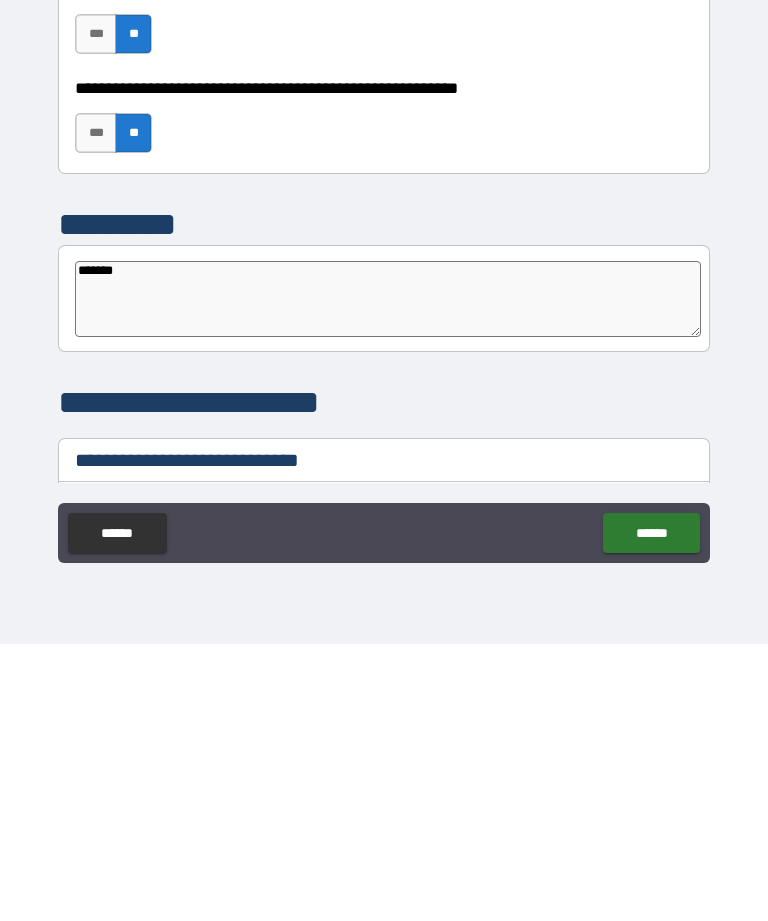 type on "*" 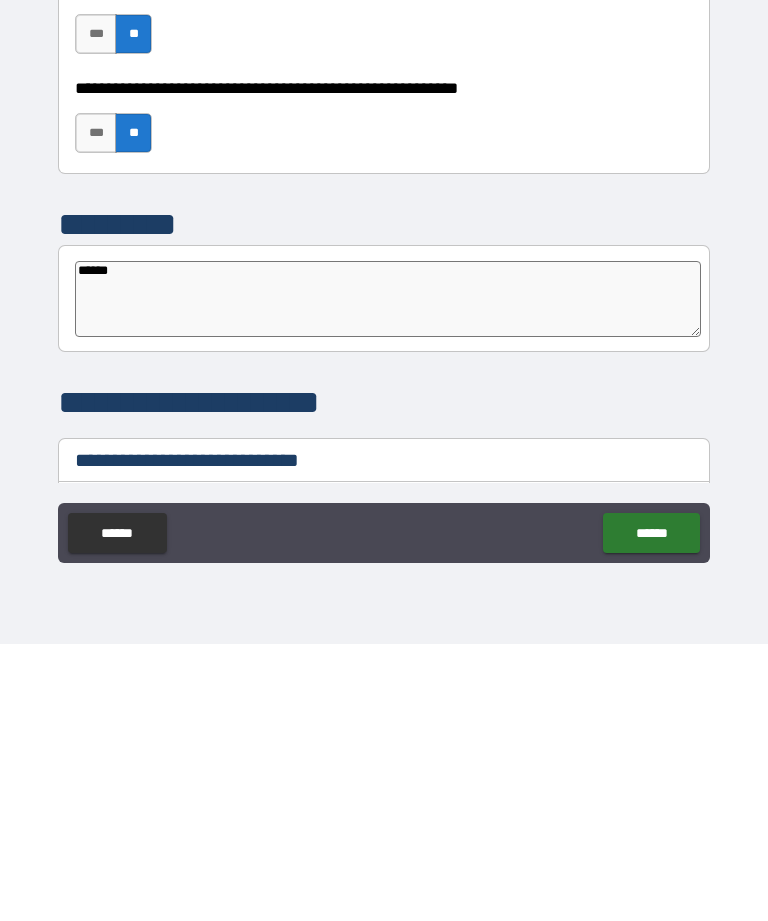 type on "*****" 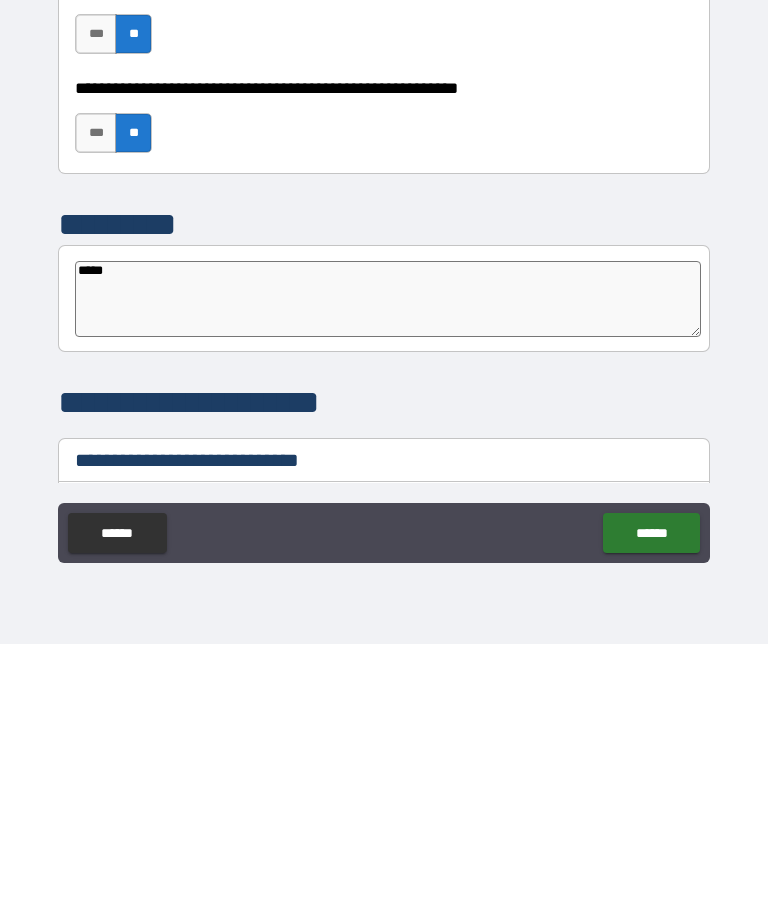 type on "*" 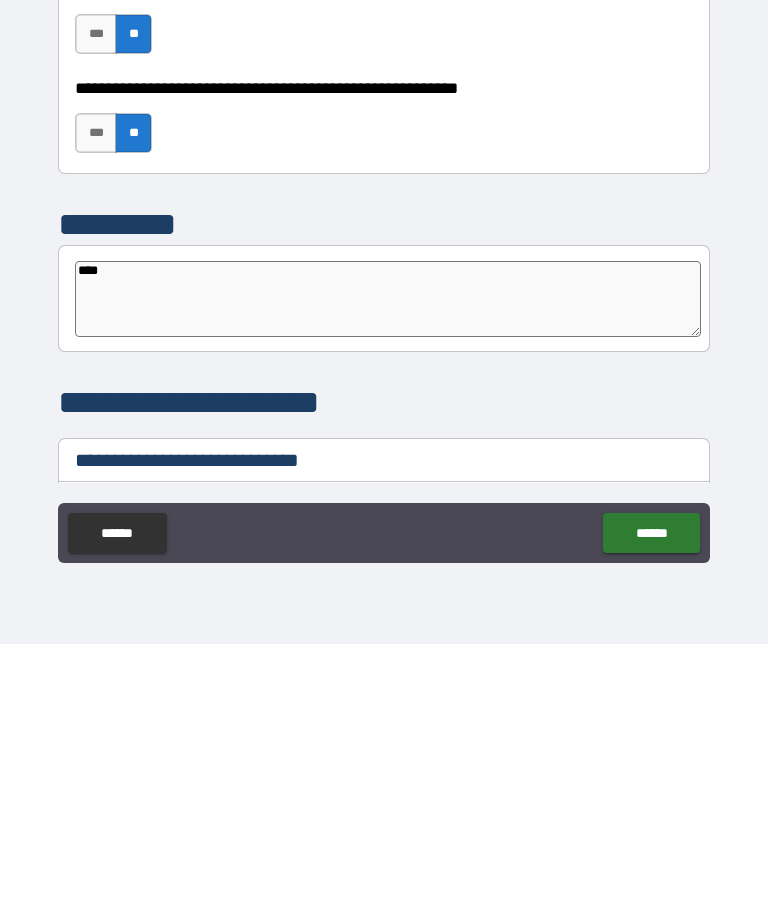 type on "***" 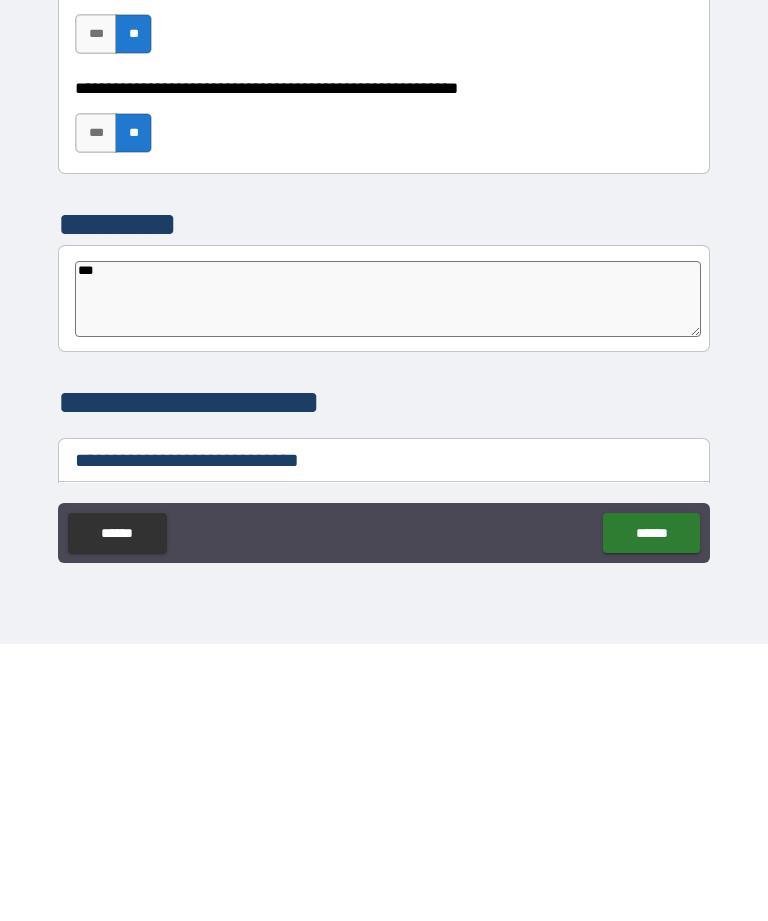 type on "*" 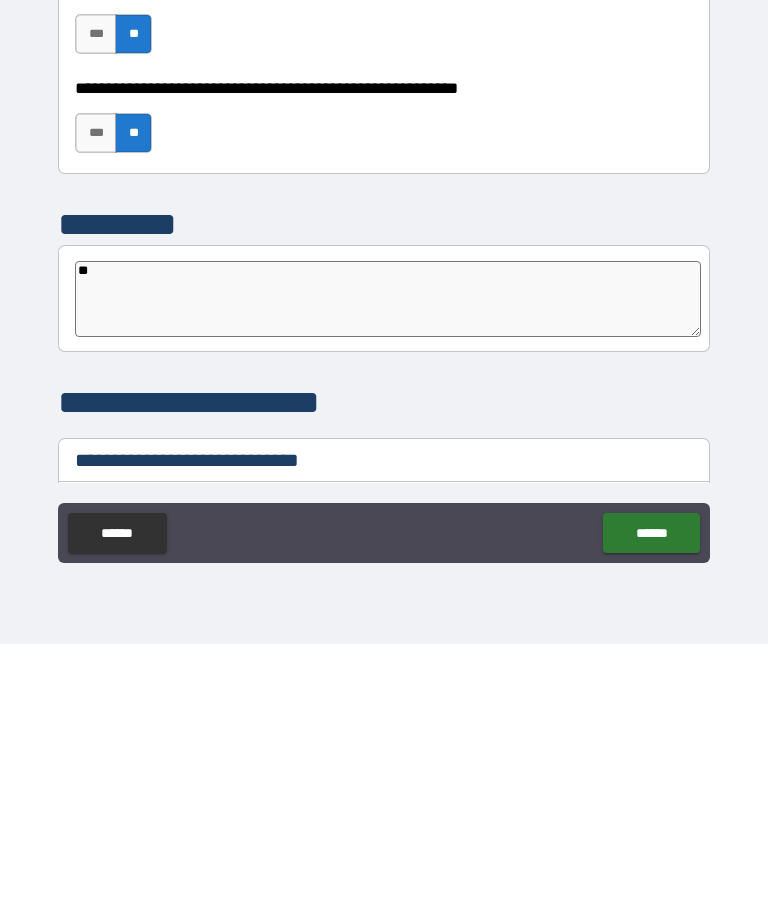 type on "*" 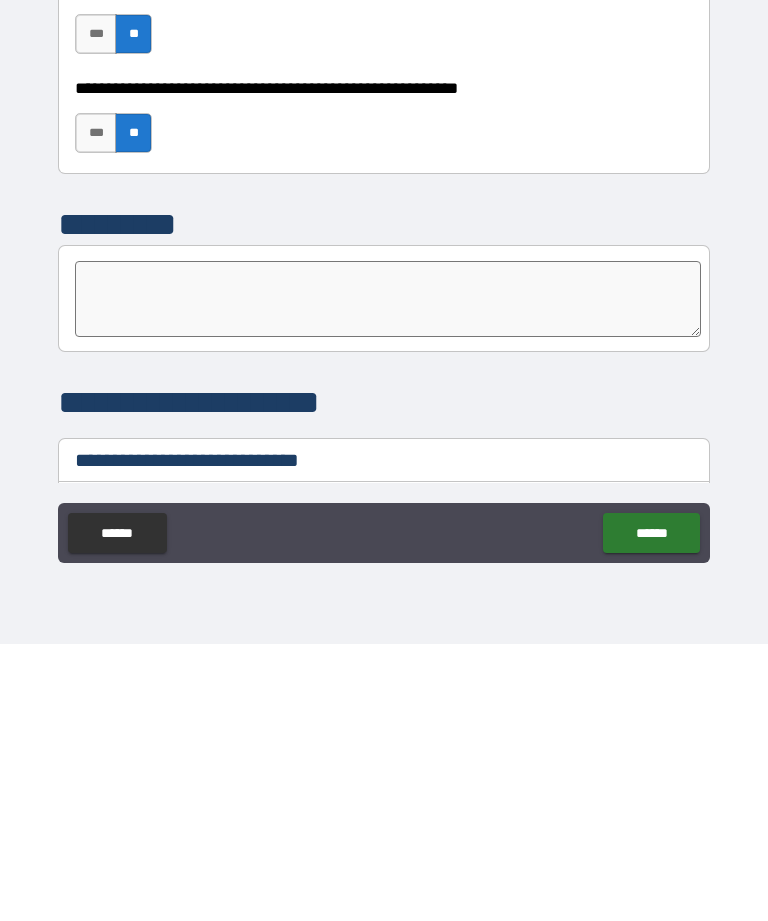 type on "*" 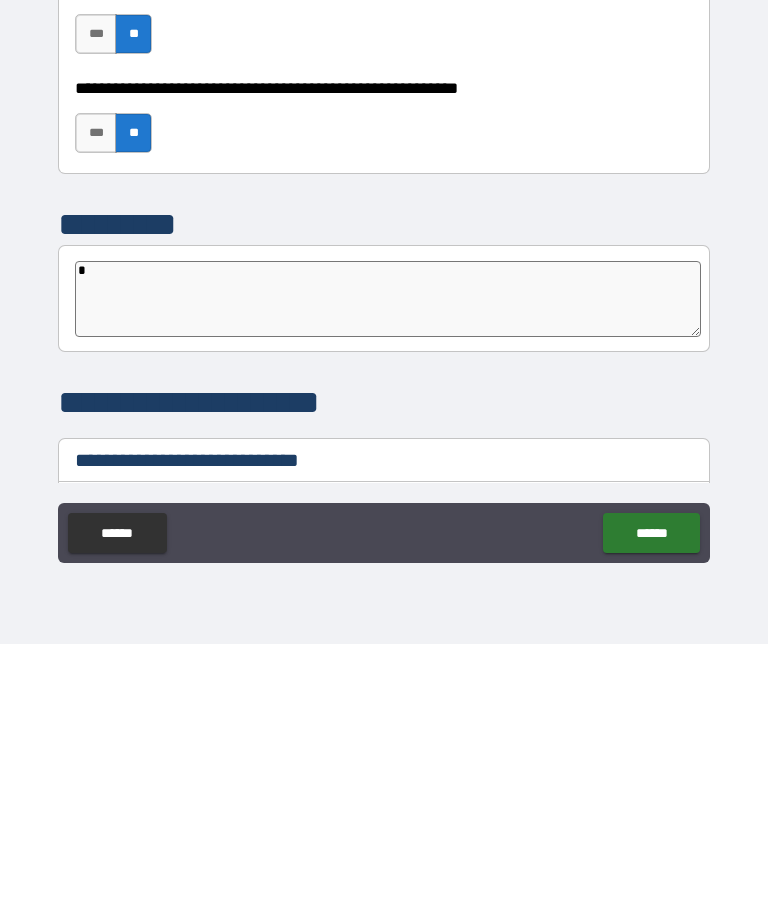 type on "*" 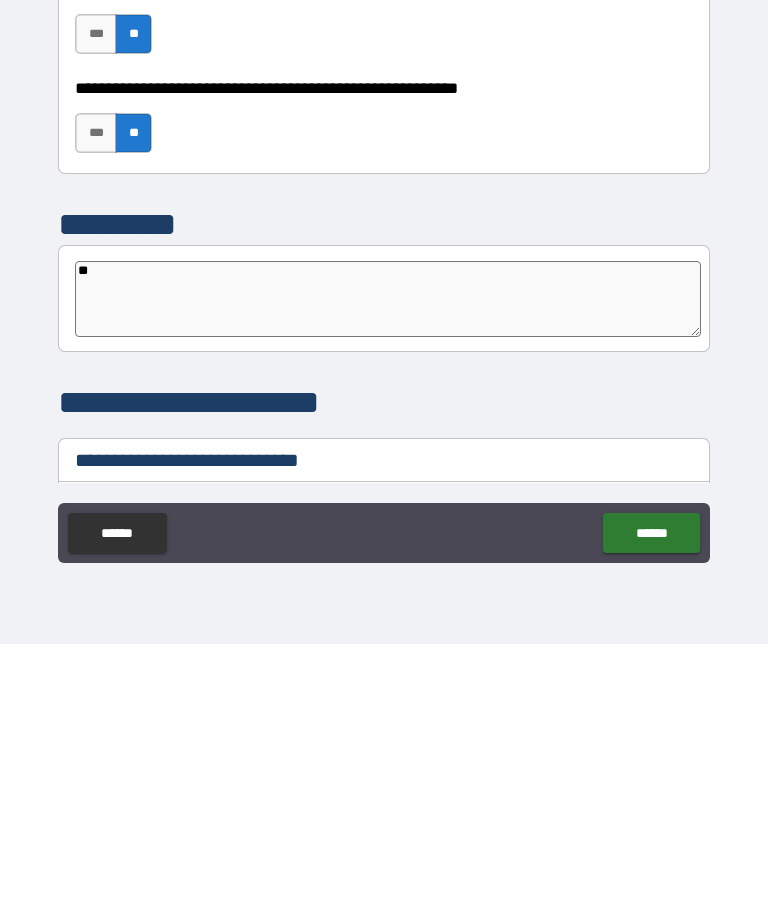 type on "*" 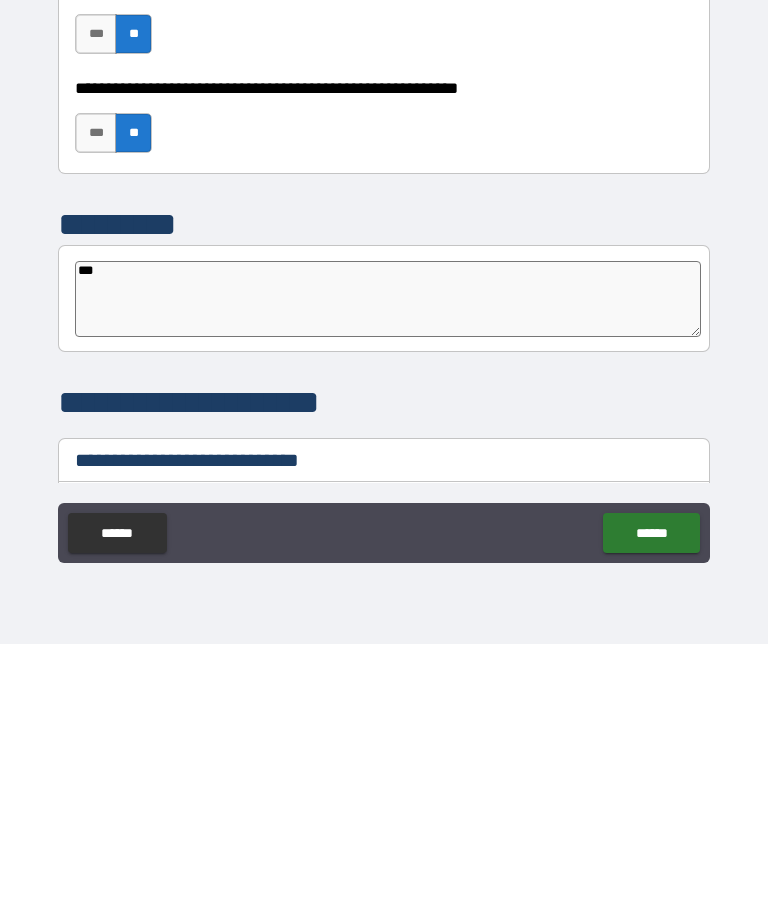 type on "*" 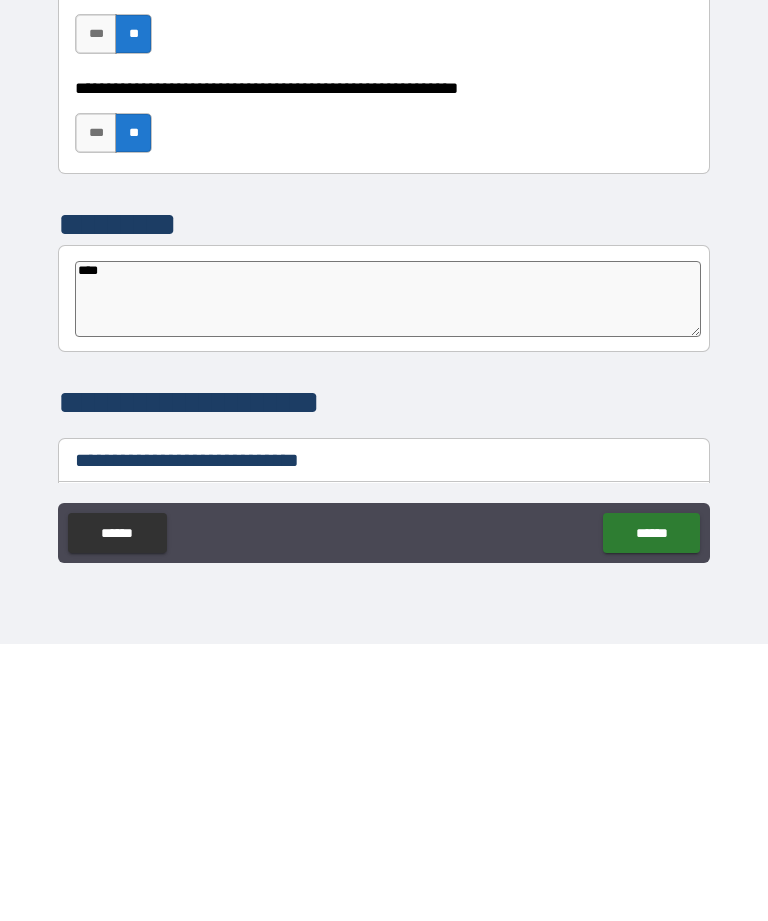 type on "*" 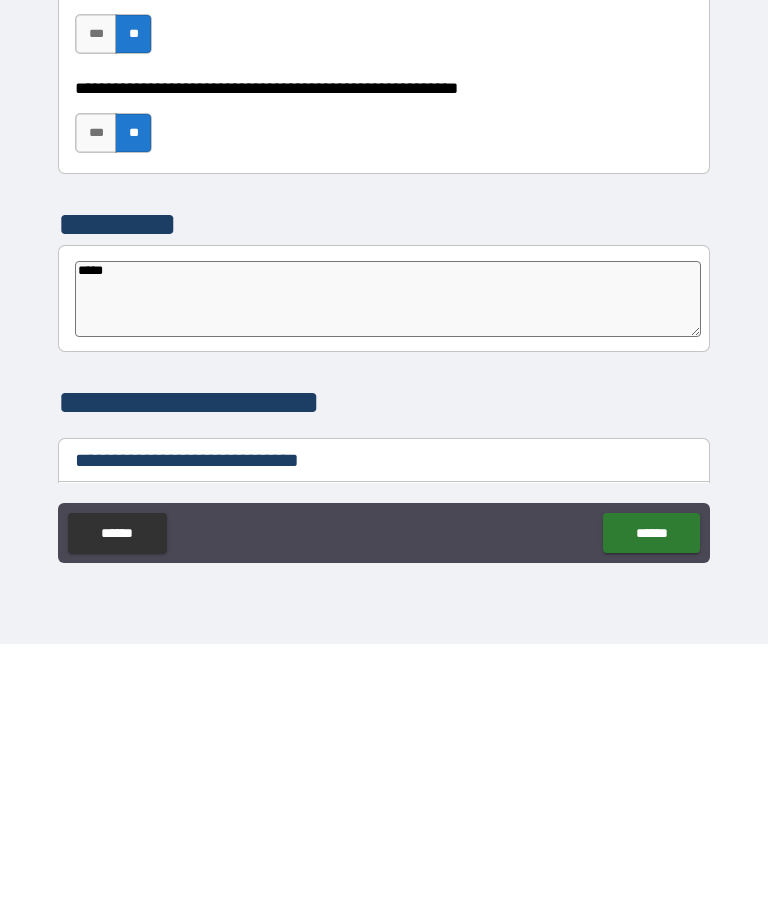type on "*" 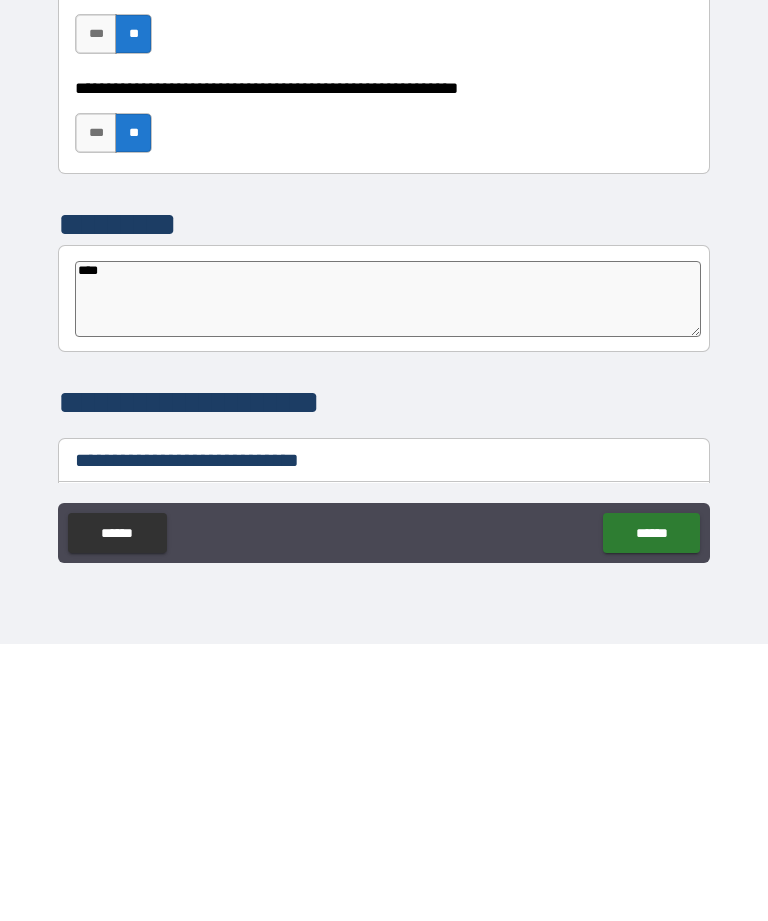 type on "*" 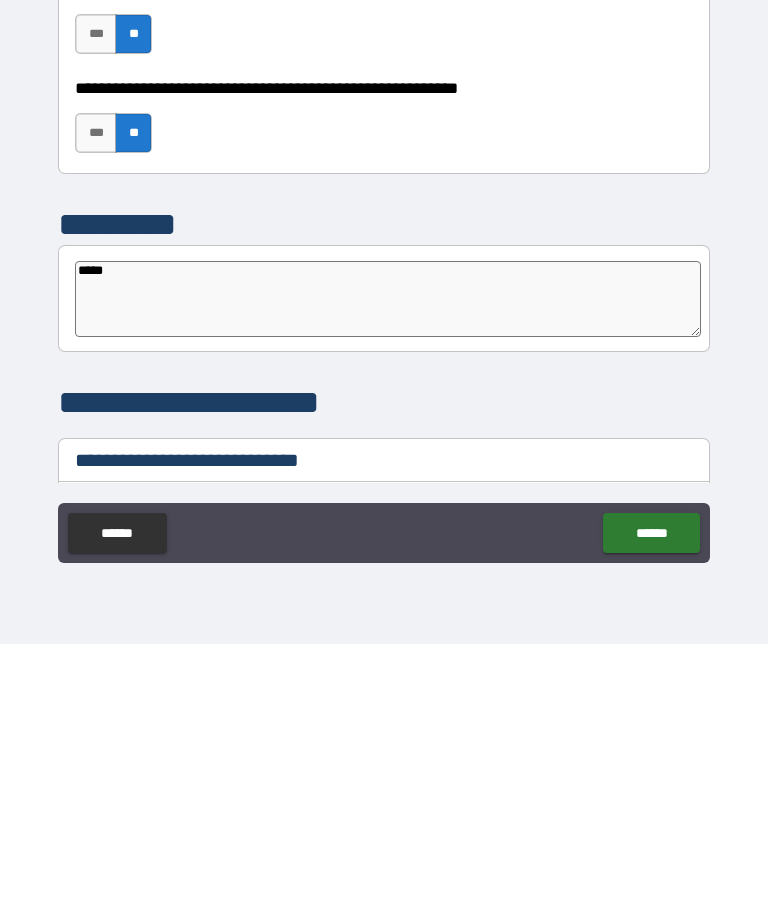 type on "*" 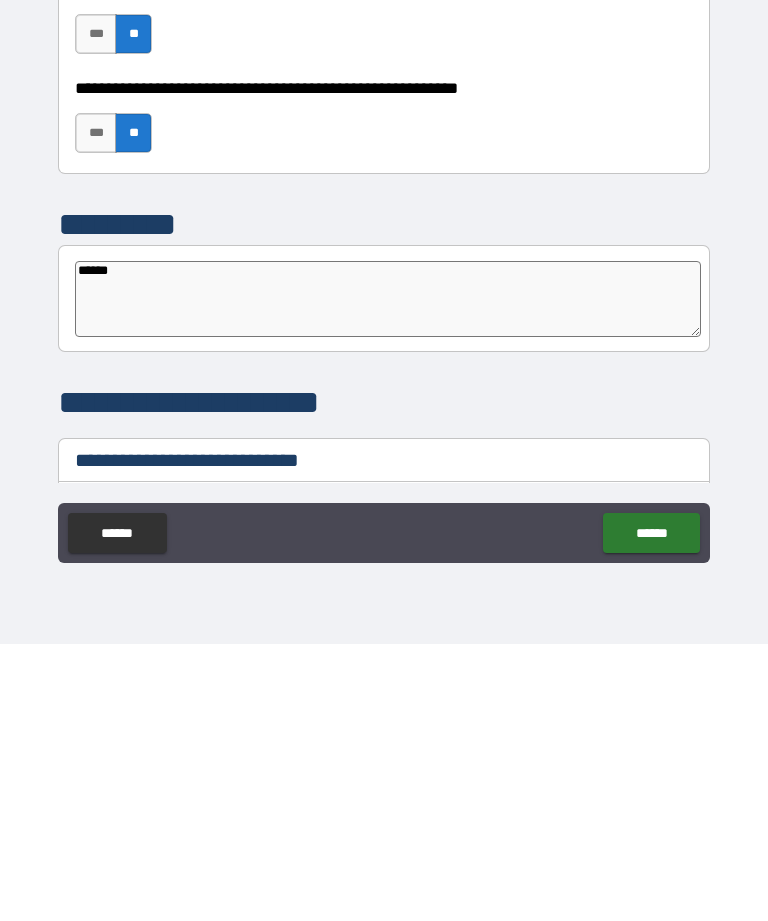 type on "*" 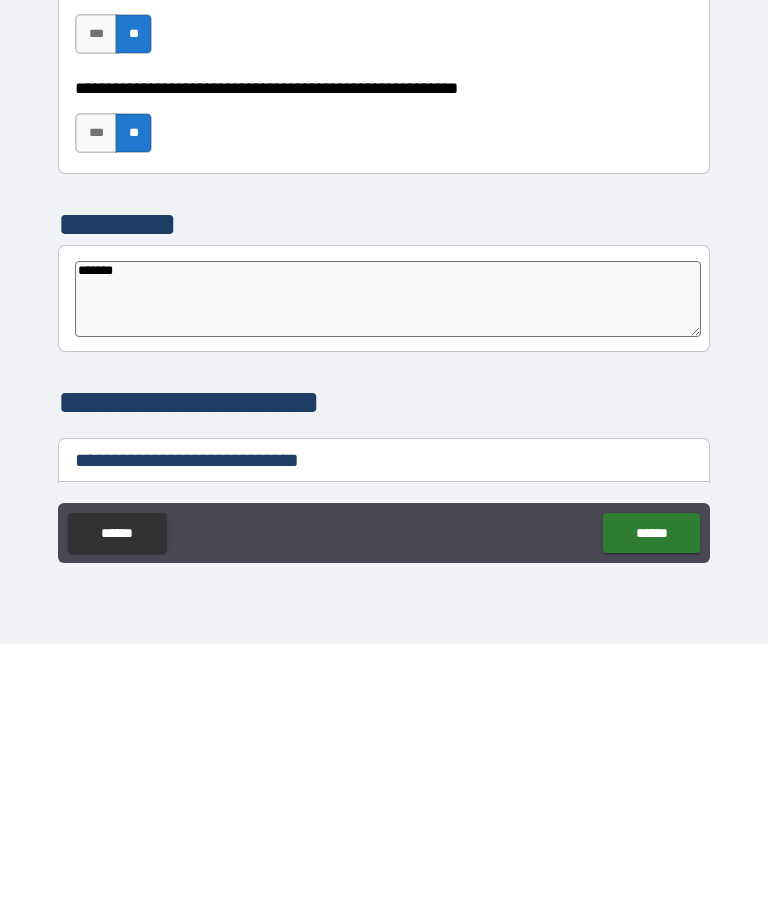 type on "*" 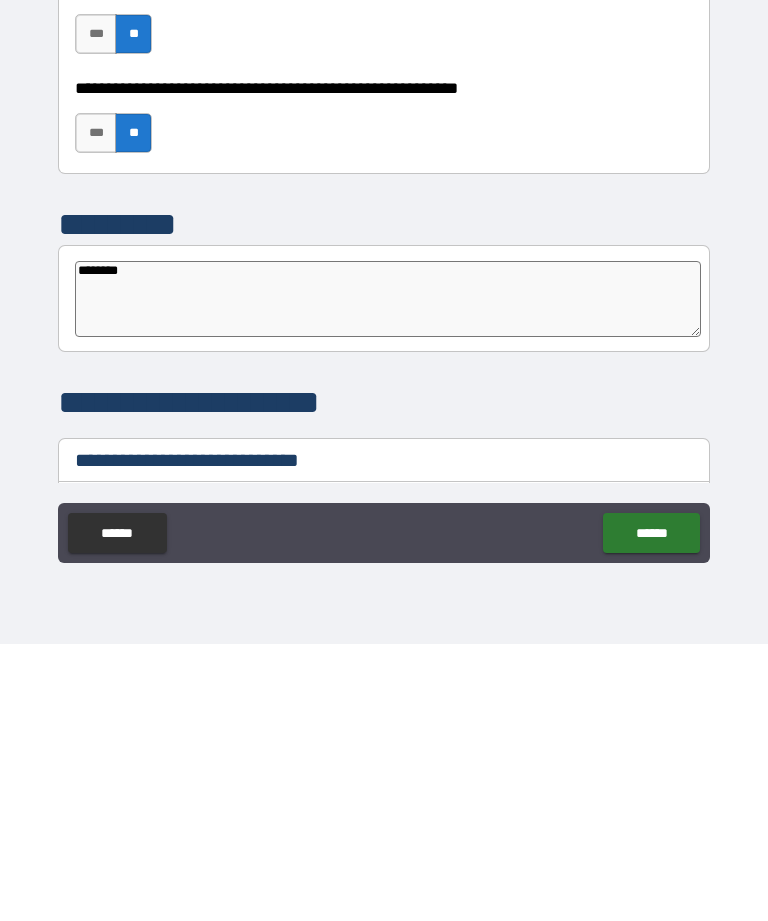 type on "*" 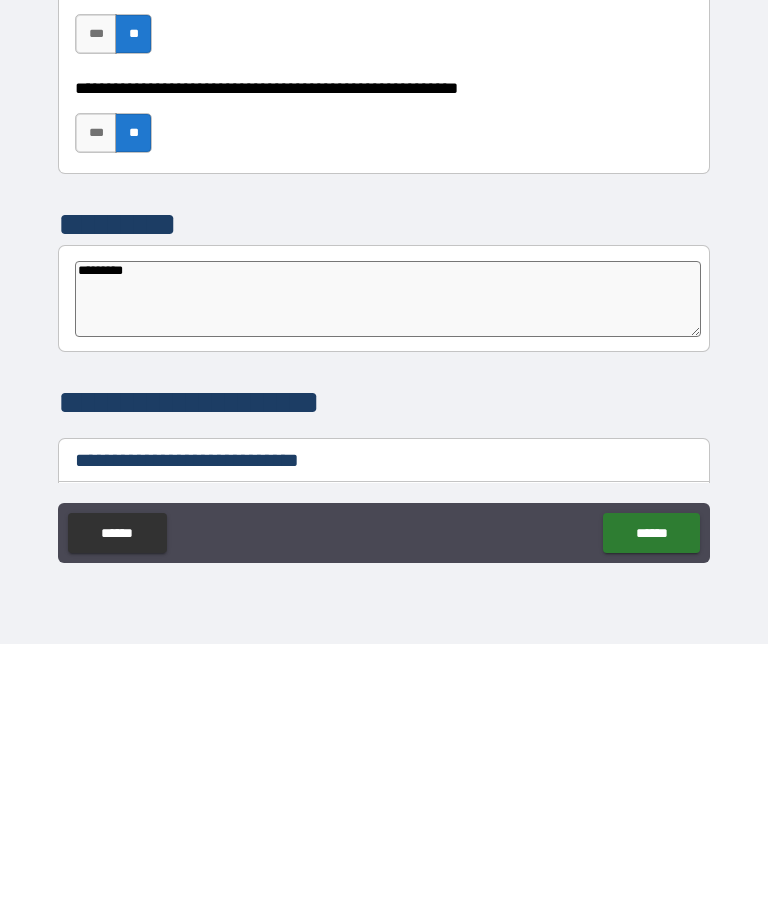 type on "*" 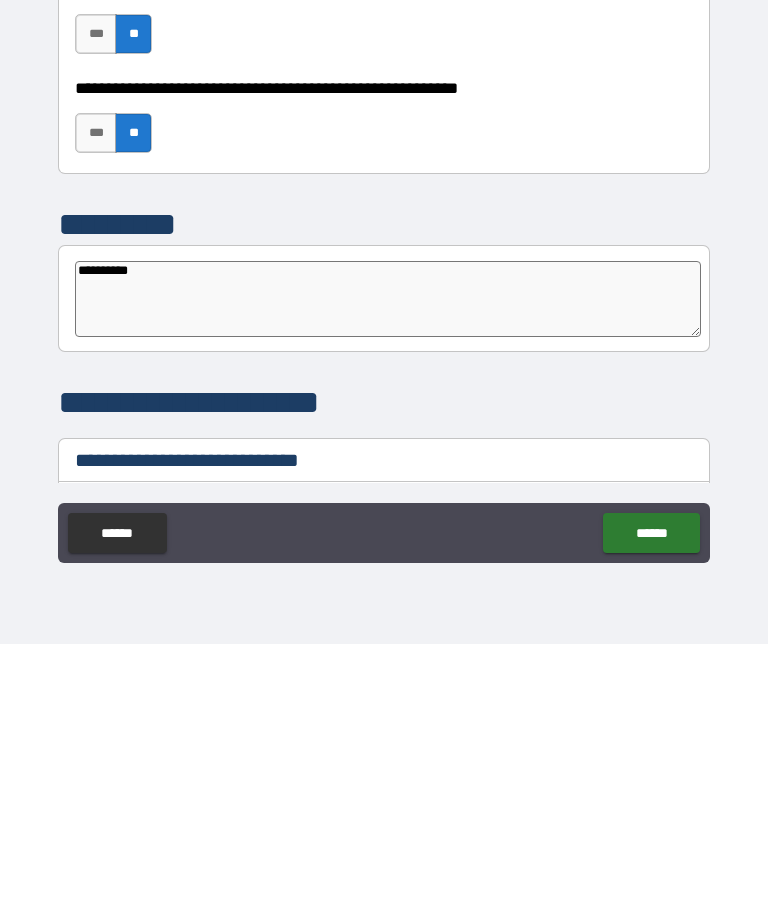 type on "*" 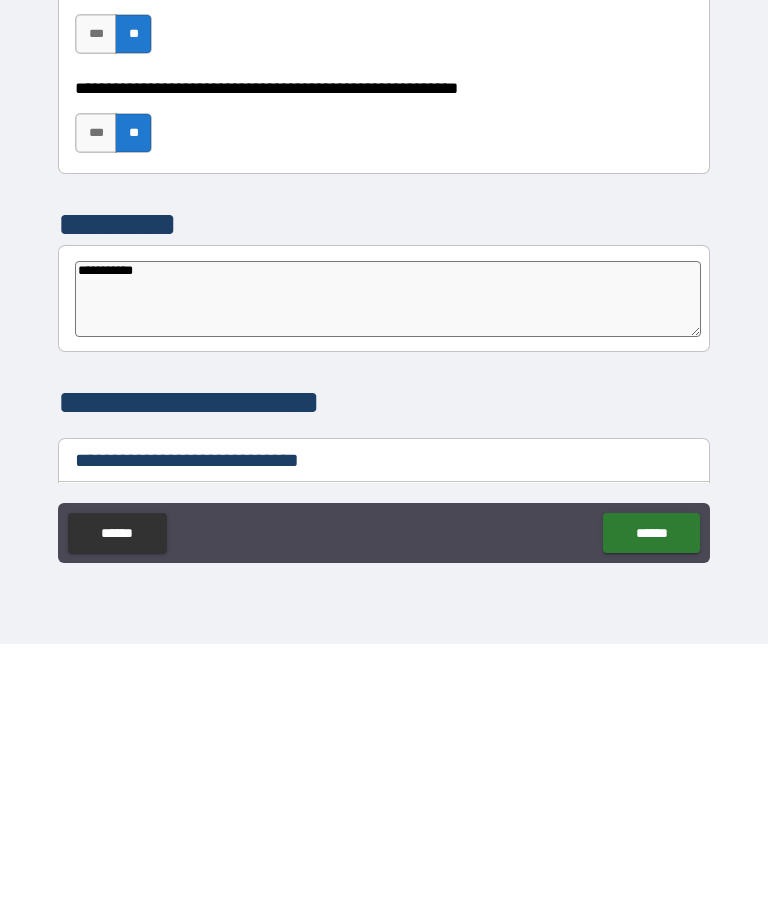 type on "*" 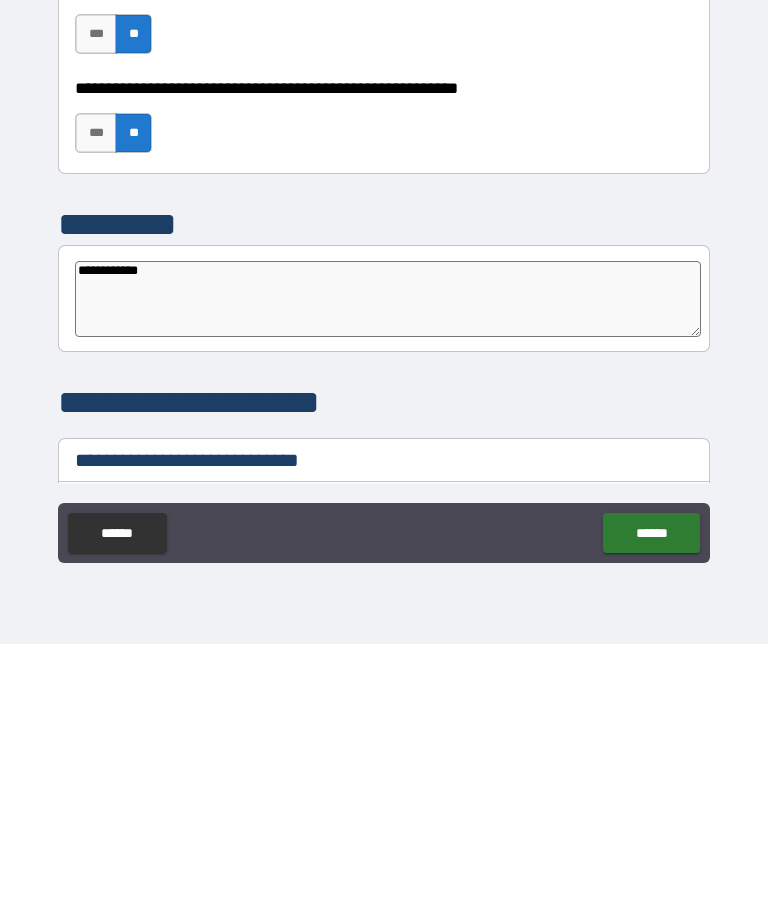 type on "**********" 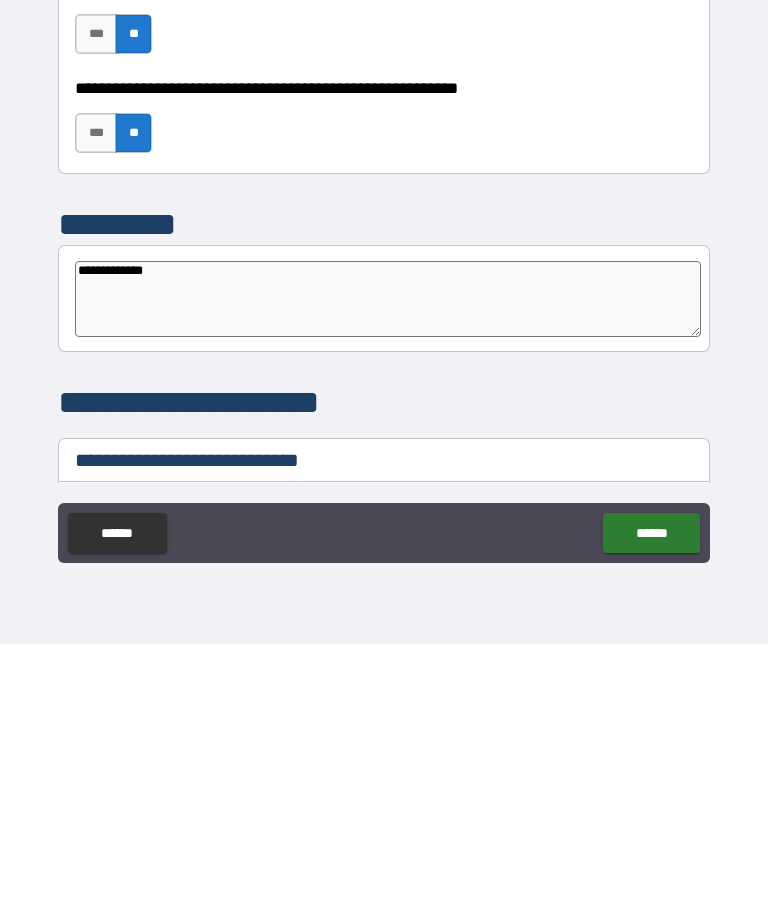 type on "*" 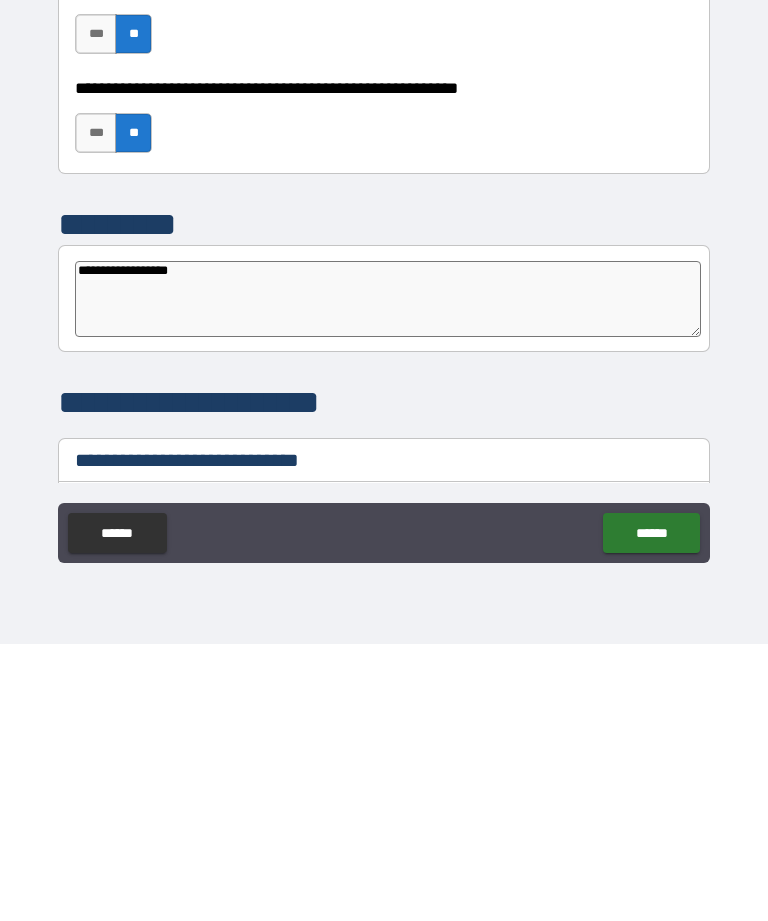 type on "*" 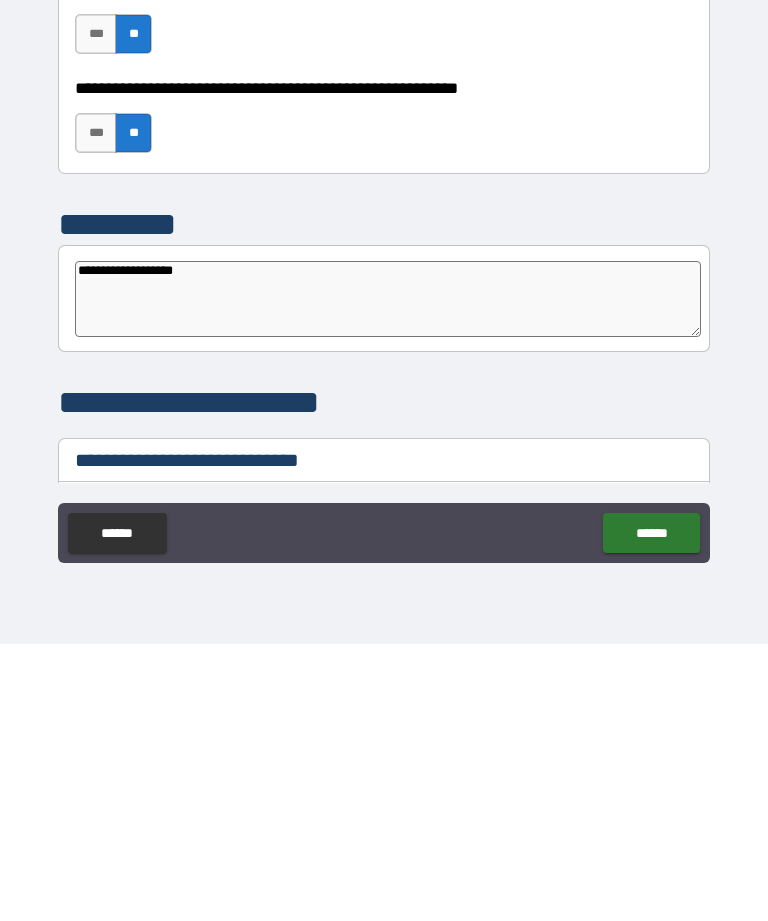 type on "*" 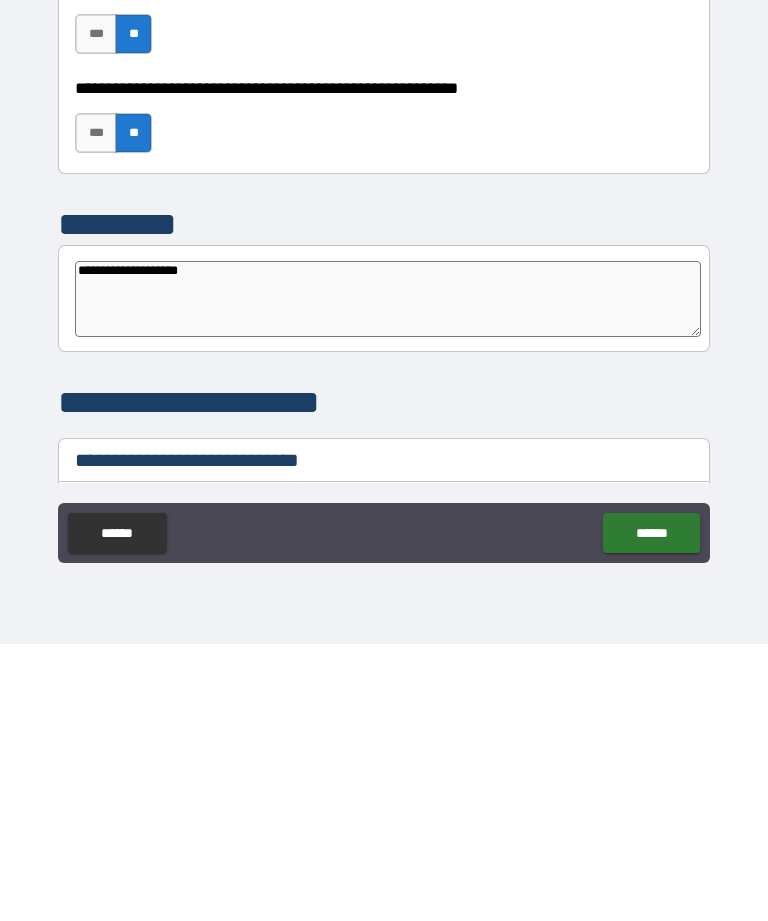 type on "*" 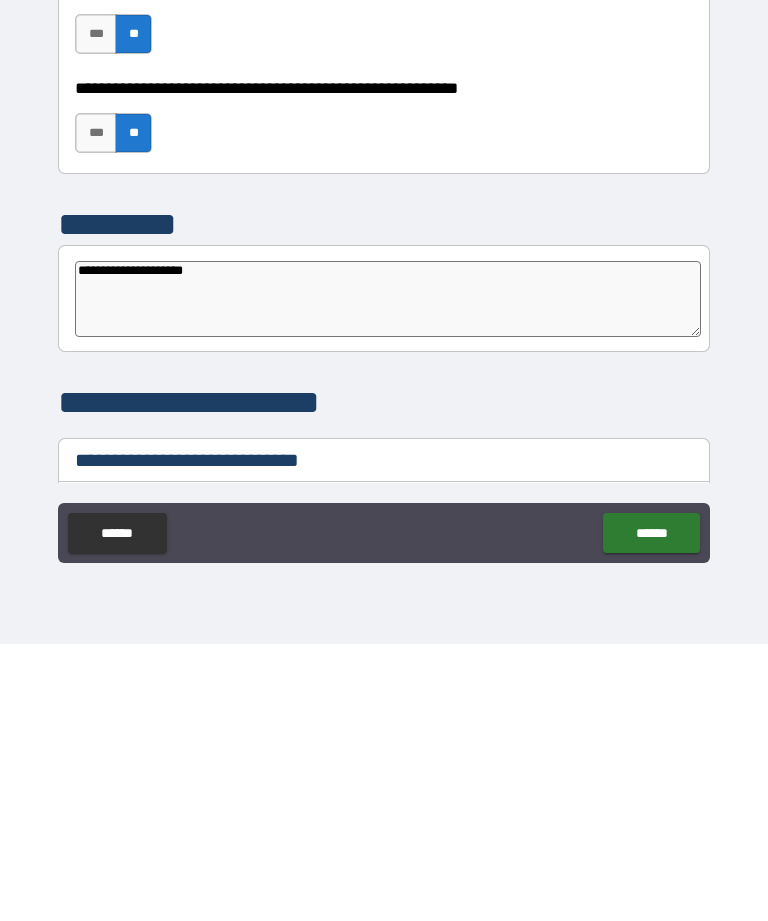 type on "*" 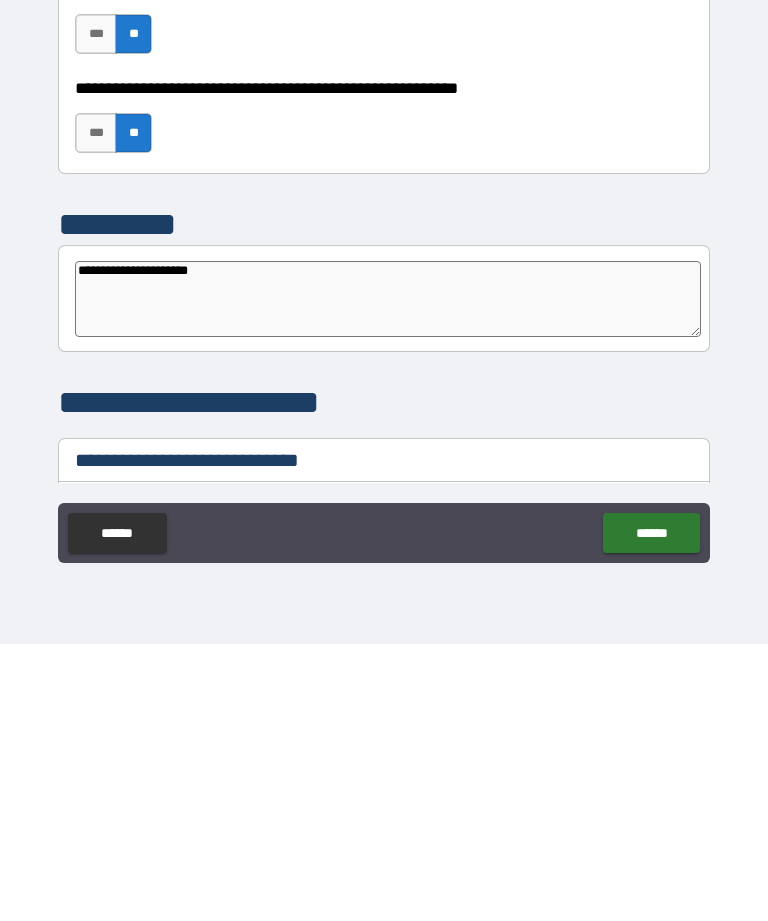 type on "*" 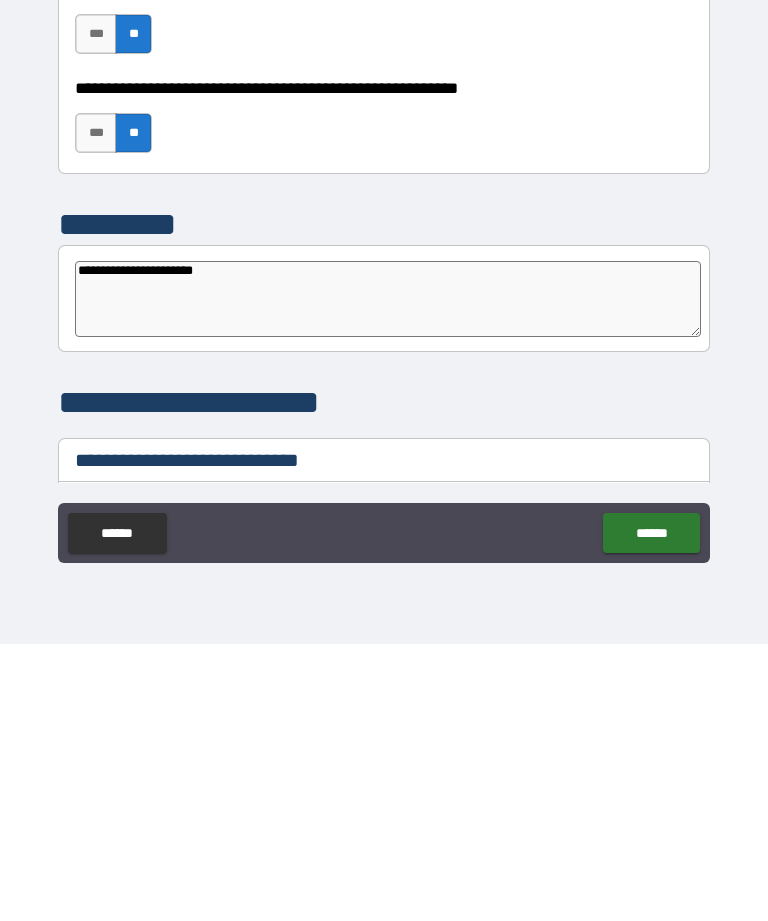 type on "*" 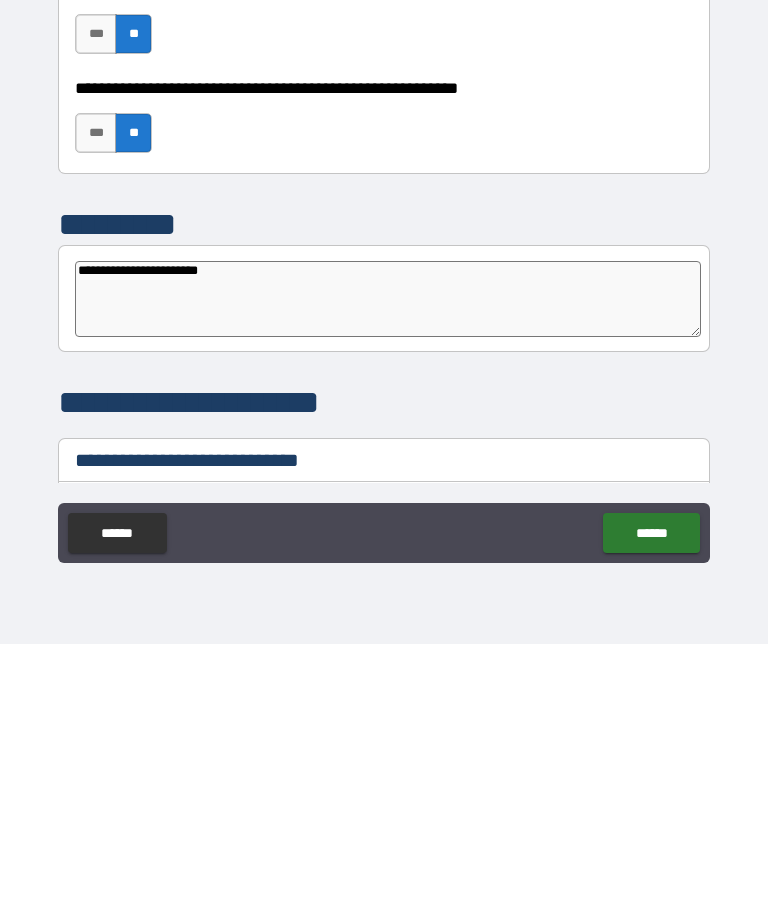 type on "*" 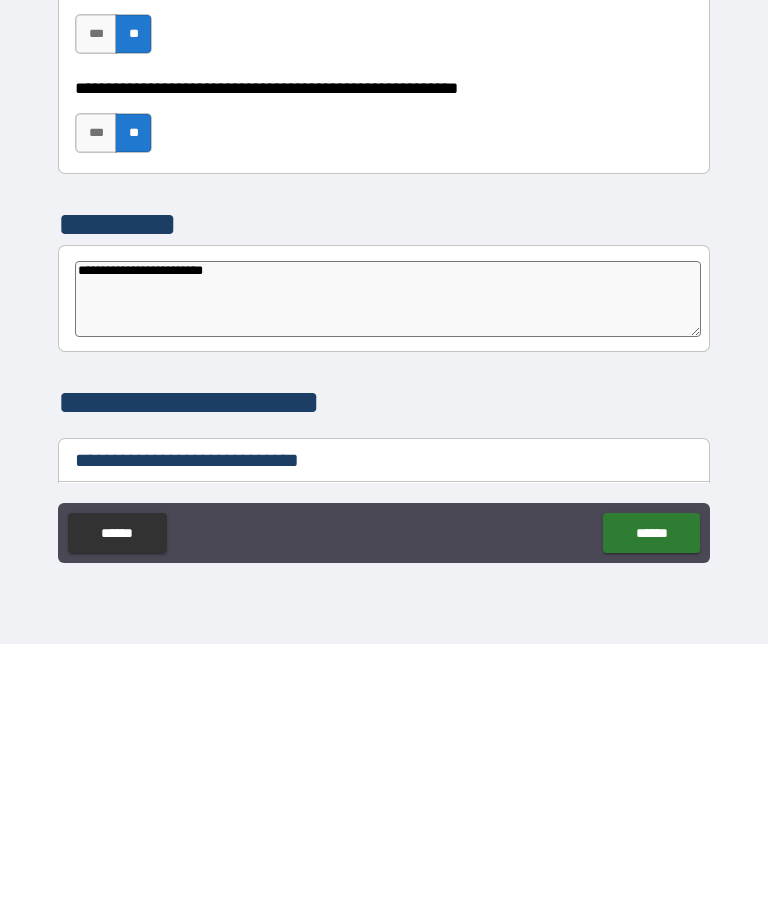 type on "*" 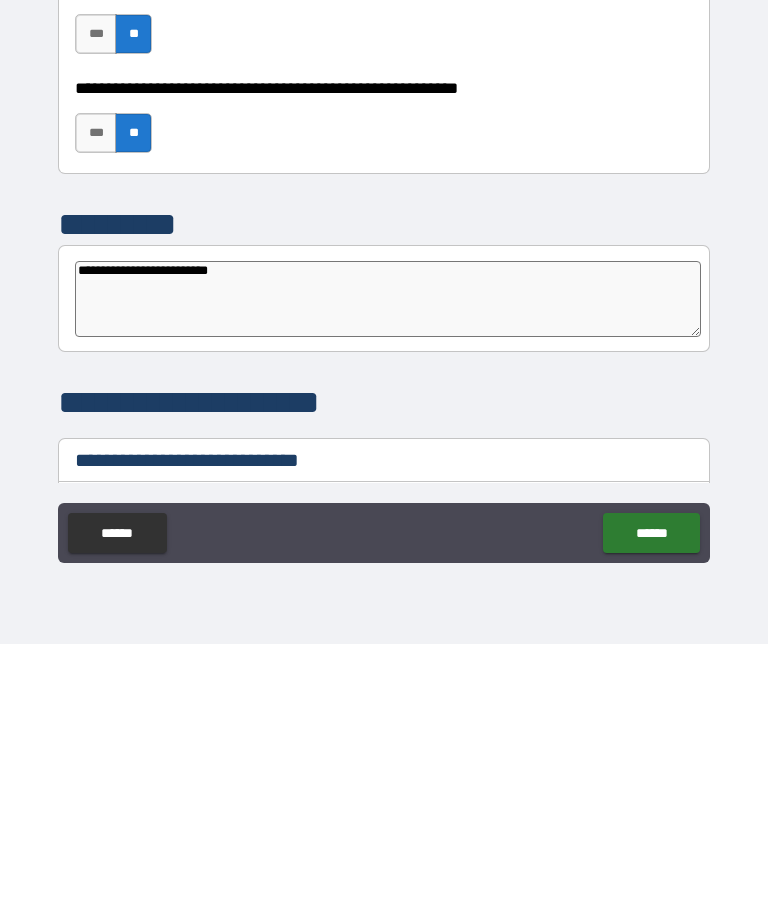 type on "*" 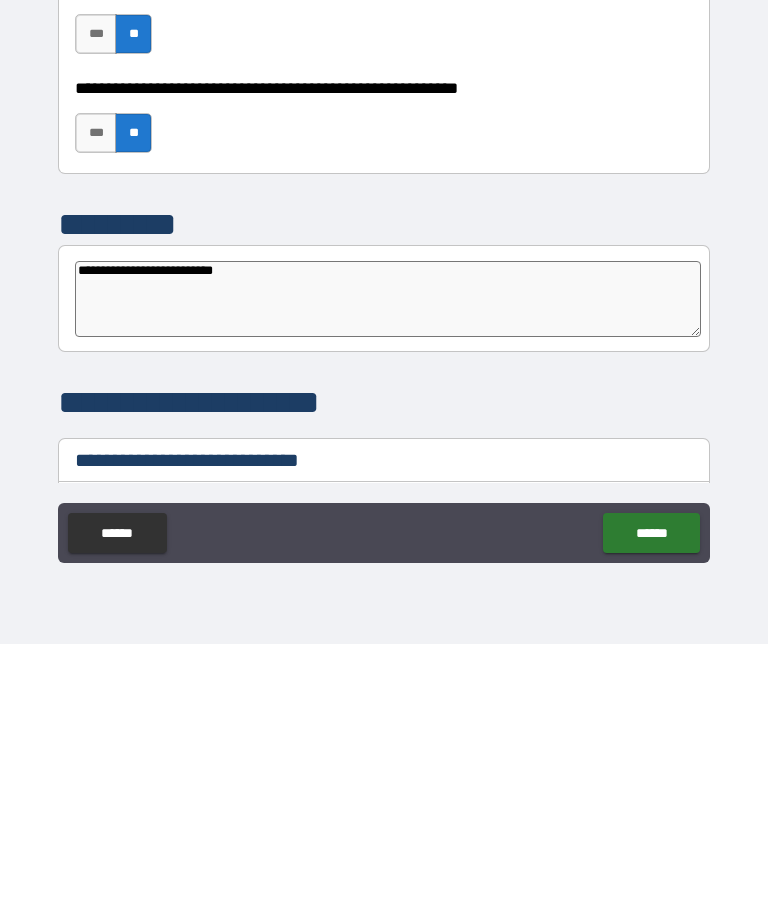 type on "*" 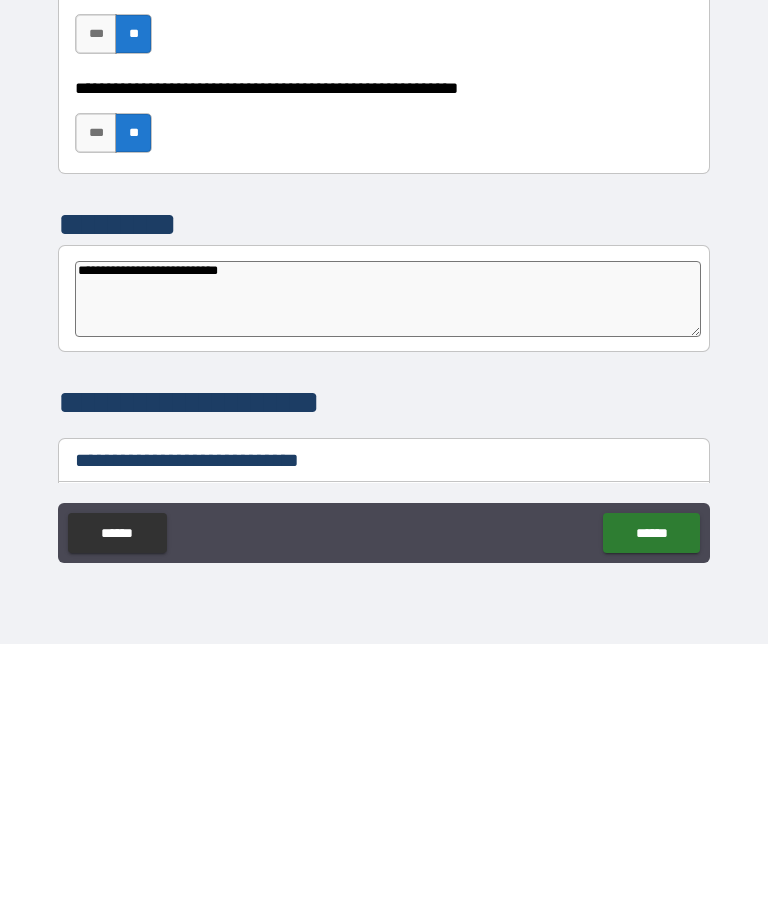 type on "*" 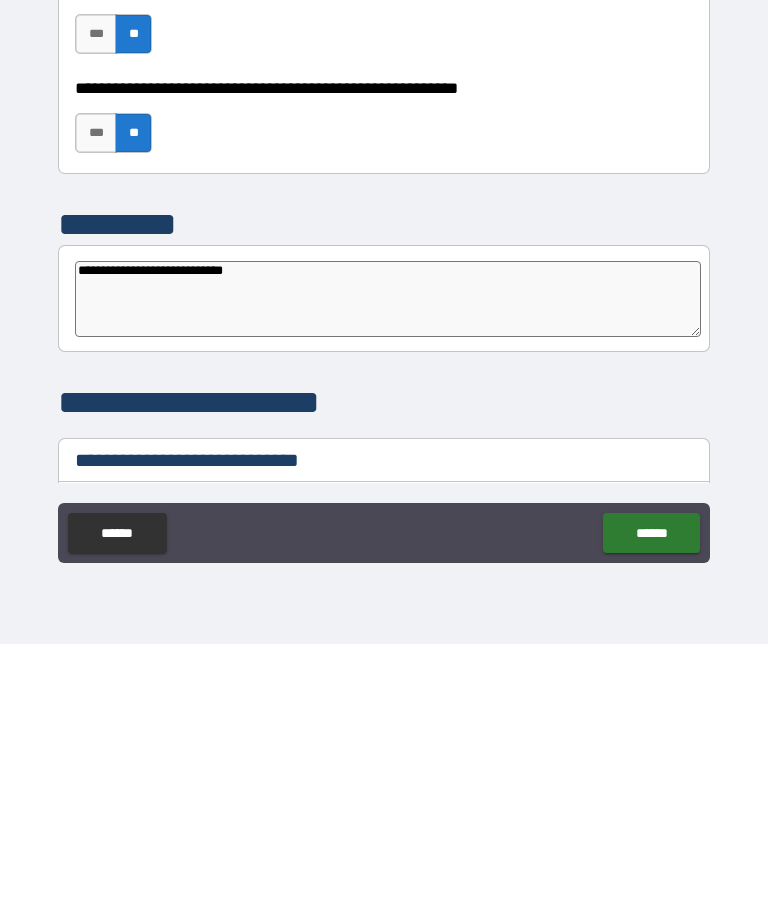 type on "*" 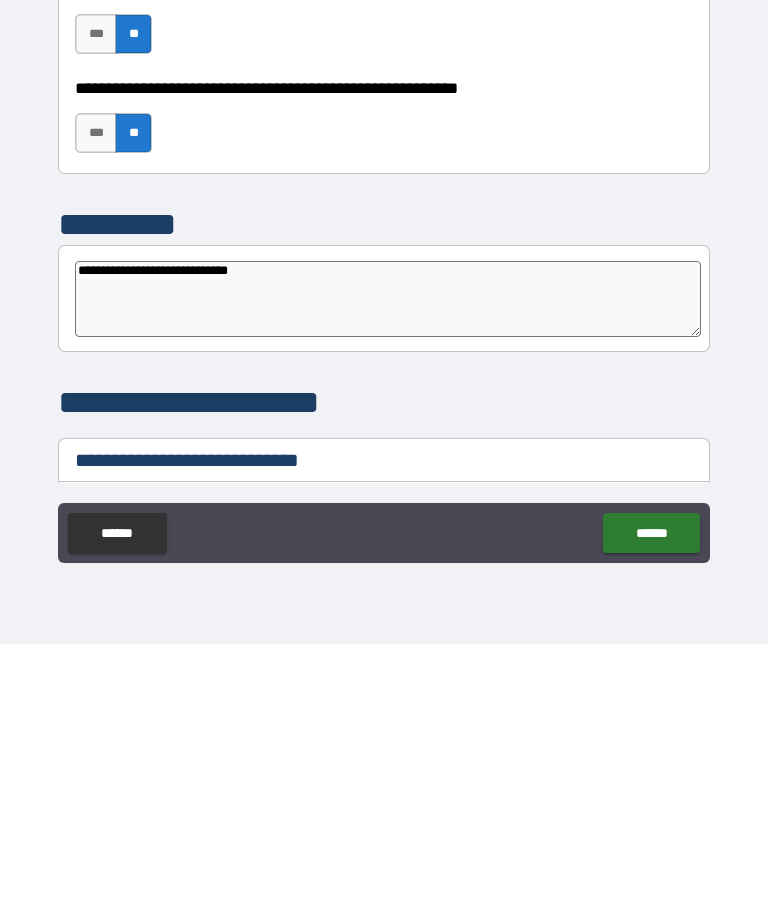 type on "*" 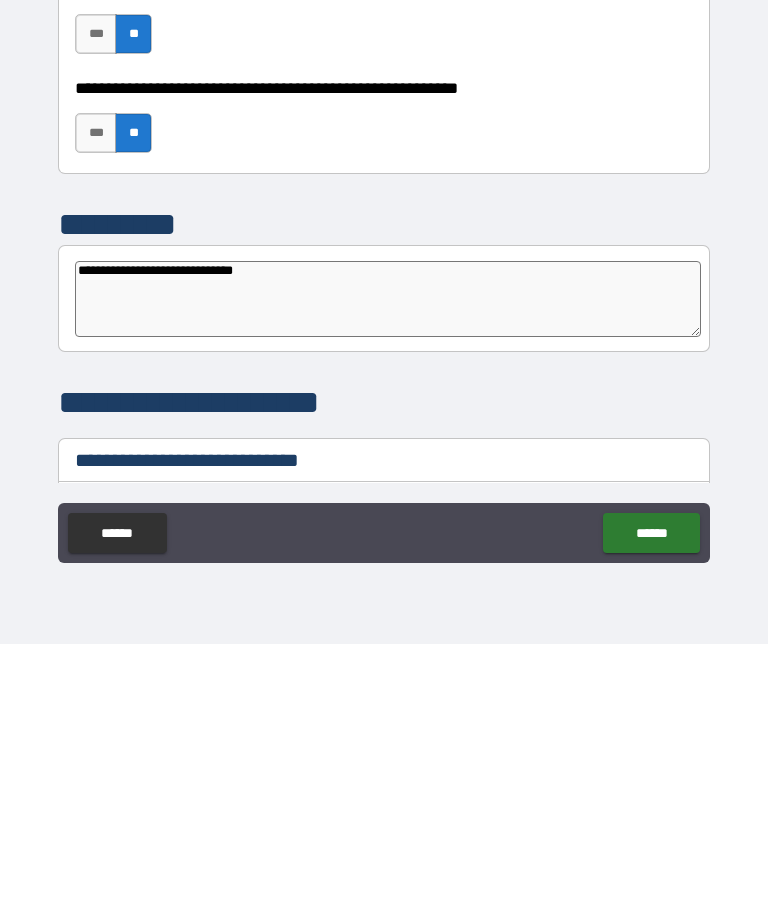 type on "*" 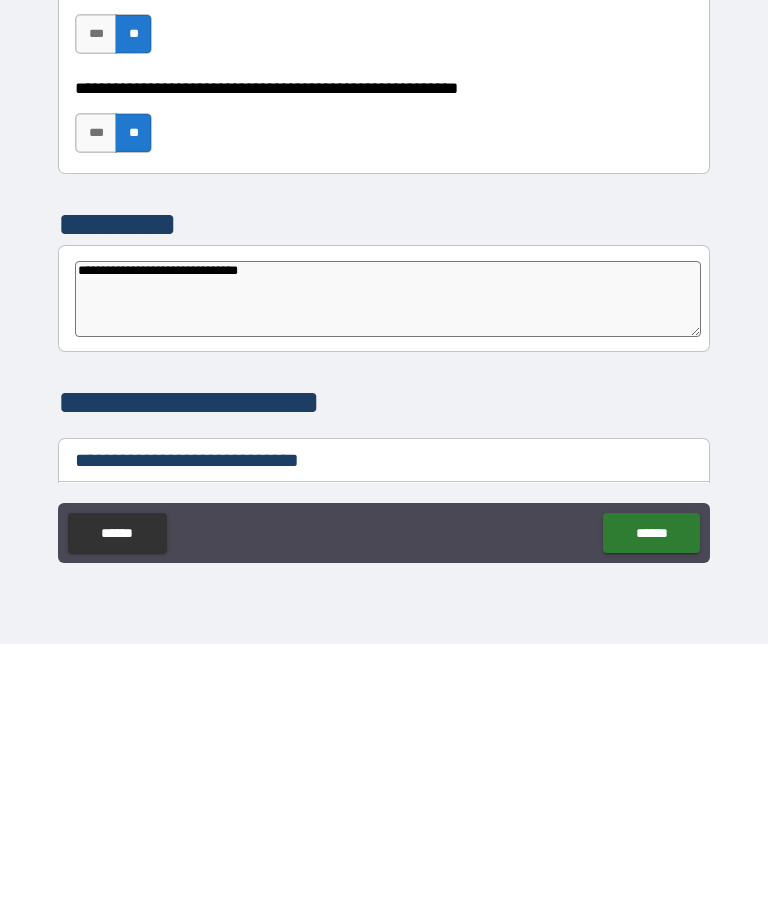 type on "*" 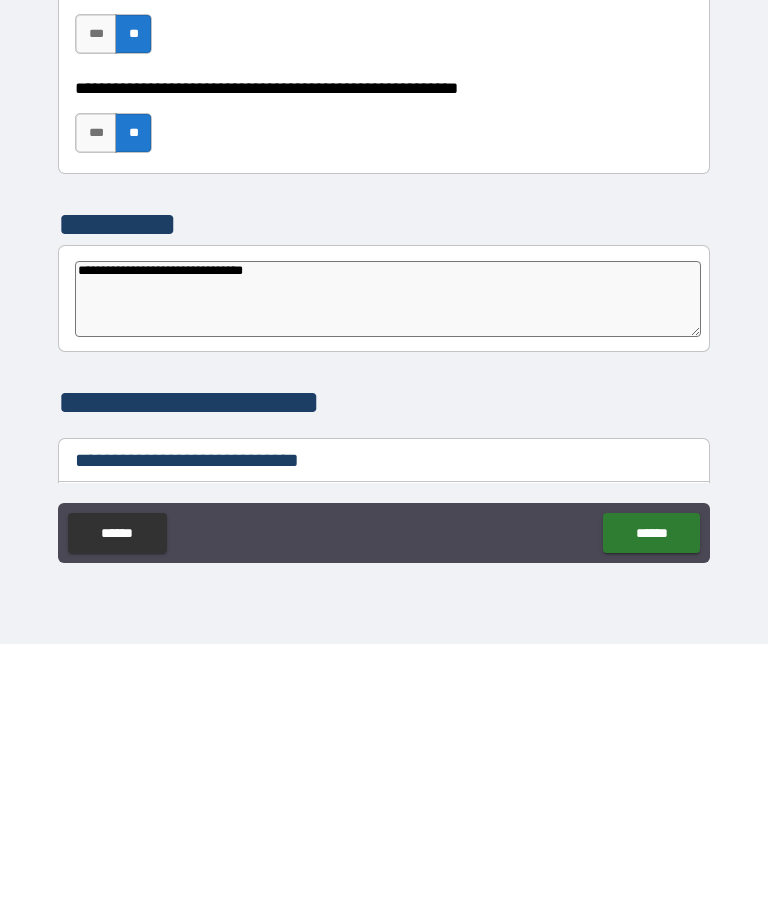 type on "*" 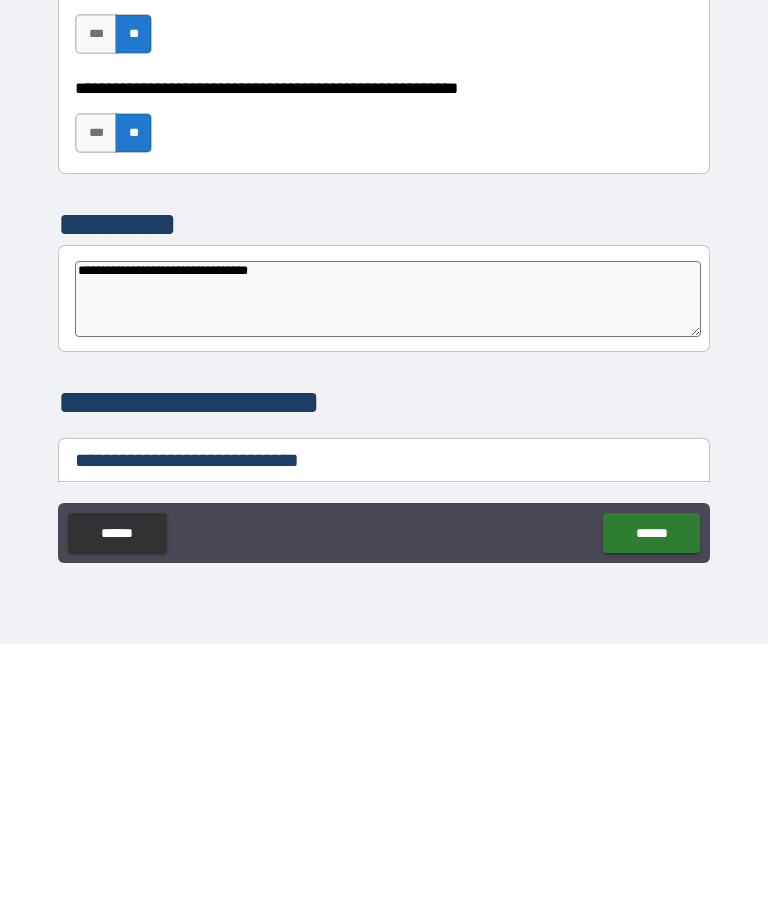 type on "*" 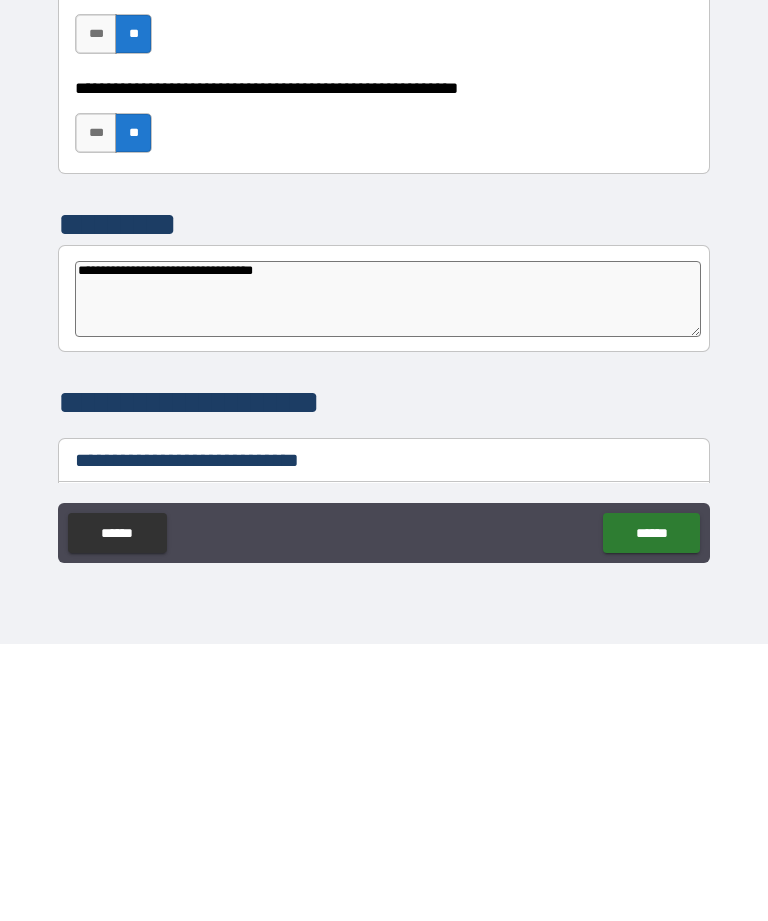 type on "*" 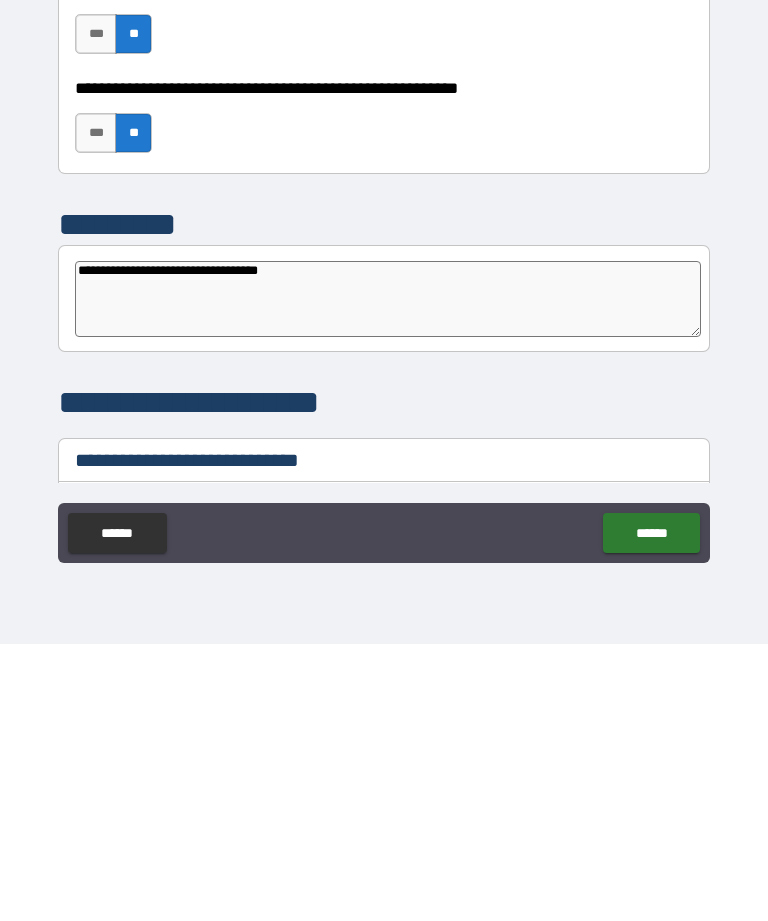 type on "*" 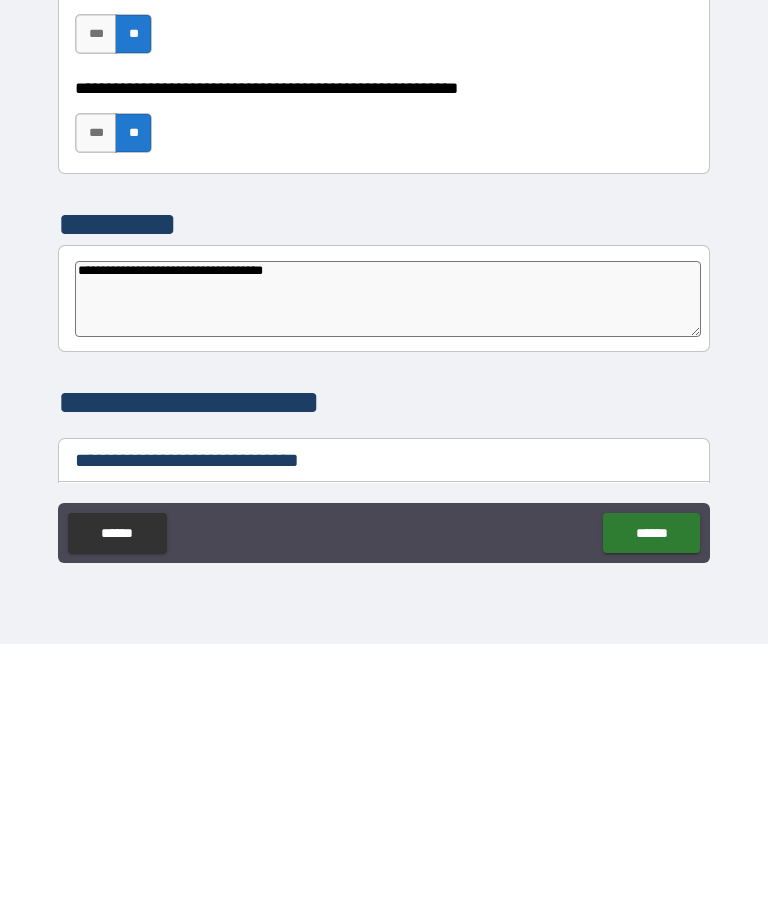 type on "*" 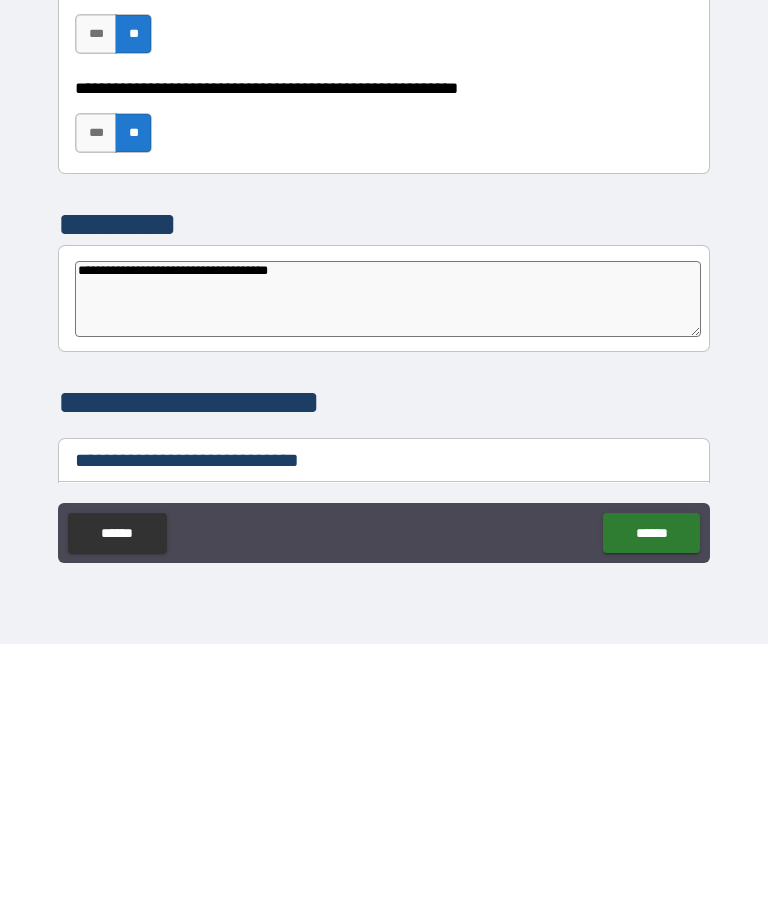 type on "*" 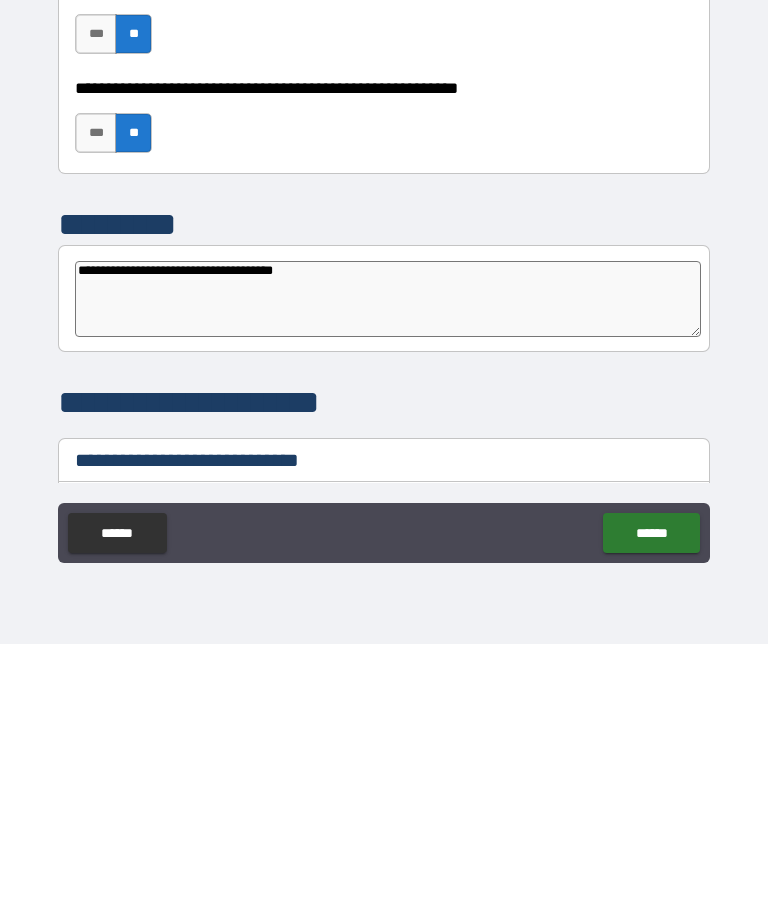 type on "*" 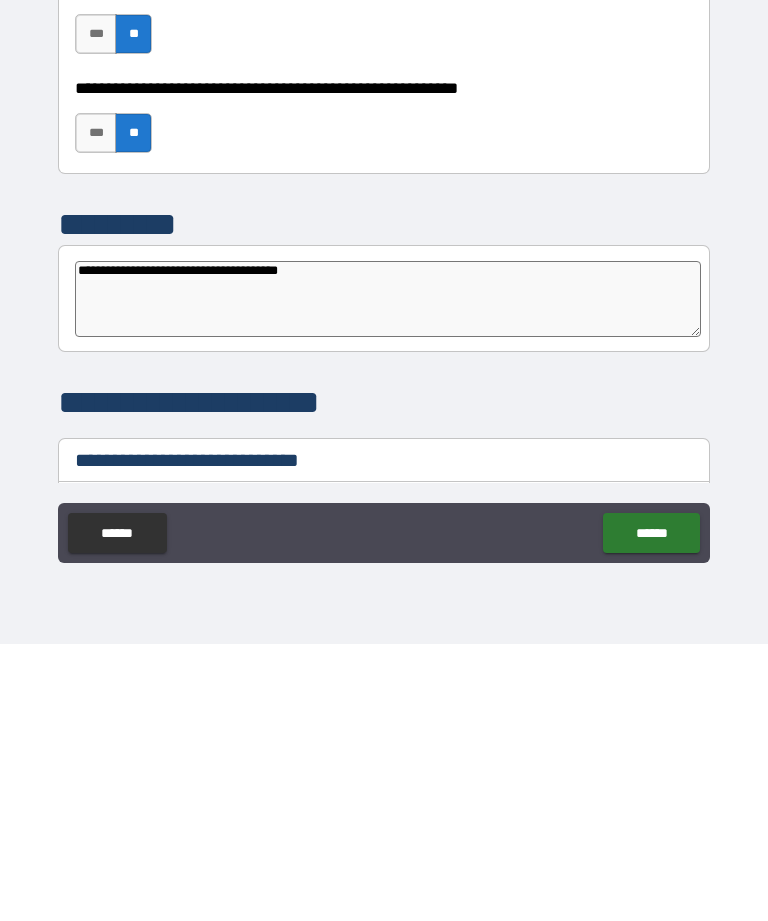 type on "*" 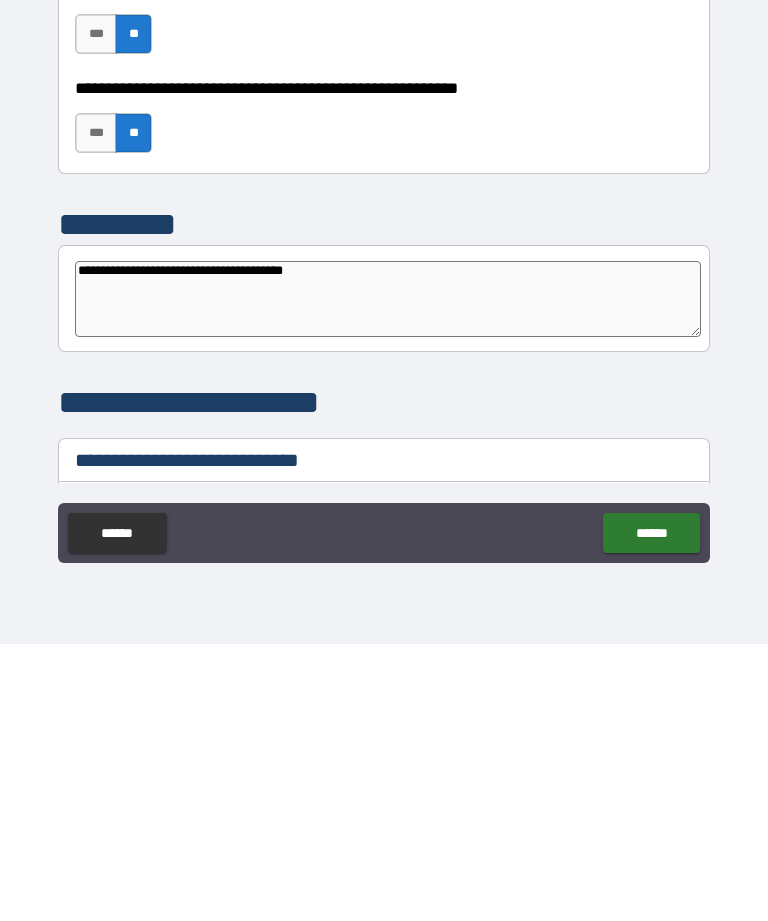 type on "*" 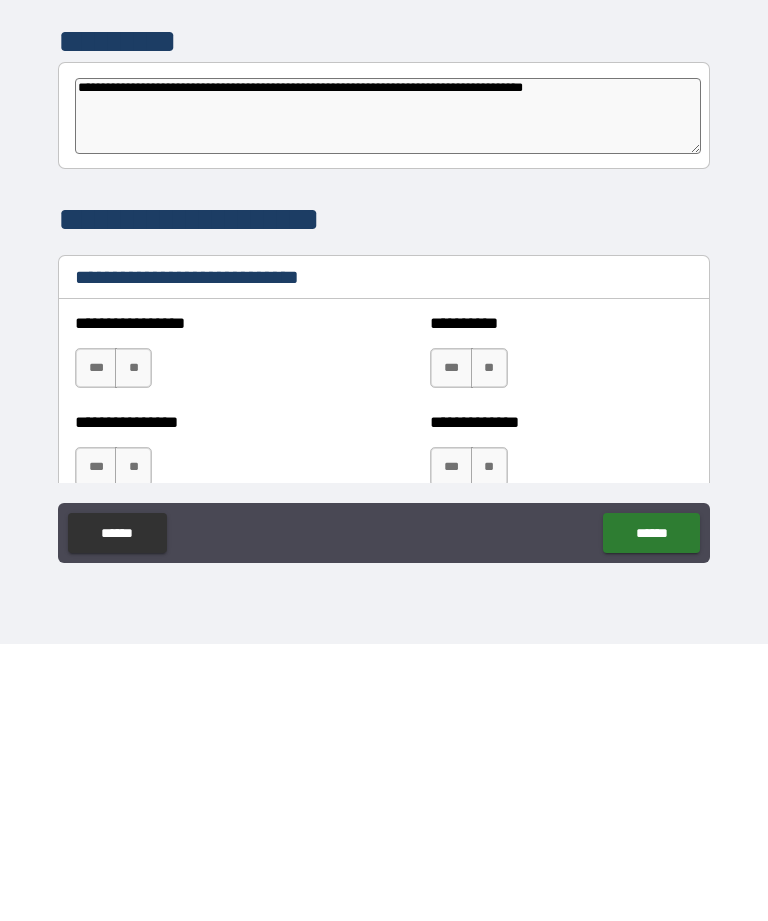 scroll, scrollTop: 6325, scrollLeft: 0, axis: vertical 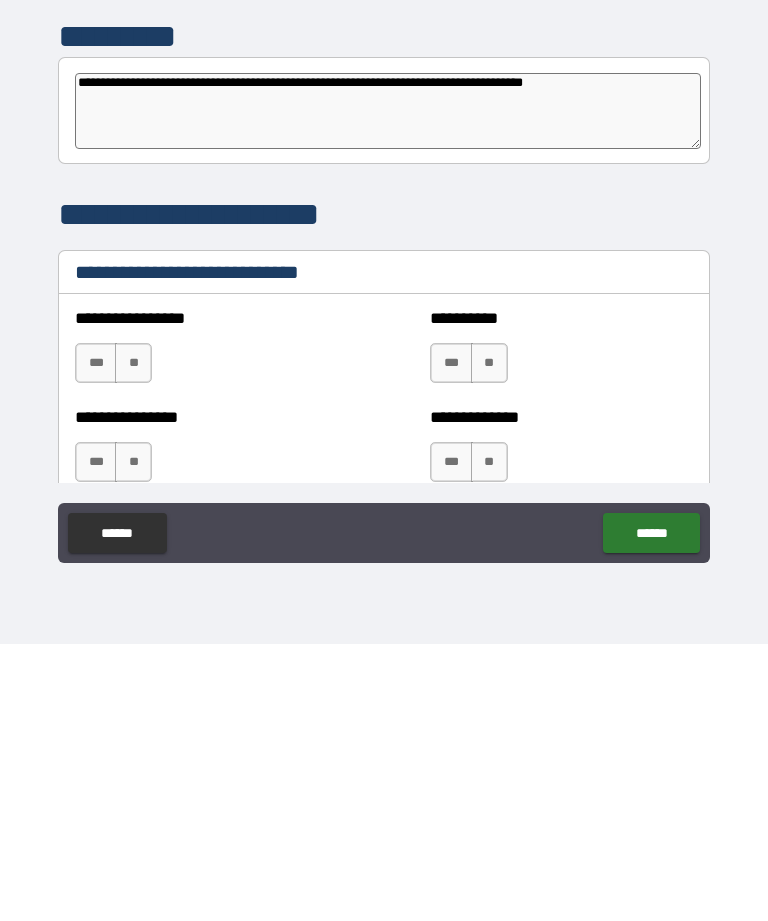 click on "**" at bounding box center [133, 640] 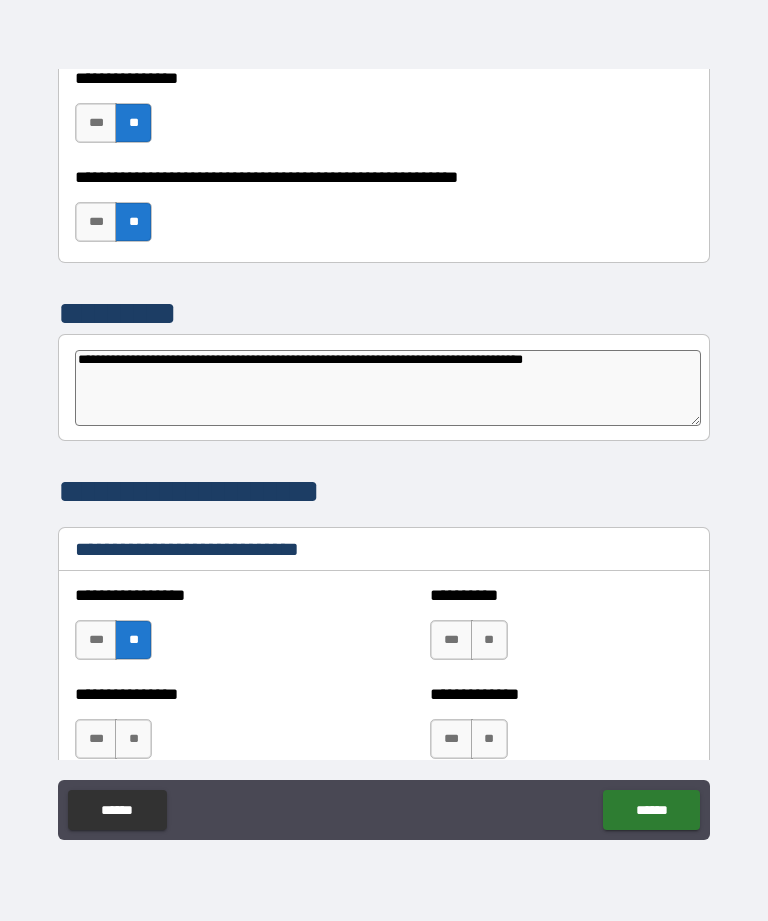 click on "**" at bounding box center [489, 640] 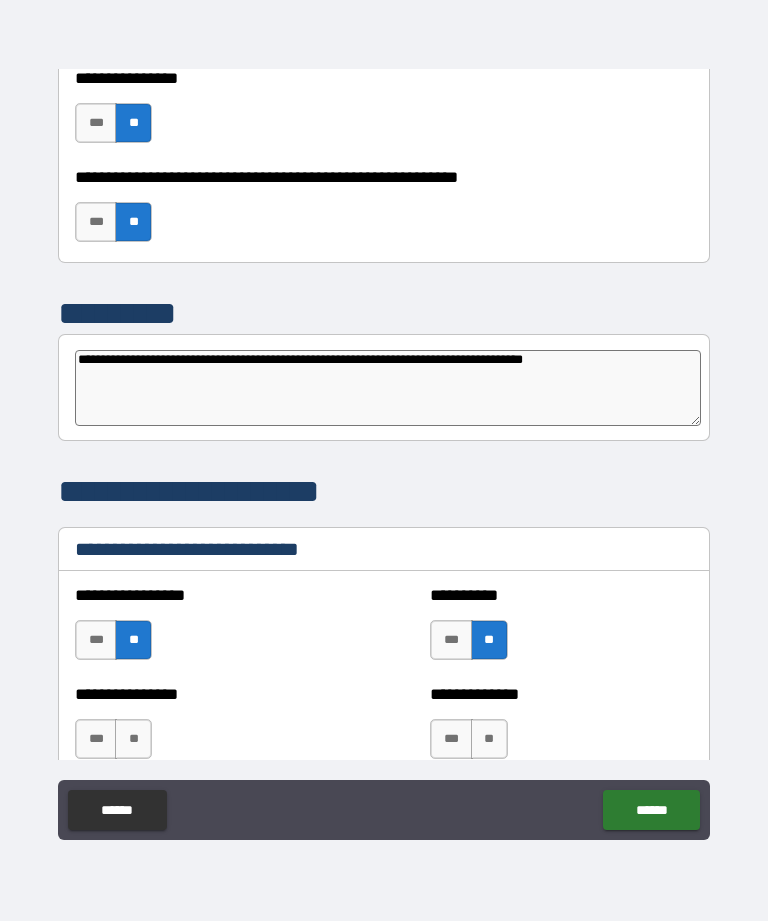 click on "**" at bounding box center (489, 739) 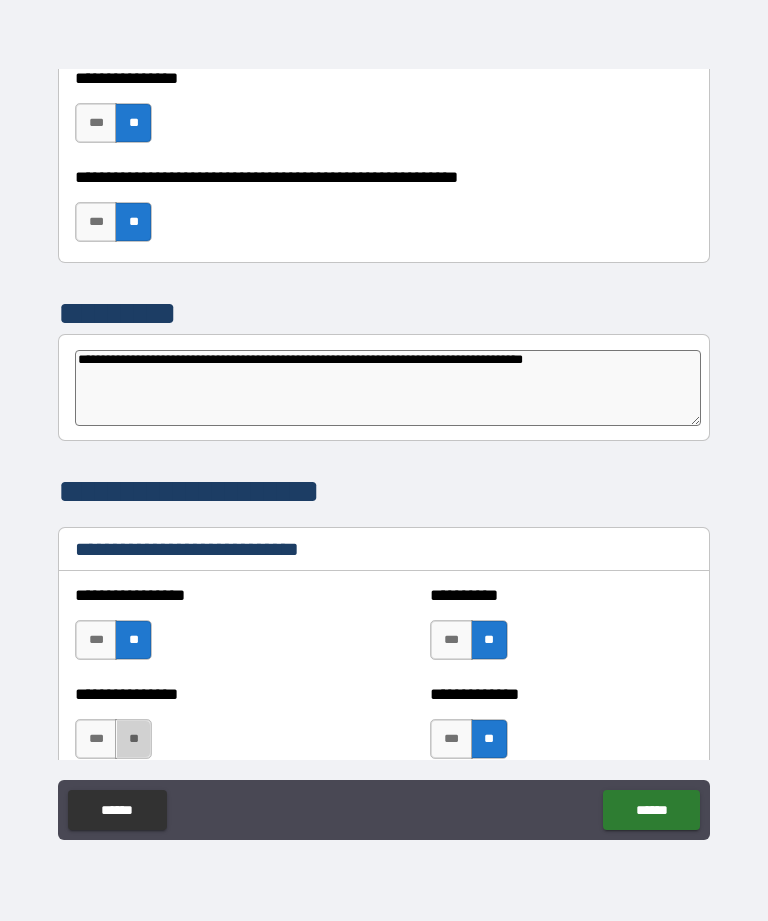 click on "**" at bounding box center (133, 739) 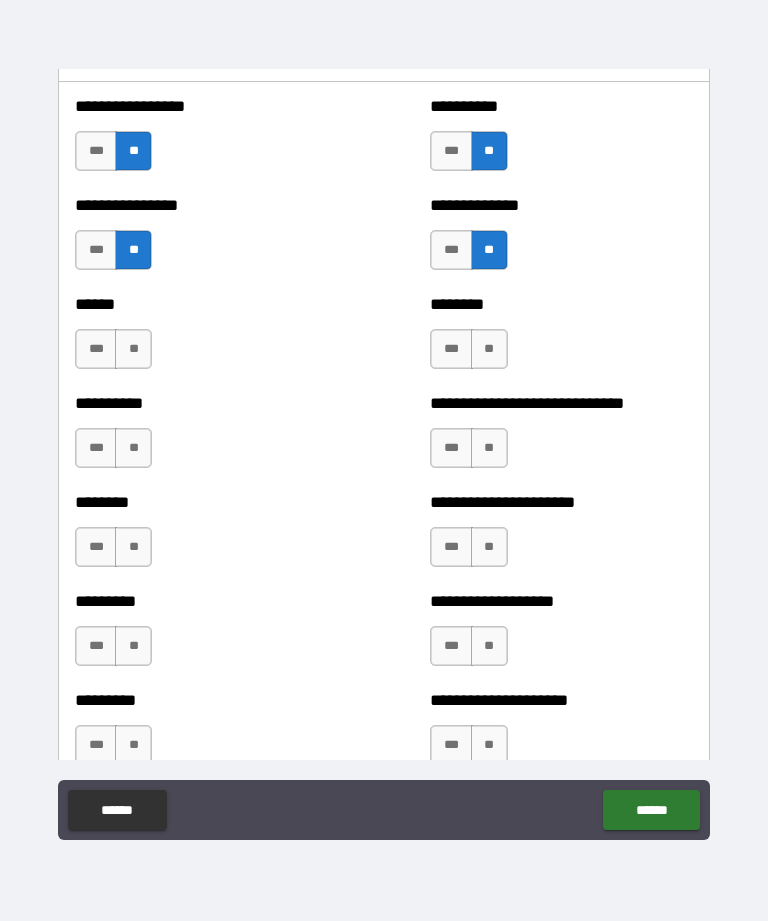 scroll, scrollTop: 6844, scrollLeft: 0, axis: vertical 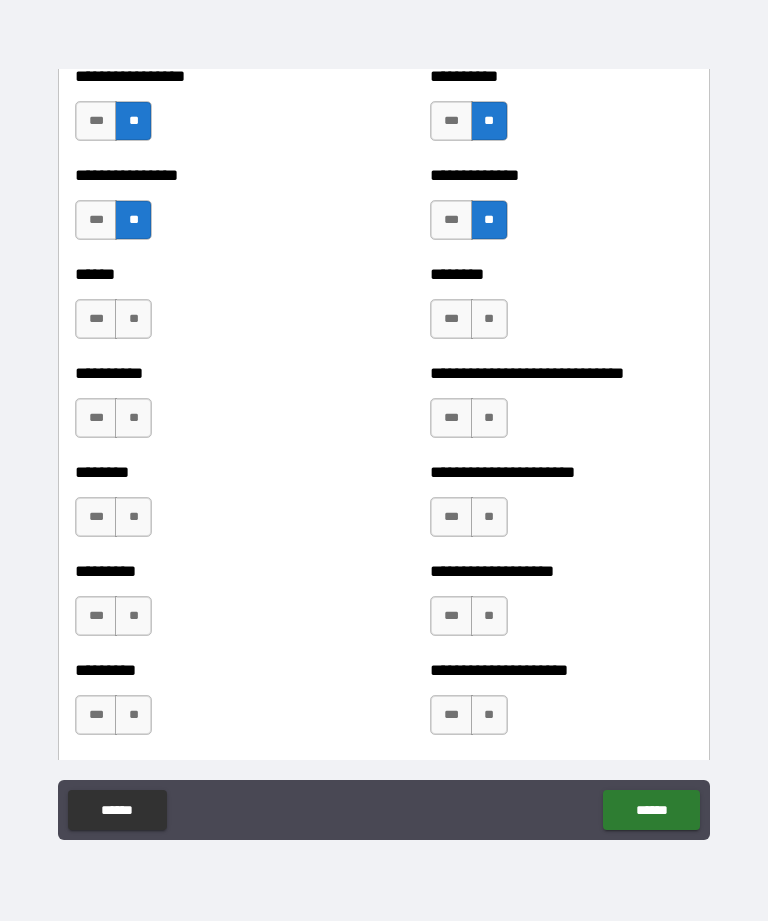 click on "**" at bounding box center (133, 319) 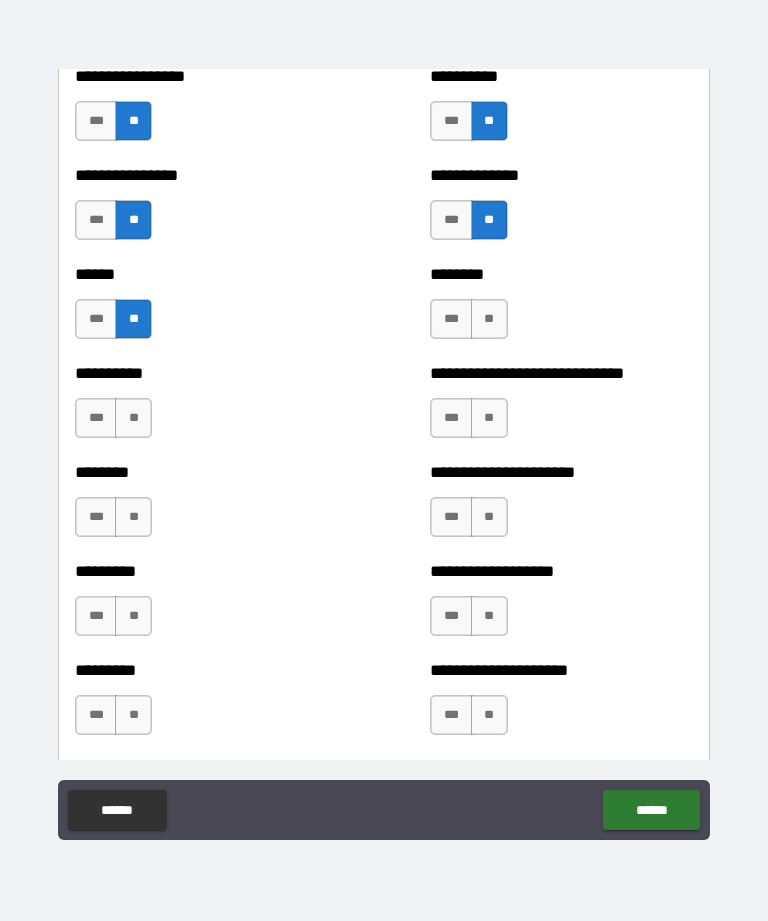 click on "**" at bounding box center [133, 418] 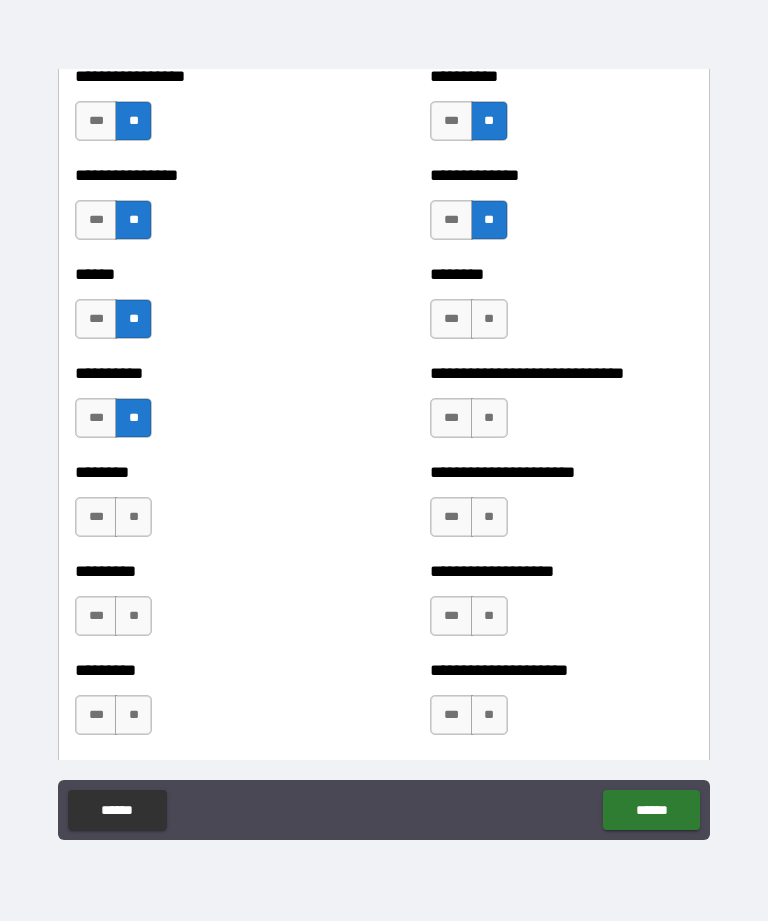 click on "**" at bounding box center [489, 319] 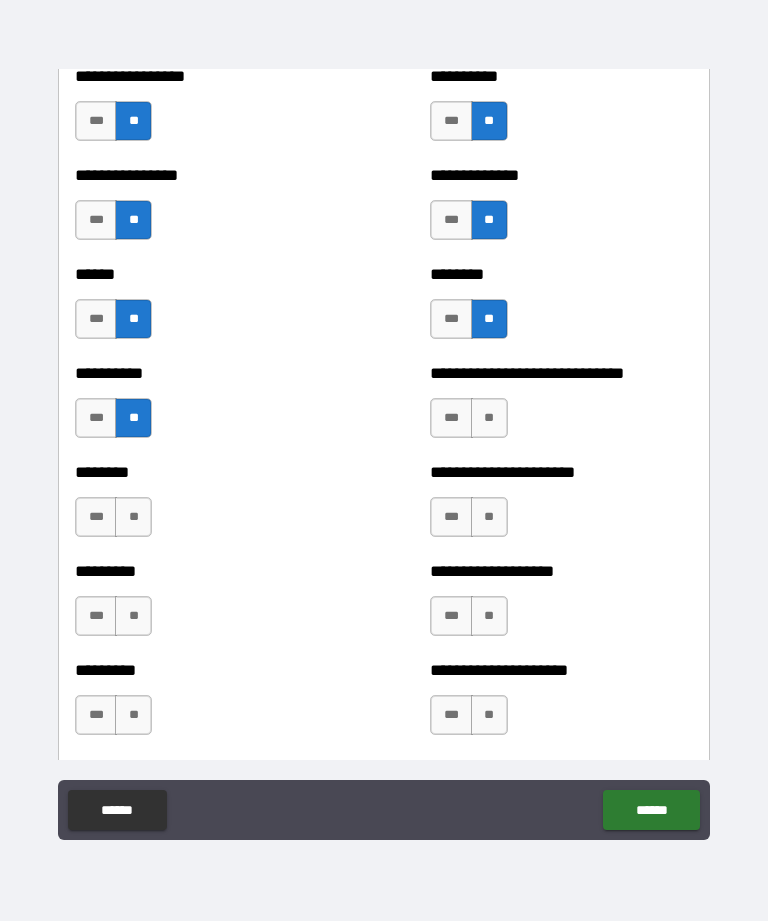 click on "**" at bounding box center (489, 418) 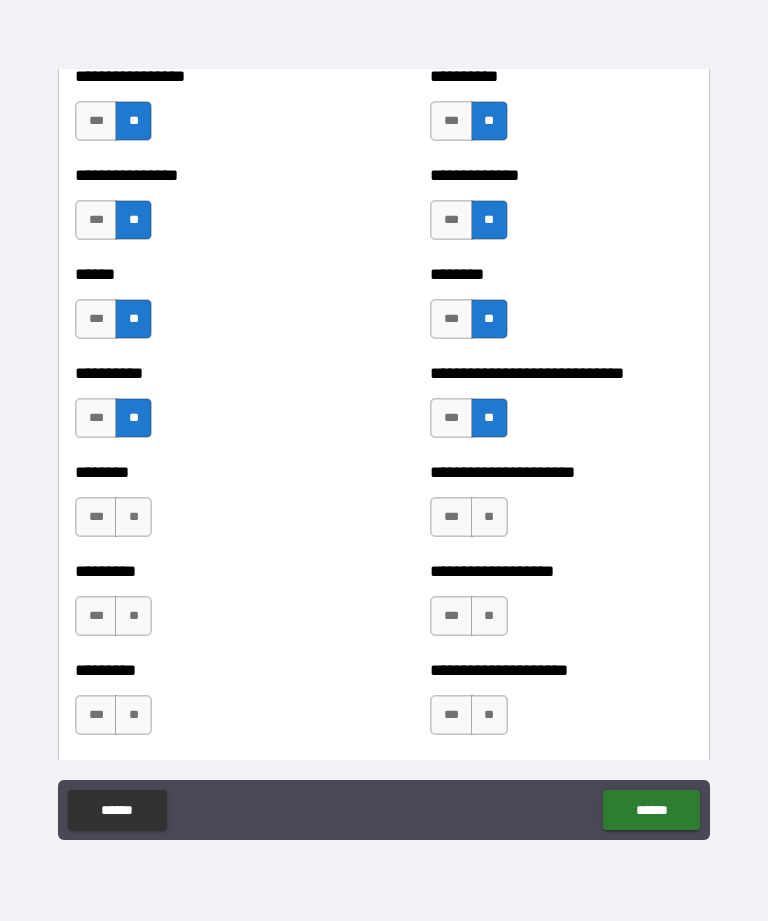 click on "**" at bounding box center [133, 517] 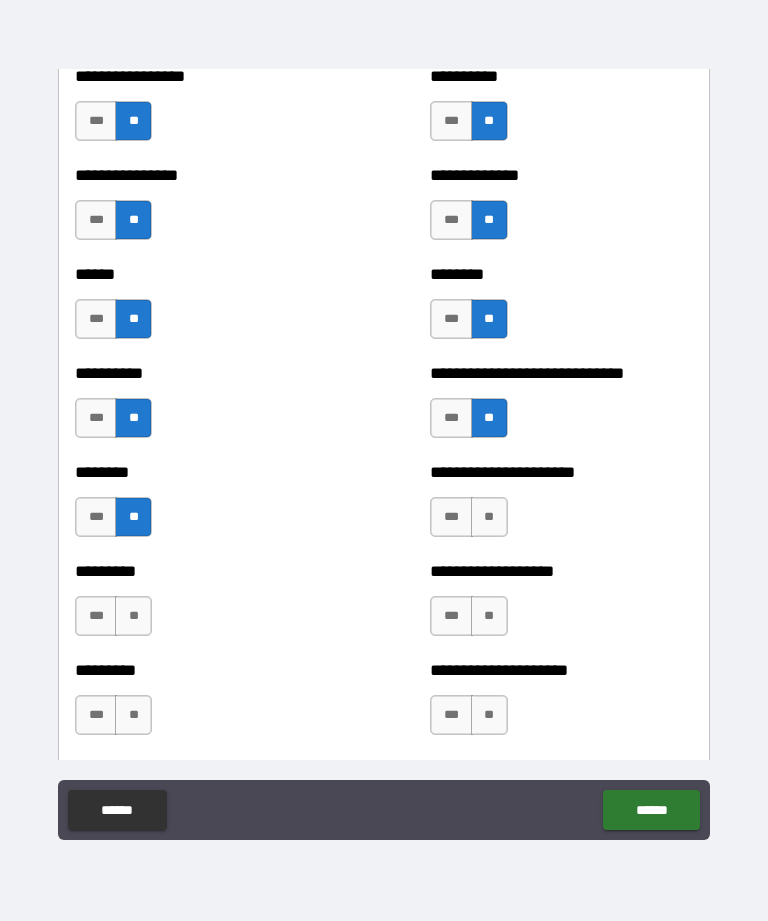 click on "**" at bounding box center [489, 517] 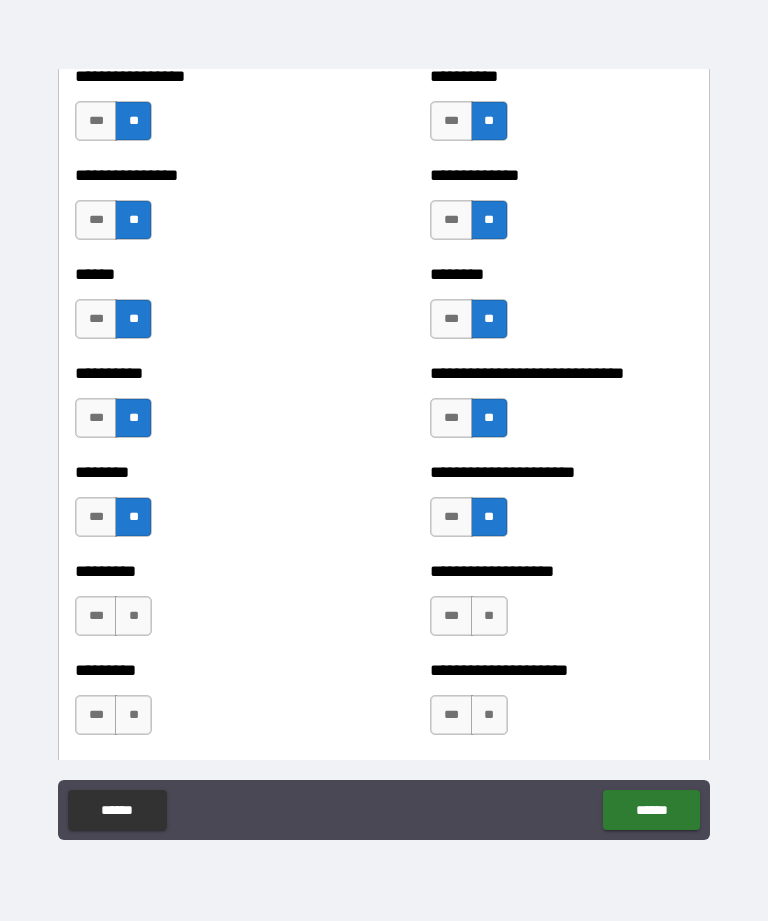click on "**" at bounding box center (489, 616) 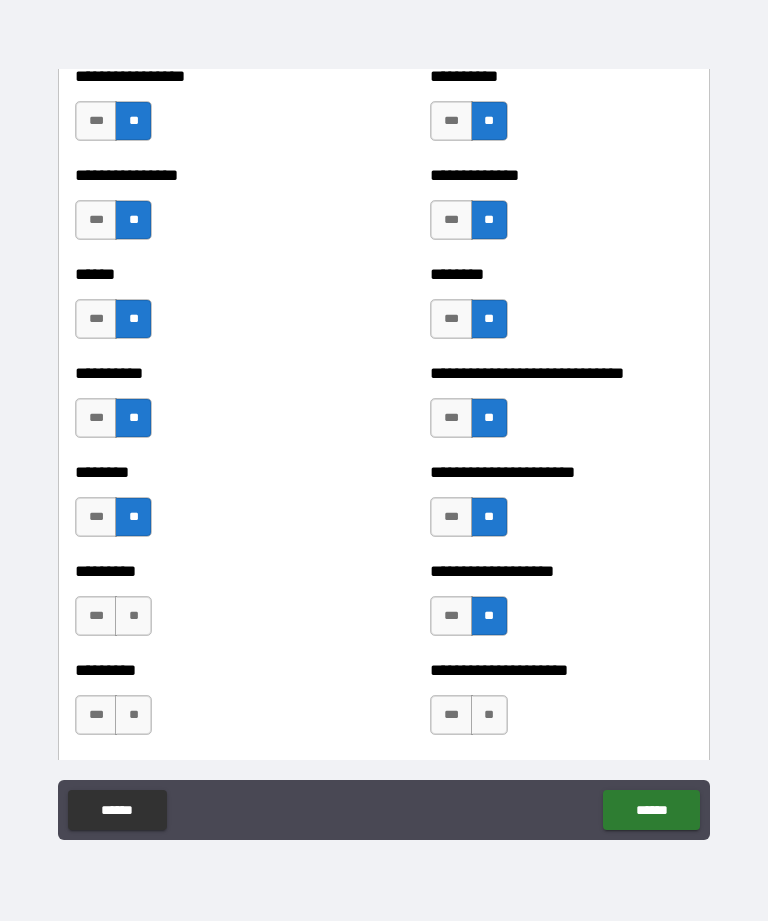 click on "***" at bounding box center [451, 616] 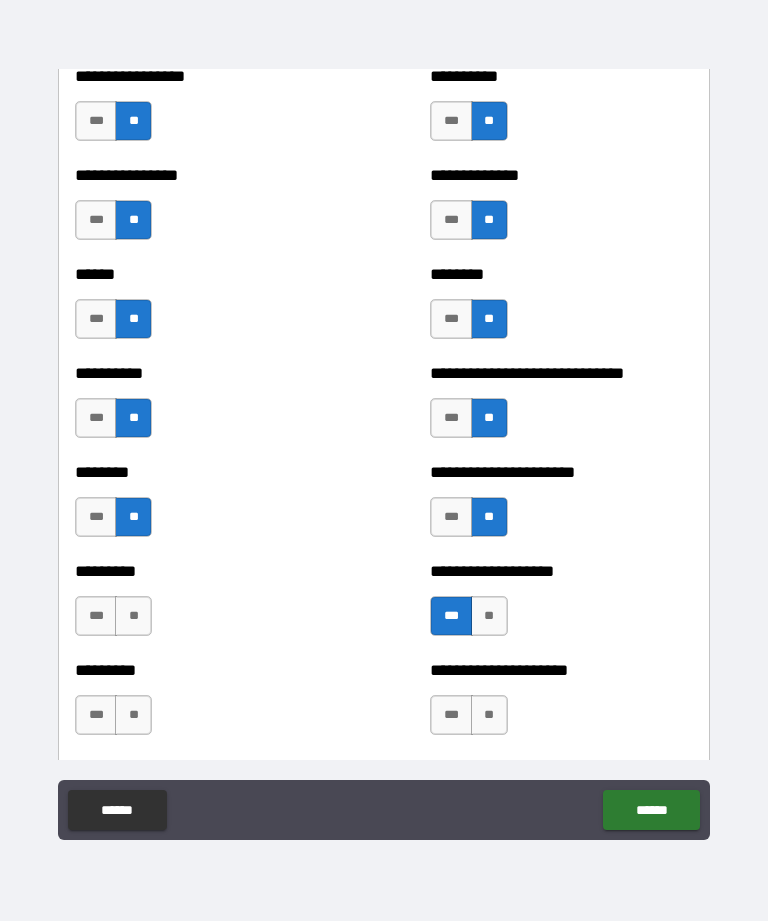 click on "**" at bounding box center (133, 616) 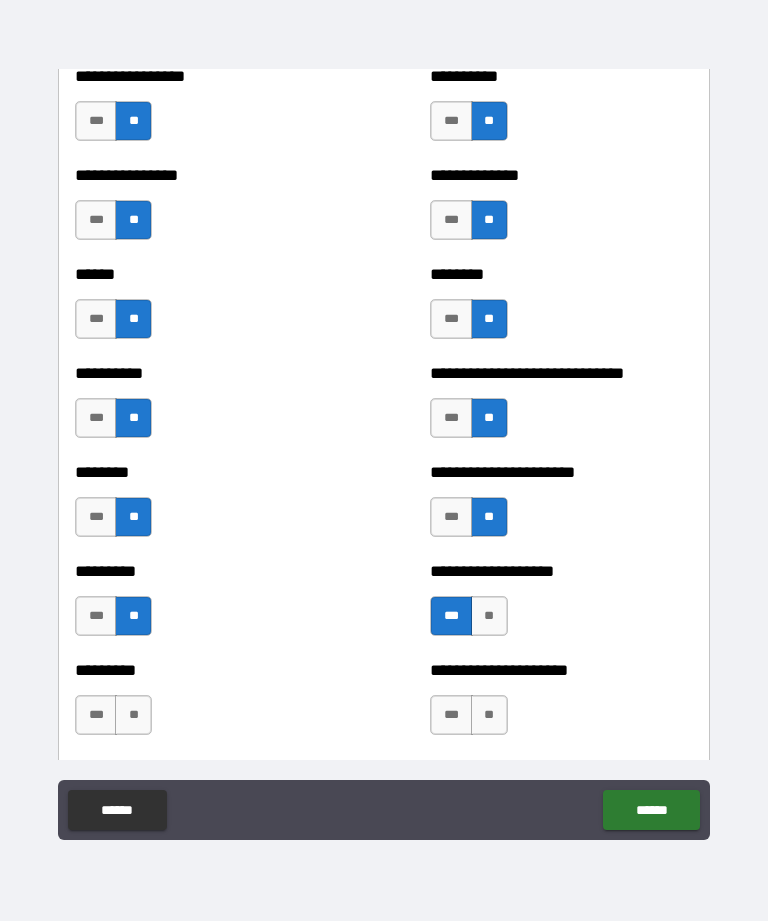 click on "**" at bounding box center (133, 715) 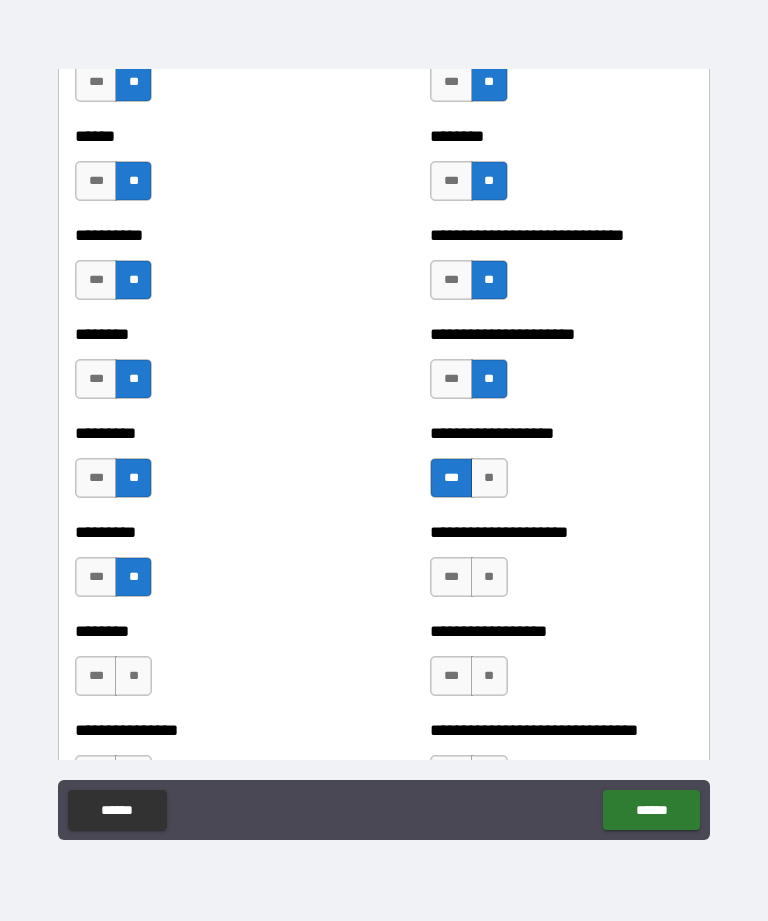 scroll, scrollTop: 6987, scrollLeft: 0, axis: vertical 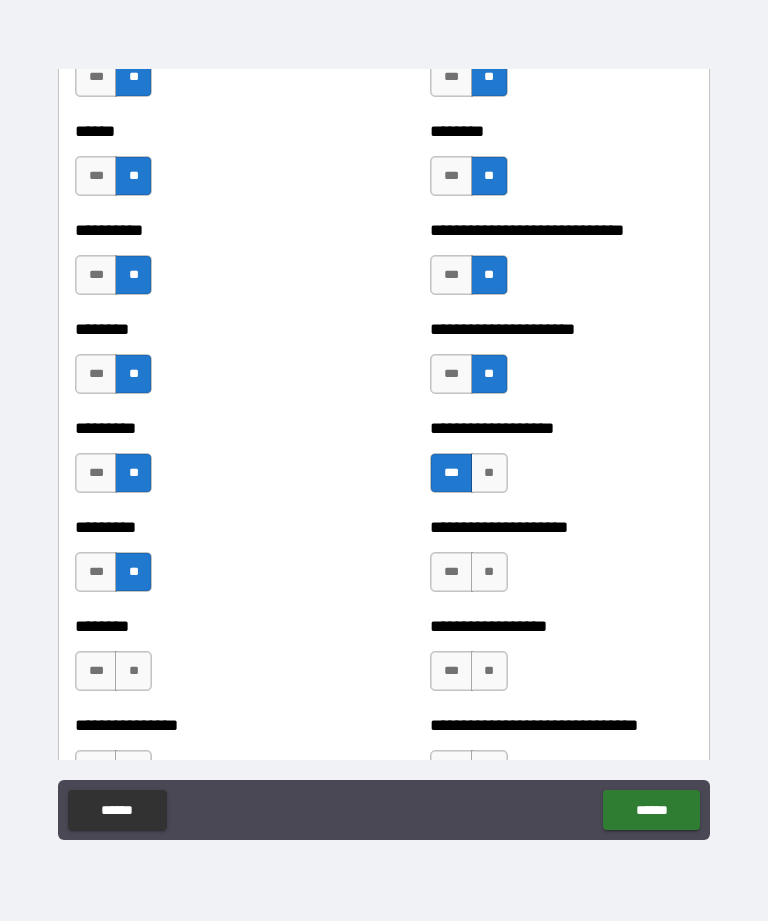 click on "**" at bounding box center (489, 572) 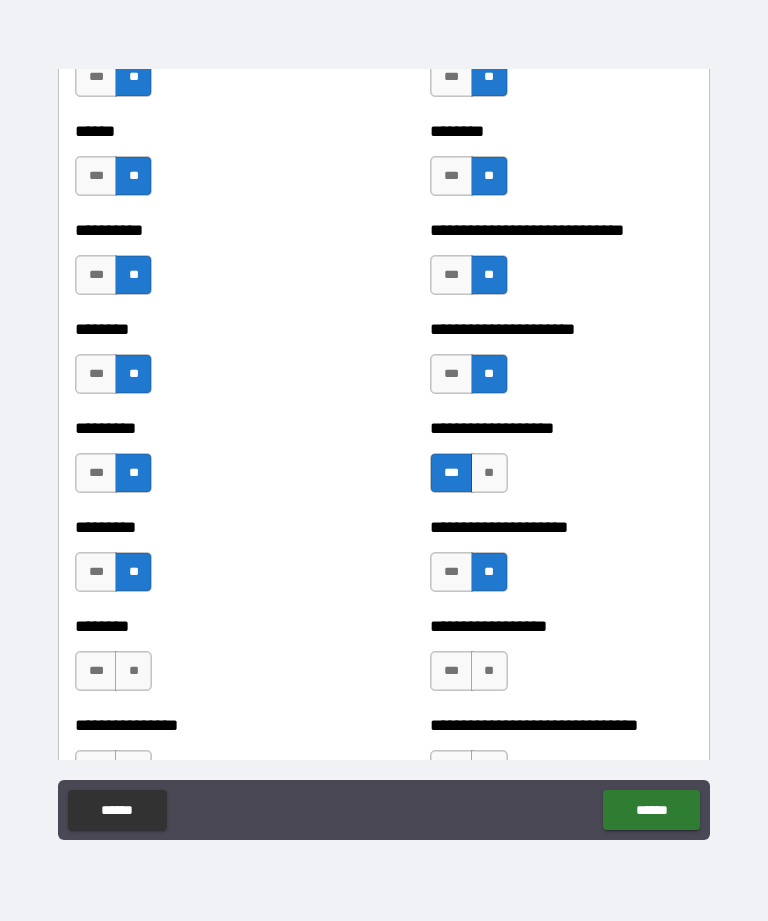 click on "**" at bounding box center (489, 671) 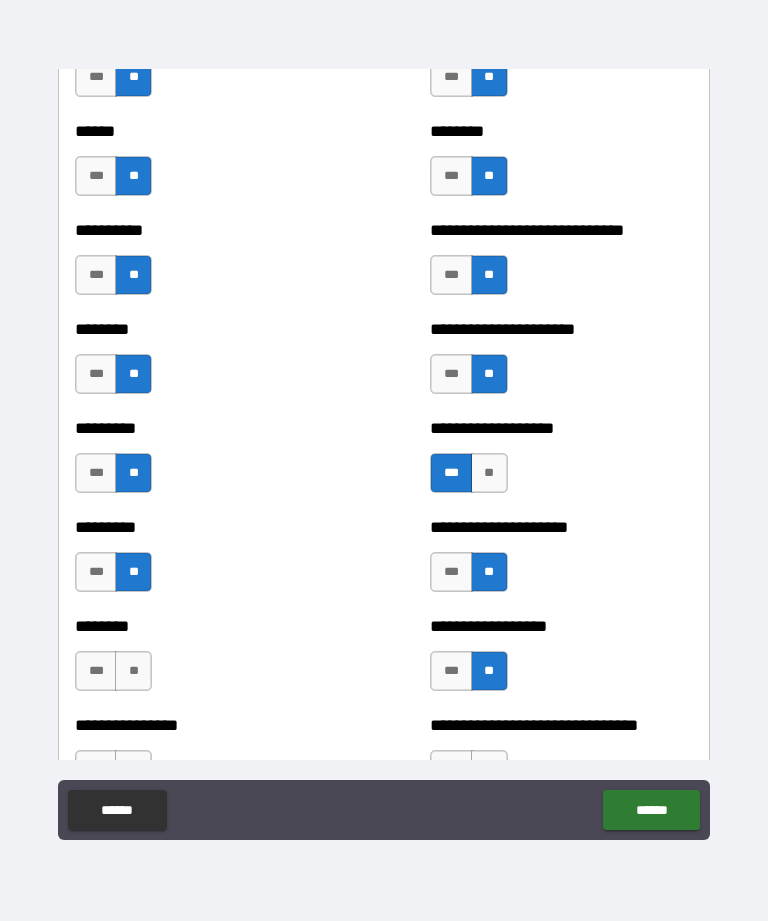 click on "**" at bounding box center [133, 671] 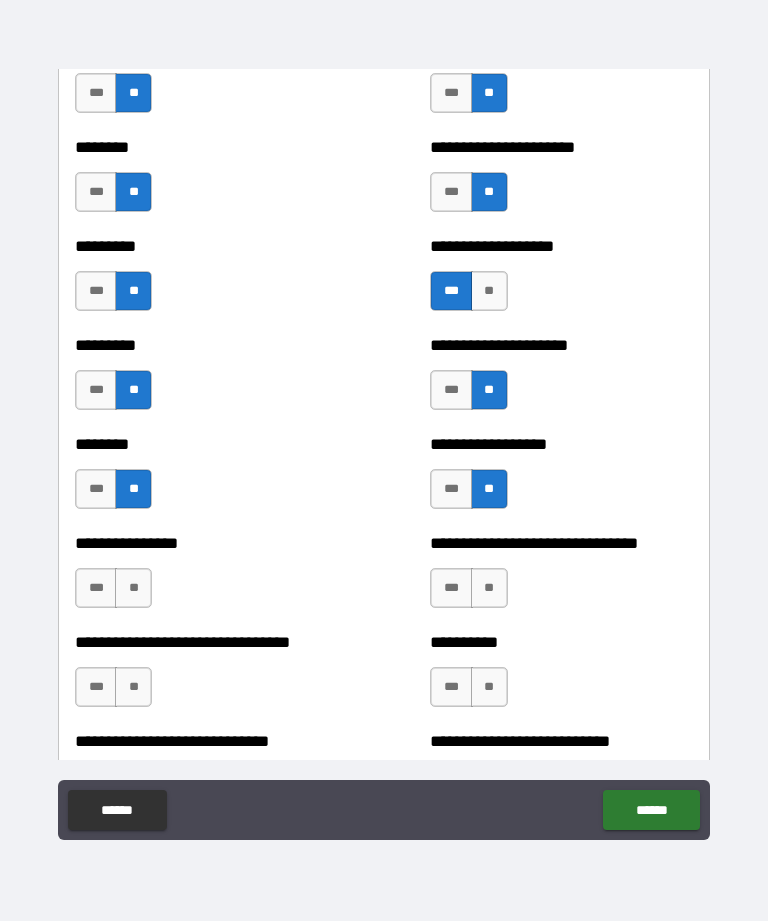 scroll, scrollTop: 7171, scrollLeft: 0, axis: vertical 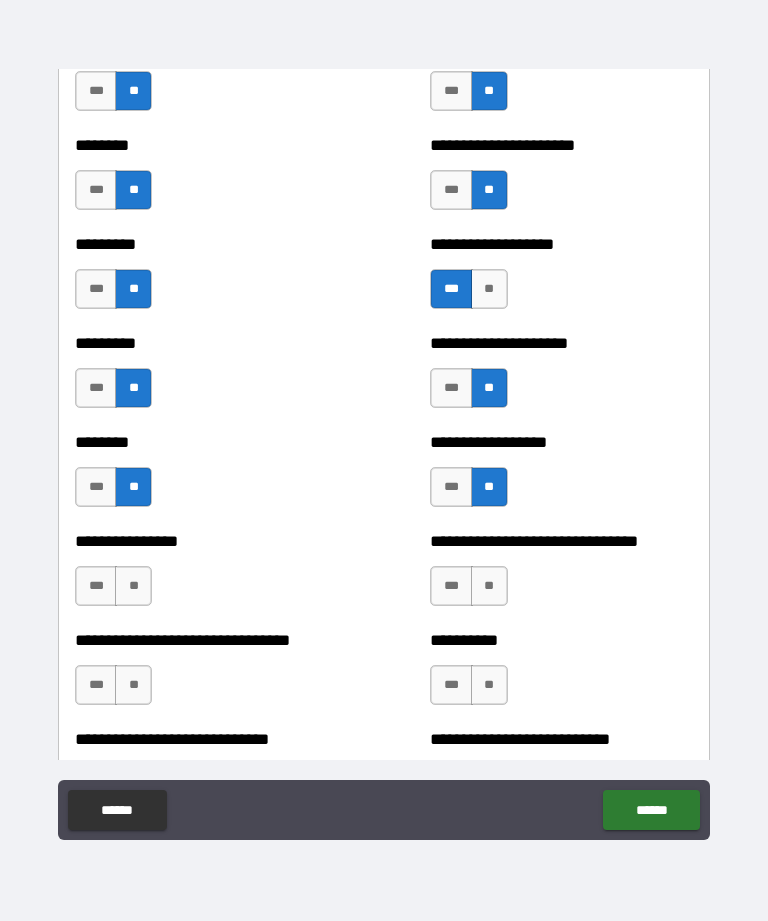 click on "**" at bounding box center [133, 586] 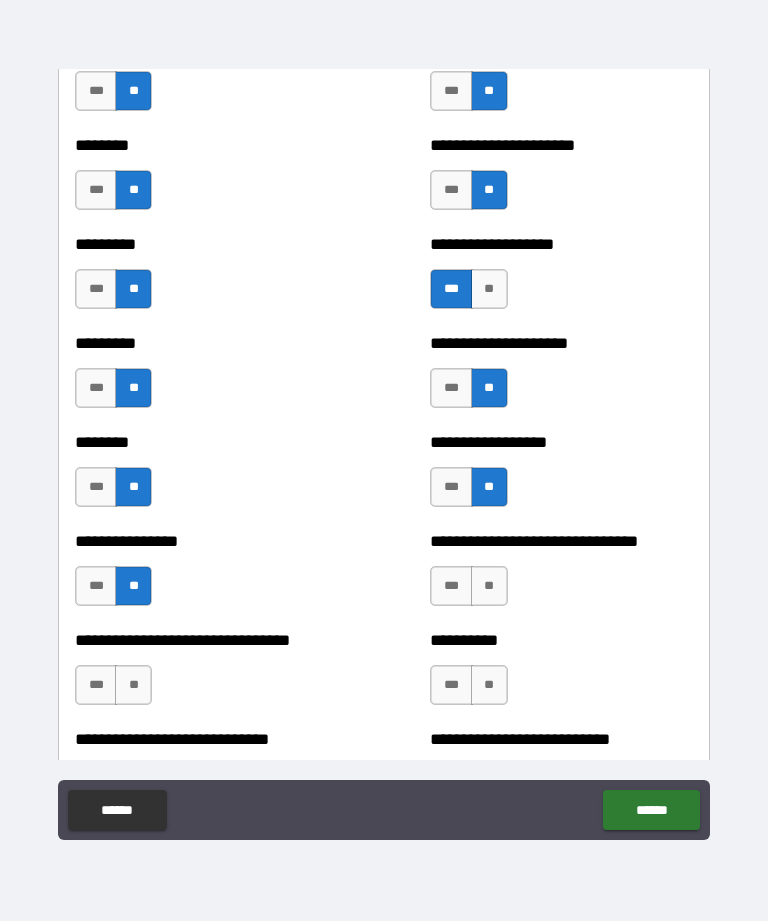 click on "**" at bounding box center [133, 685] 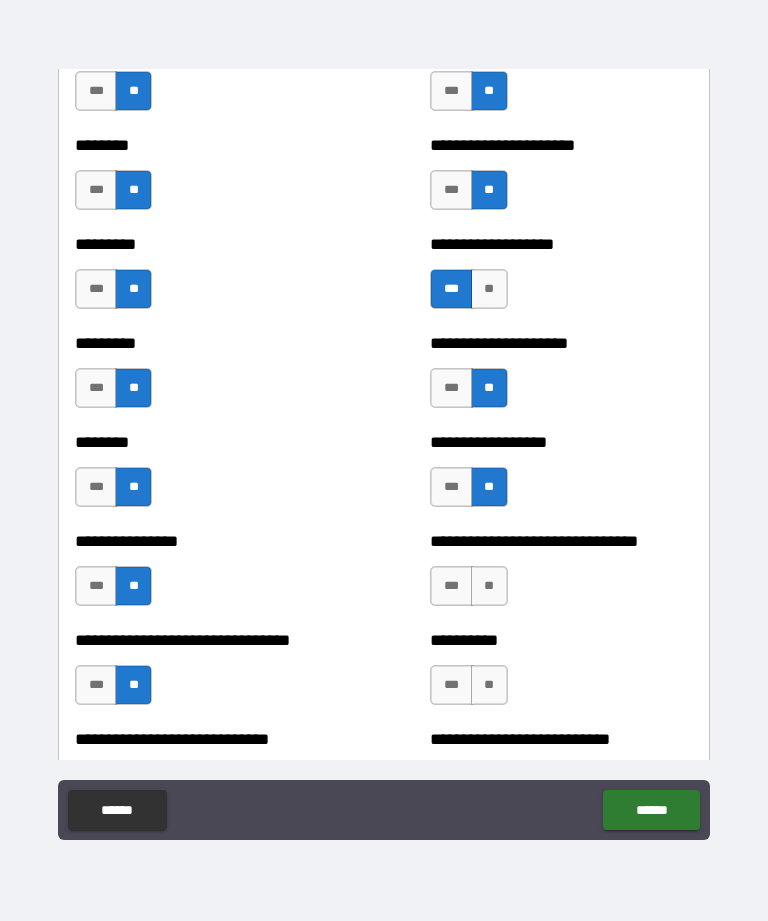click on "**" at bounding box center [489, 586] 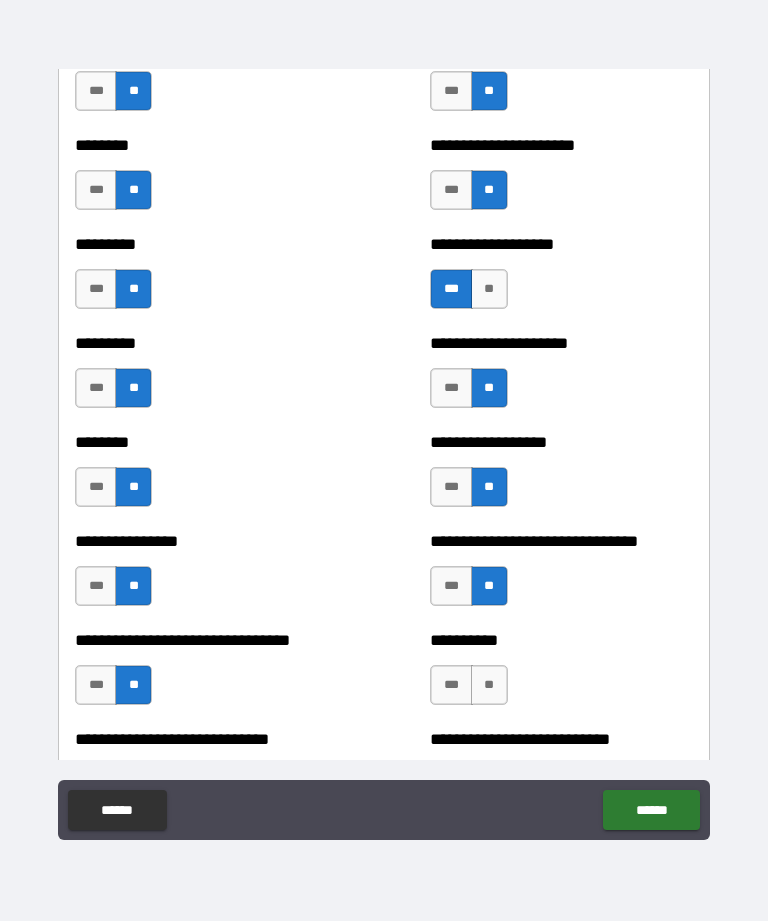click on "**" at bounding box center (489, 685) 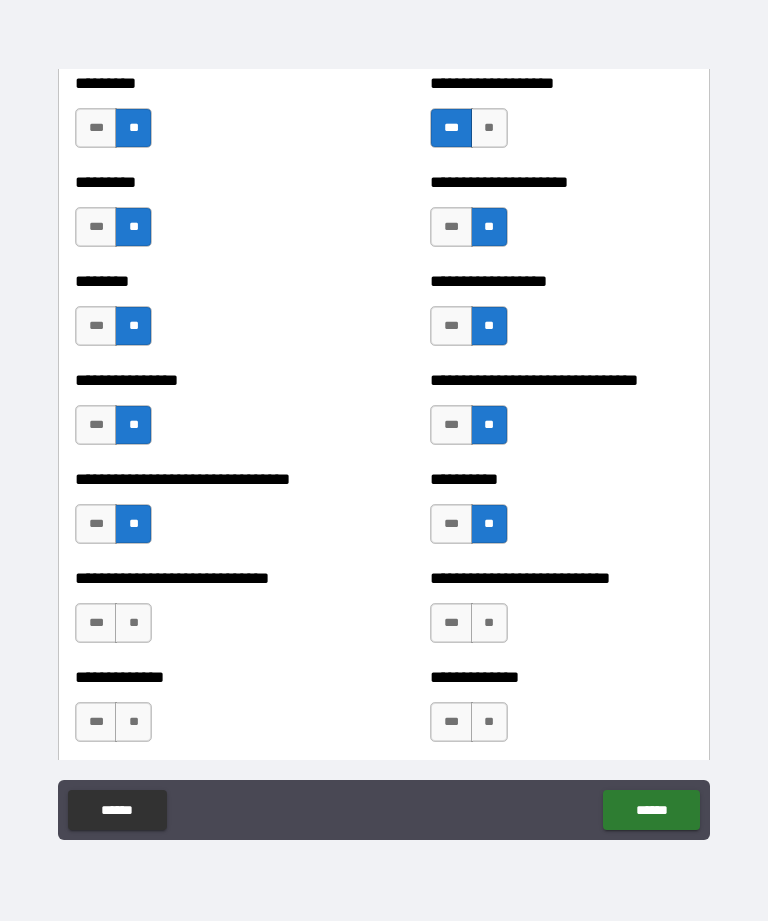 scroll, scrollTop: 7335, scrollLeft: 0, axis: vertical 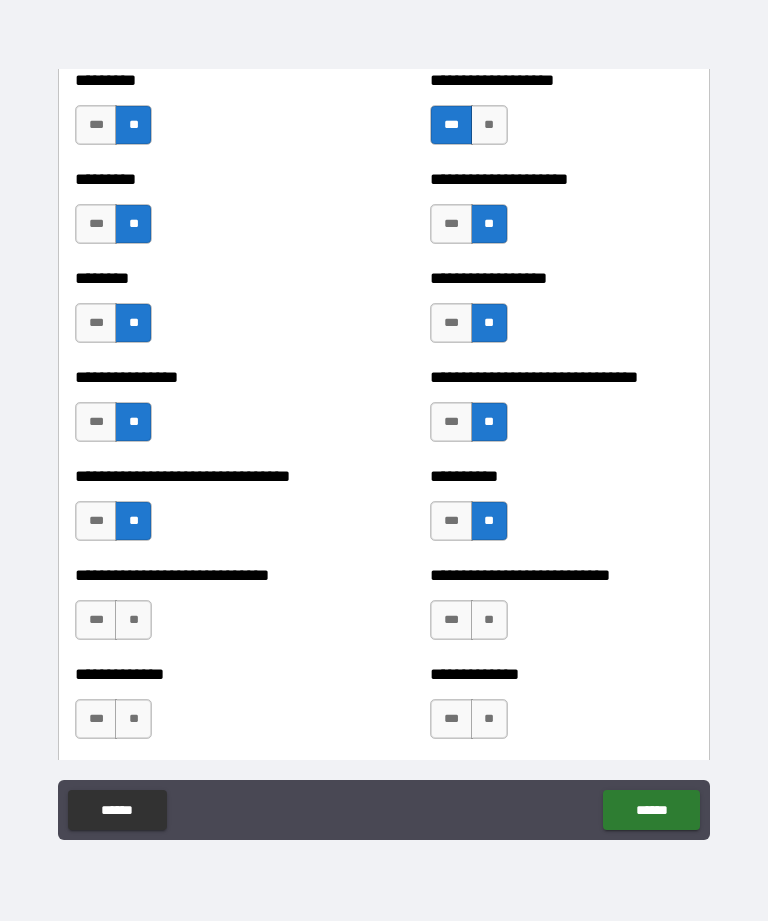 click on "**" at bounding box center [489, 620] 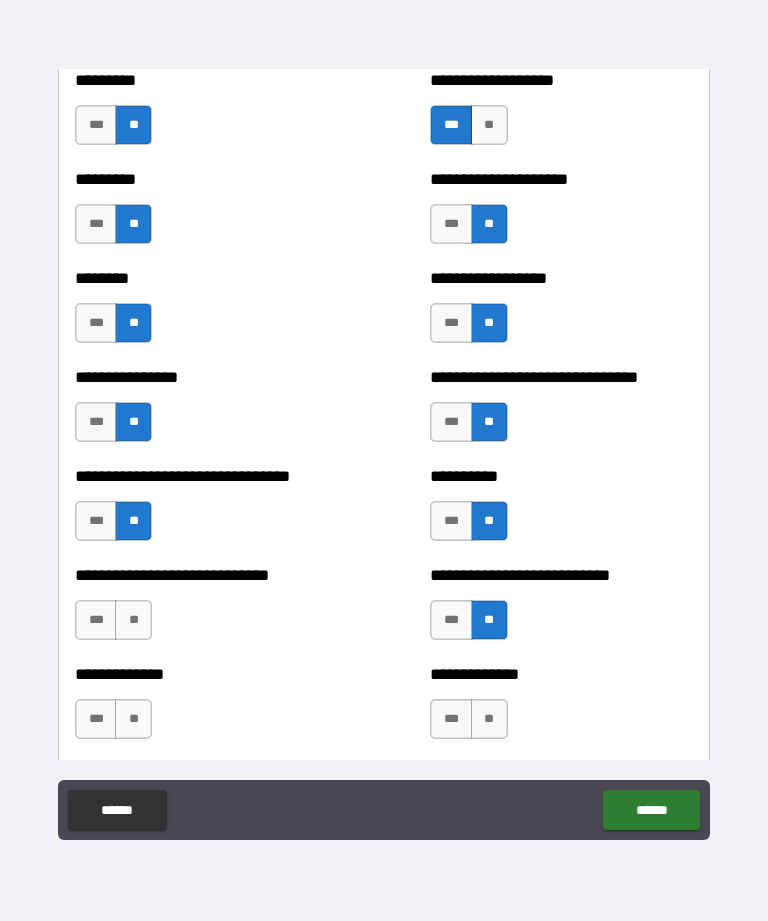 click on "**" at bounding box center [133, 620] 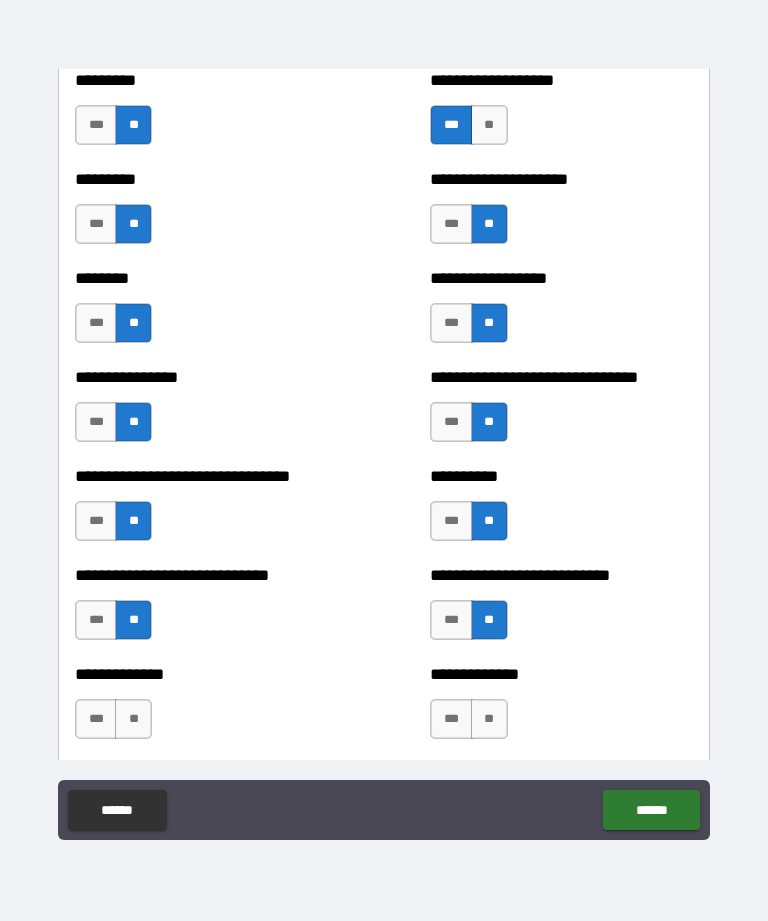 click on "**" at bounding box center [133, 719] 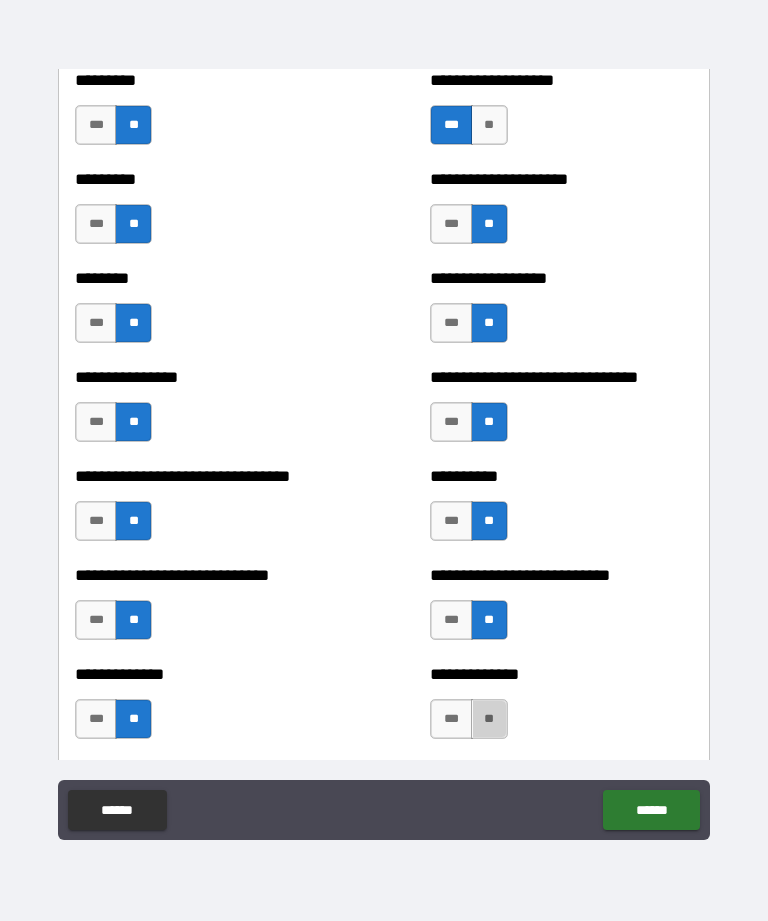 click on "**" at bounding box center (489, 719) 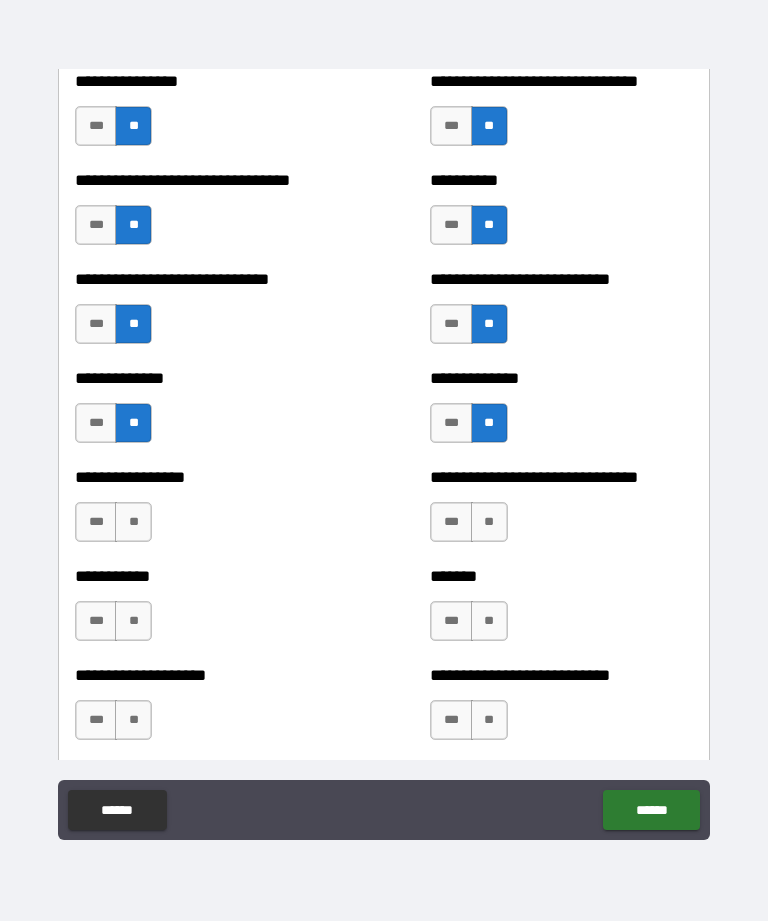 scroll, scrollTop: 7632, scrollLeft: 0, axis: vertical 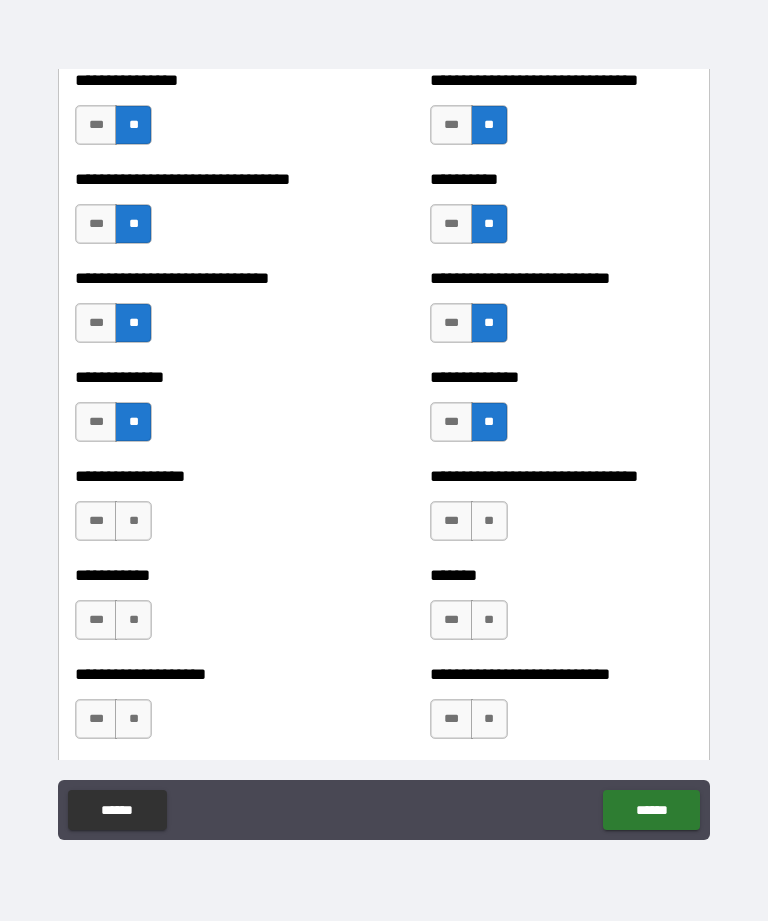 click on "**" at bounding box center (133, 521) 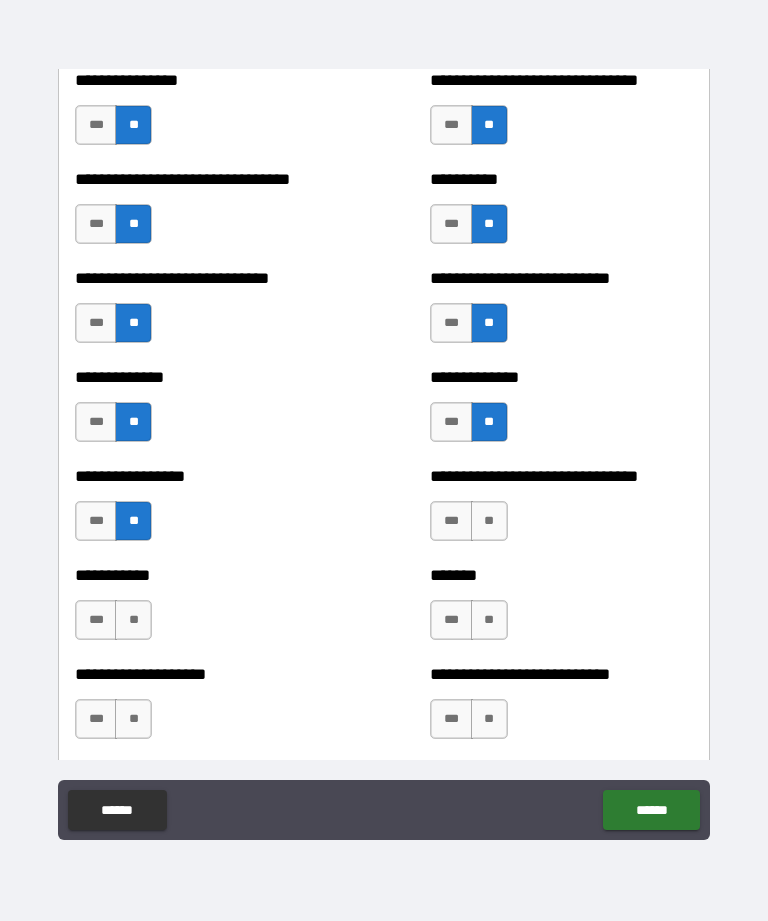click on "**" at bounding box center (133, 620) 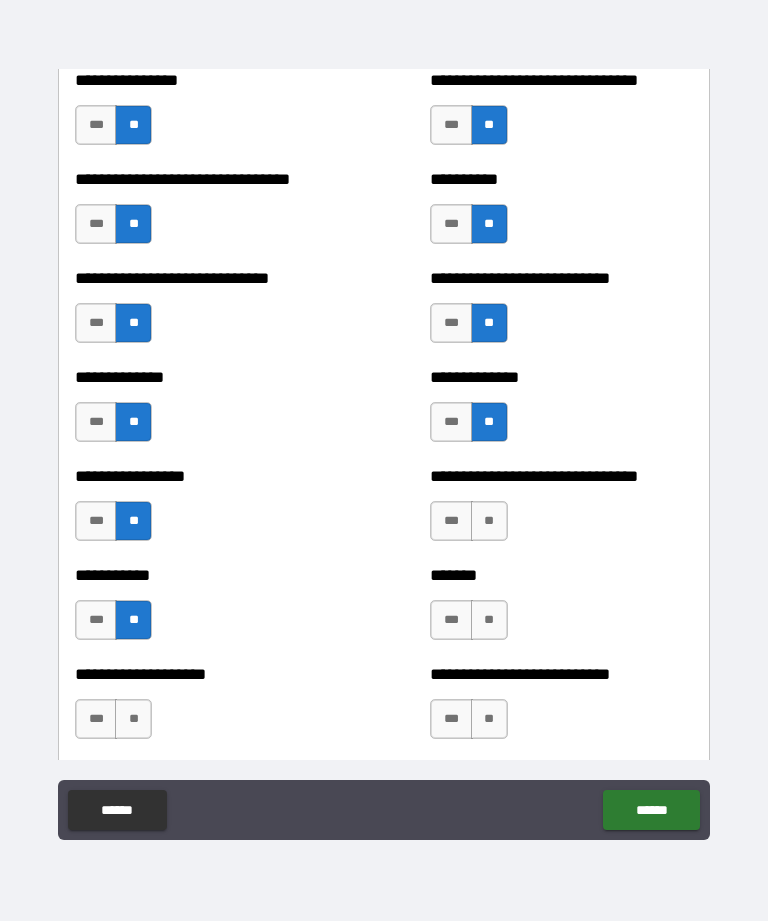 click on "**" at bounding box center [133, 719] 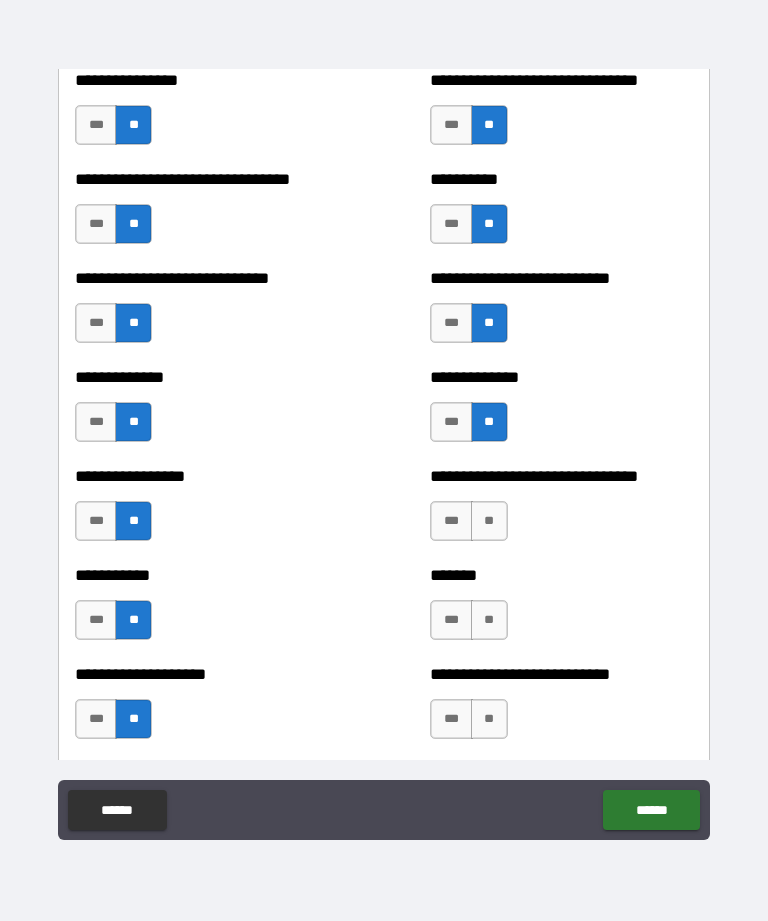 click on "**" at bounding box center (489, 521) 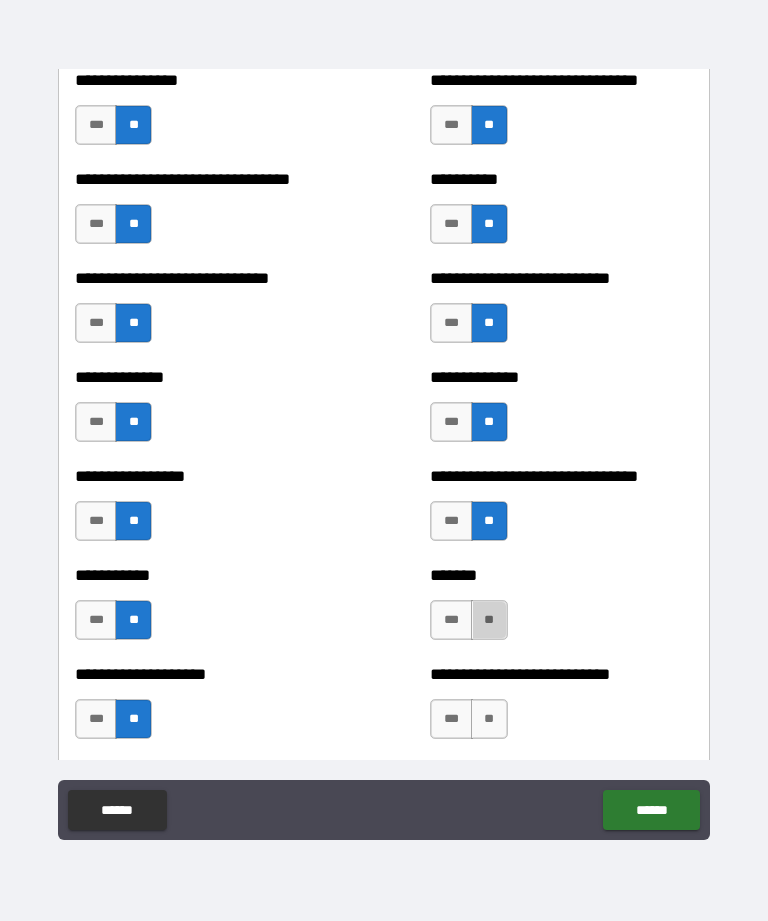 click on "**" at bounding box center (489, 620) 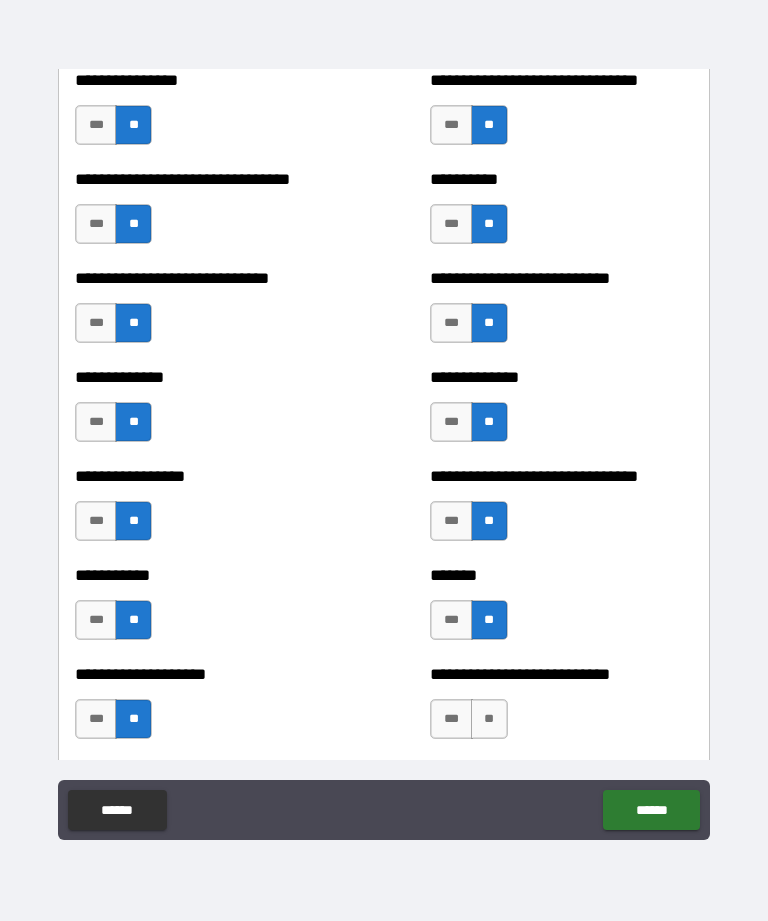 click on "**" at bounding box center (489, 719) 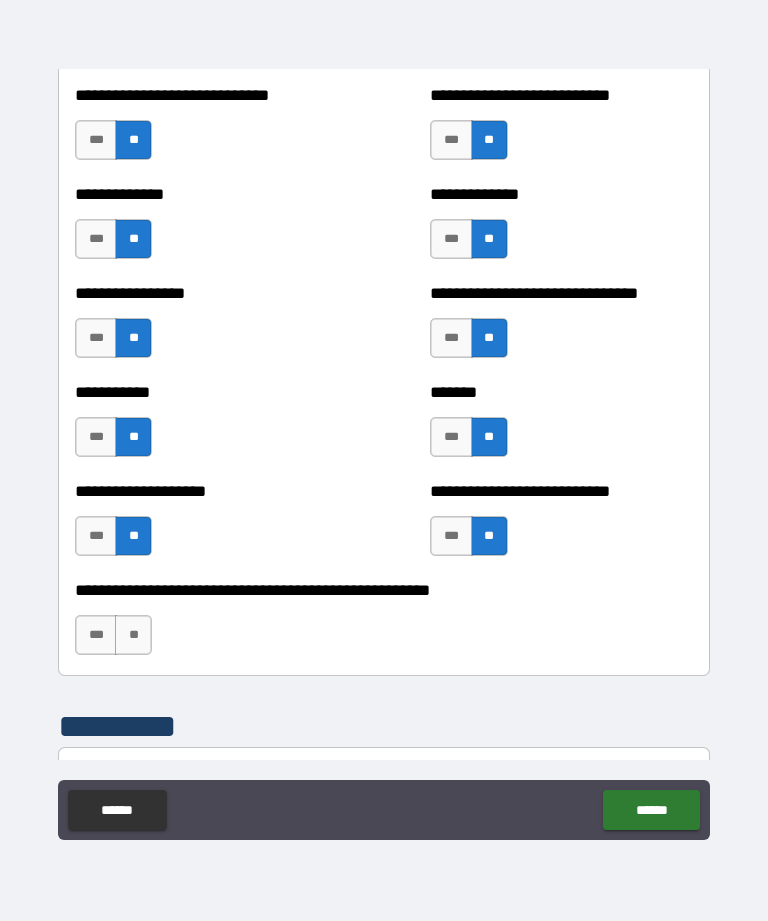 scroll, scrollTop: 7820, scrollLeft: 0, axis: vertical 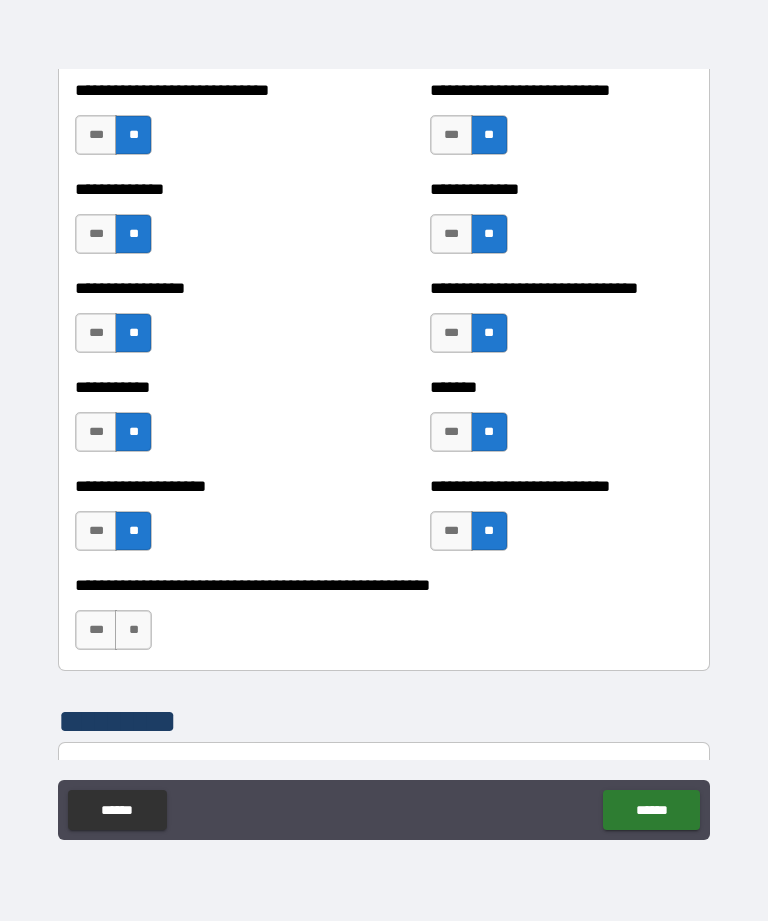 click on "***" at bounding box center [451, 333] 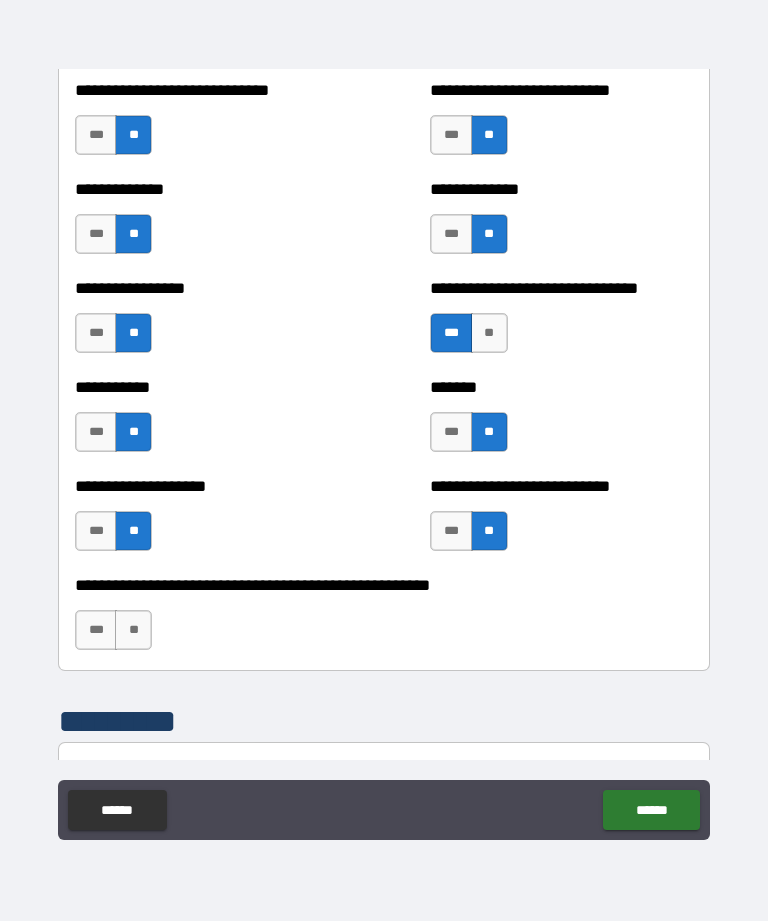 click on "**" at bounding box center [489, 333] 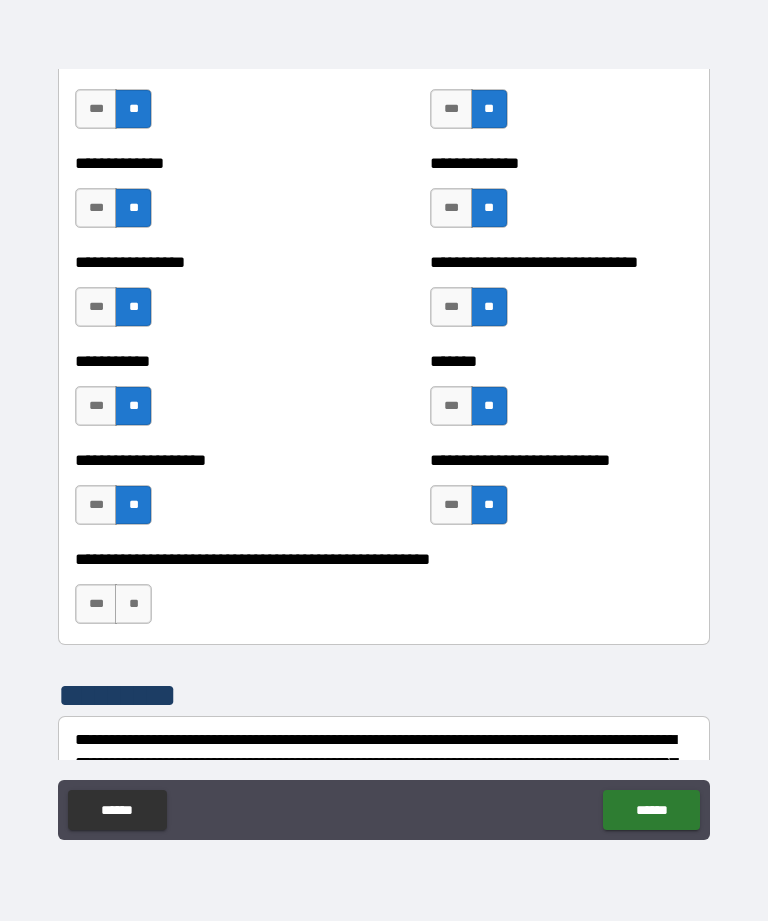 scroll, scrollTop: 7848, scrollLeft: 0, axis: vertical 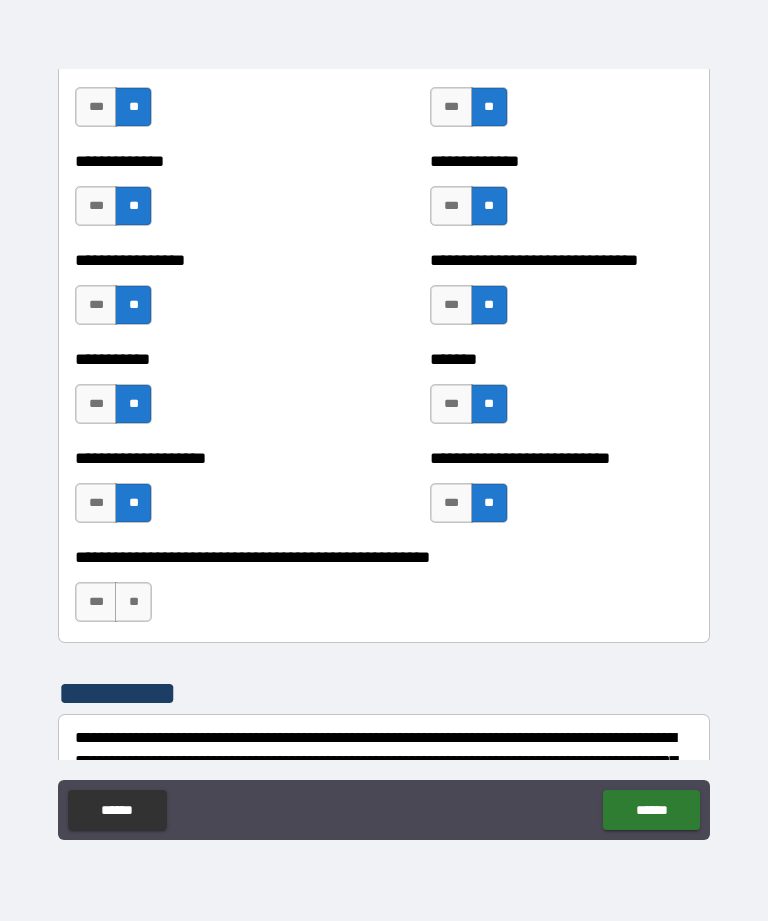 click on "**" at bounding box center [133, 602] 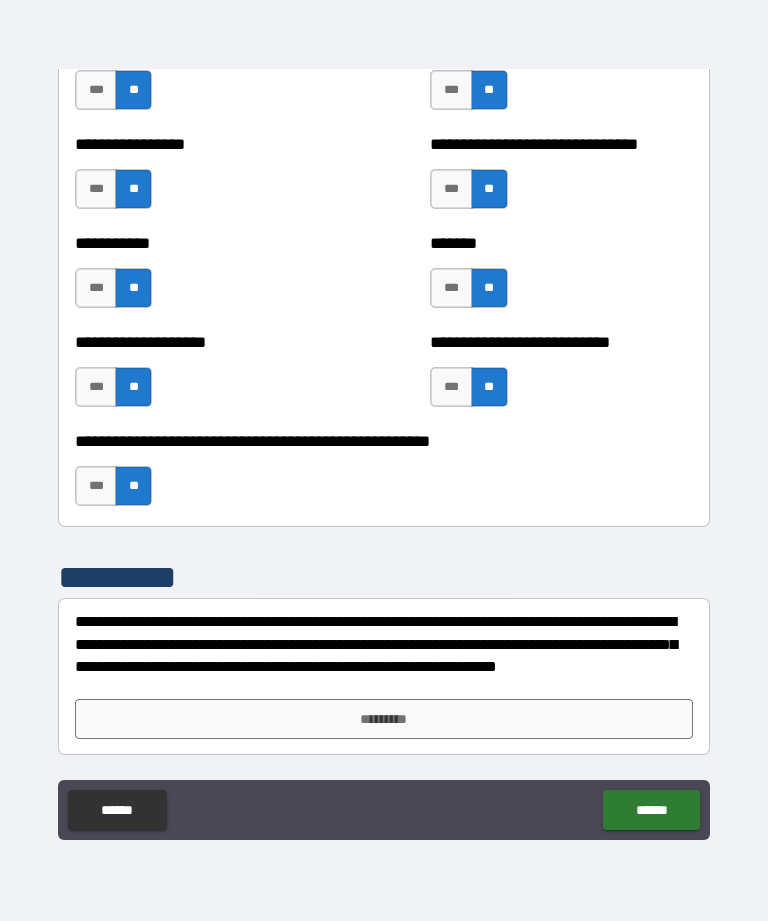 scroll, scrollTop: 7964, scrollLeft: 0, axis: vertical 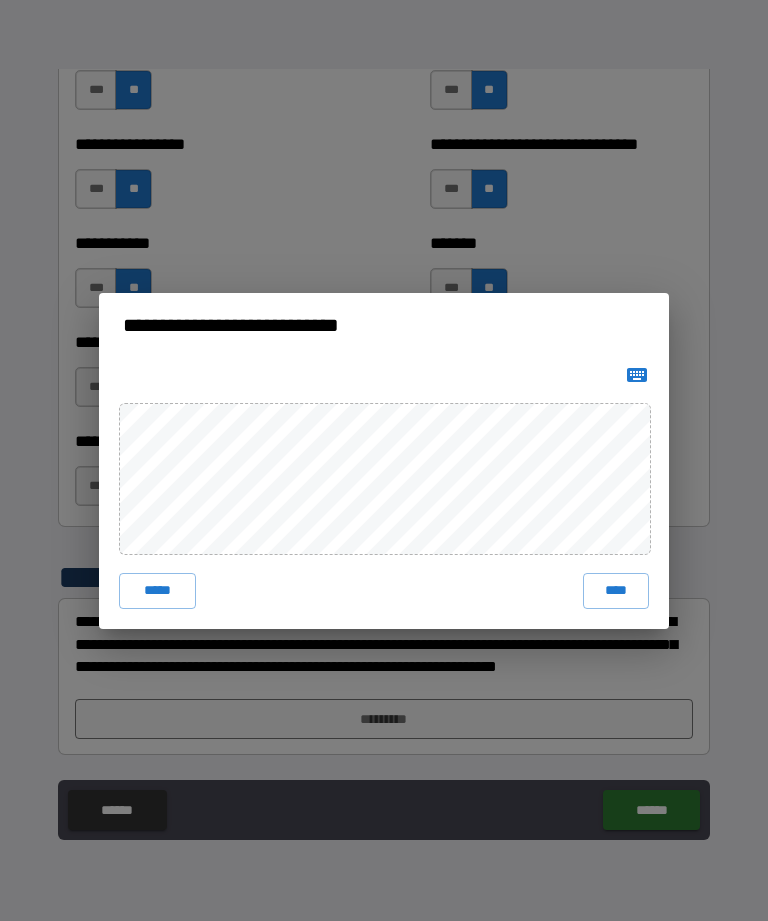 click on "****" at bounding box center (616, 591) 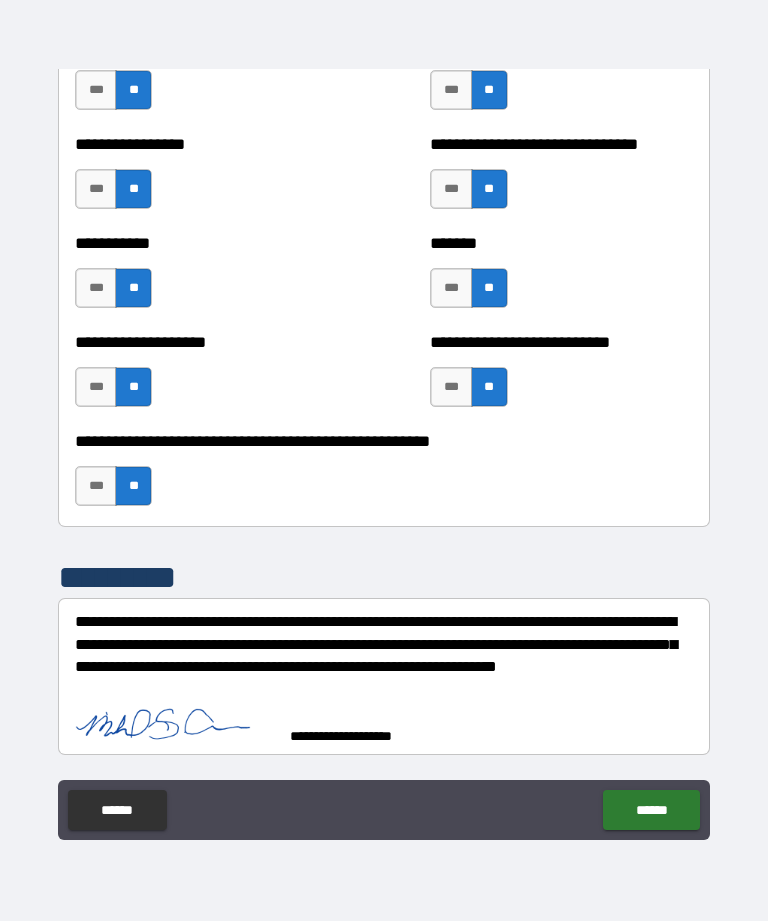 scroll, scrollTop: 7954, scrollLeft: 0, axis: vertical 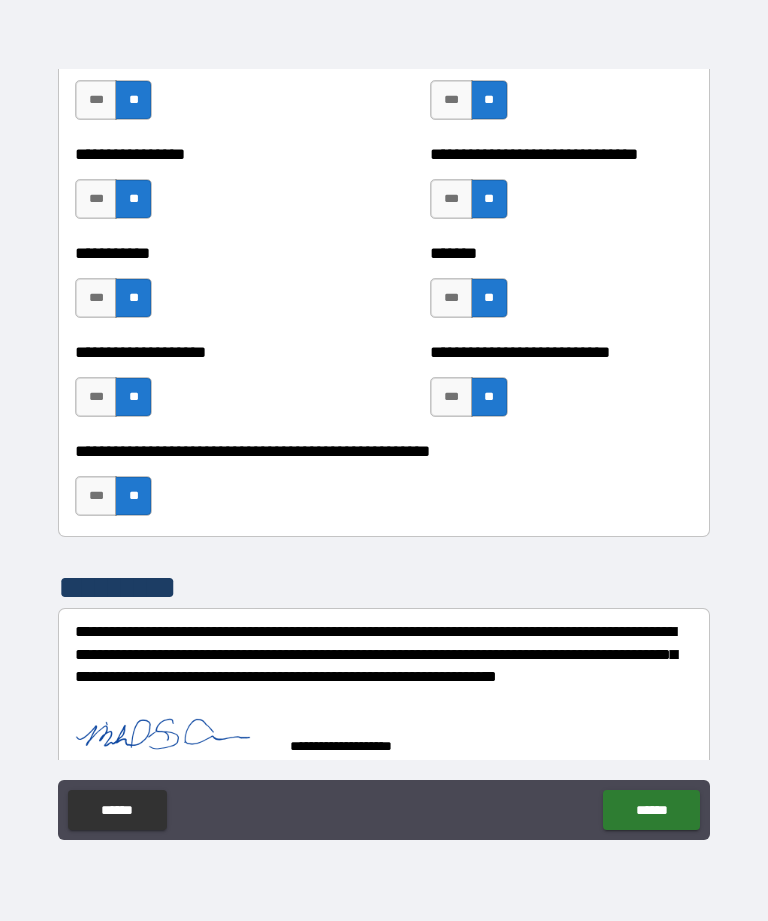 click on "******" at bounding box center (651, 810) 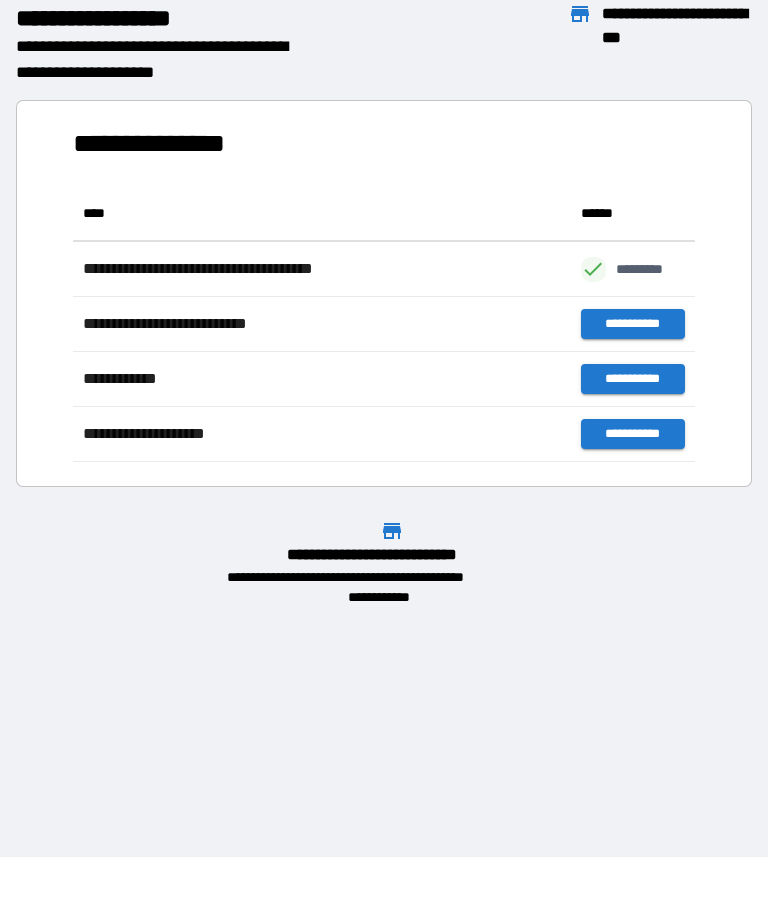 scroll, scrollTop: 276, scrollLeft: 622, axis: both 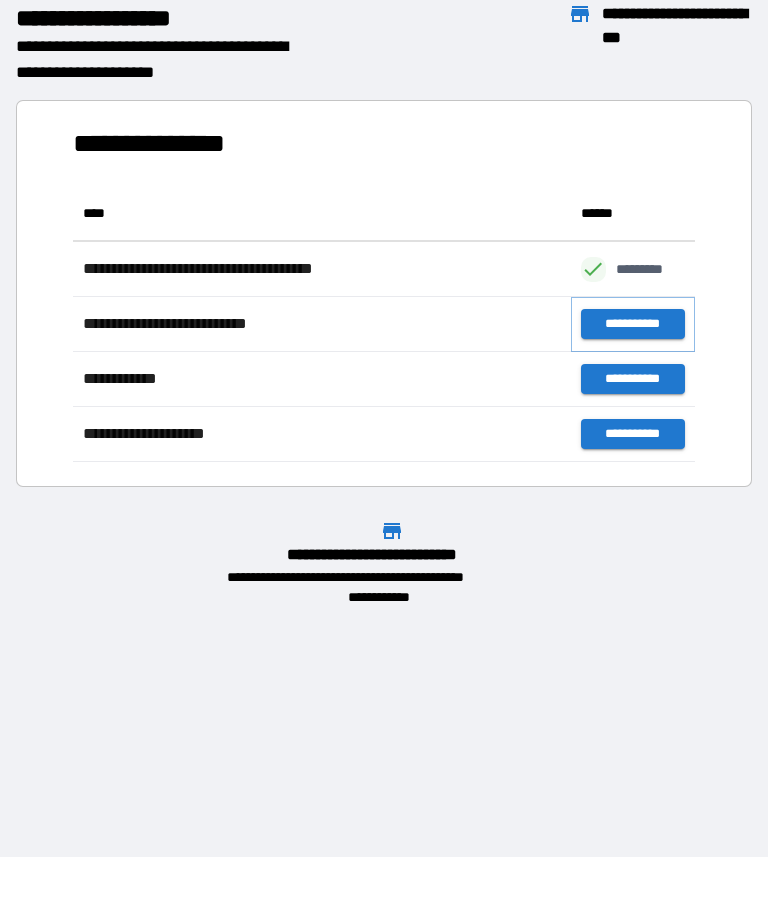 click on "**********" at bounding box center [633, 324] 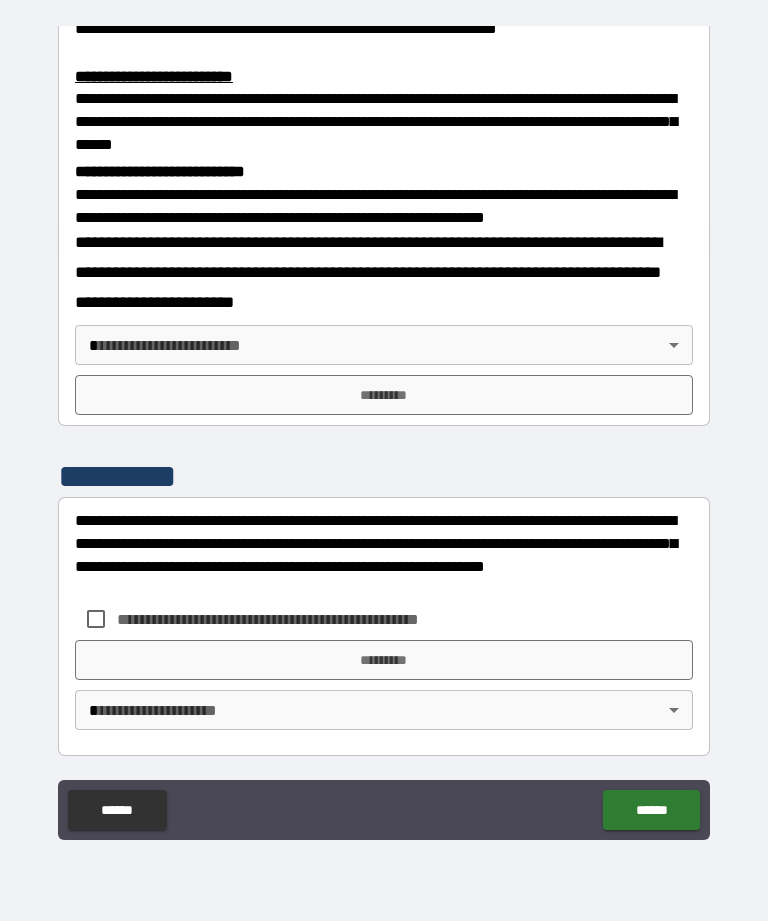 scroll, scrollTop: 668, scrollLeft: 0, axis: vertical 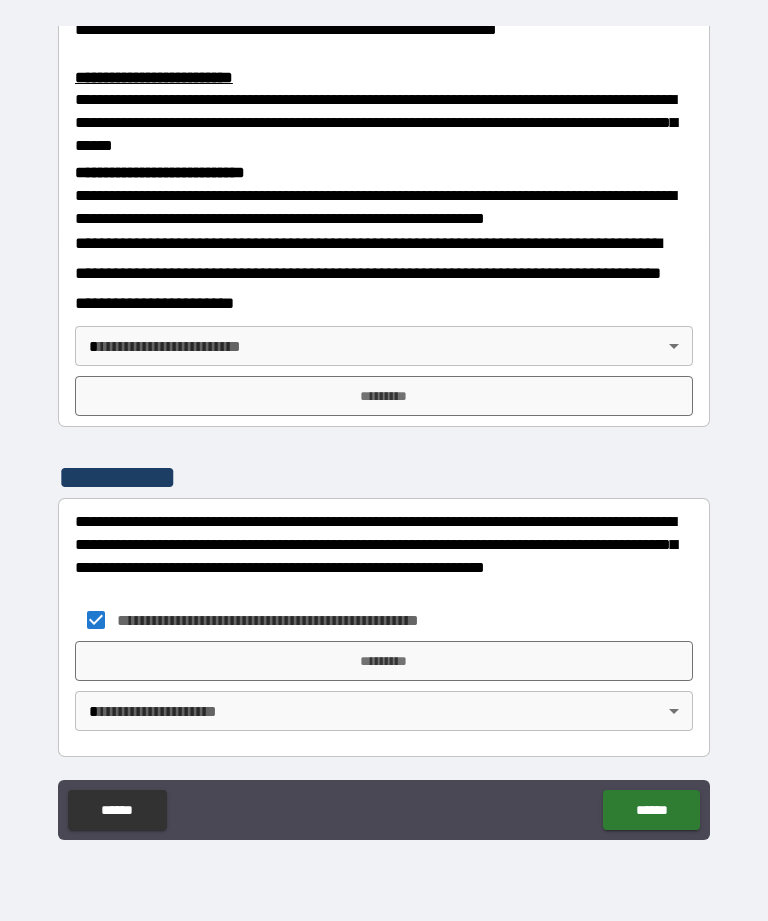 click on "*********" at bounding box center [384, 661] 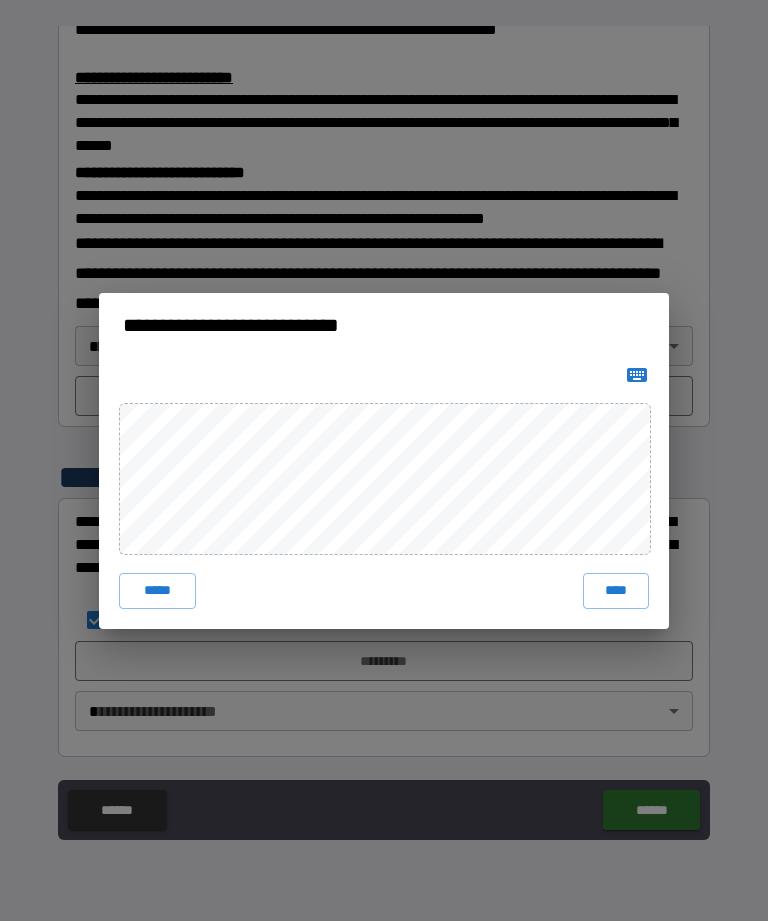 click on "*****" at bounding box center [157, 591] 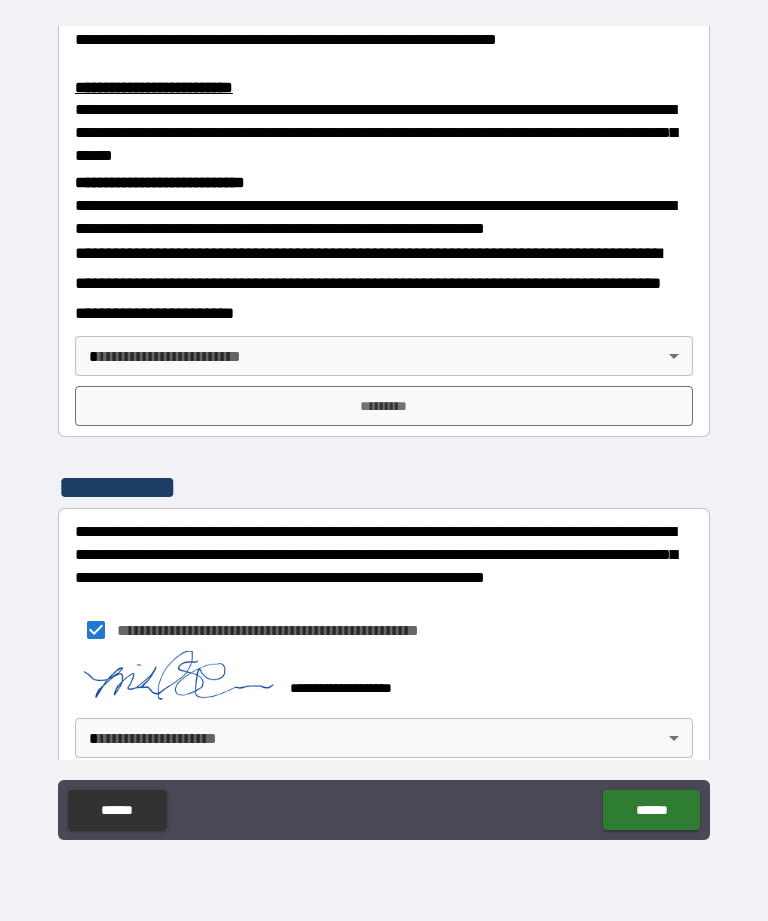 click on "*********" at bounding box center (384, 406) 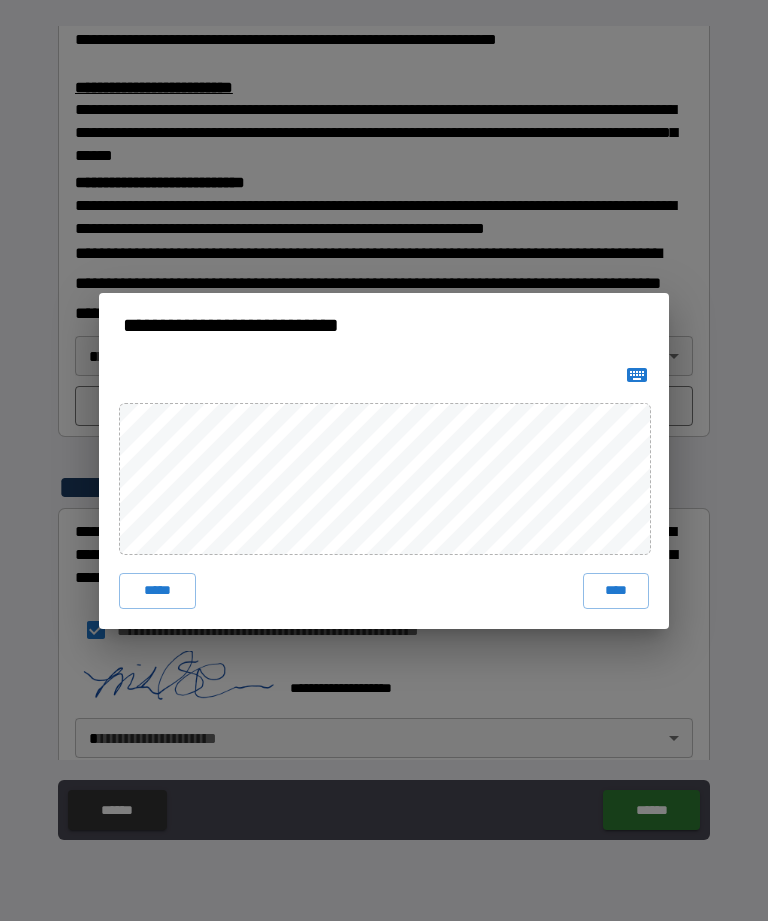 click on "****" at bounding box center (616, 591) 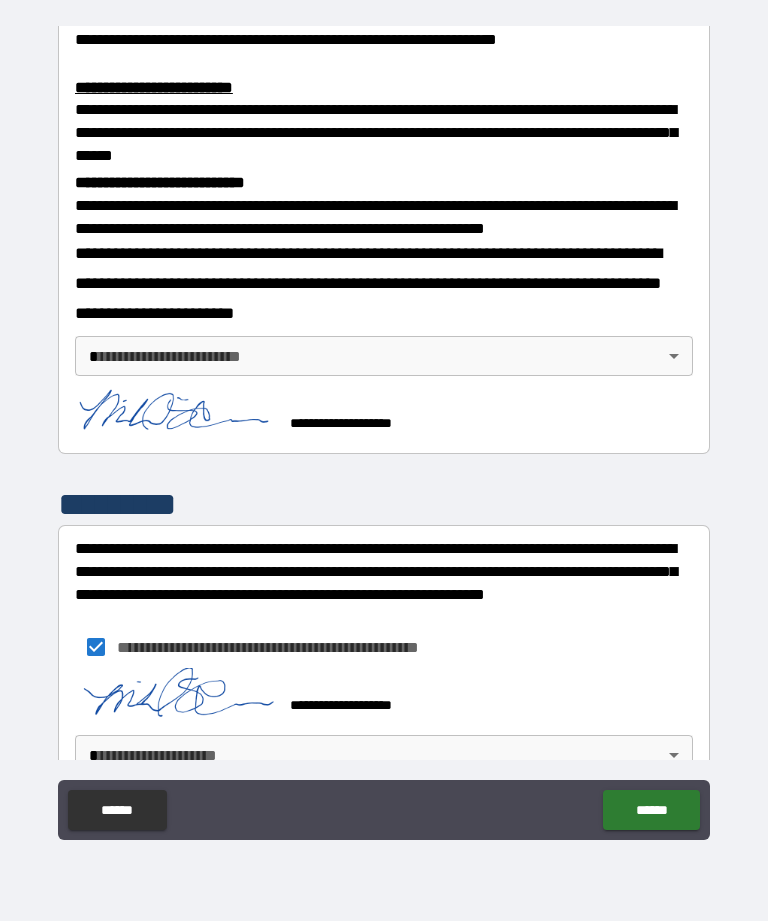 click on "******" at bounding box center [651, 810] 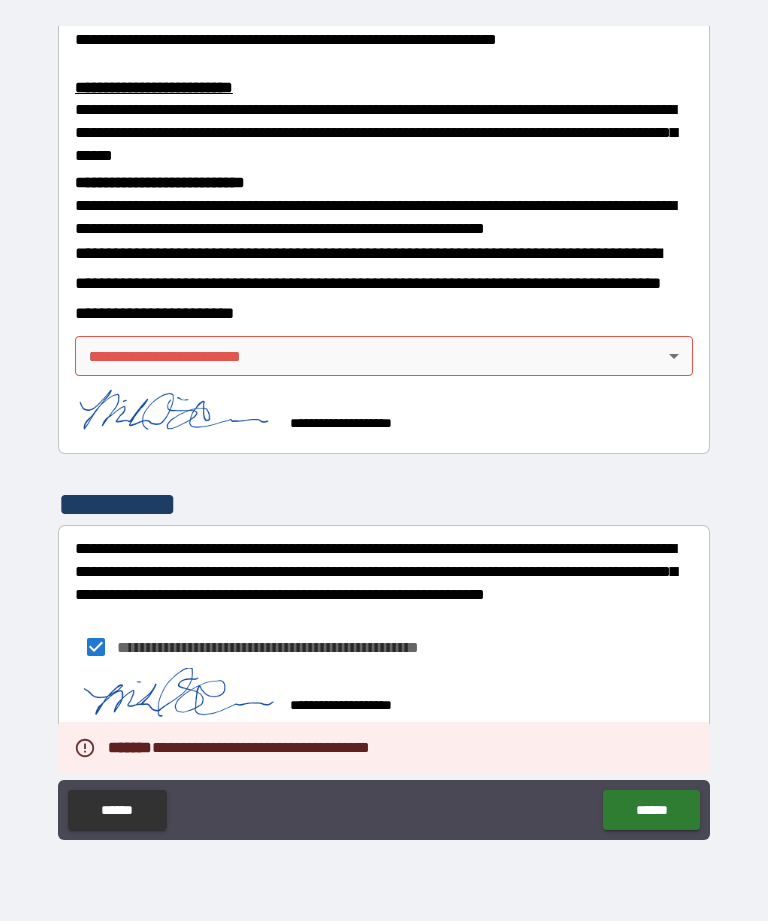 click on "**********" at bounding box center [384, 428] 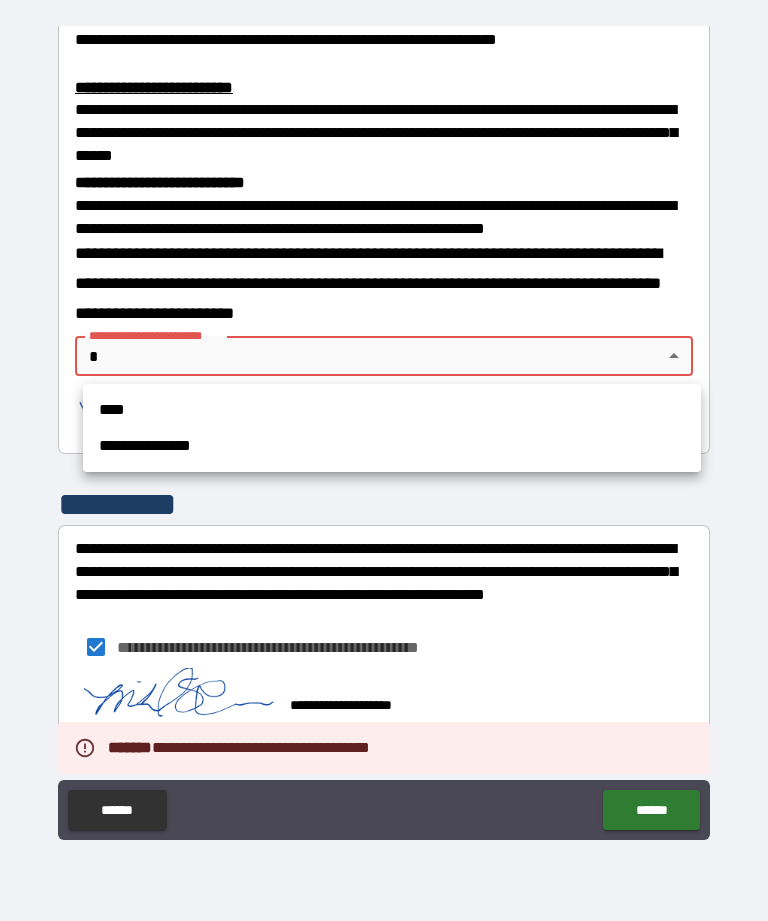 click on "****" at bounding box center (392, 410) 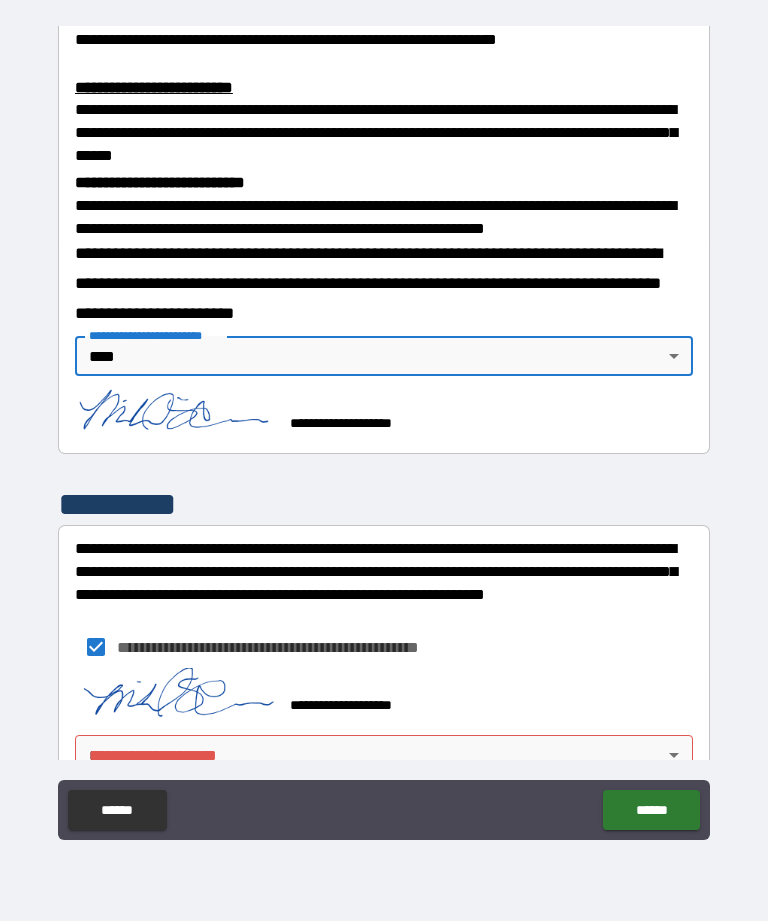 click on "******" at bounding box center [651, 810] 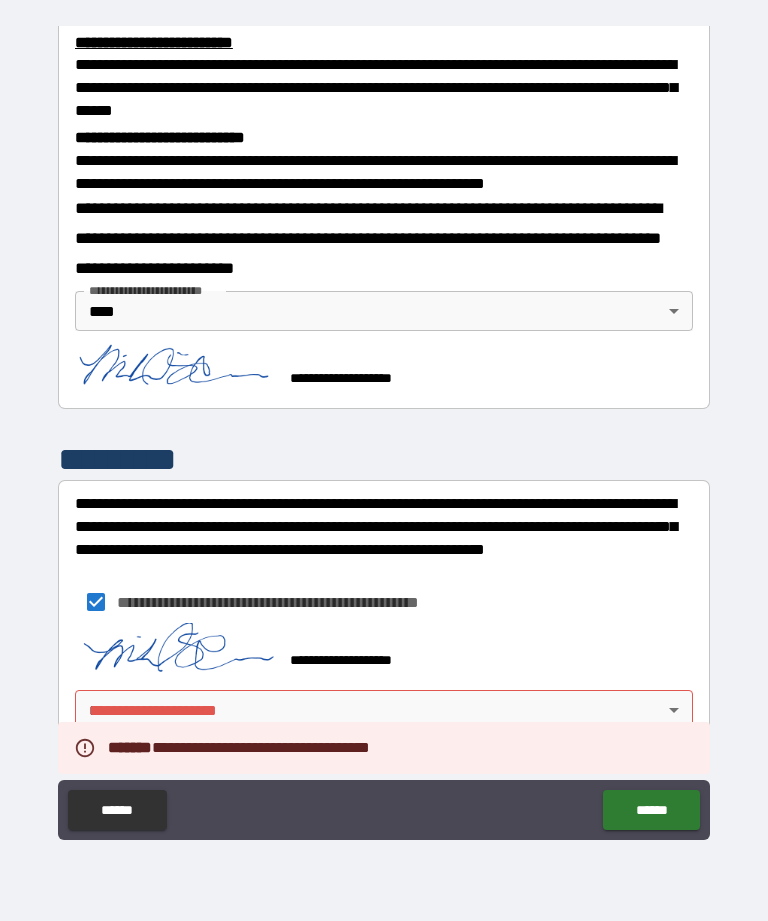 scroll, scrollTop: 702, scrollLeft: 0, axis: vertical 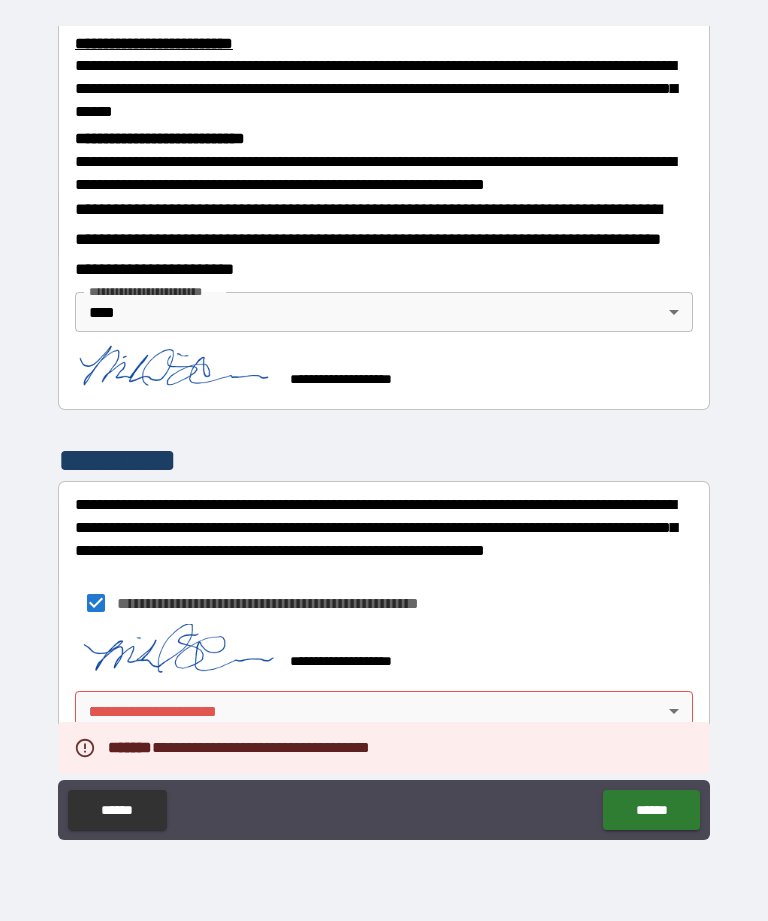 click on "**********" at bounding box center (384, 428) 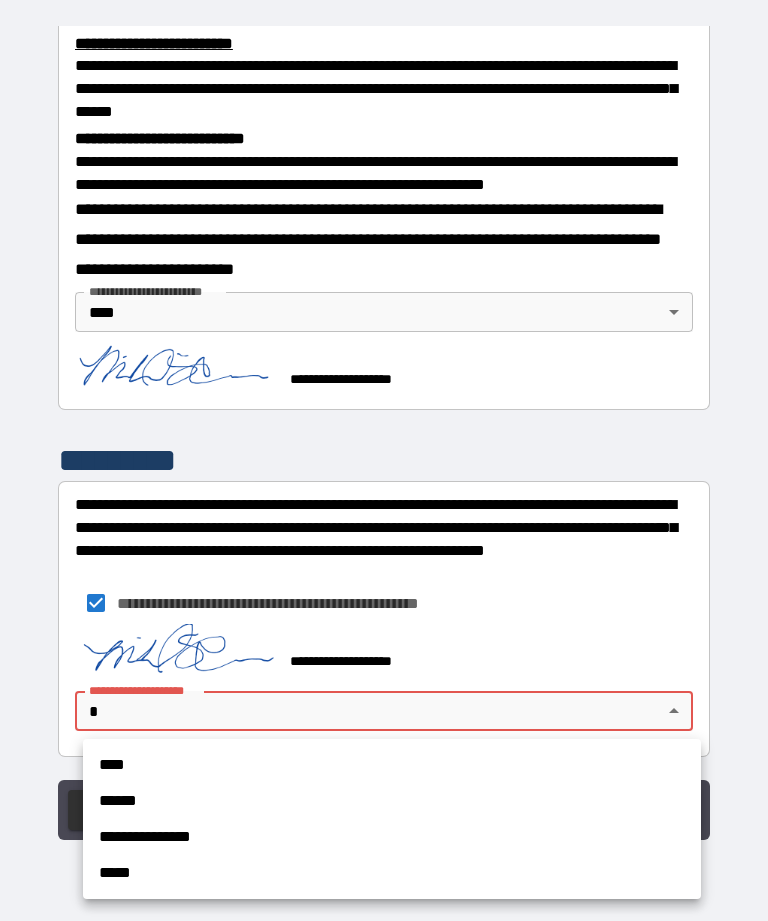 click on "****" at bounding box center [392, 765] 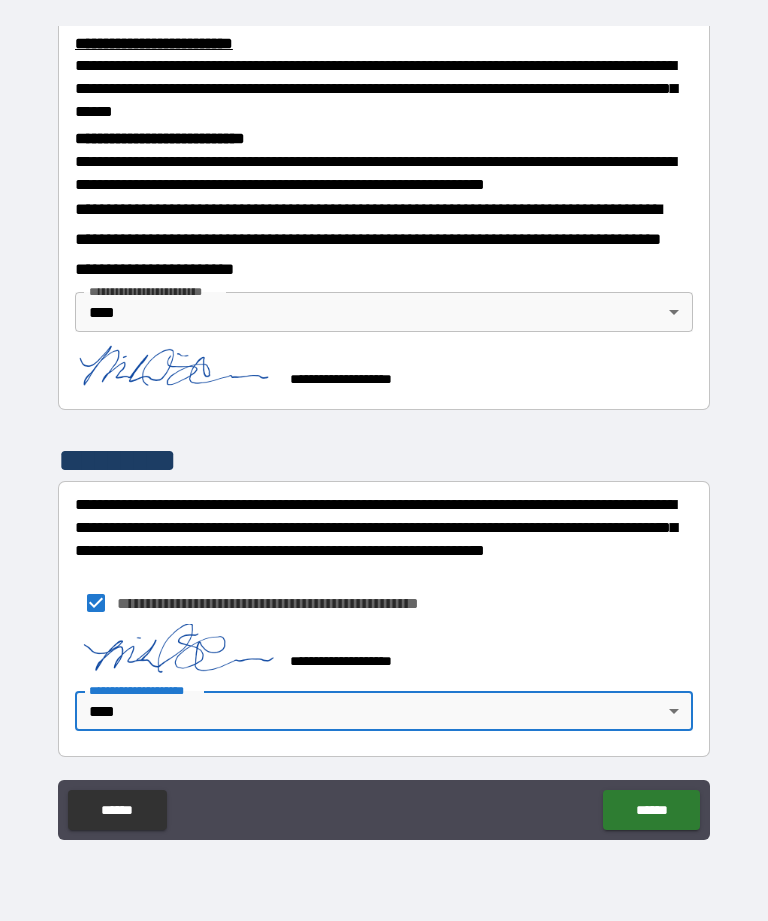 click on "******" at bounding box center (651, 810) 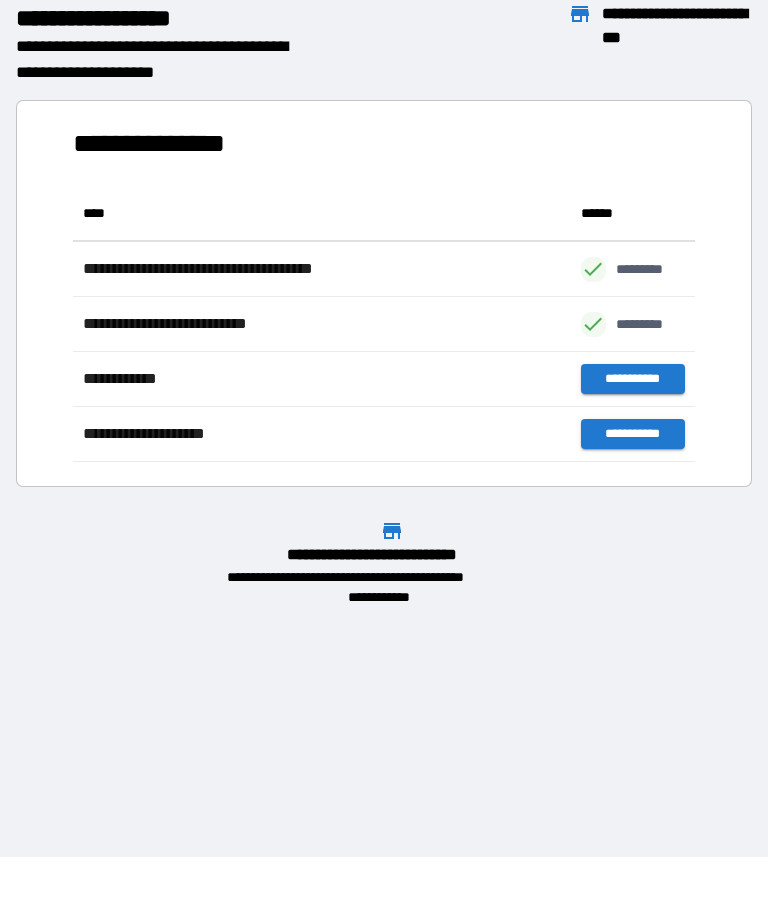 scroll, scrollTop: 276, scrollLeft: 622, axis: both 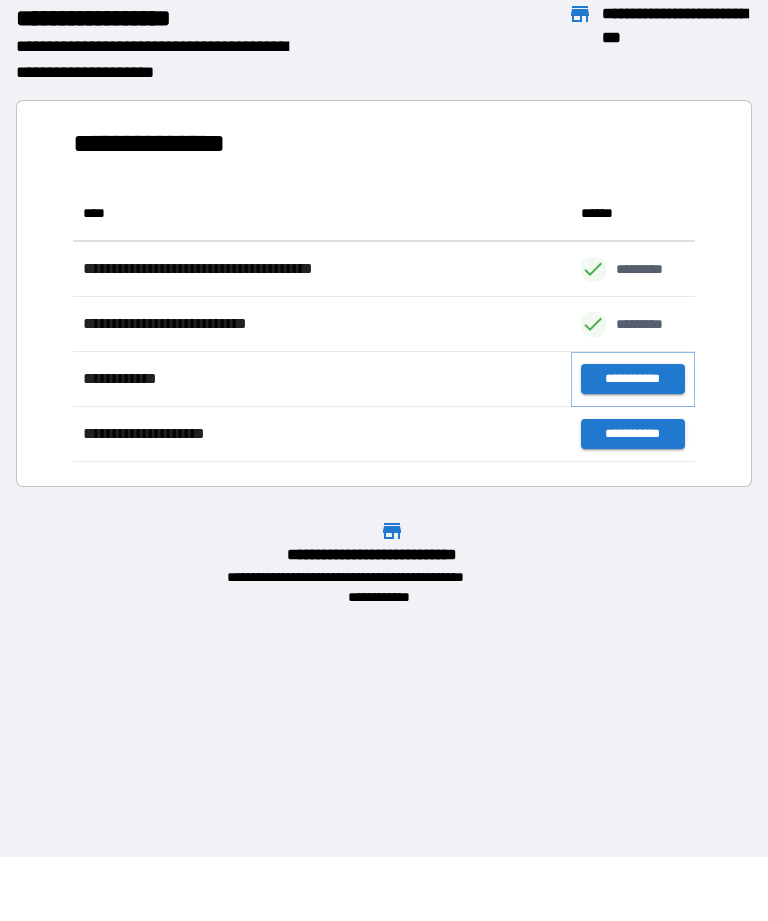 click on "**********" at bounding box center (633, 379) 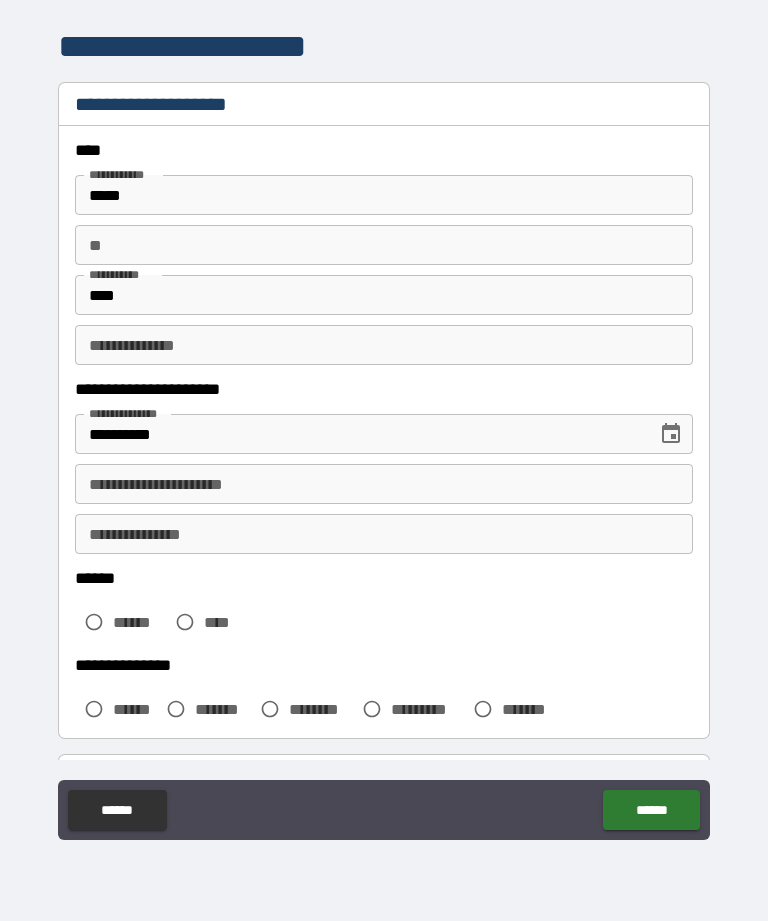 click on "**********" at bounding box center (384, 484) 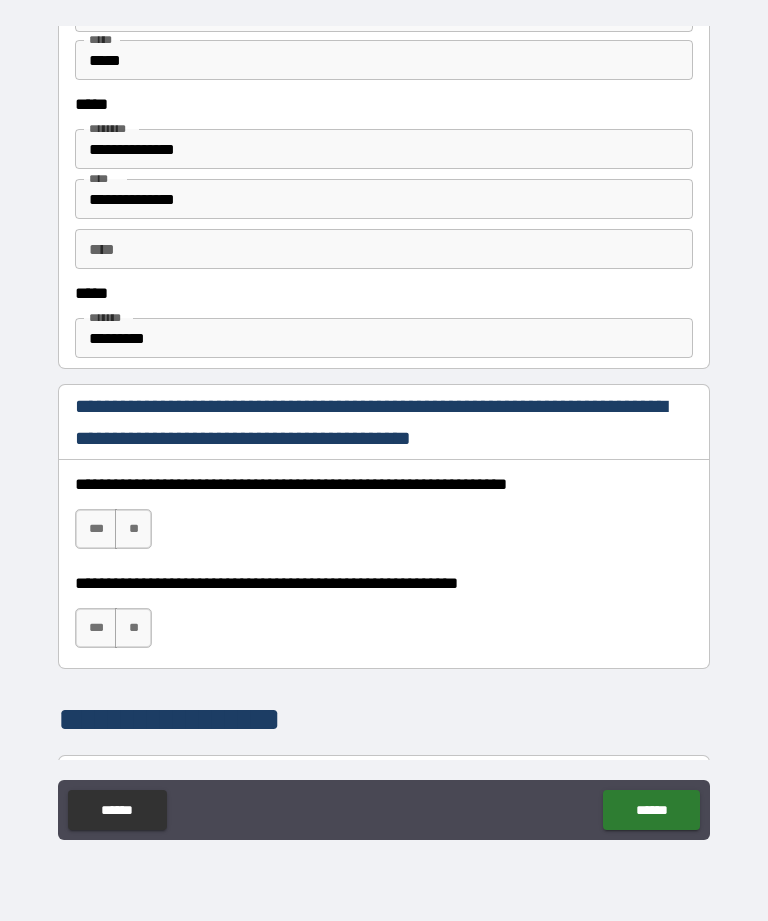 scroll, scrollTop: 1001, scrollLeft: 0, axis: vertical 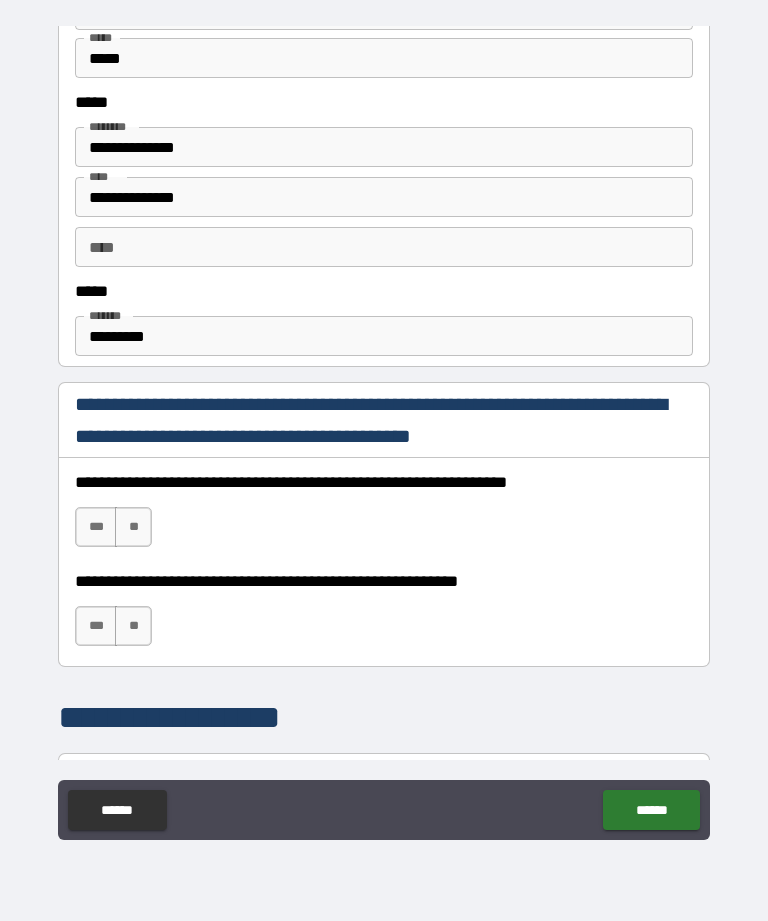 click on "*********" at bounding box center [384, 336] 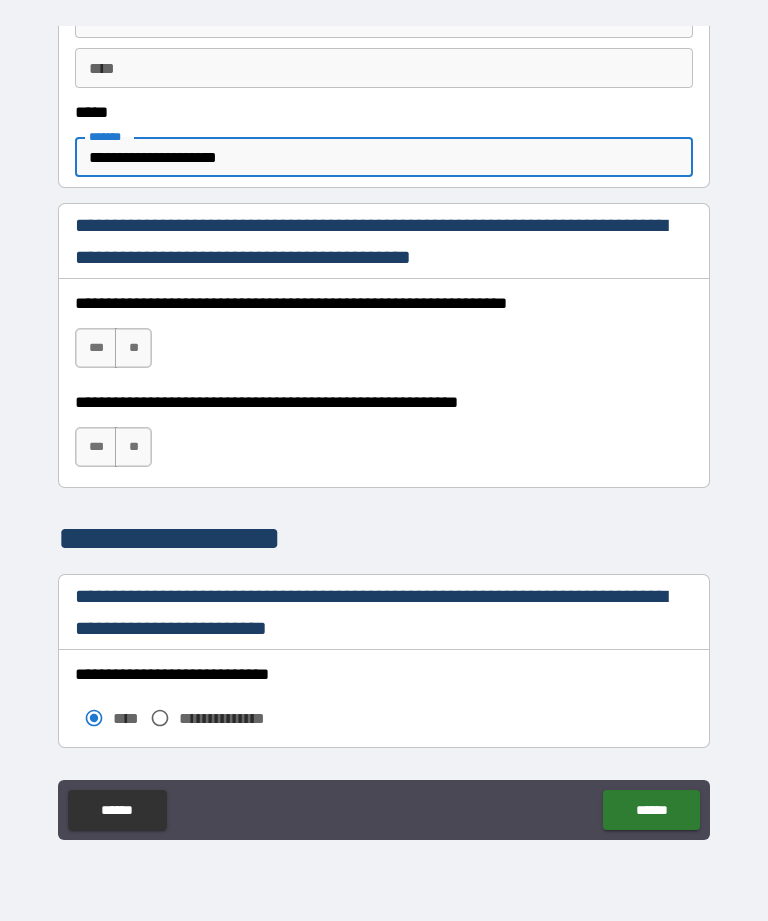 scroll, scrollTop: 1180, scrollLeft: 0, axis: vertical 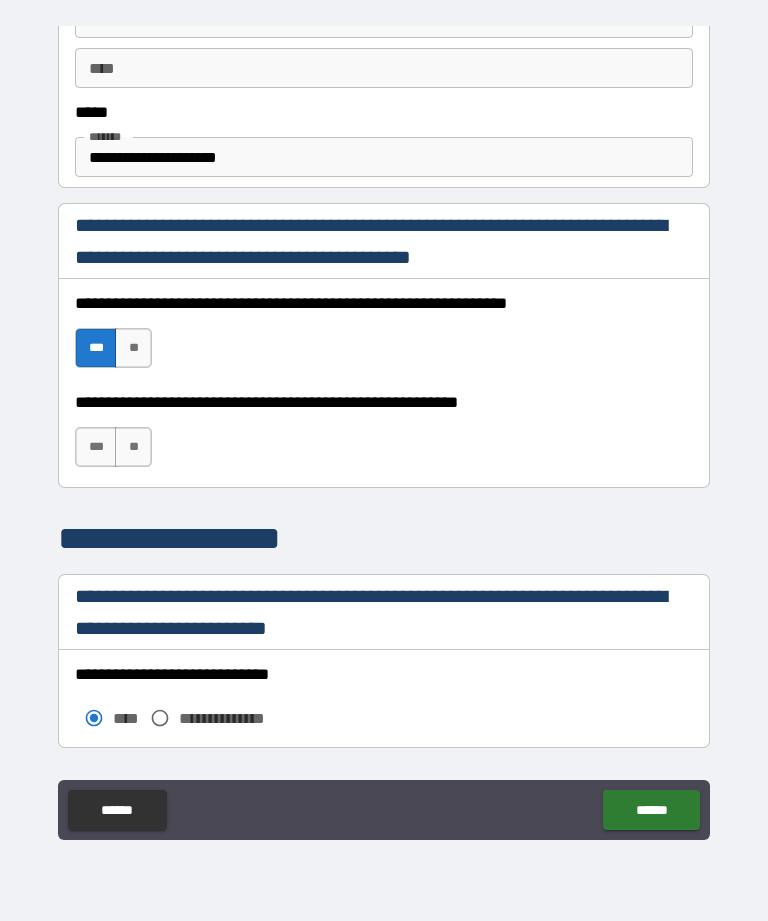 click on "**" at bounding box center (133, 447) 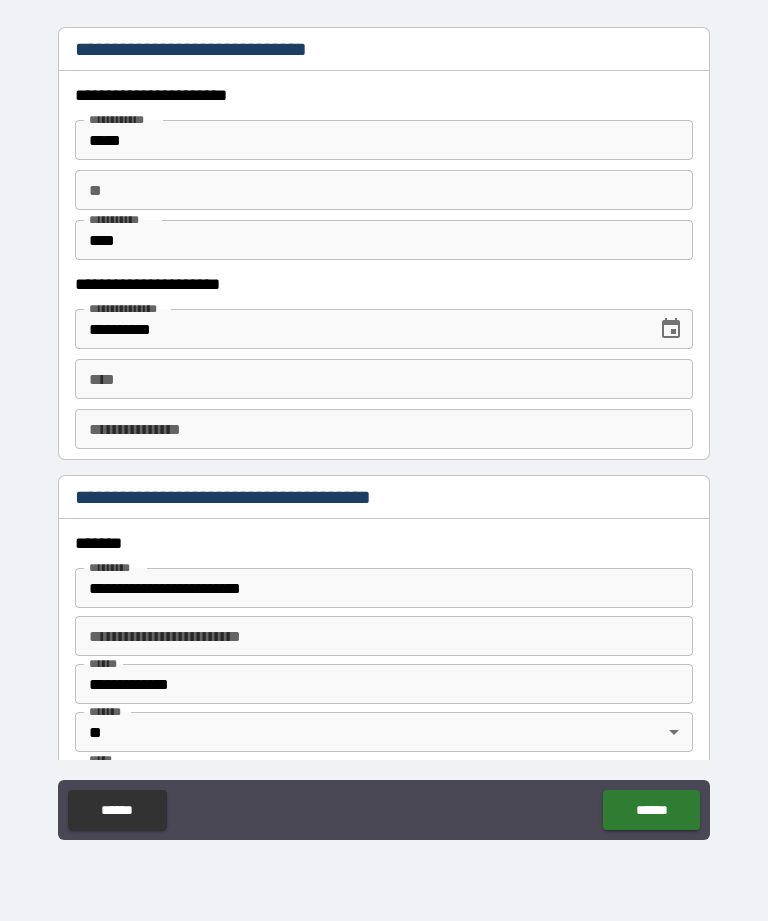 scroll, scrollTop: 1927, scrollLeft: 0, axis: vertical 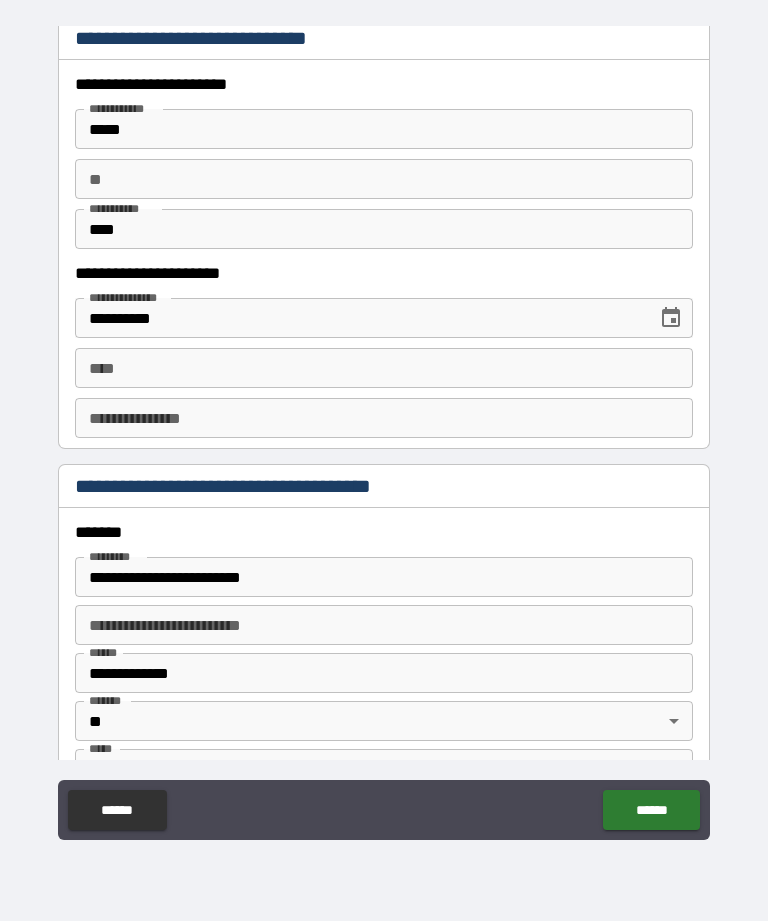 click on "****" at bounding box center (384, 368) 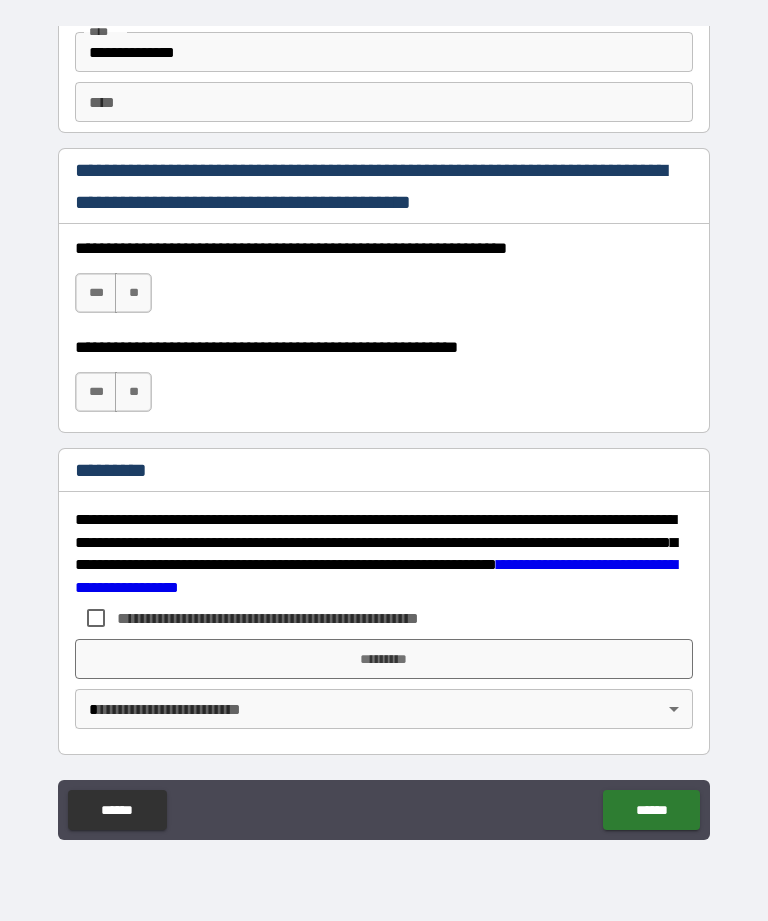 scroll, scrollTop: 2872, scrollLeft: 0, axis: vertical 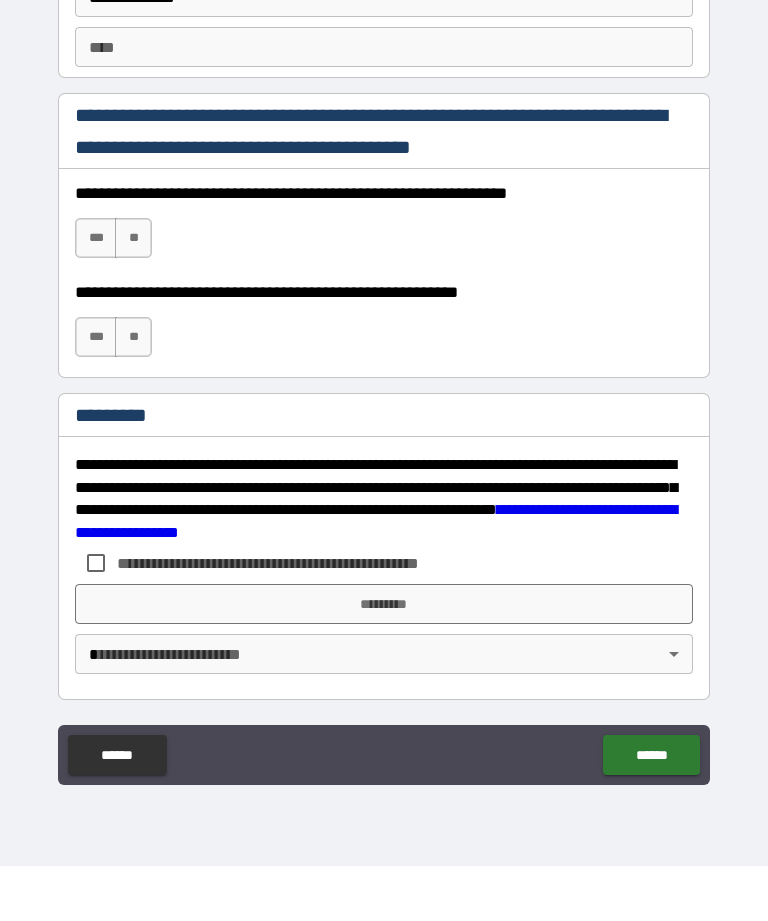 click on "***" at bounding box center (96, 293) 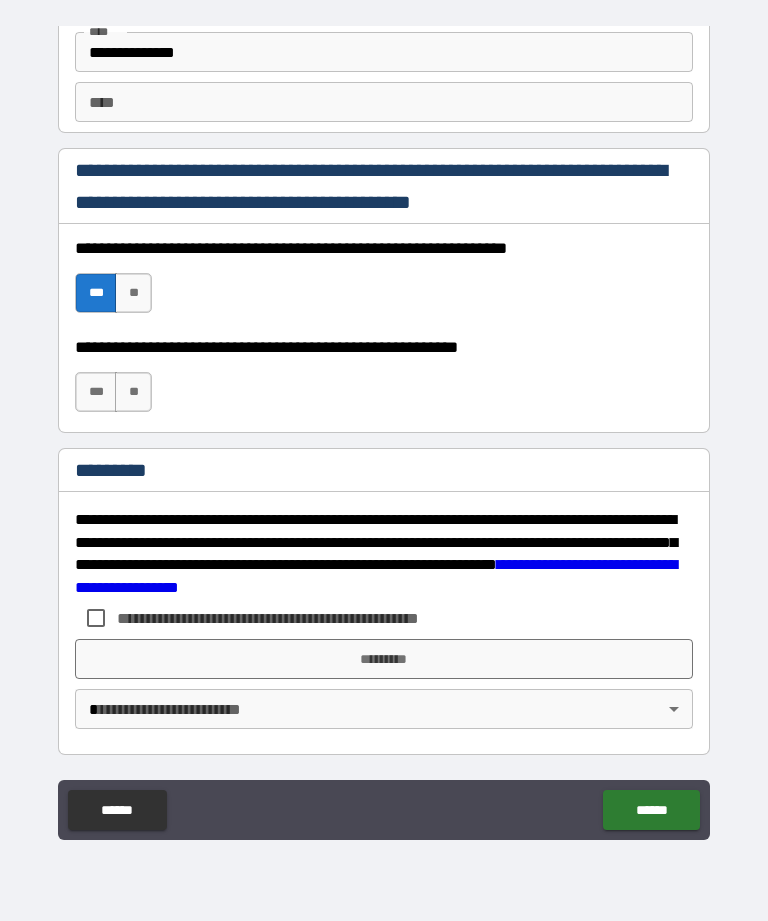 click on "**" at bounding box center (133, 392) 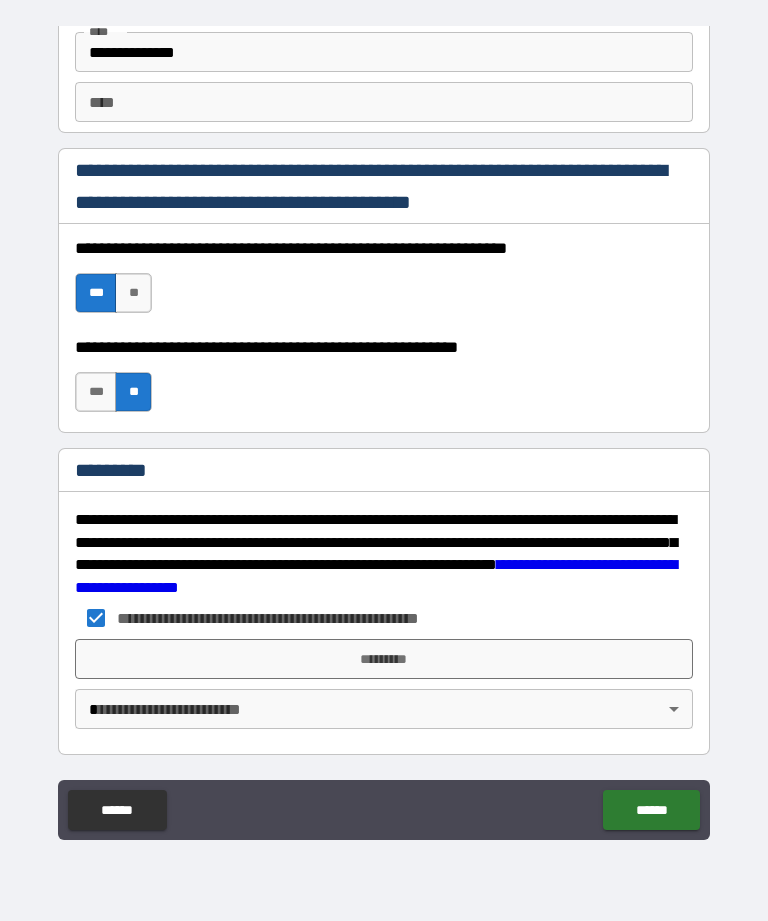 click on "*********" at bounding box center [384, 659] 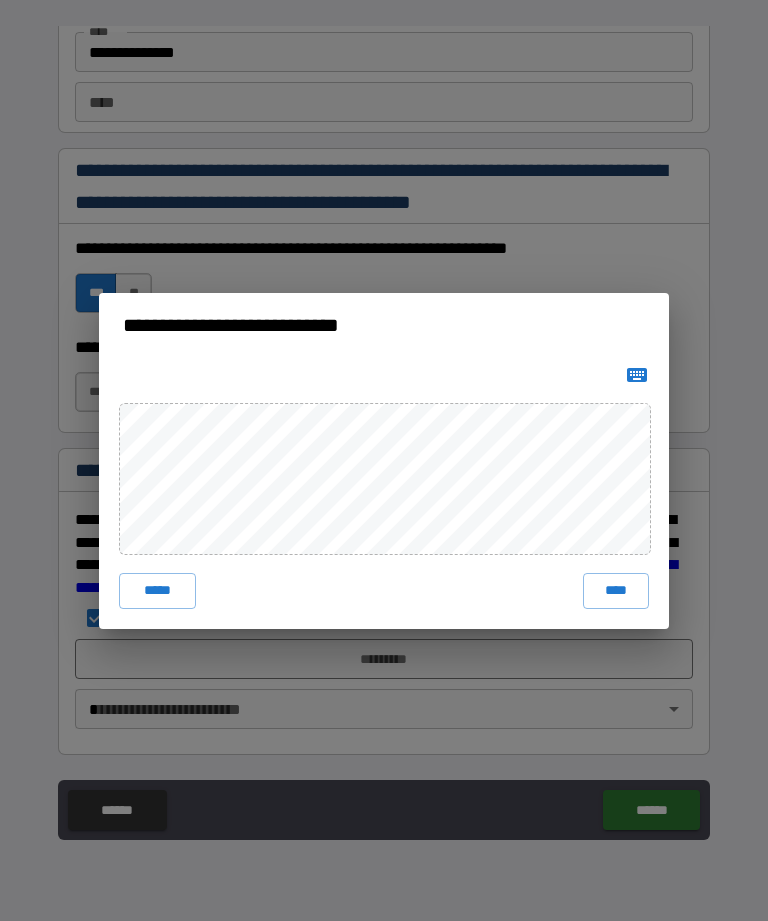 click on "****" at bounding box center (616, 591) 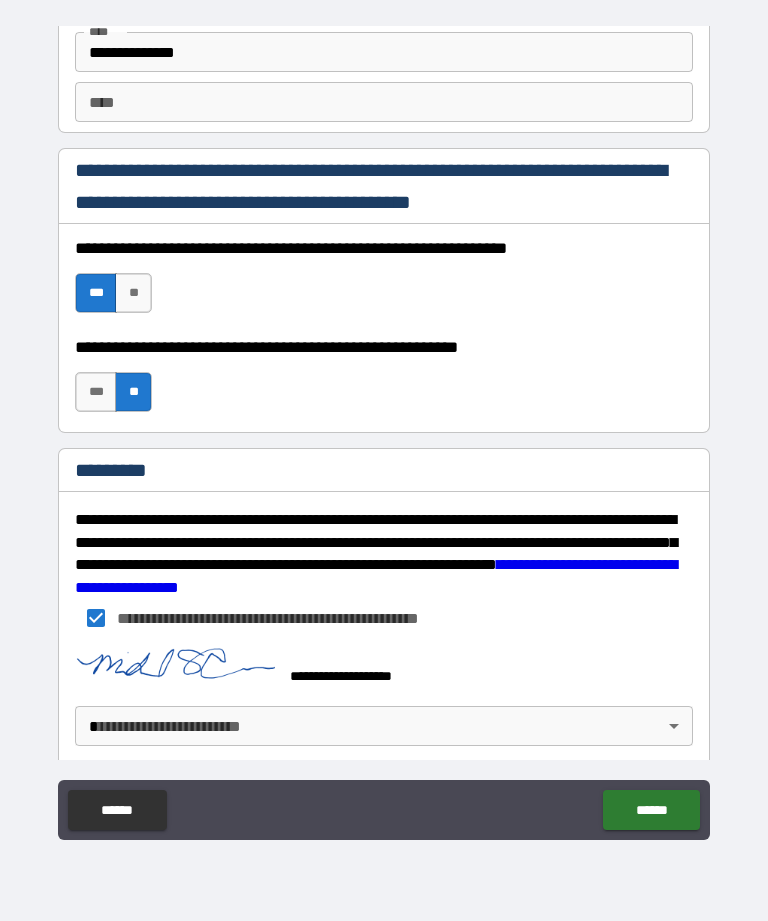 click on "******" at bounding box center (651, 810) 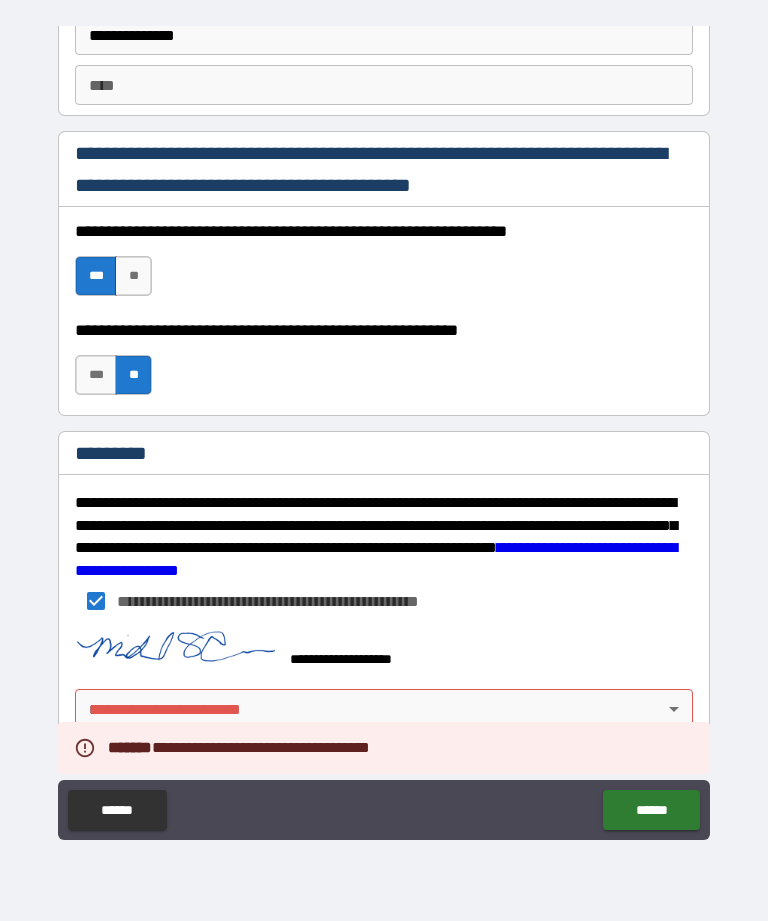 scroll, scrollTop: 2889, scrollLeft: 0, axis: vertical 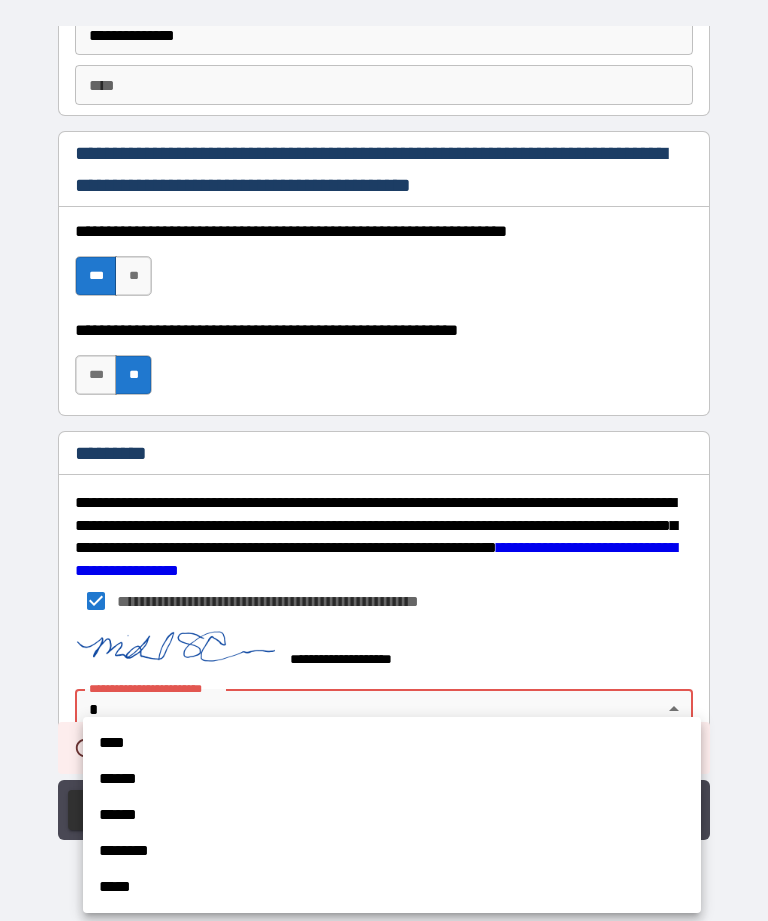 click on "****" at bounding box center (392, 743) 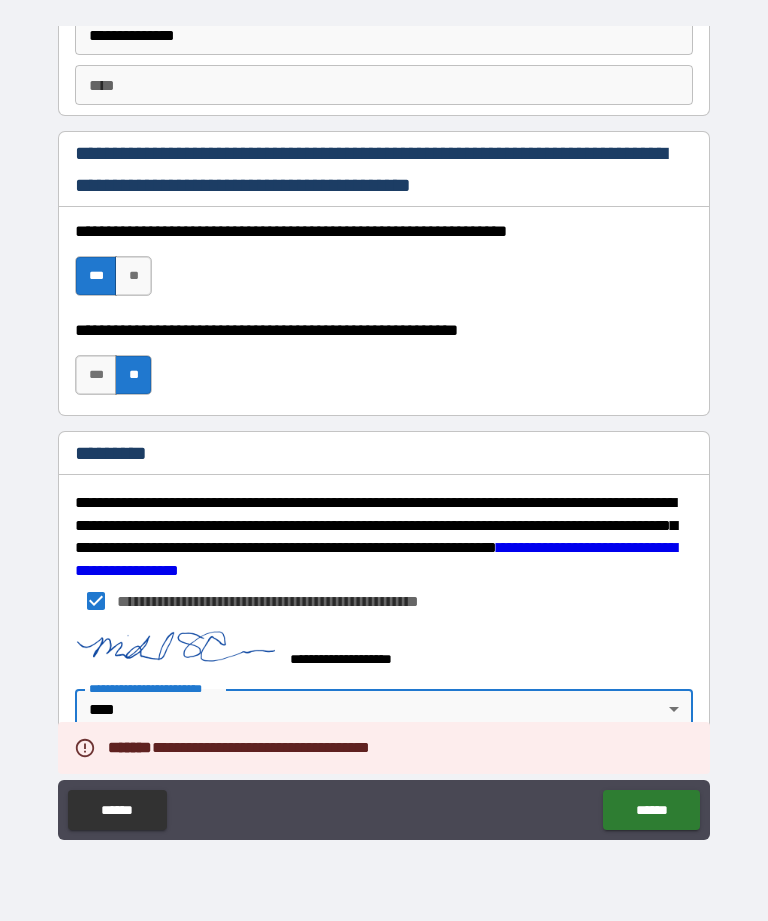 click on "******" at bounding box center [651, 810] 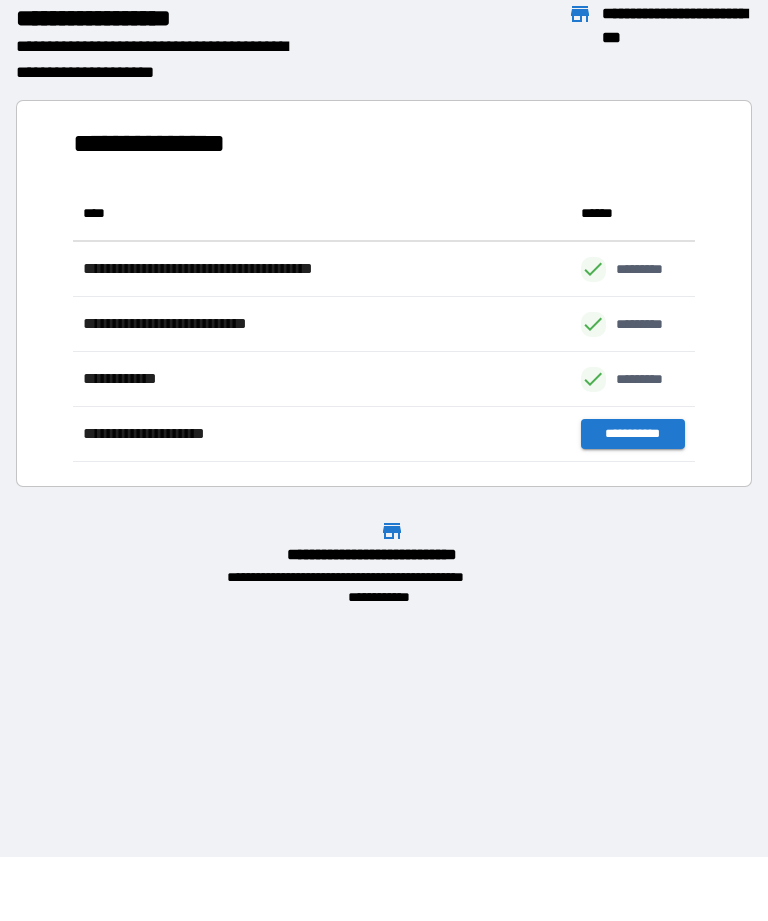 scroll, scrollTop: 1, scrollLeft: 1, axis: both 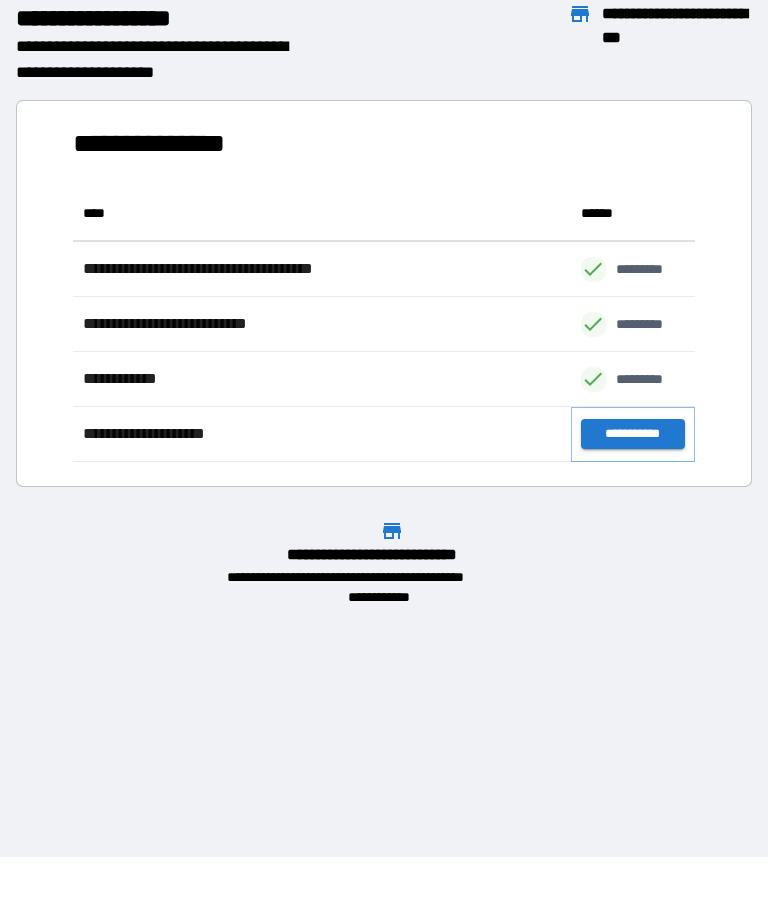 click on "**********" at bounding box center (633, 434) 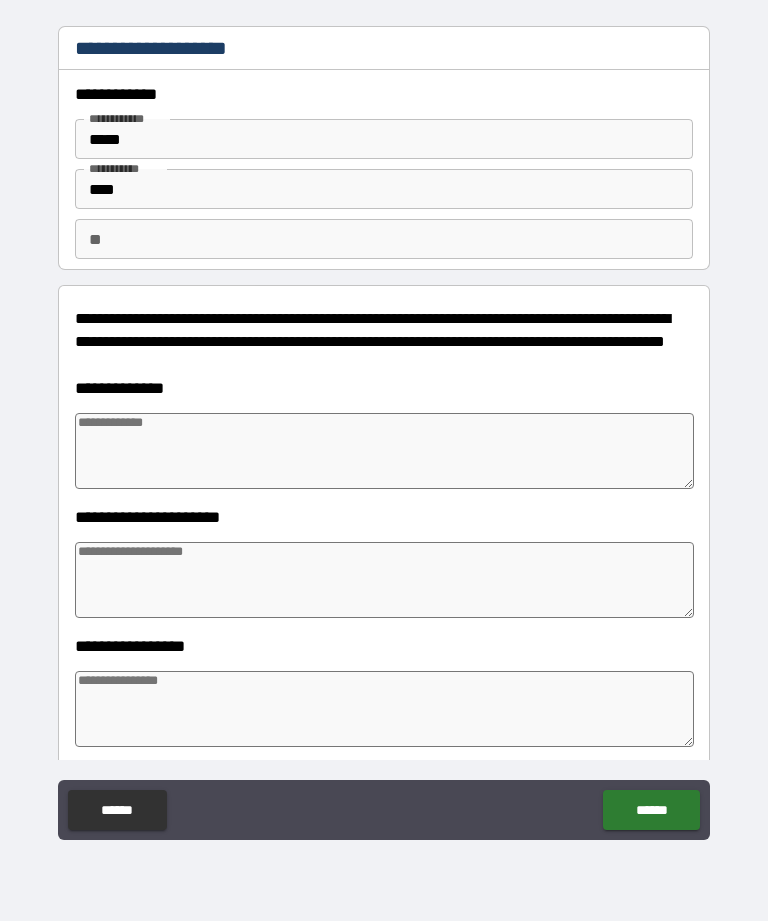 click at bounding box center [384, 451] 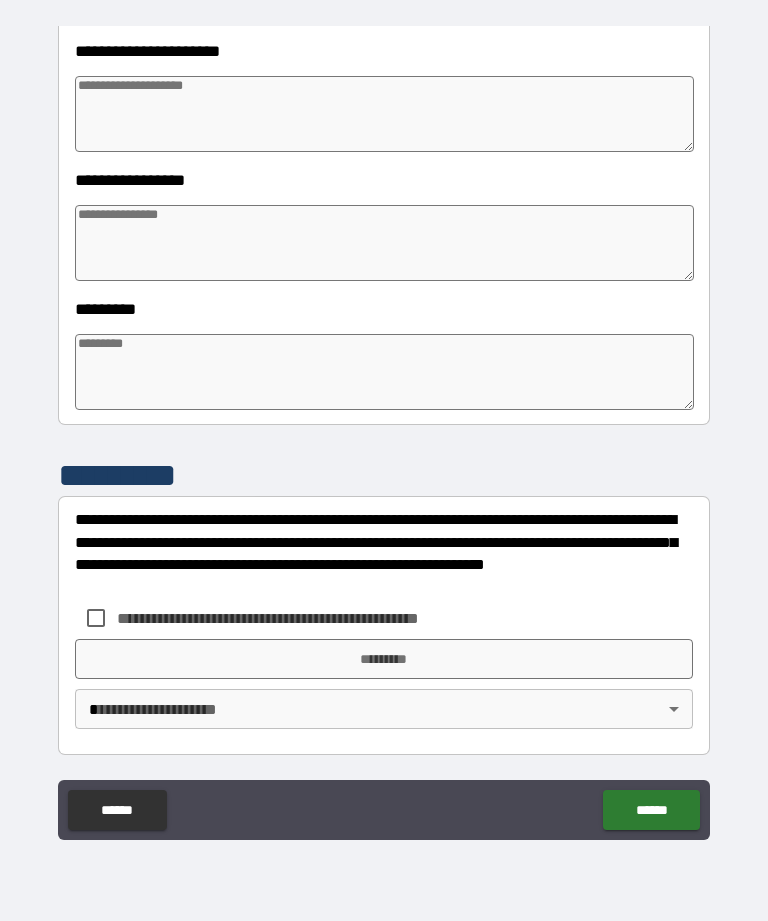 scroll, scrollTop: 466, scrollLeft: 0, axis: vertical 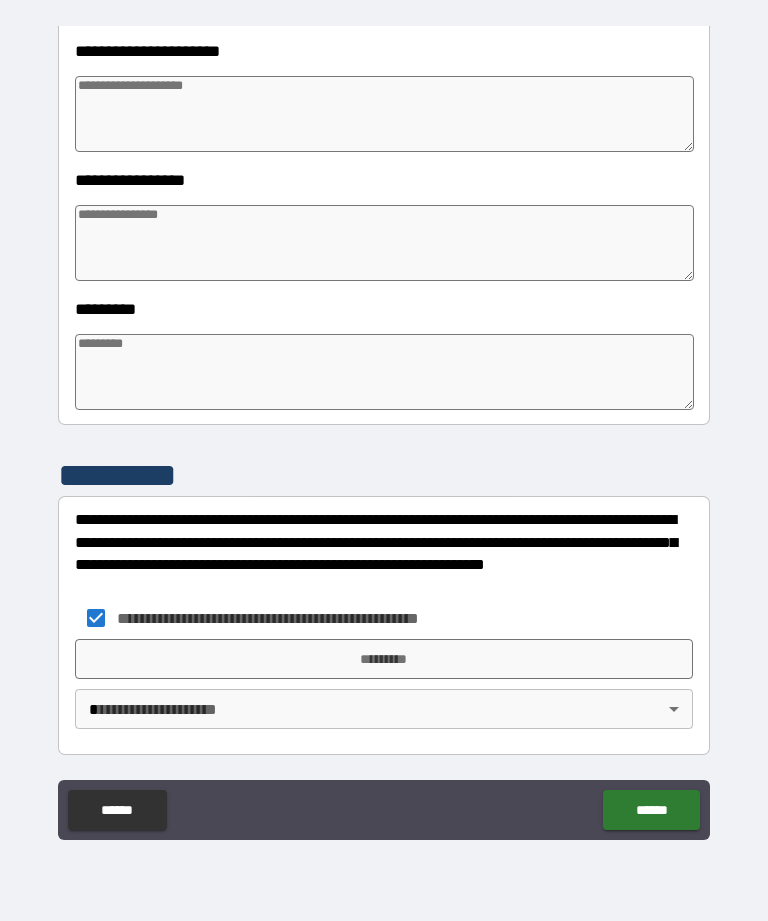 click on "*********" at bounding box center (384, 659) 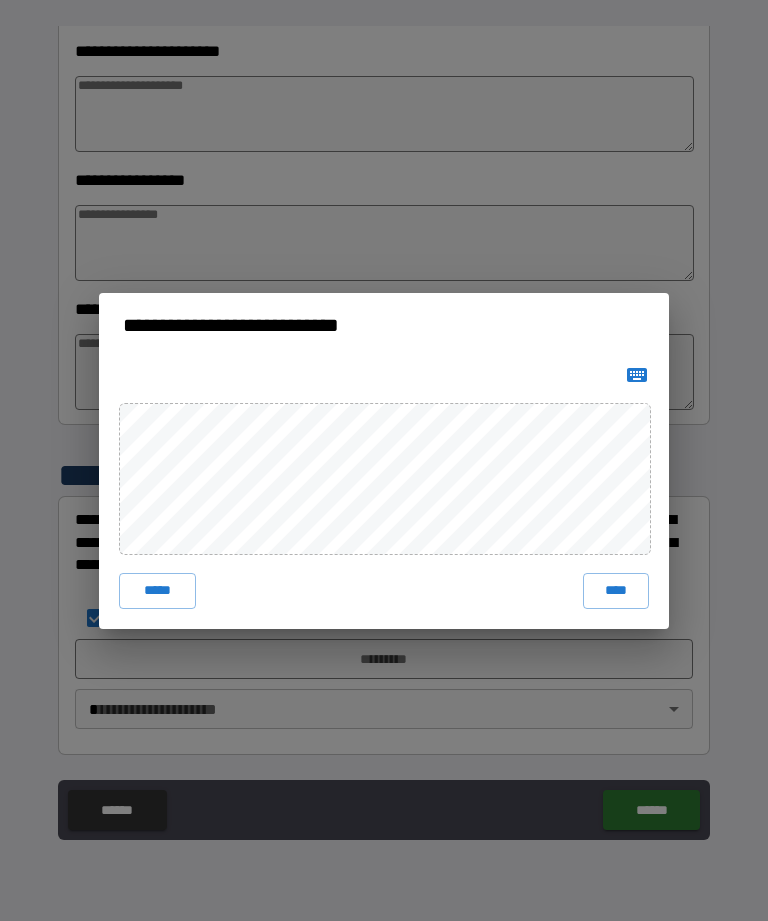 click on "****" at bounding box center [616, 591] 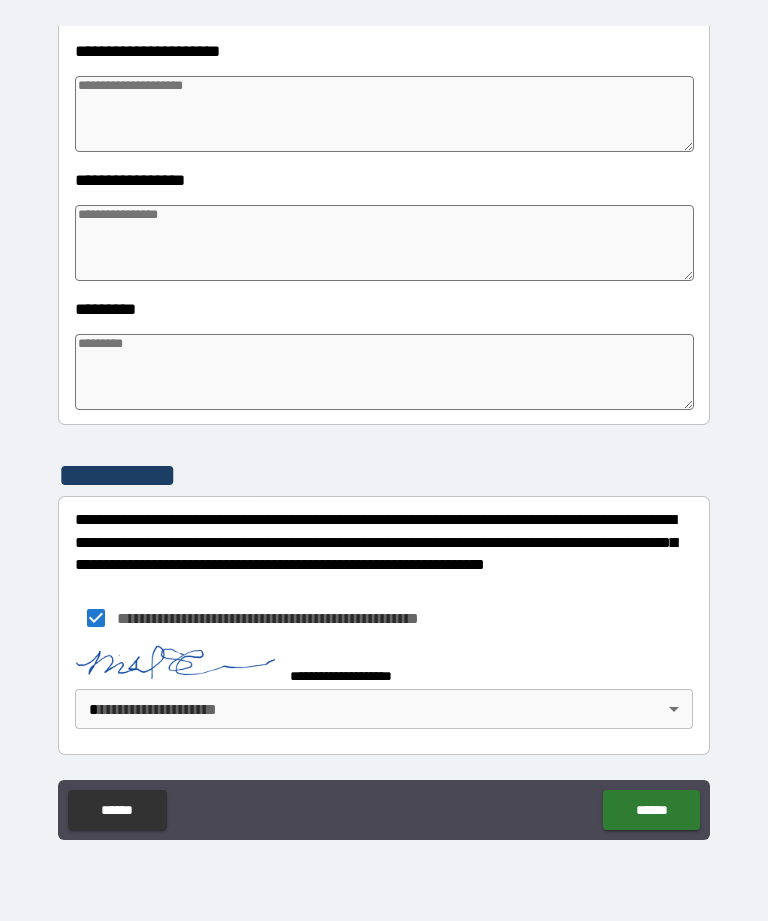 scroll, scrollTop: 456, scrollLeft: 0, axis: vertical 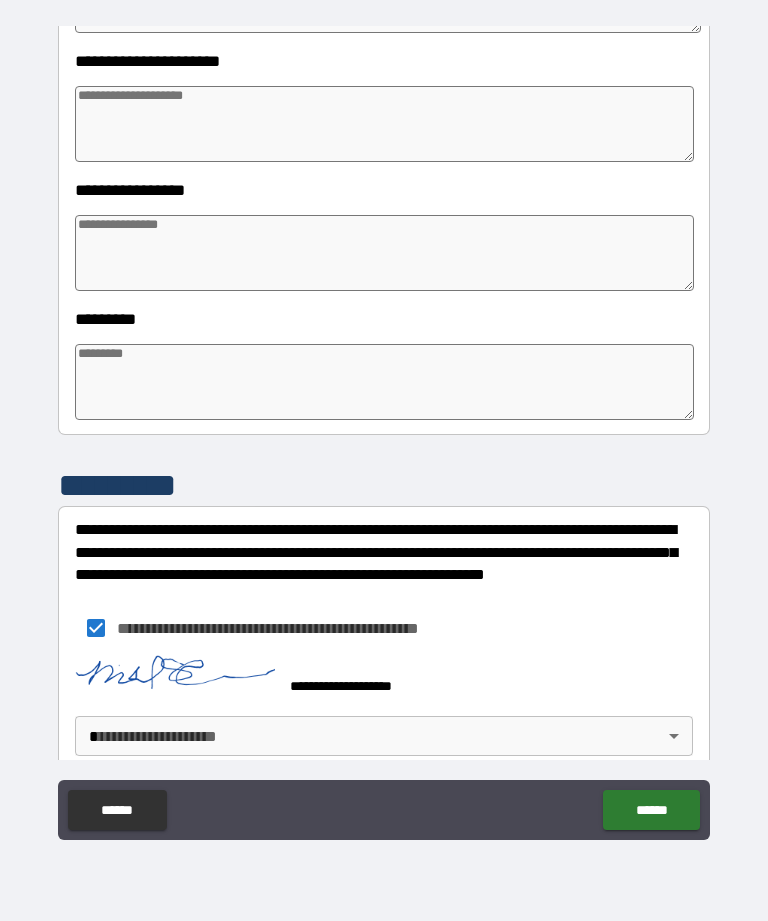 click on "******" at bounding box center (651, 810) 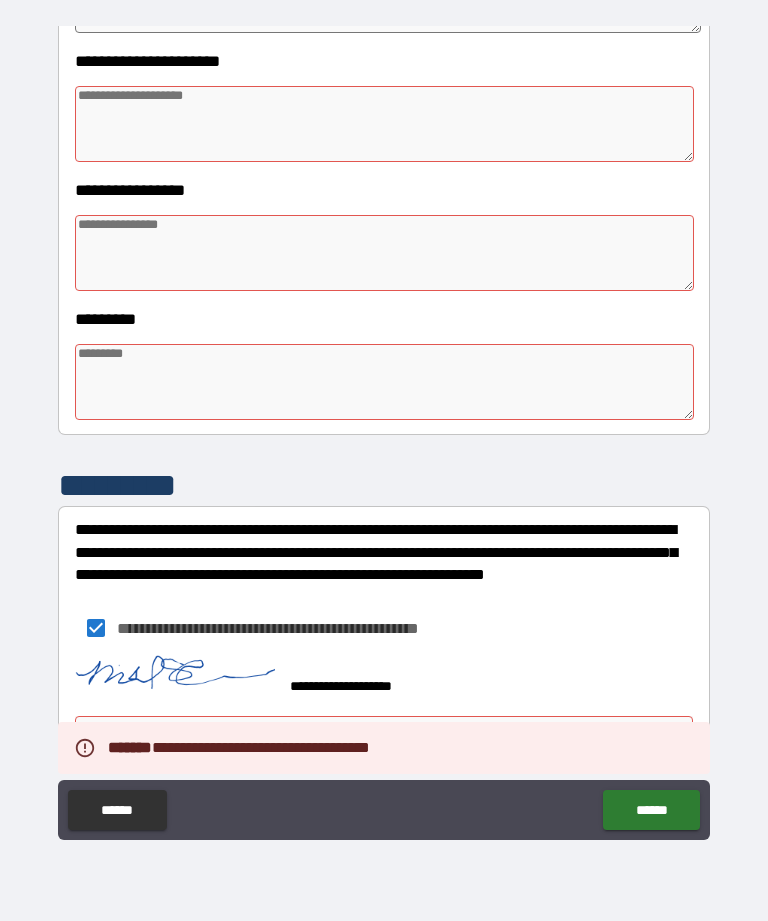 click at bounding box center [384, 382] 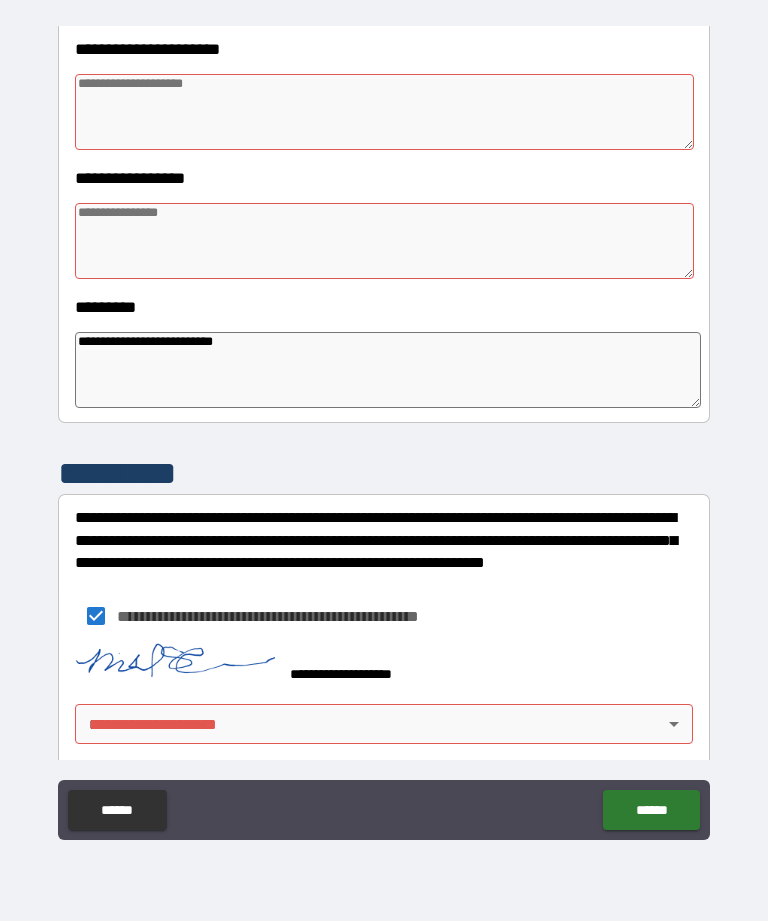 scroll, scrollTop: 469, scrollLeft: 0, axis: vertical 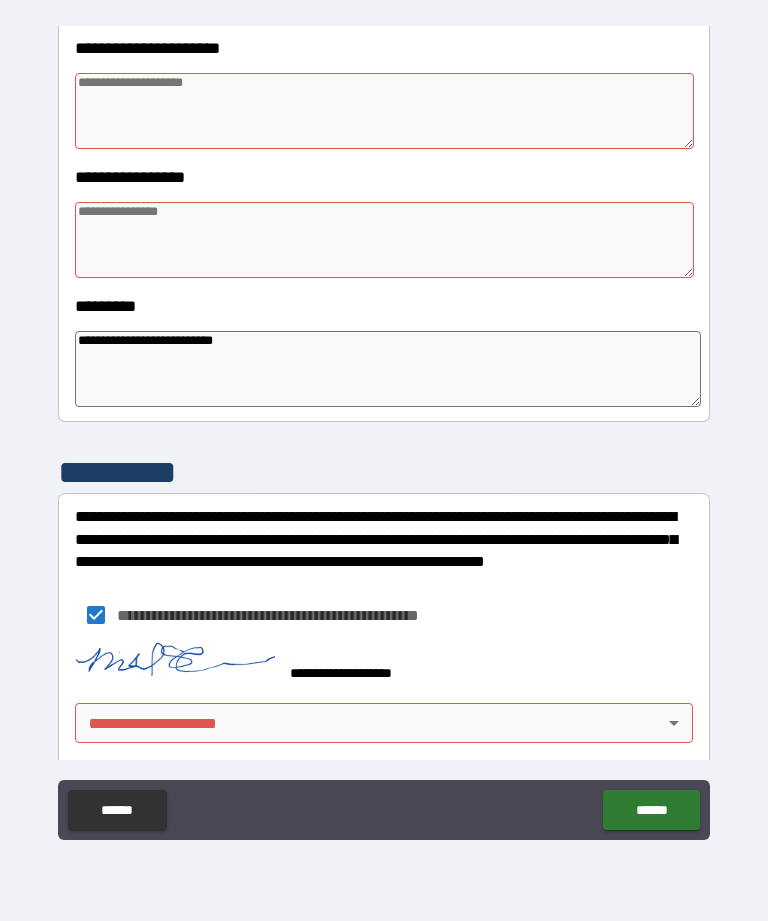 click at bounding box center [384, 240] 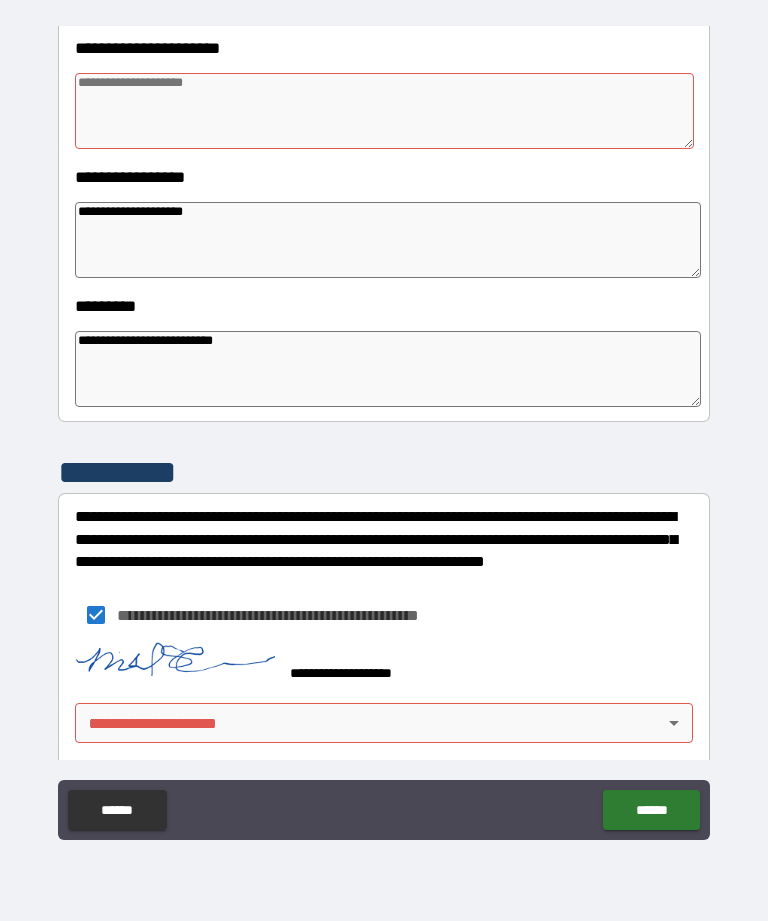 click at bounding box center (384, 111) 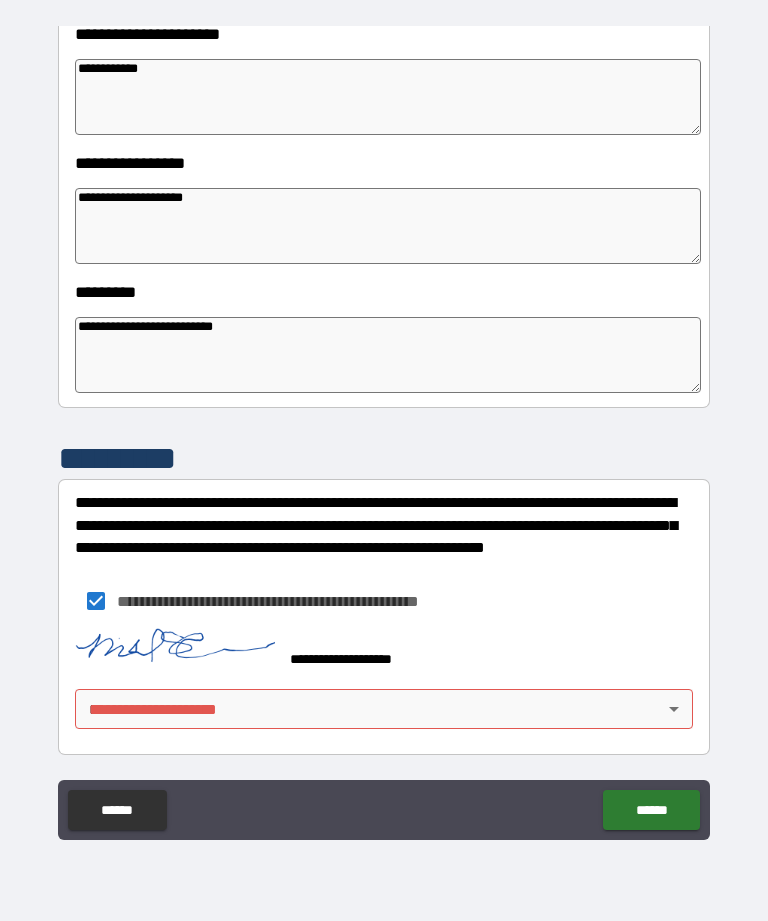 scroll, scrollTop: 483, scrollLeft: 0, axis: vertical 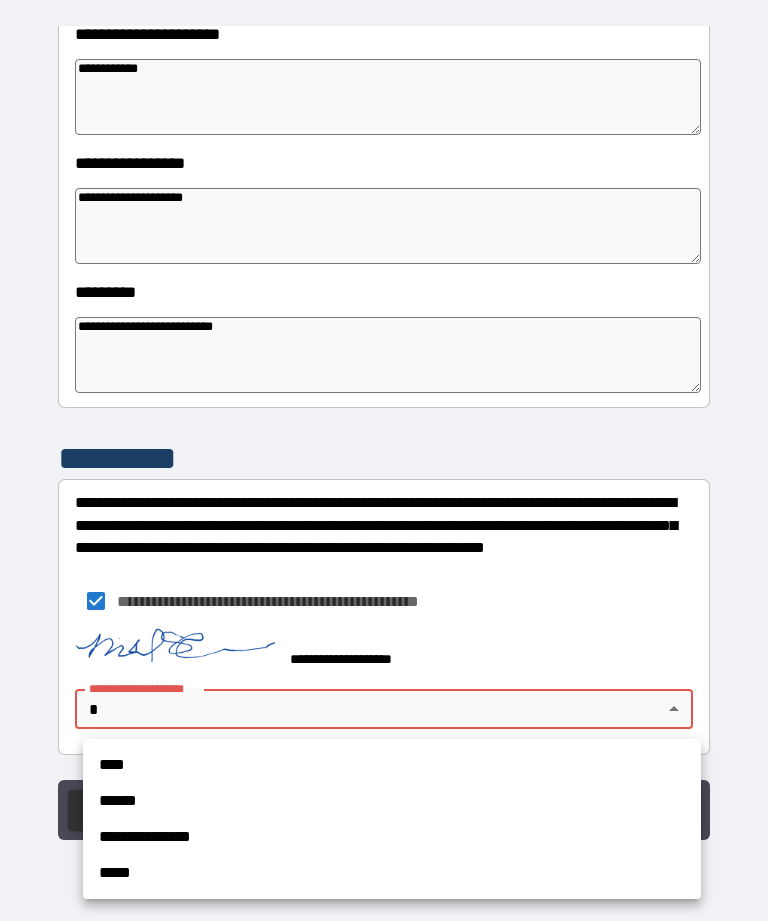 click on "****" at bounding box center (392, 765) 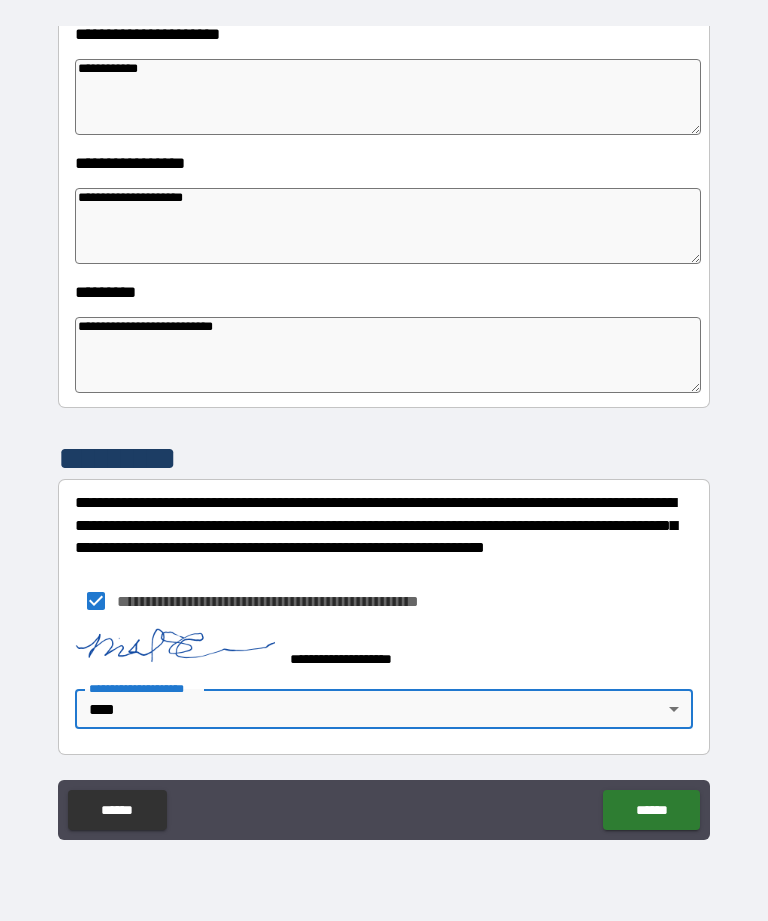 click on "******" at bounding box center (651, 810) 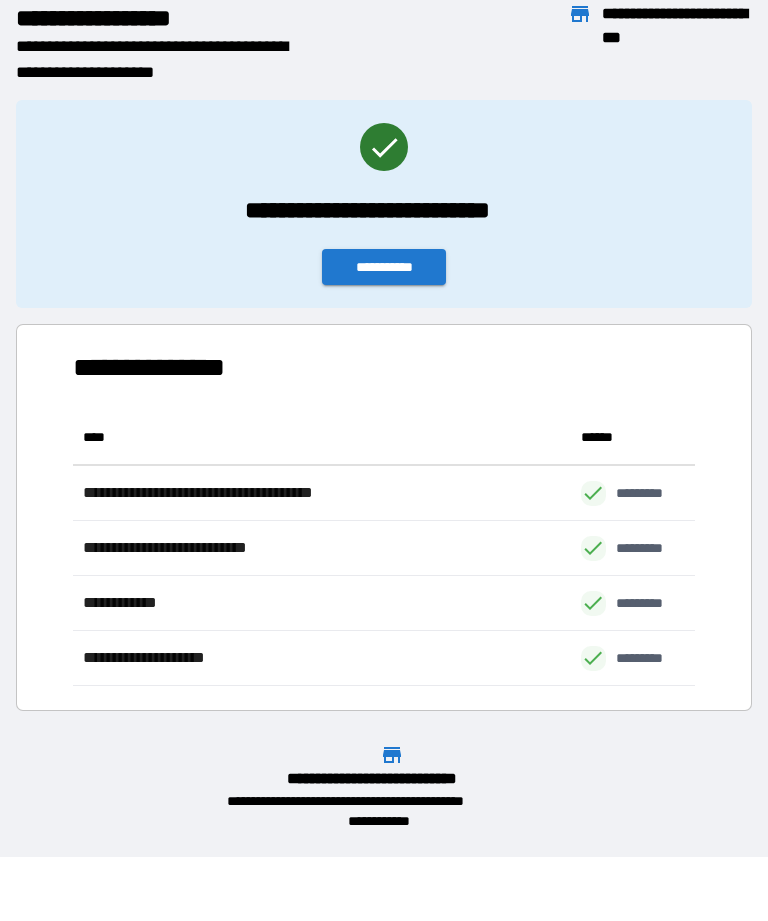 scroll, scrollTop: 276, scrollLeft: 622, axis: both 